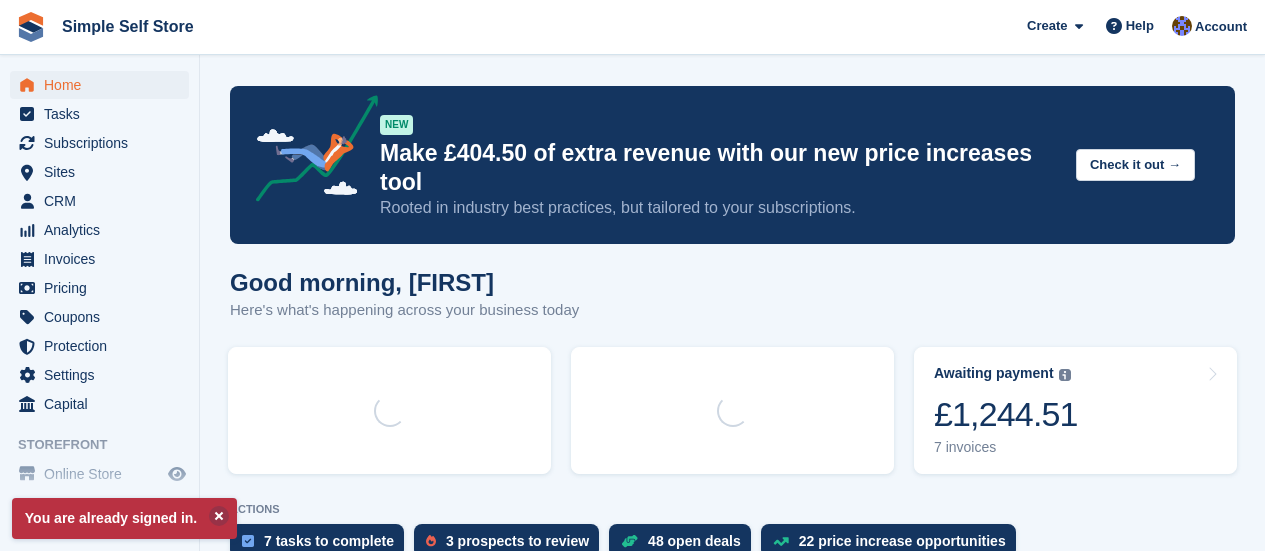 scroll, scrollTop: 0, scrollLeft: 0, axis: both 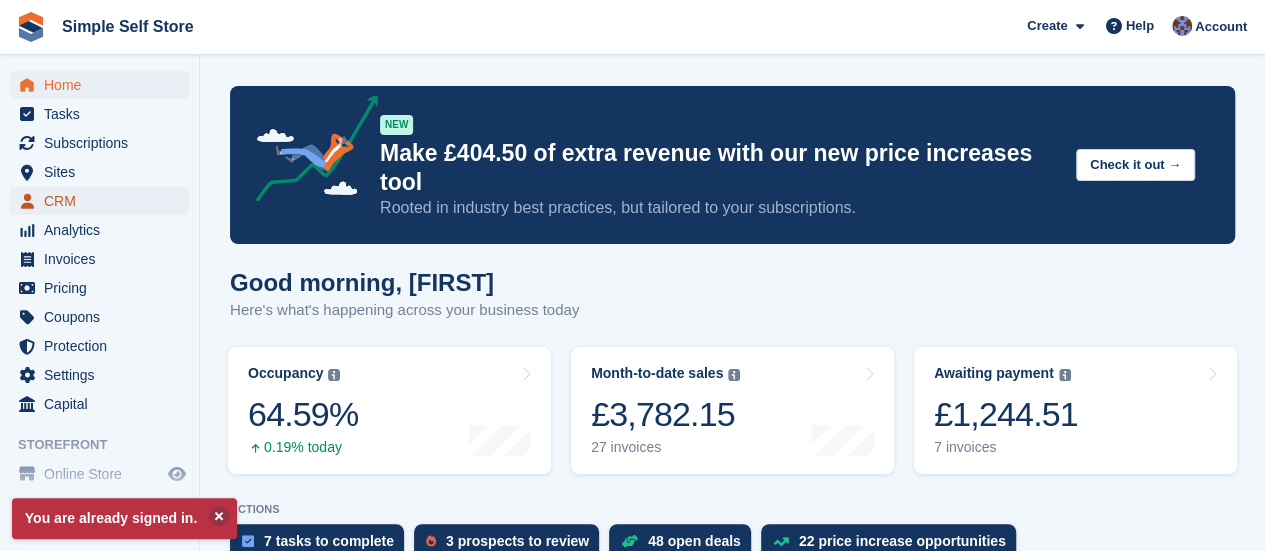 click on "CRM" at bounding box center [104, 201] 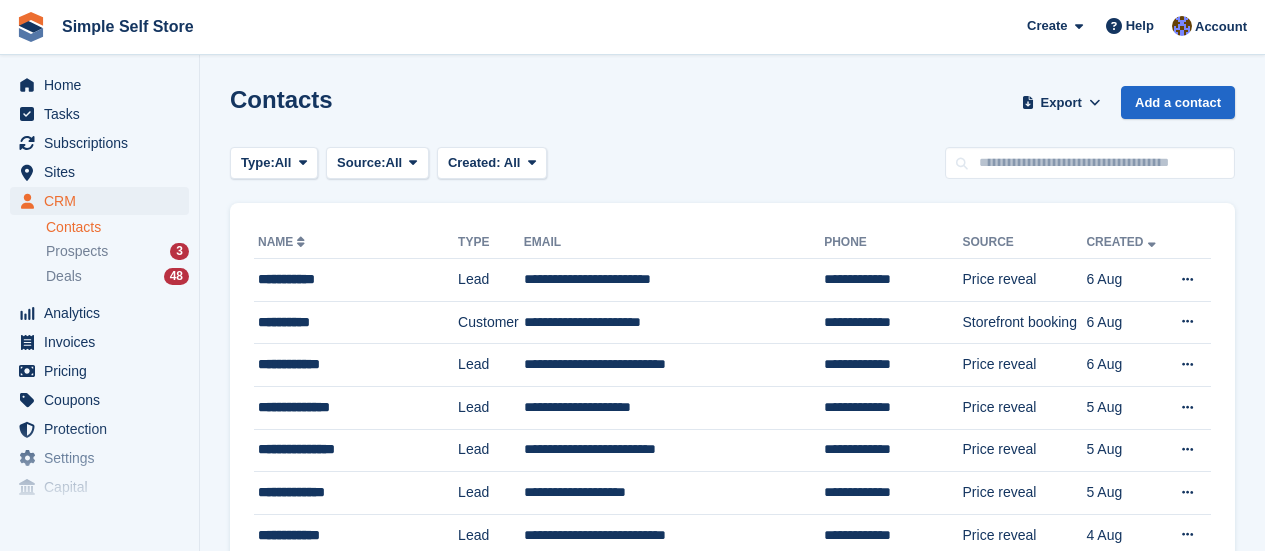scroll, scrollTop: 0, scrollLeft: 0, axis: both 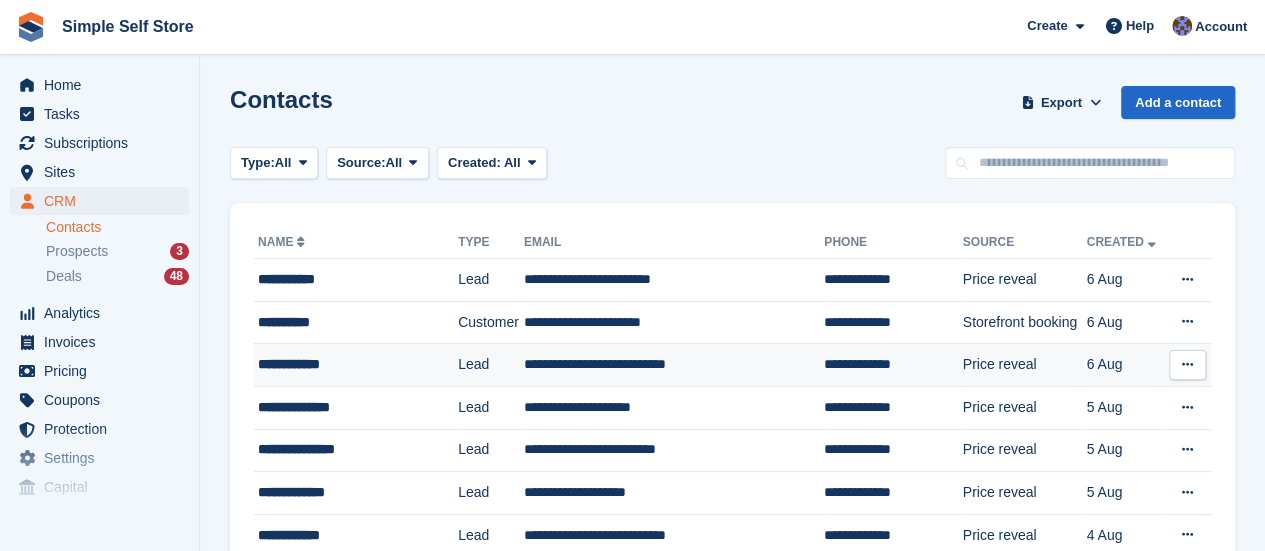 click on "**********" at bounding box center [674, 365] 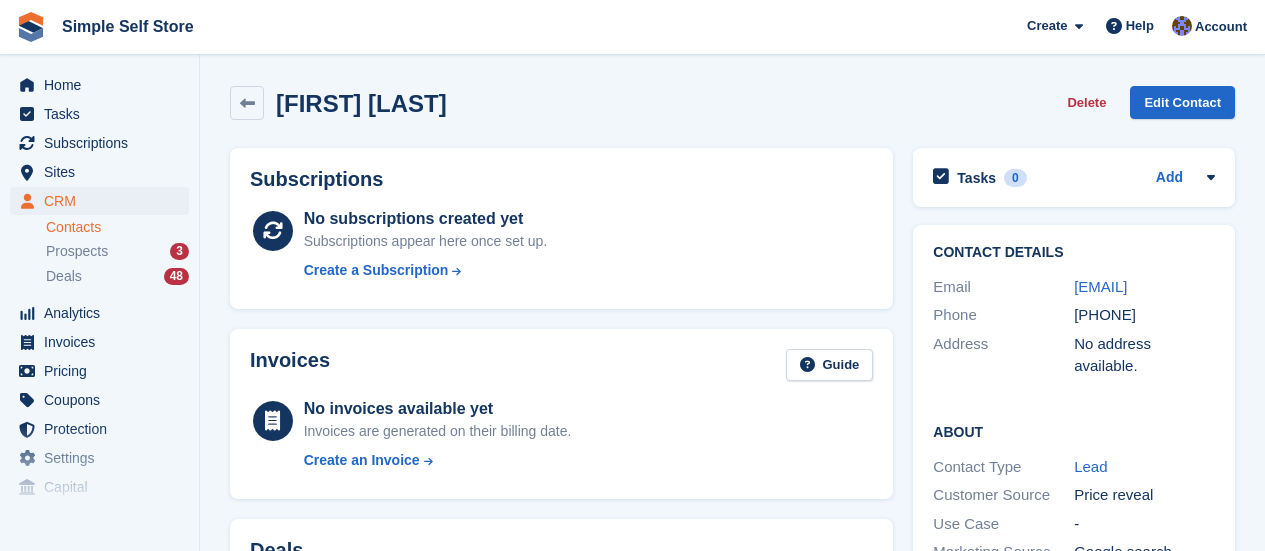 scroll, scrollTop: 0, scrollLeft: 0, axis: both 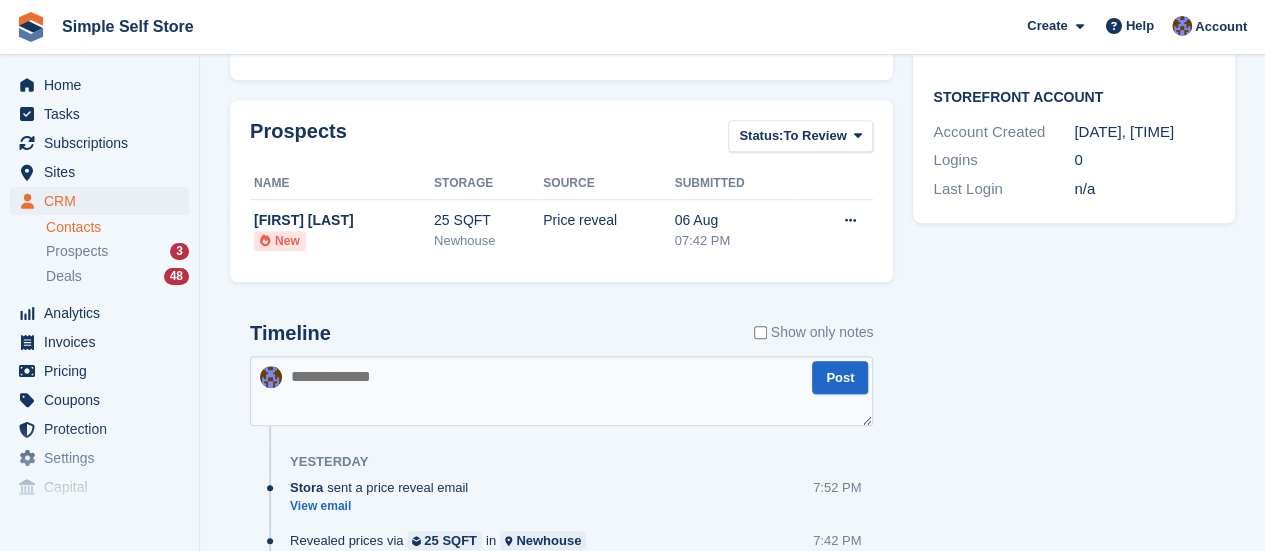 click at bounding box center [561, 391] 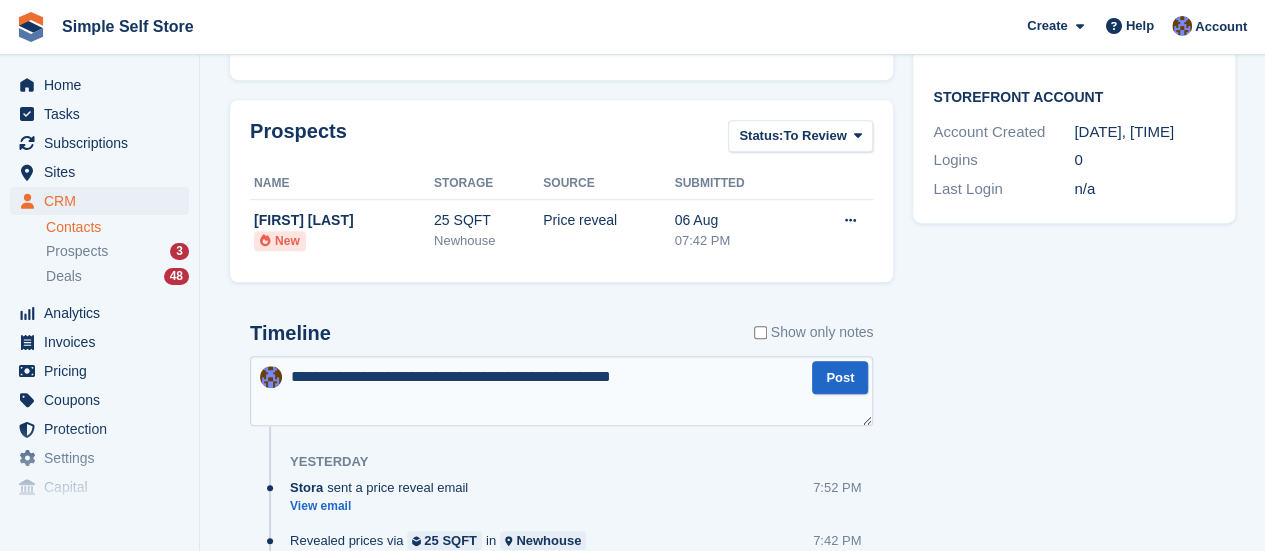 type on "**********" 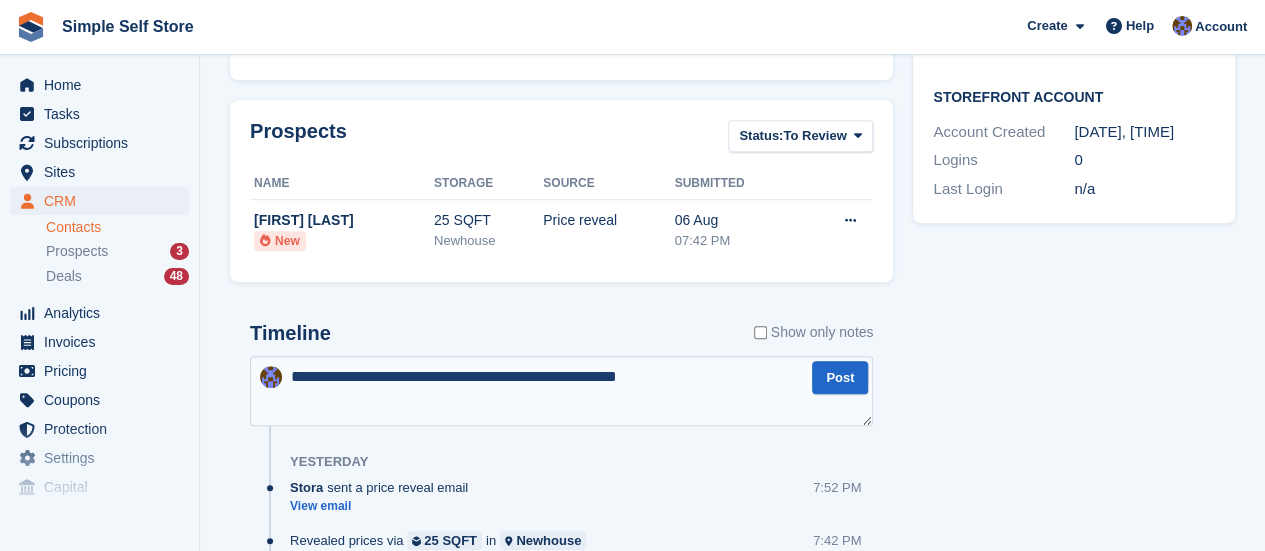 type 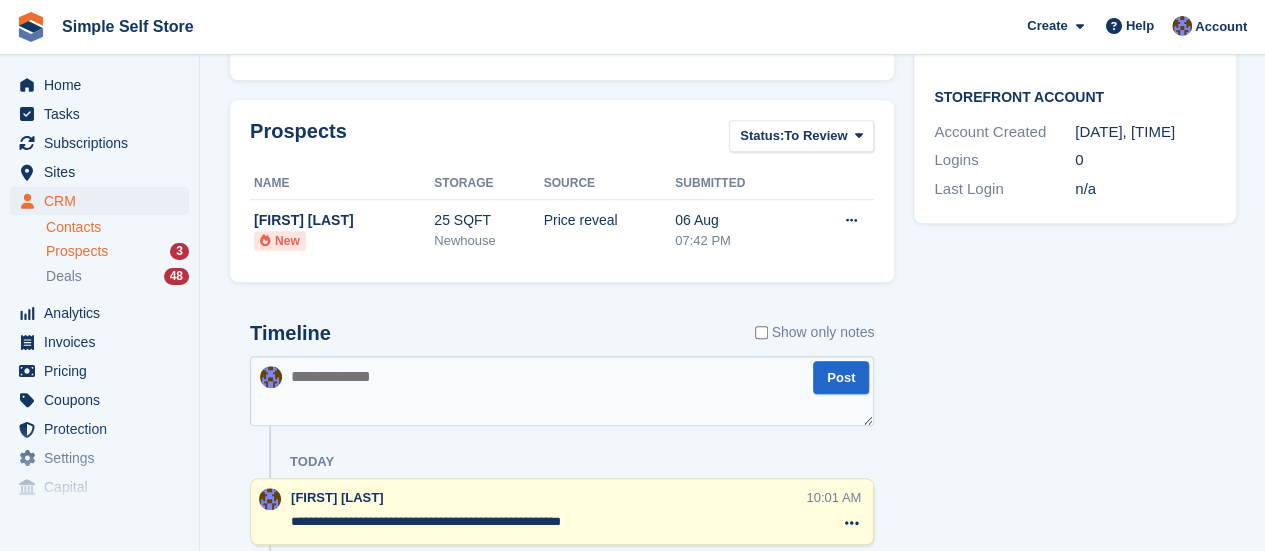 click on "Prospects" at bounding box center [77, 251] 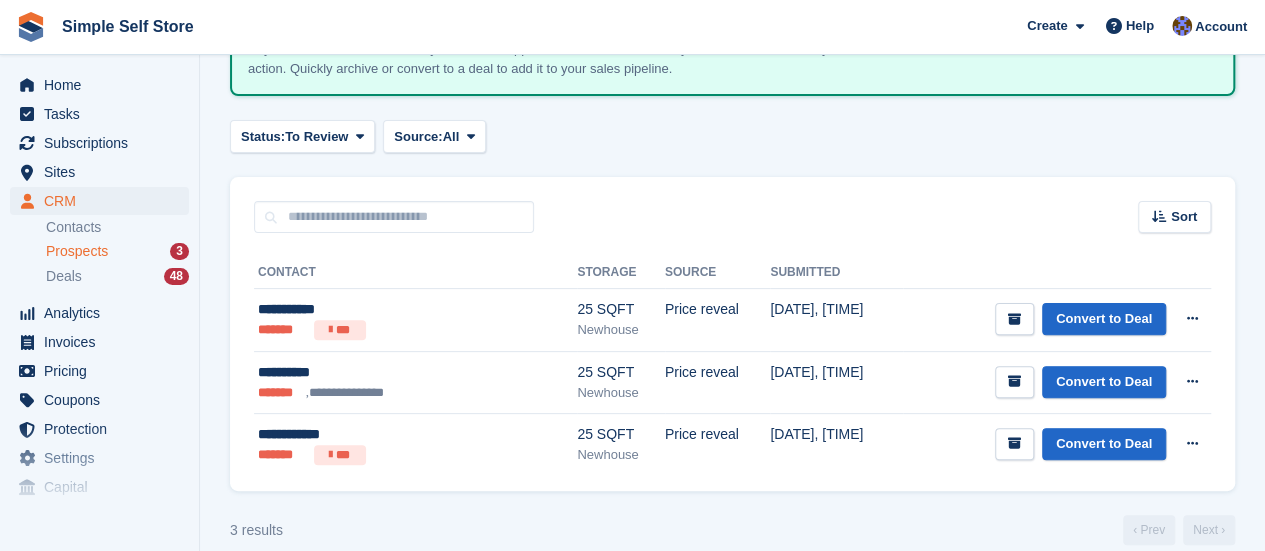 scroll, scrollTop: 183, scrollLeft: 0, axis: vertical 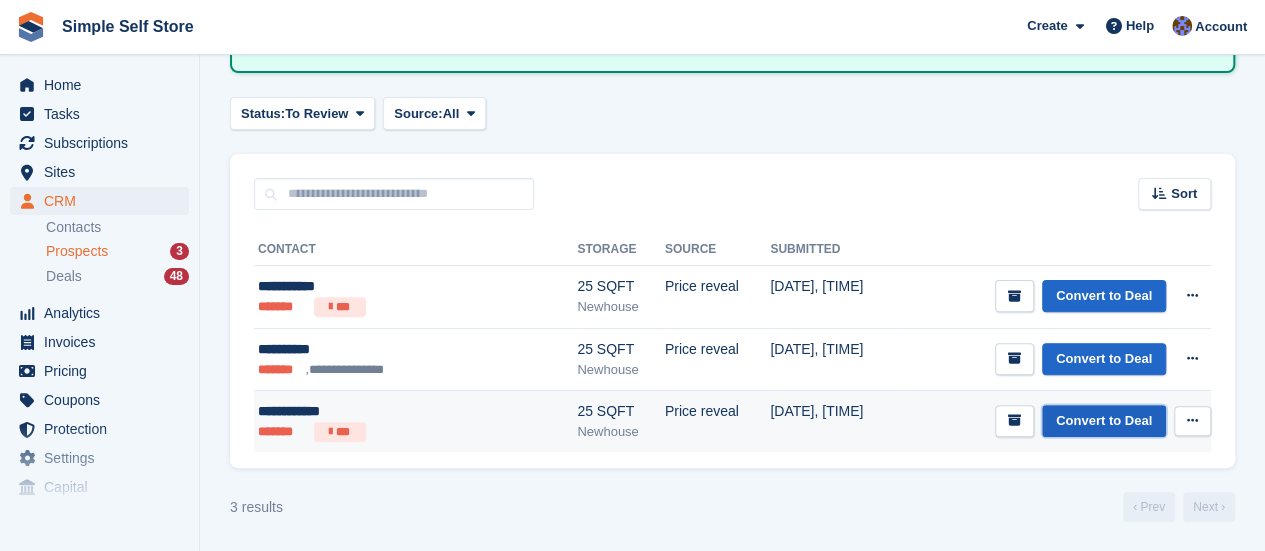 click on "Convert to Deal" at bounding box center (1104, 421) 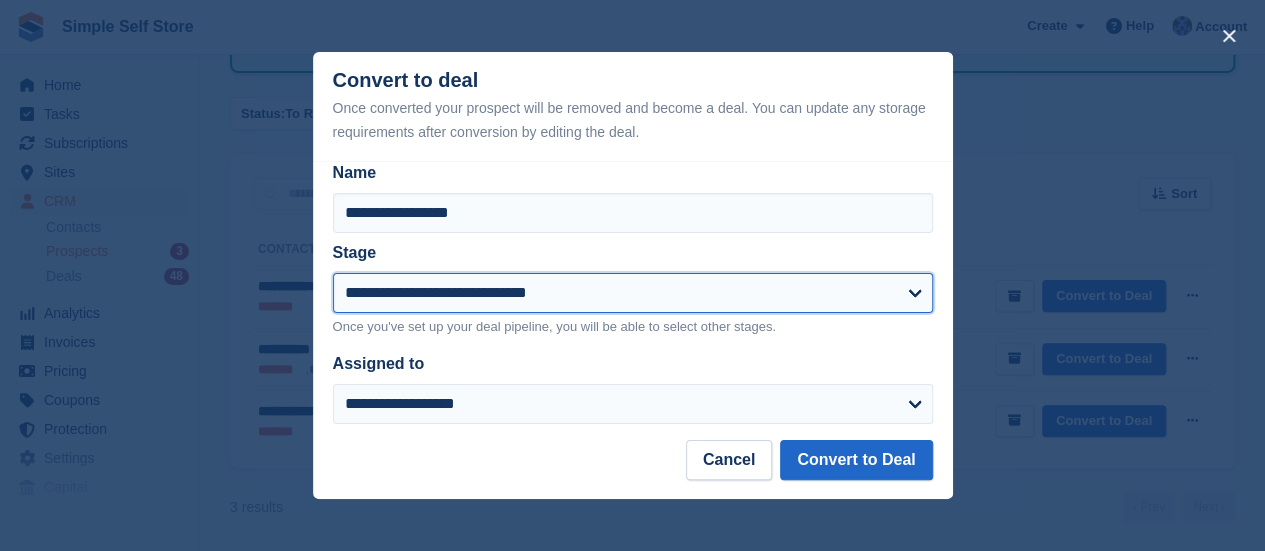 click on "**********" at bounding box center (633, 293) 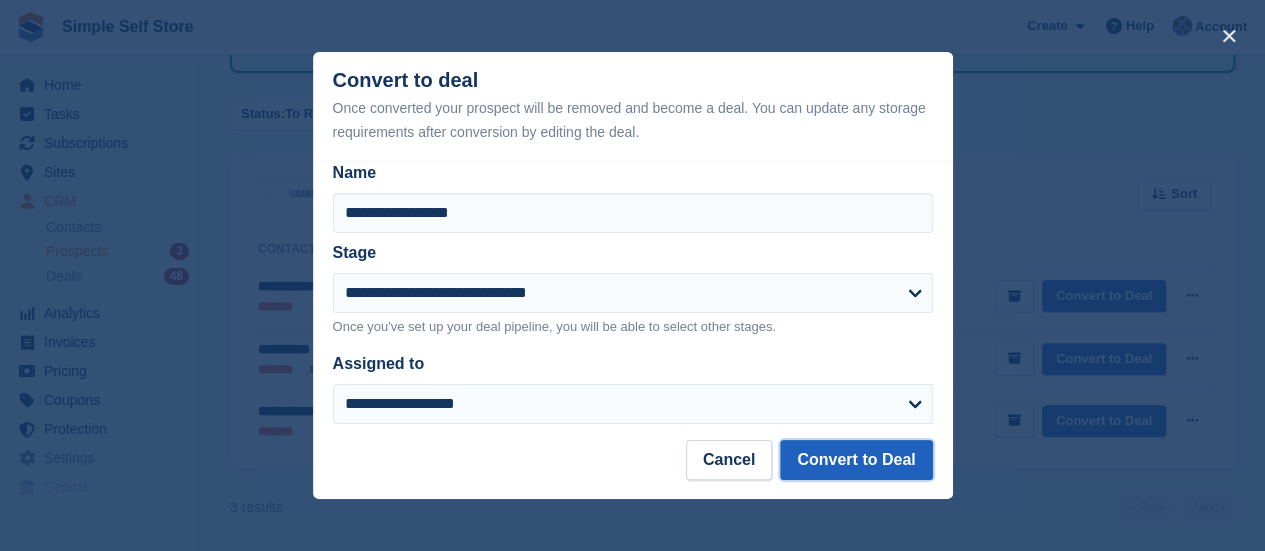 click on "Convert to Deal" at bounding box center (856, 460) 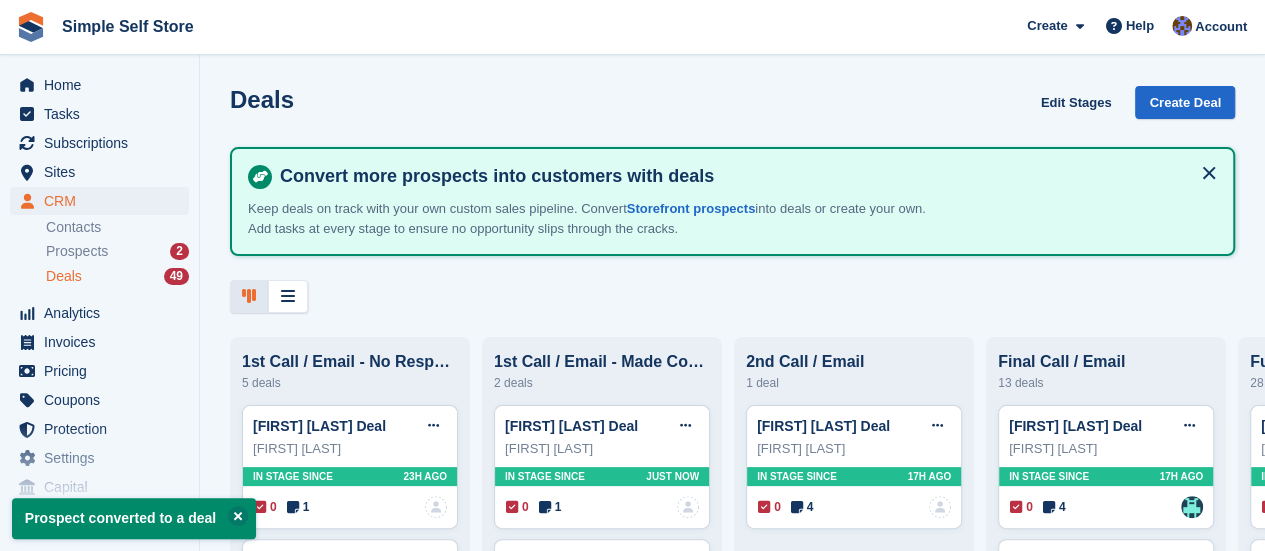 scroll, scrollTop: 0, scrollLeft: 0, axis: both 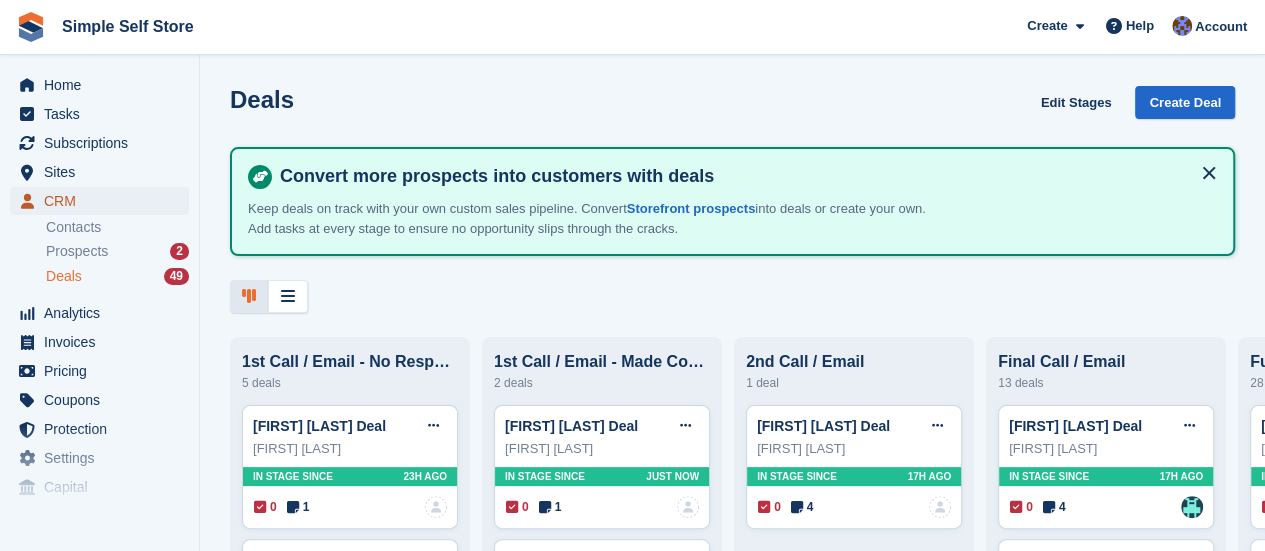 click on "CRM" at bounding box center [104, 201] 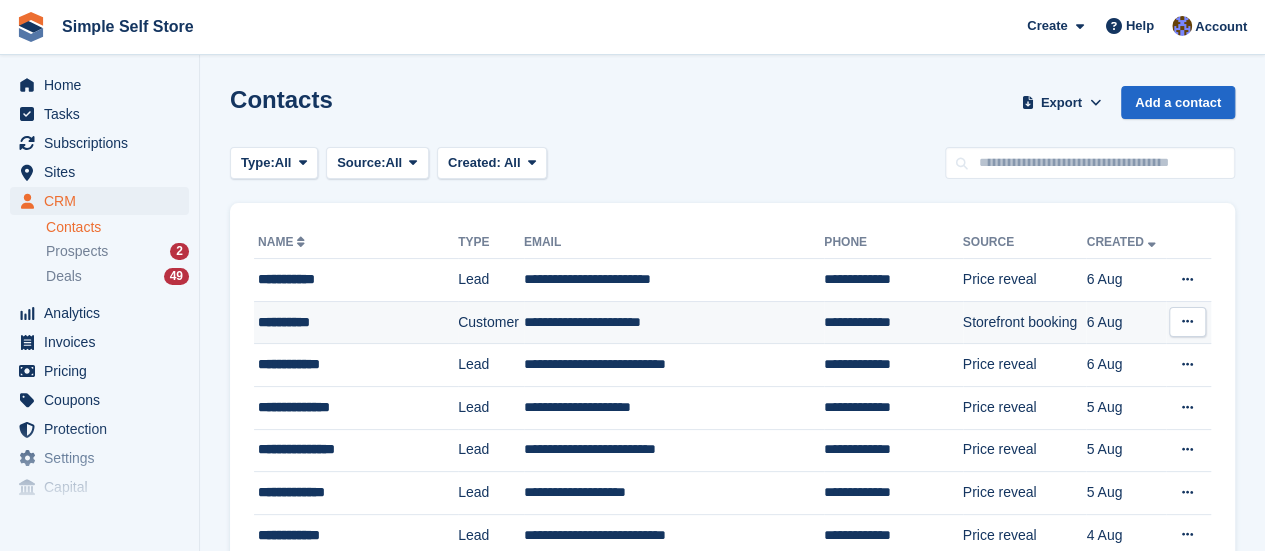 click on "**********" at bounding box center [674, 322] 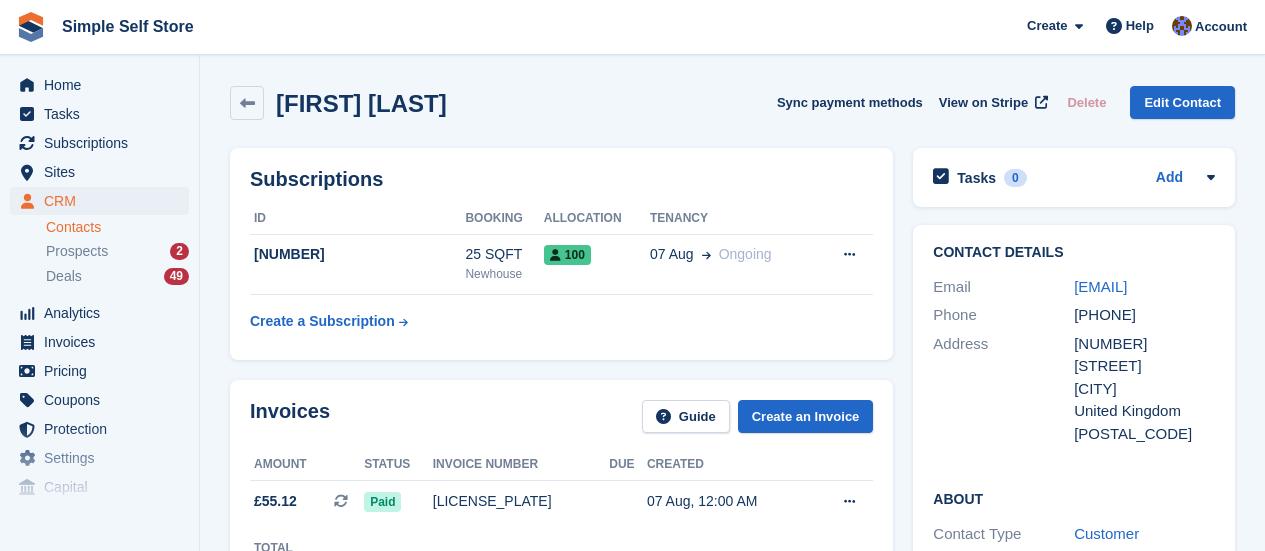 scroll, scrollTop: 0, scrollLeft: 0, axis: both 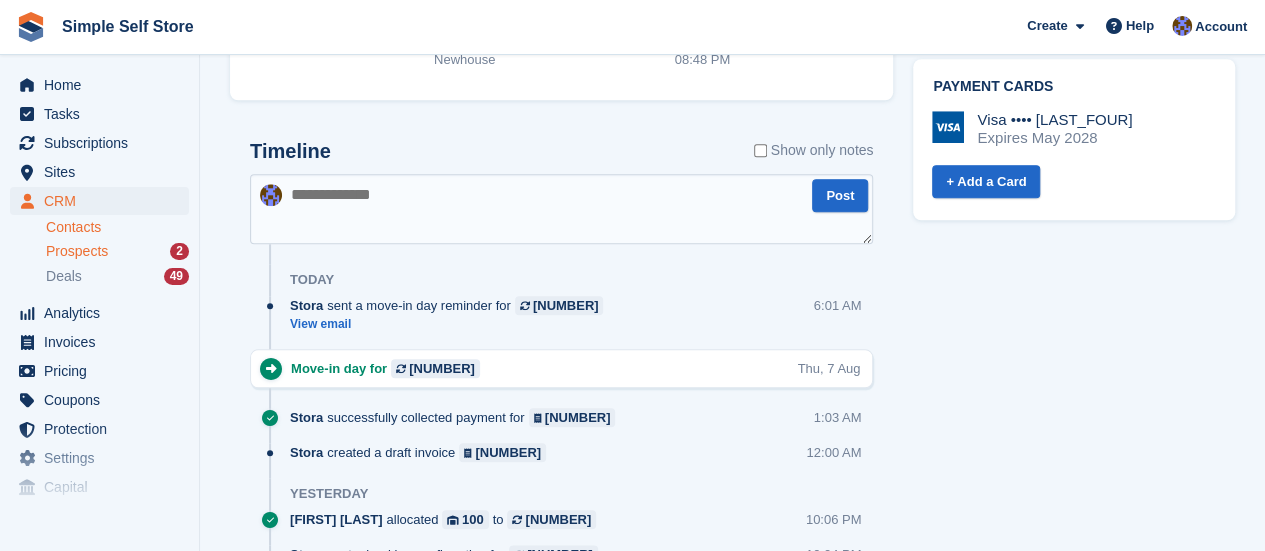 click on "Prospects" at bounding box center [77, 251] 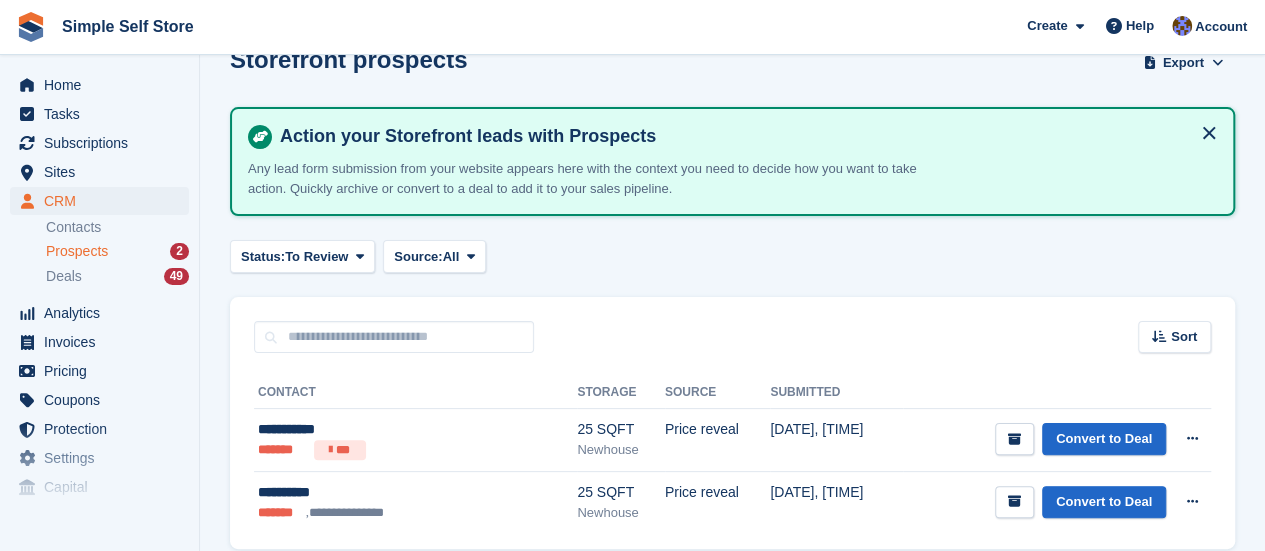 scroll, scrollTop: 120, scrollLeft: 0, axis: vertical 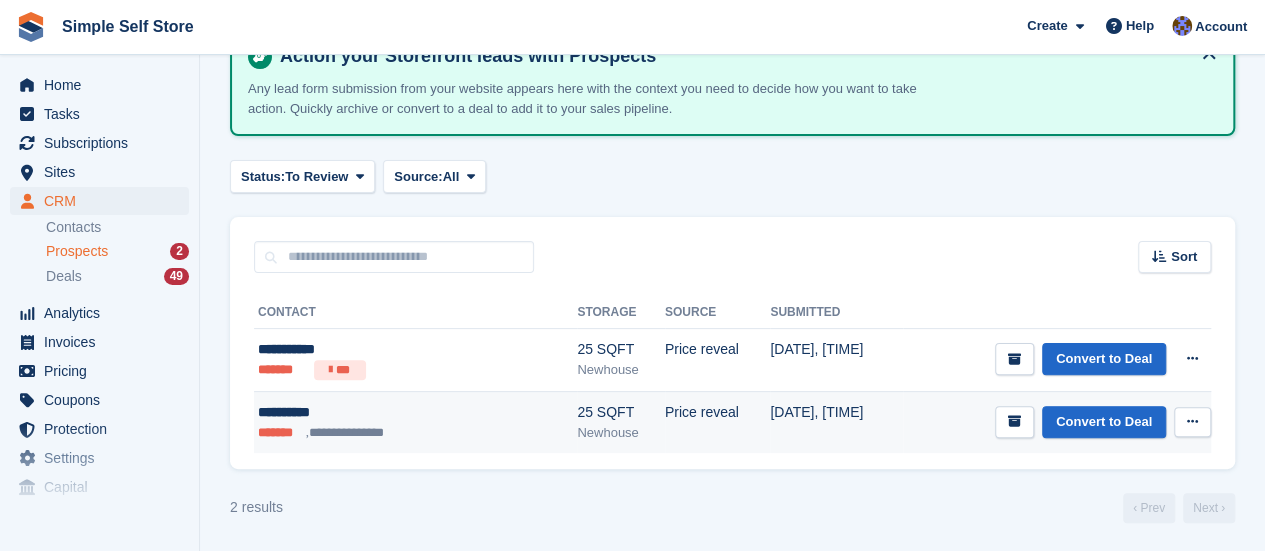 click at bounding box center (1192, 421) 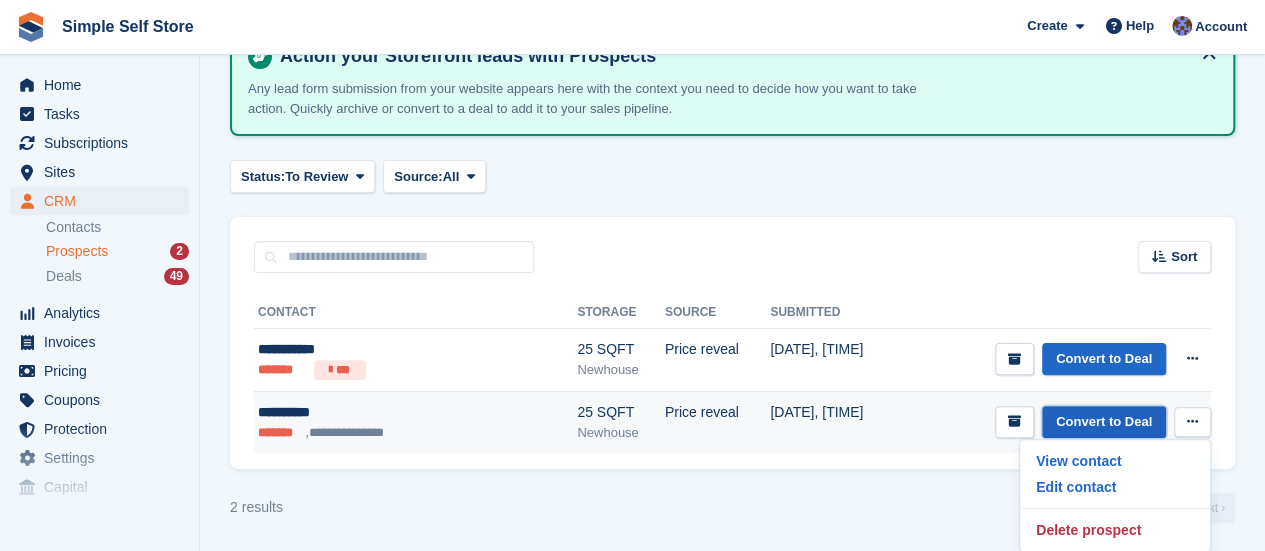 click on "Convert to Deal" at bounding box center (1104, 422) 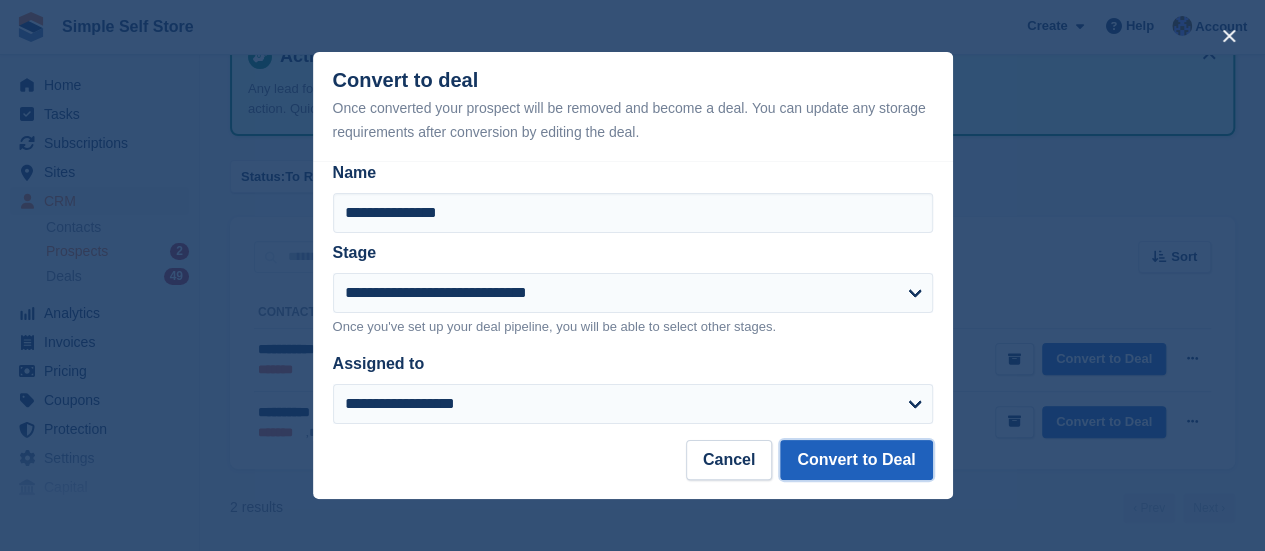 click on "Convert to Deal" at bounding box center [856, 460] 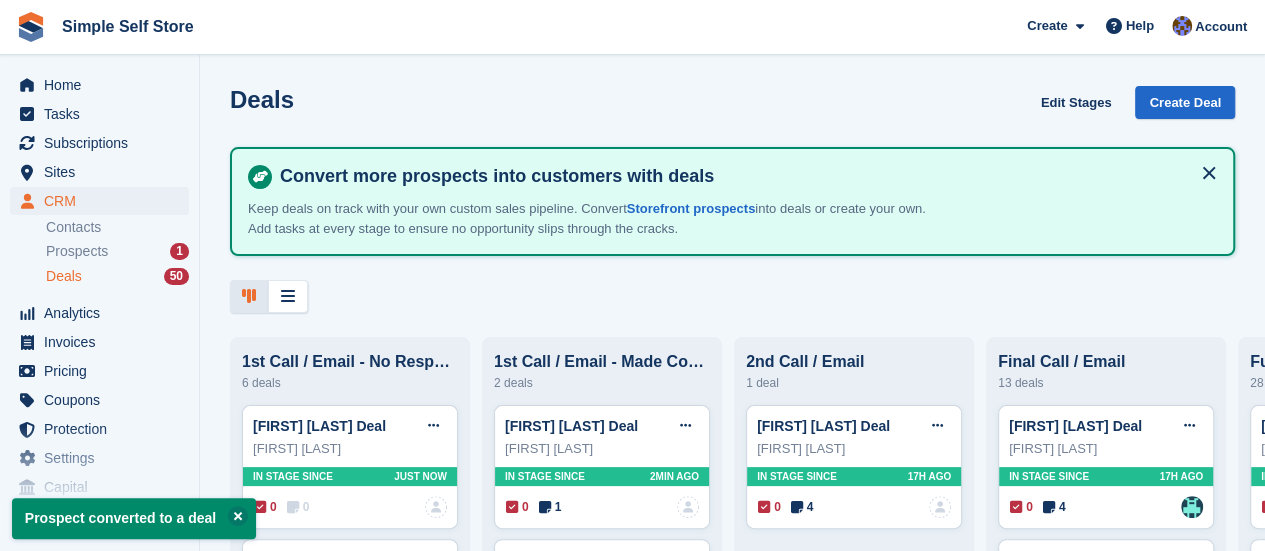 scroll, scrollTop: 0, scrollLeft: 0, axis: both 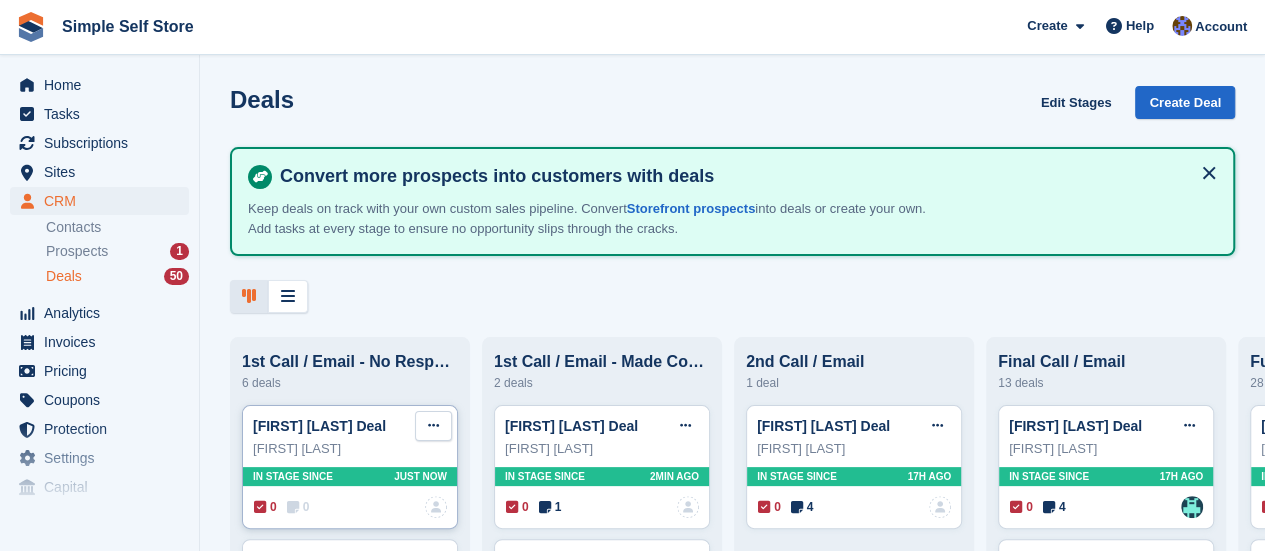 click at bounding box center [433, 425] 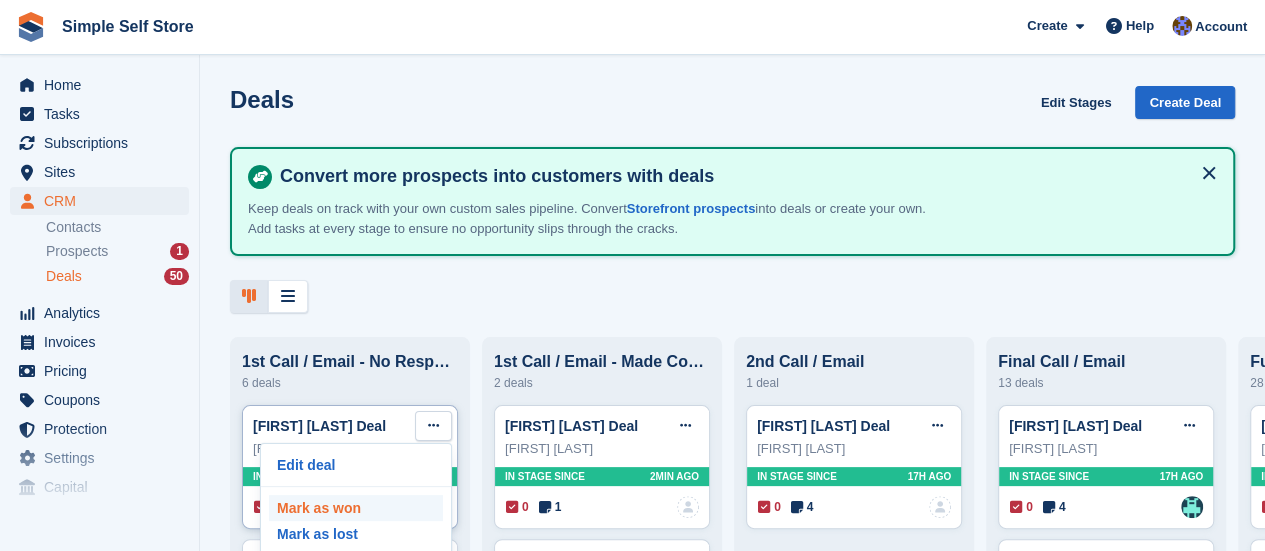 click on "Mark as won" at bounding box center (356, 508) 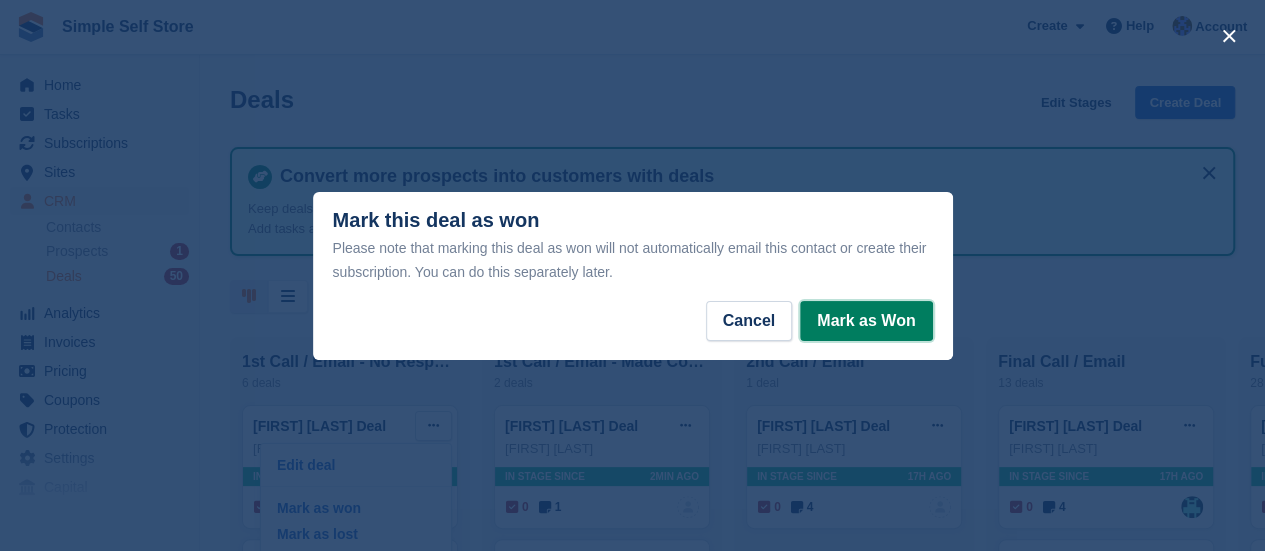 click on "Mark as Won" at bounding box center [866, 321] 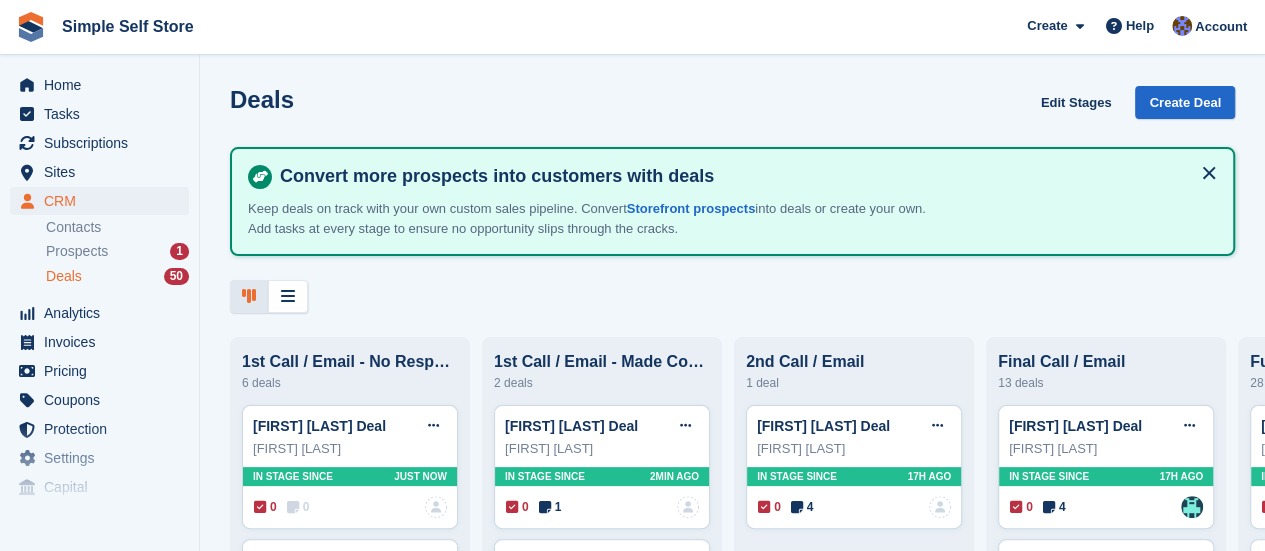 click on "Simple Self Store
Create
Subscription
Invoice
Contact
Deal
Discount
Page
Help
Chat Support
Submit a support request
Help Center
Get answers to Stora questions
What's New" at bounding box center (632, 275) 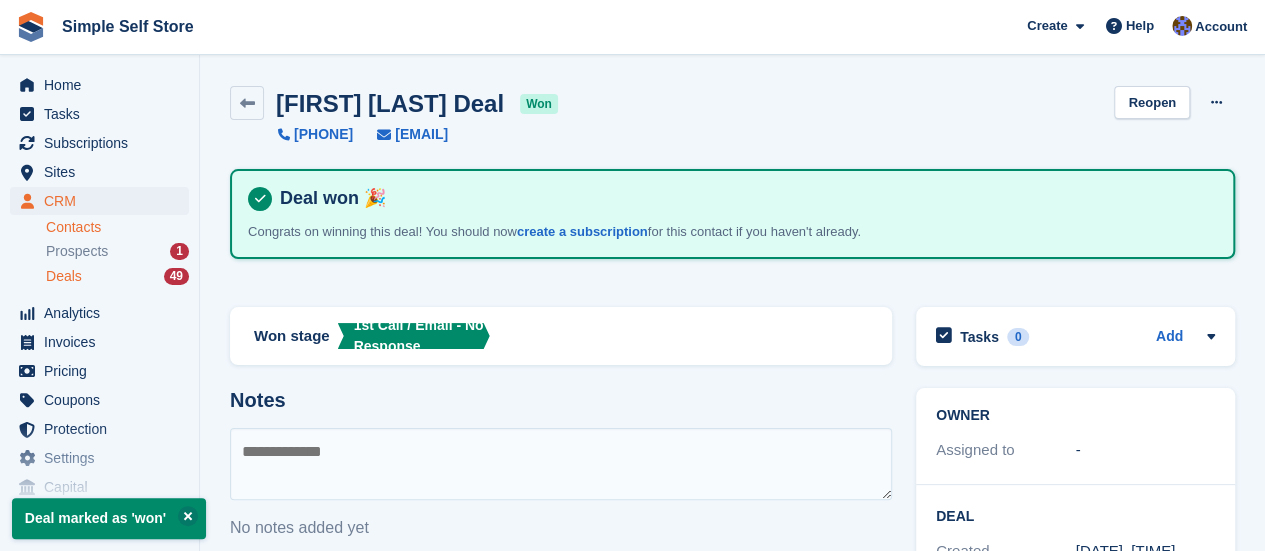 click on "Contacts" at bounding box center (117, 227) 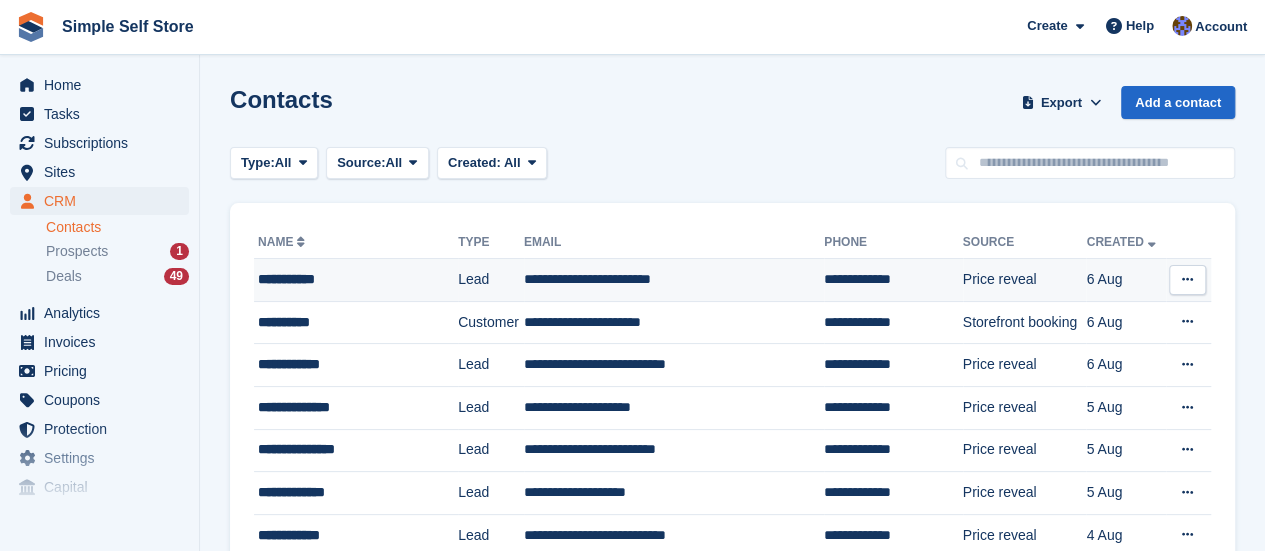 click on "**********" at bounding box center [674, 280] 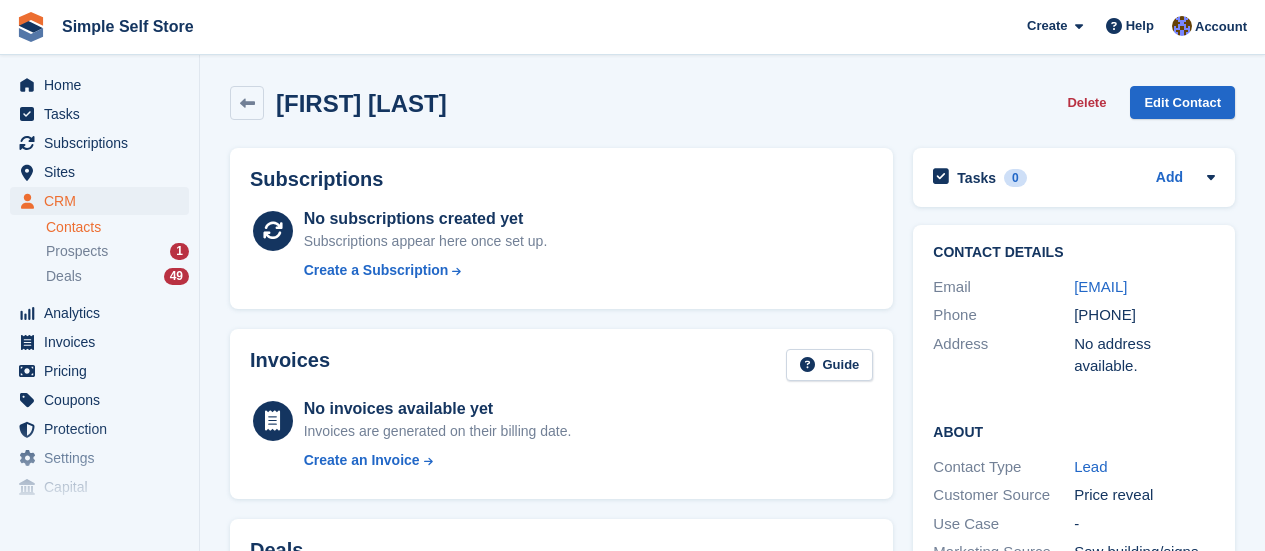 scroll, scrollTop: 0, scrollLeft: 0, axis: both 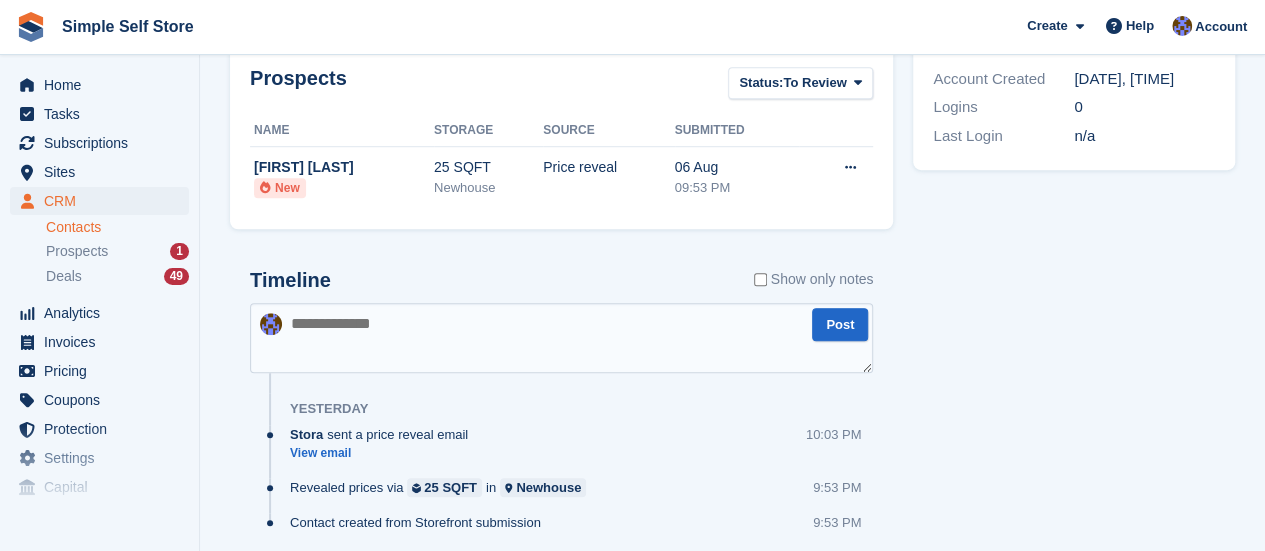 click at bounding box center [561, 338] 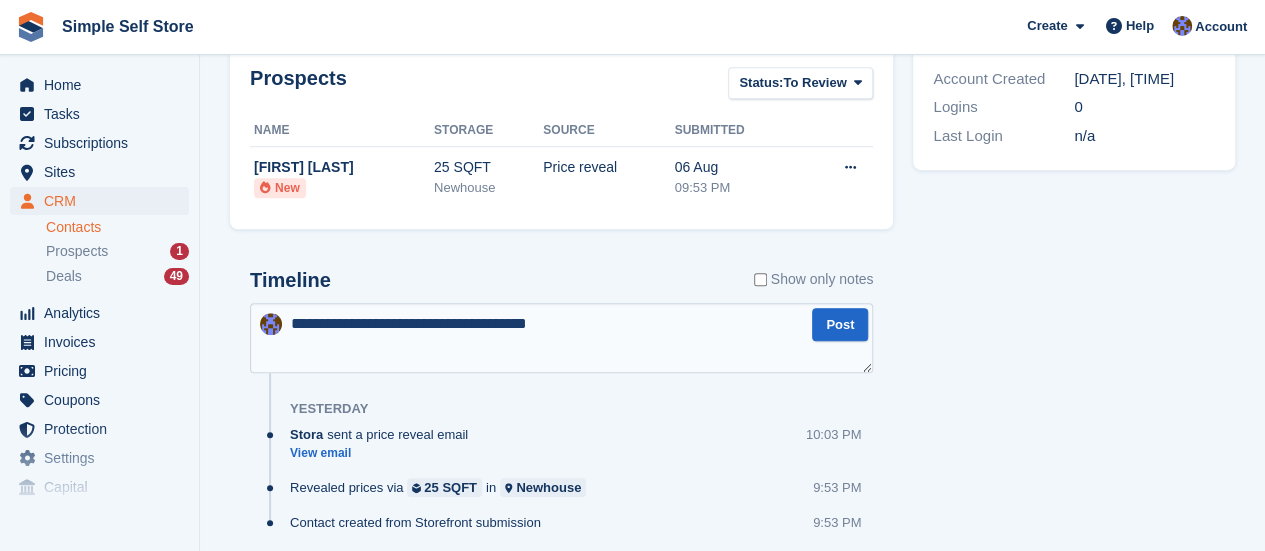 type on "**********" 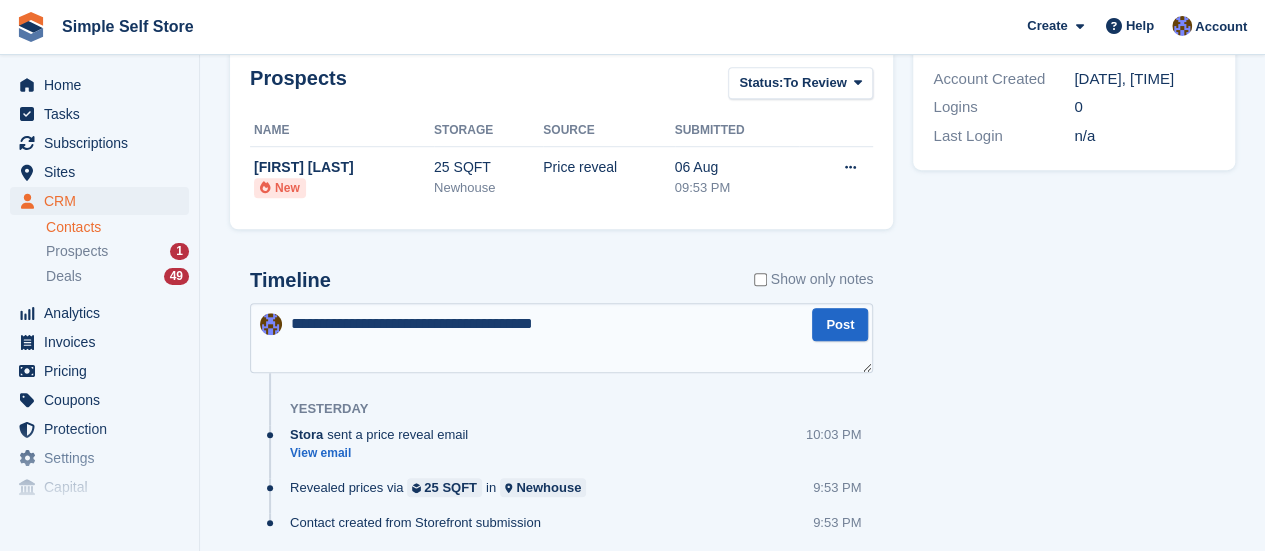 type 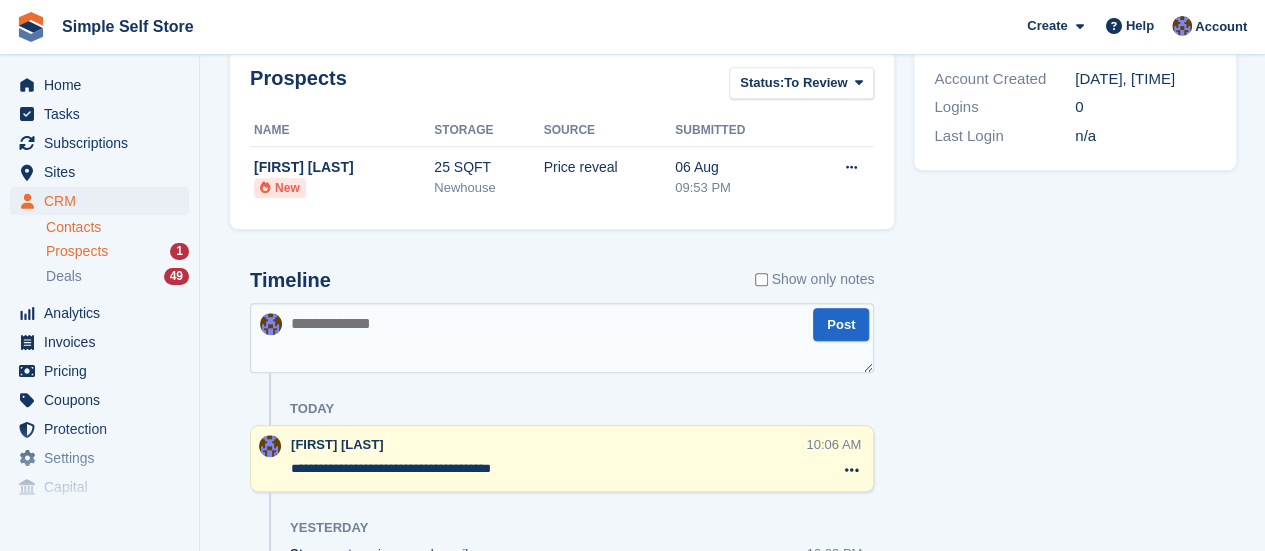 click on "Prospects" at bounding box center [77, 251] 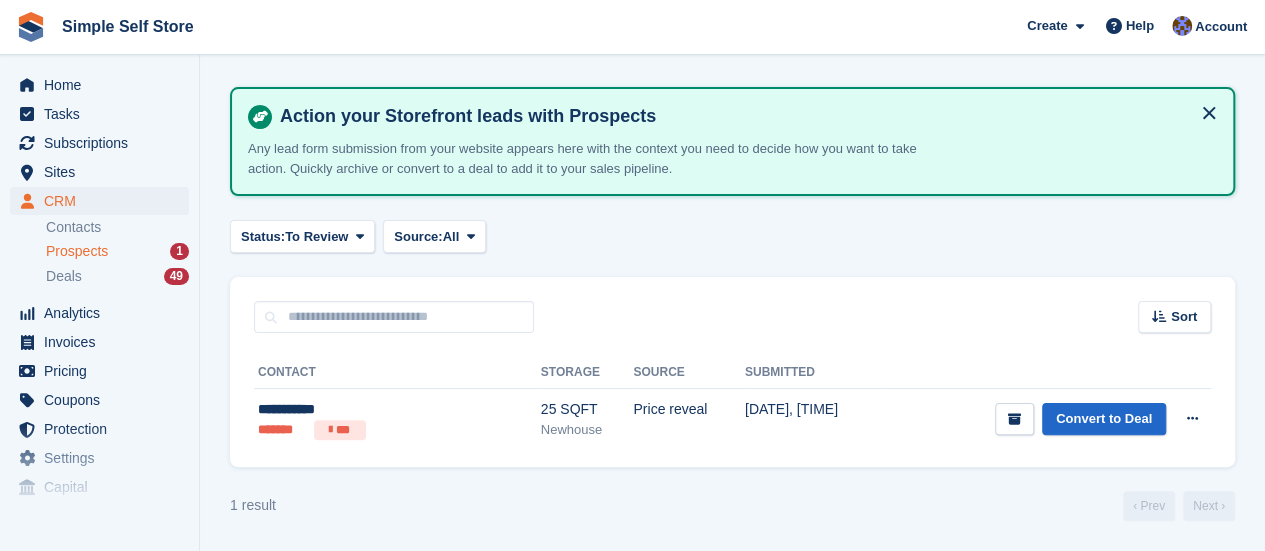 scroll, scrollTop: 0, scrollLeft: 0, axis: both 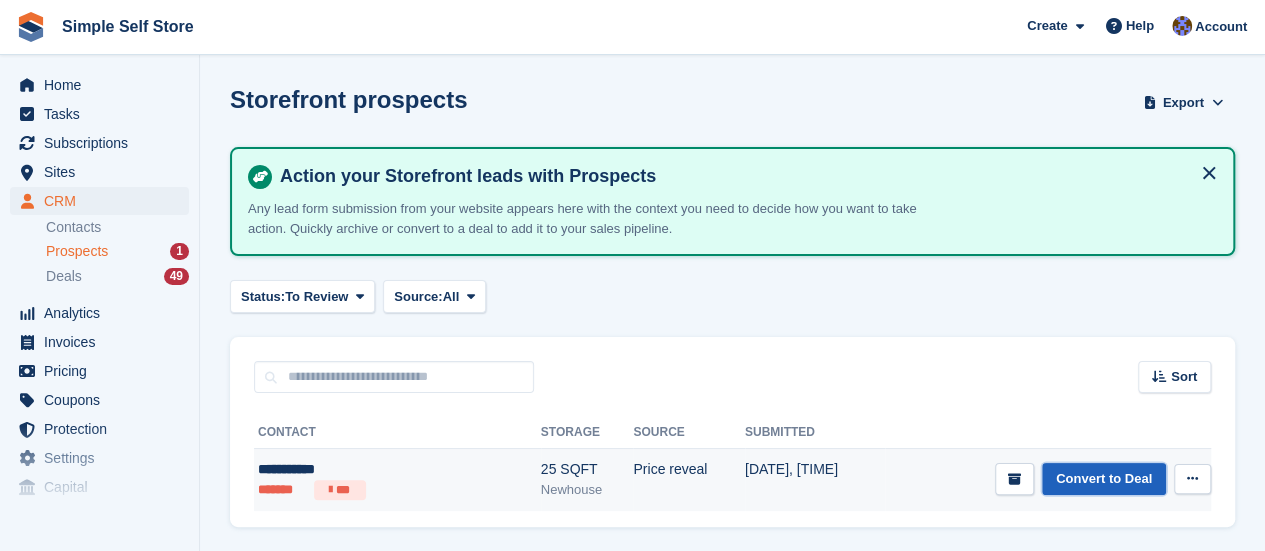 click on "Convert to Deal" at bounding box center [1104, 479] 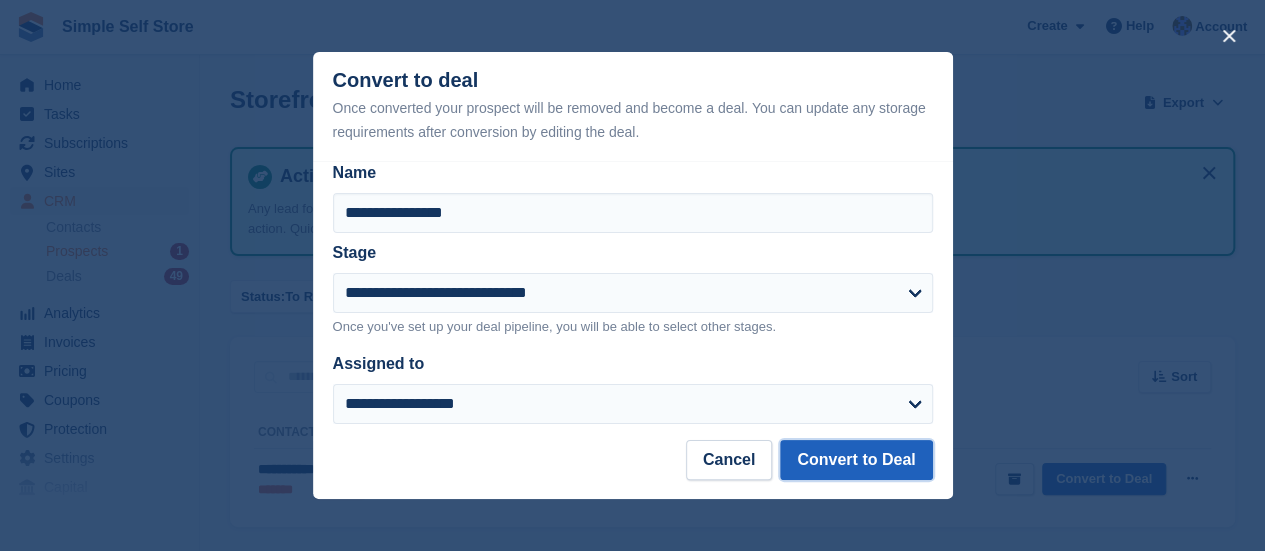click on "Convert to Deal" at bounding box center (856, 460) 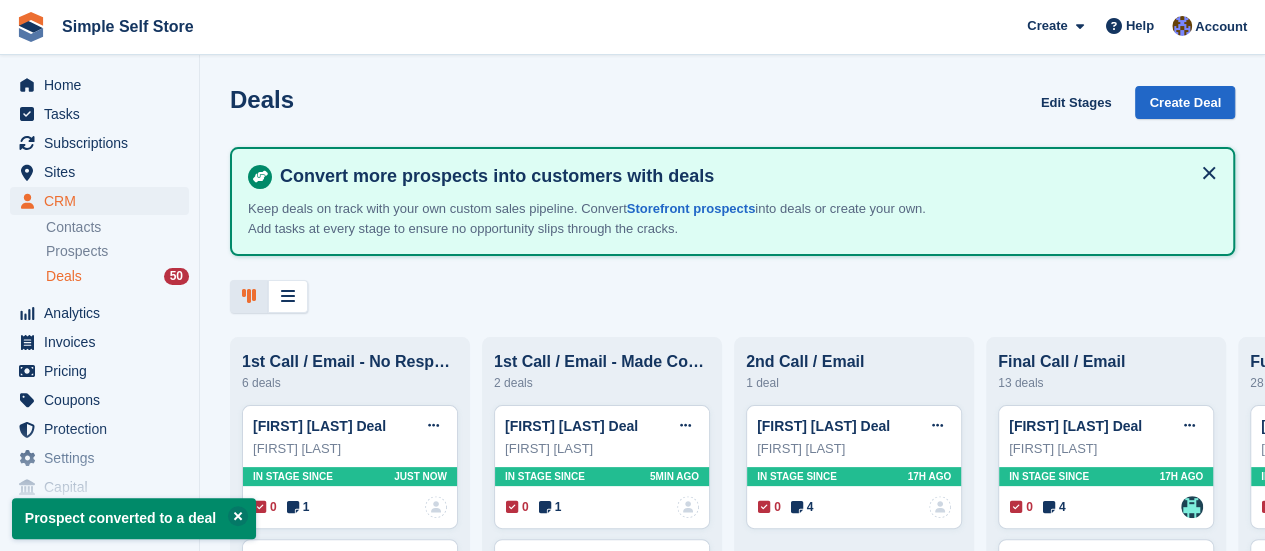 click on "Deals" at bounding box center [64, 276] 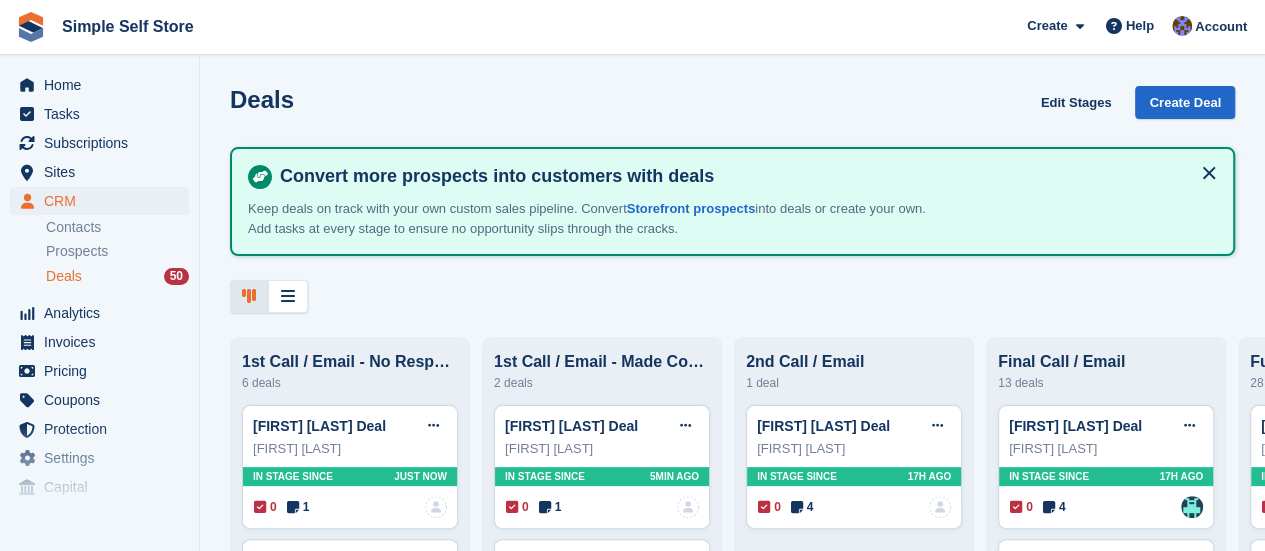 click on "Deals" at bounding box center (64, 276) 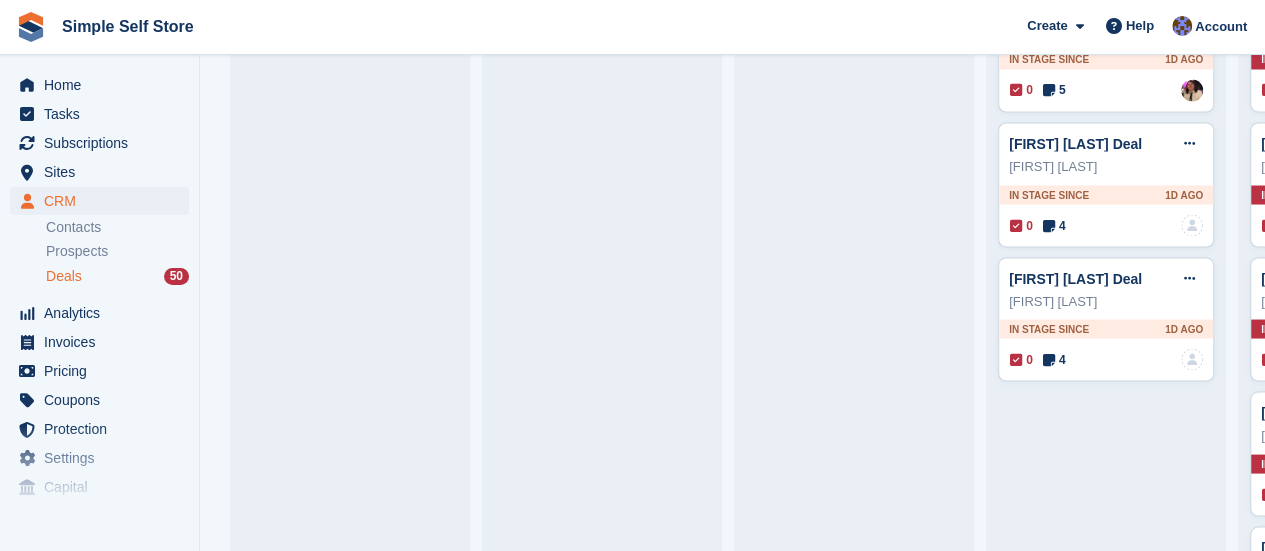 scroll, scrollTop: 1800, scrollLeft: 0, axis: vertical 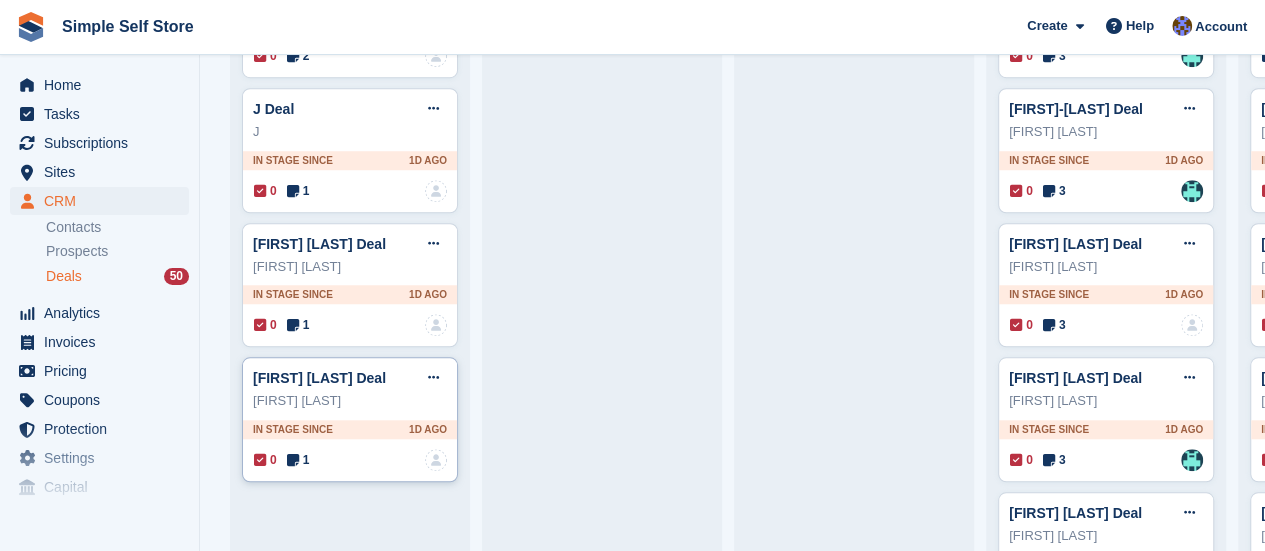 click on "Ruth Rutherford Deal
Edit deal
Mark as won
Mark as lost
Delete deal" at bounding box center [350, 378] 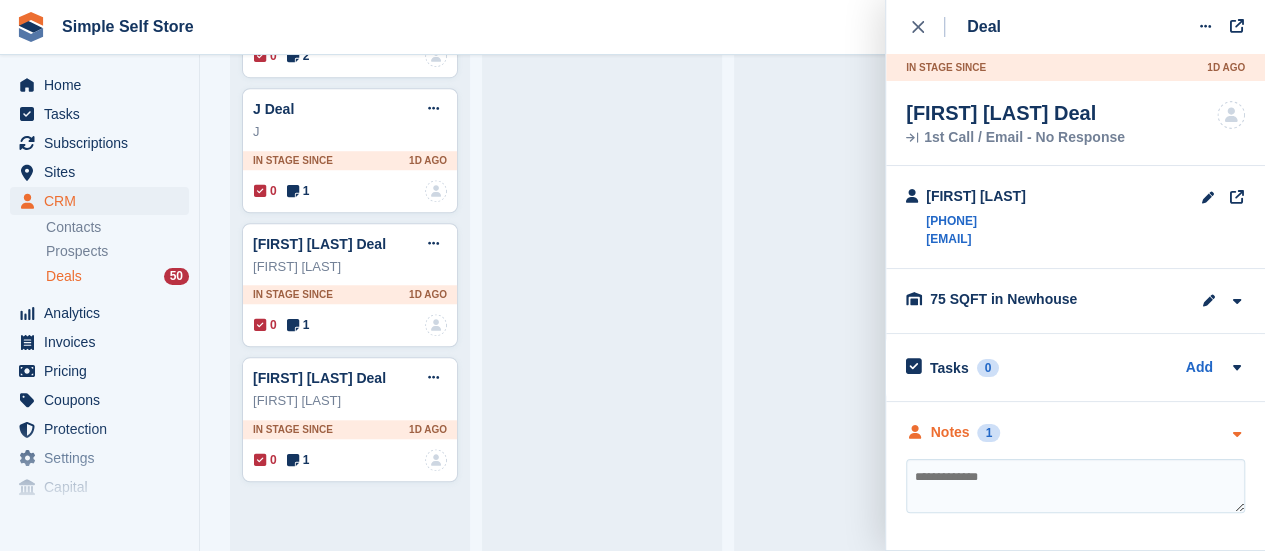 click at bounding box center [1236, 434] 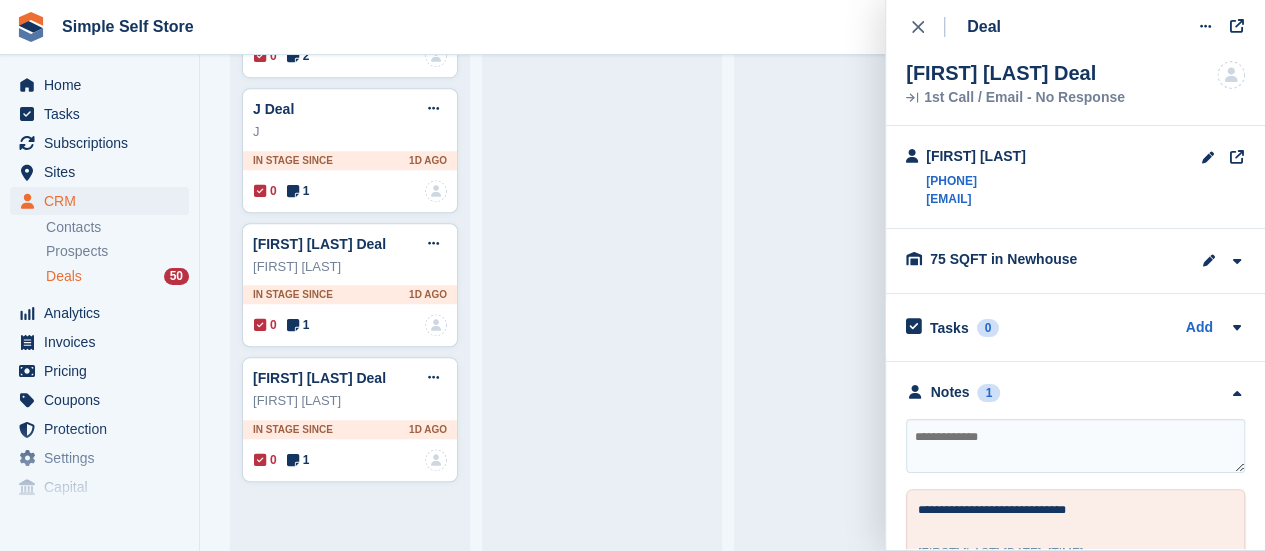 scroll, scrollTop: 84, scrollLeft: 0, axis: vertical 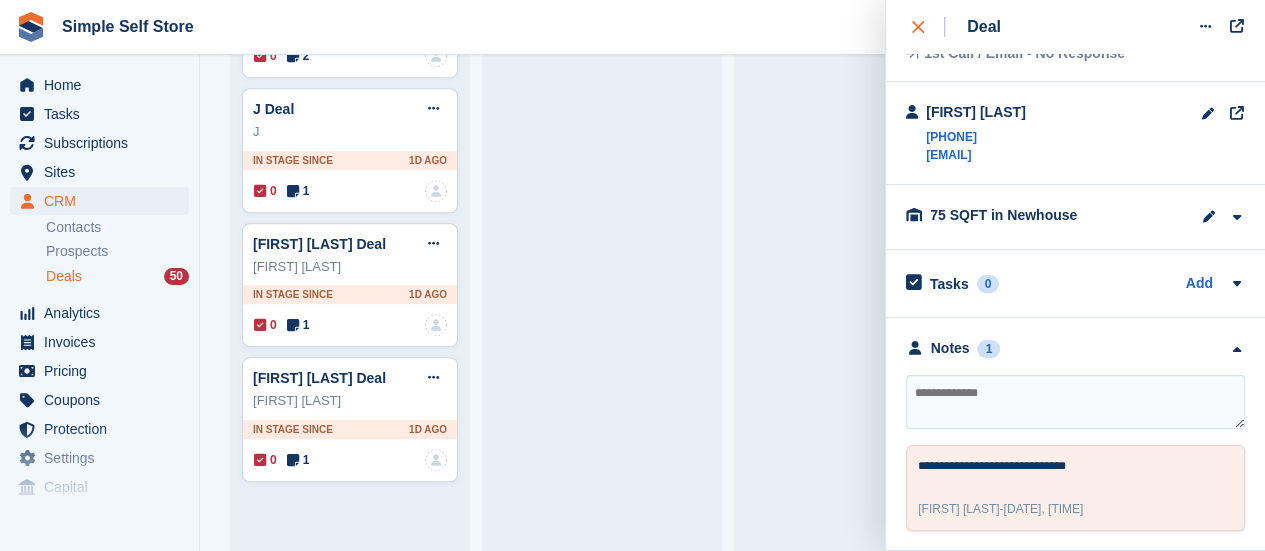click 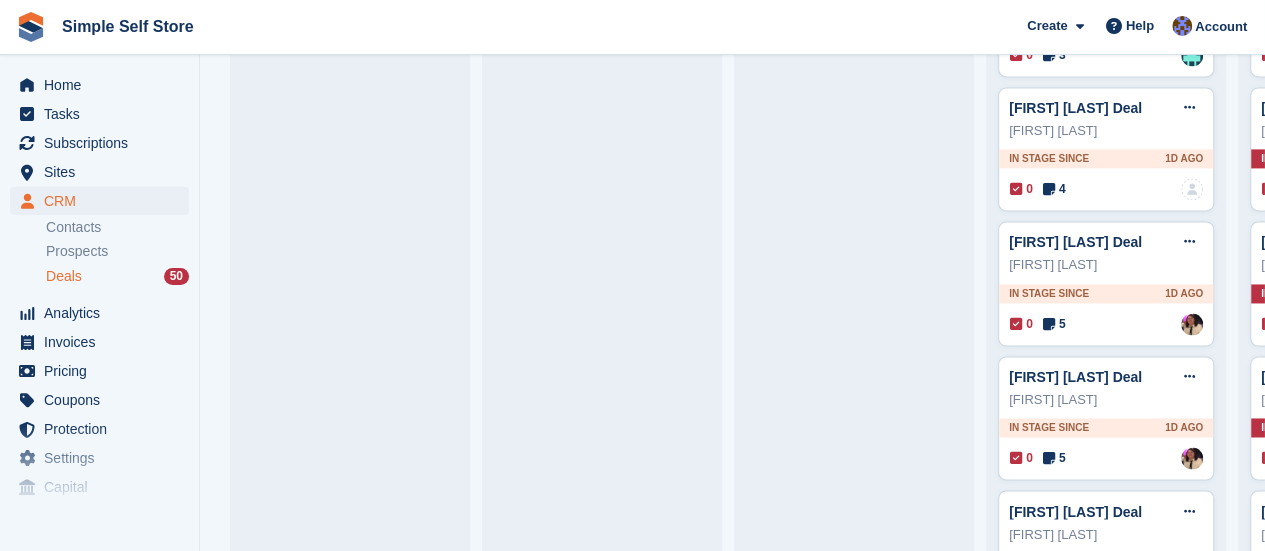 scroll, scrollTop: 1440, scrollLeft: 0, axis: vertical 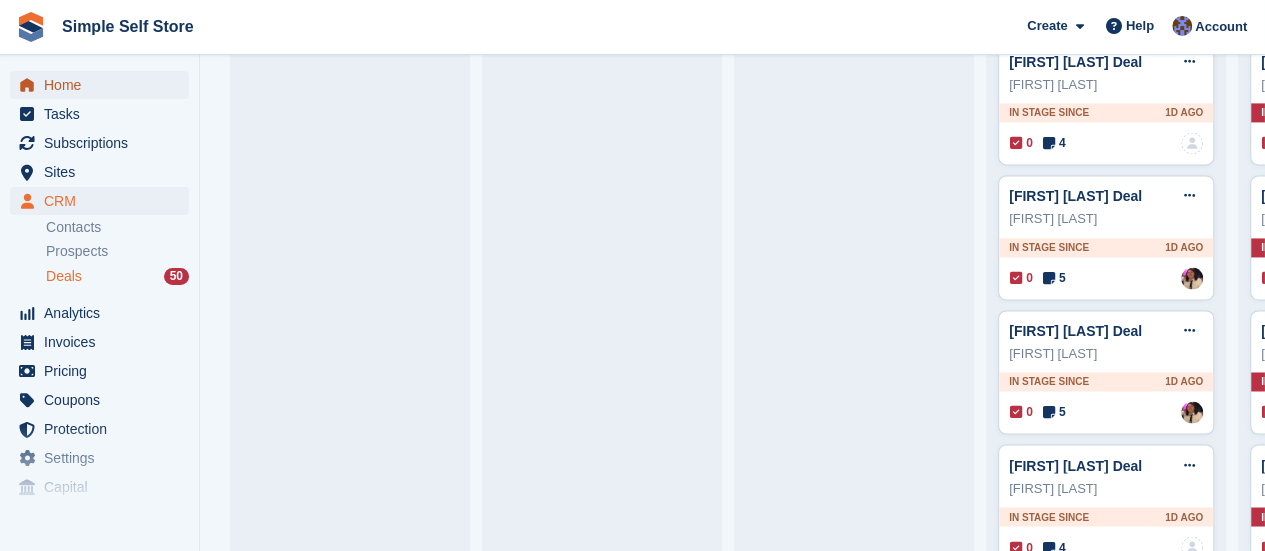 click on "Home" at bounding box center (104, 85) 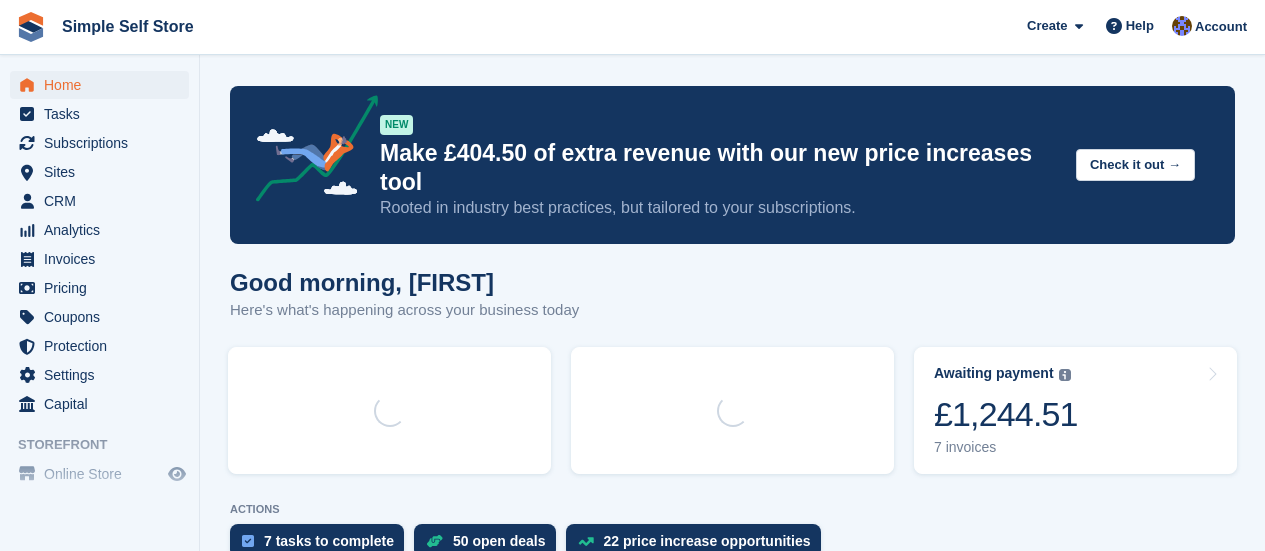 scroll, scrollTop: 0, scrollLeft: 0, axis: both 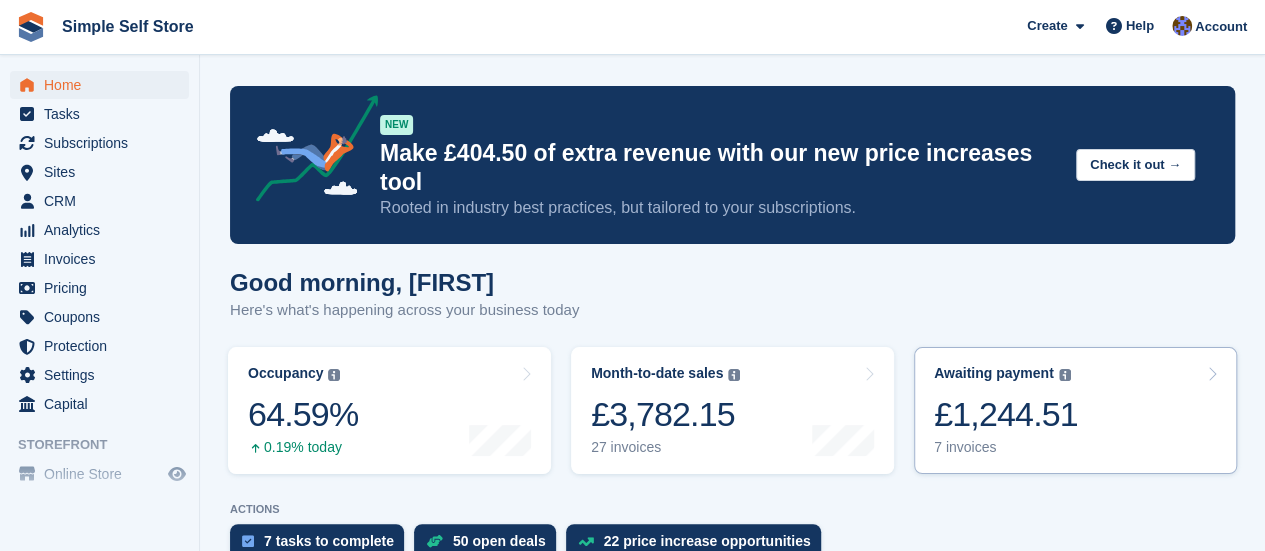 click on "7 invoices" at bounding box center [1006, 447] 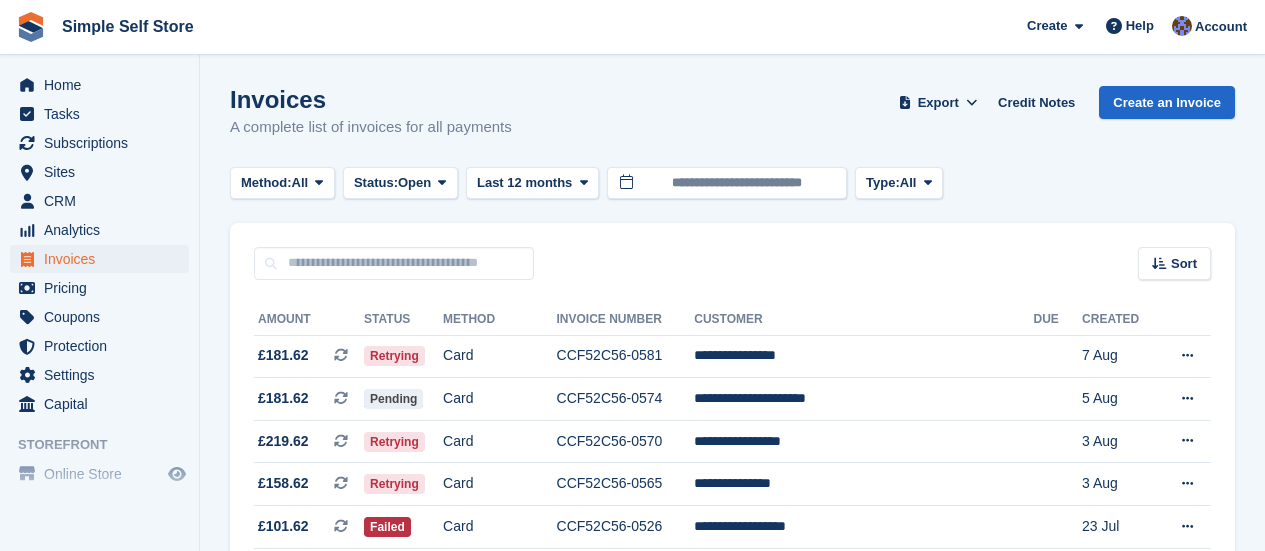 scroll, scrollTop: 0, scrollLeft: 0, axis: both 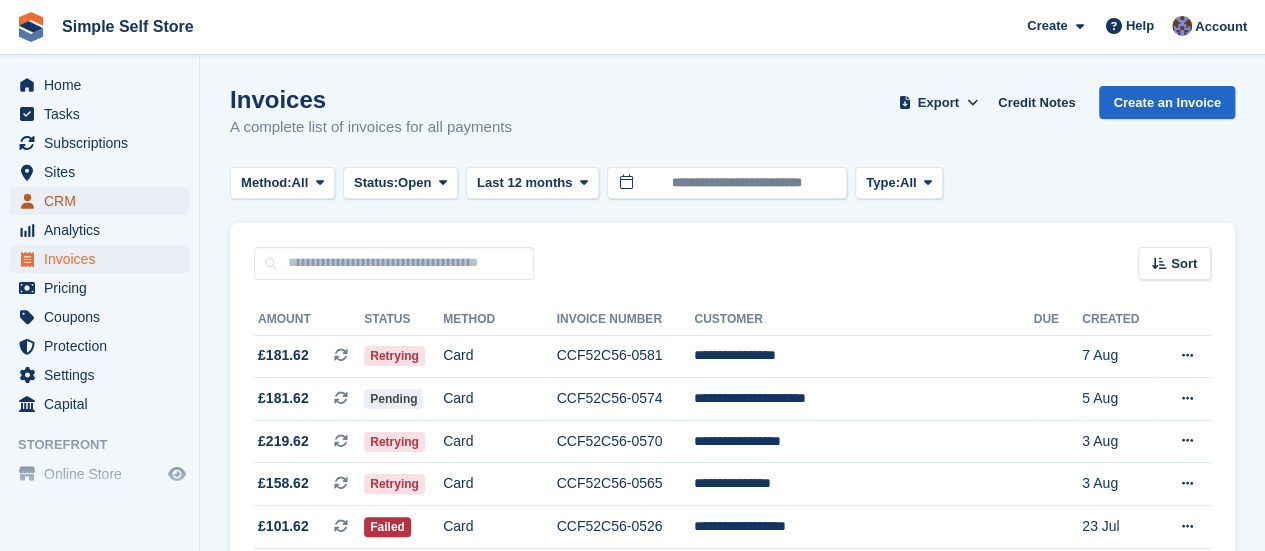 click on "CRM" at bounding box center (104, 201) 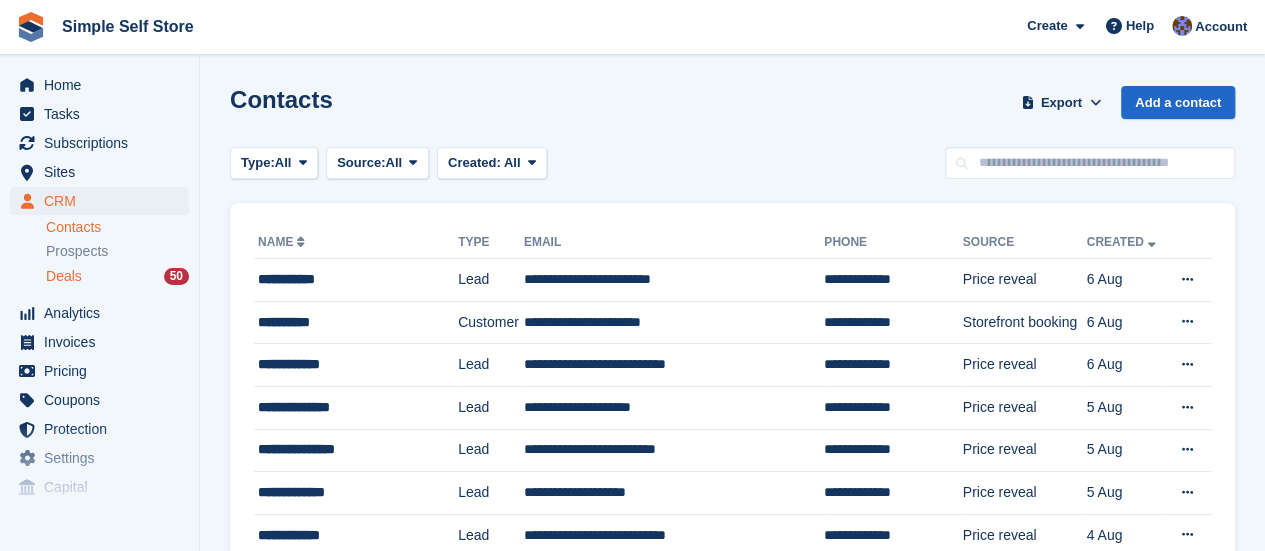 click on "Deals" at bounding box center (64, 276) 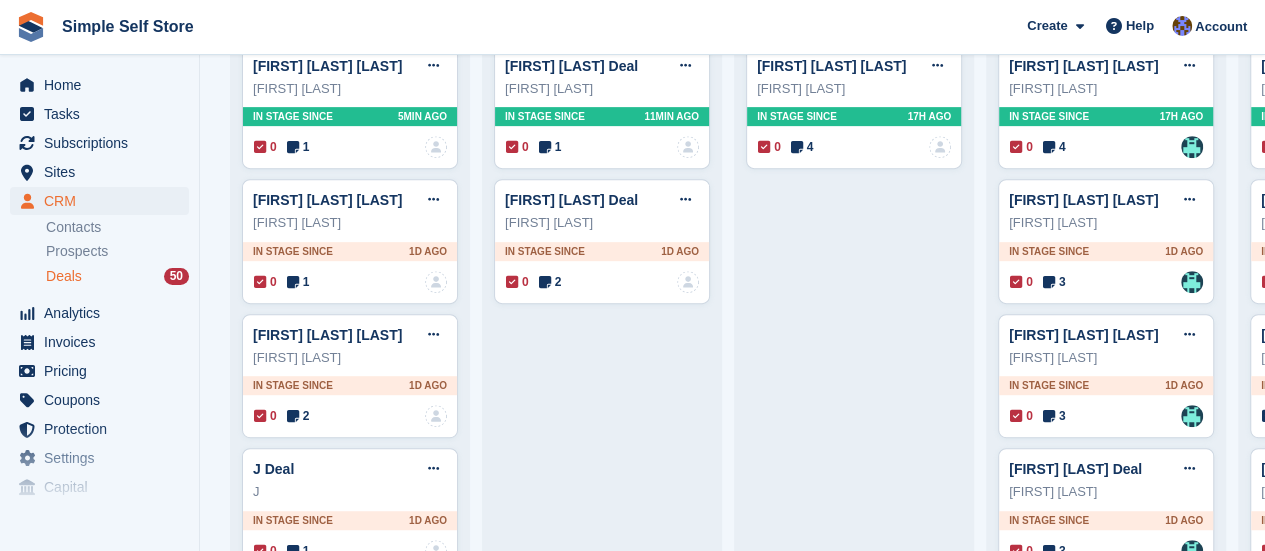 scroll, scrollTop: 400, scrollLeft: 0, axis: vertical 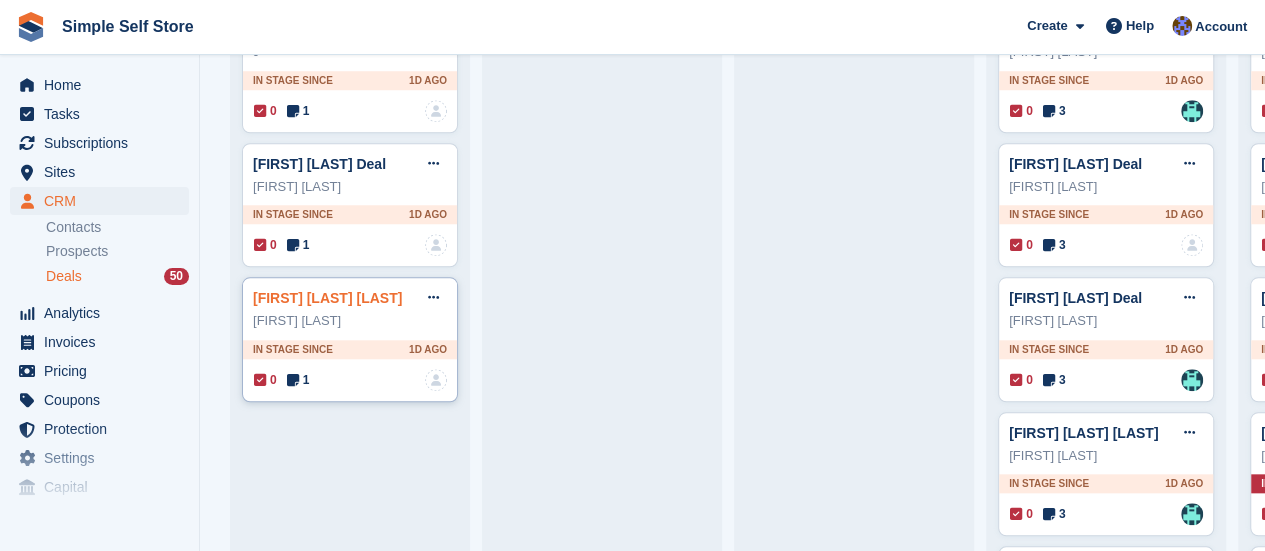 click on "Ruth Rutherford Deal" at bounding box center [327, 298] 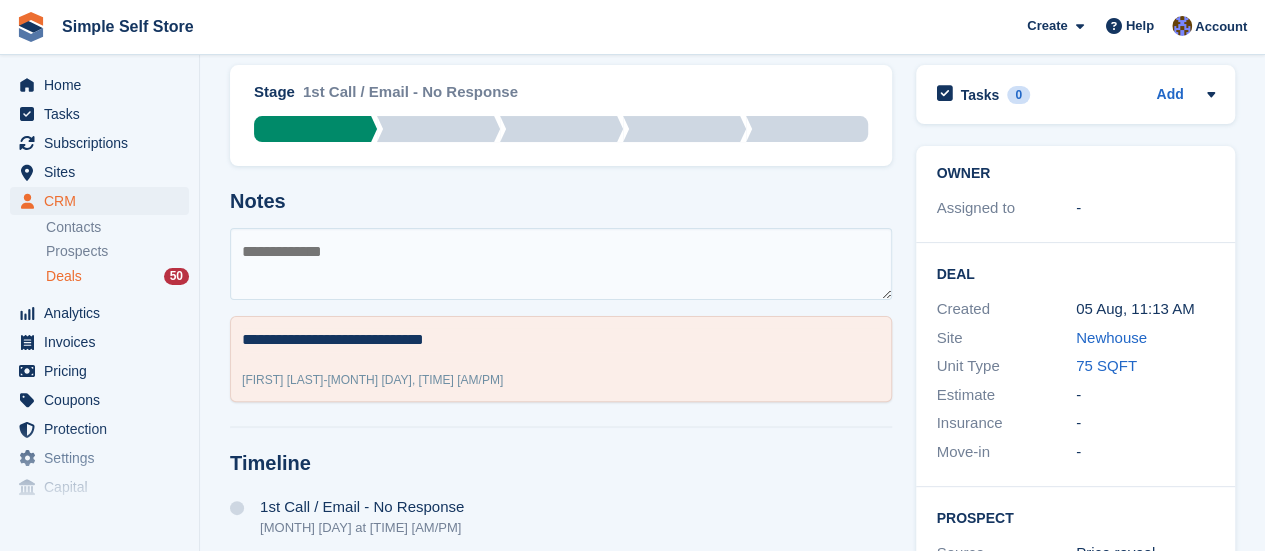 scroll, scrollTop: 111, scrollLeft: 0, axis: vertical 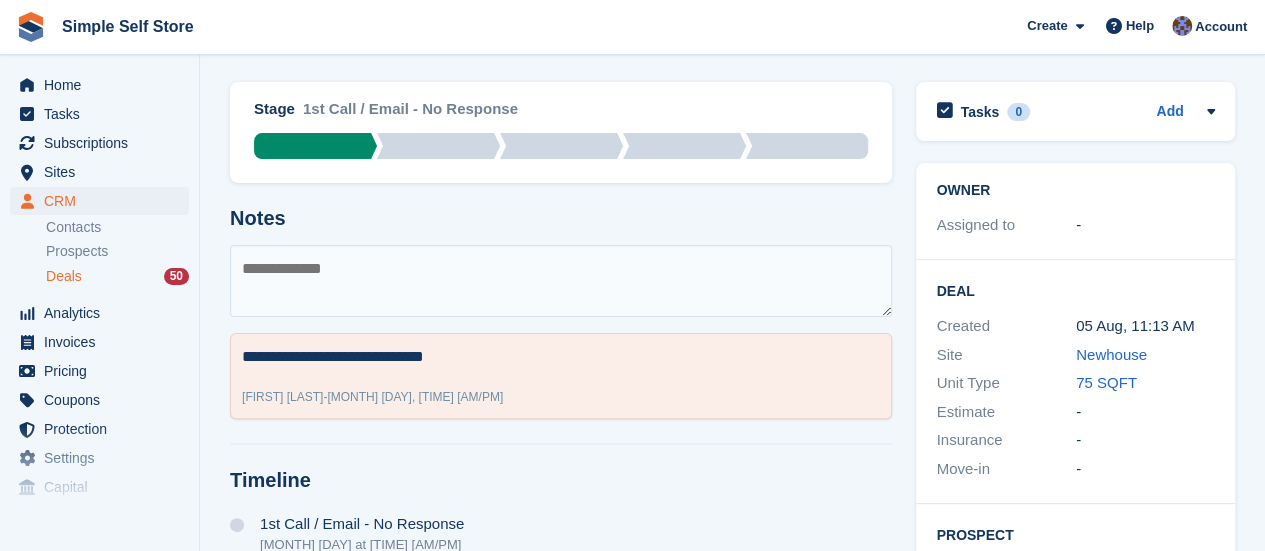 click at bounding box center (561, 281) 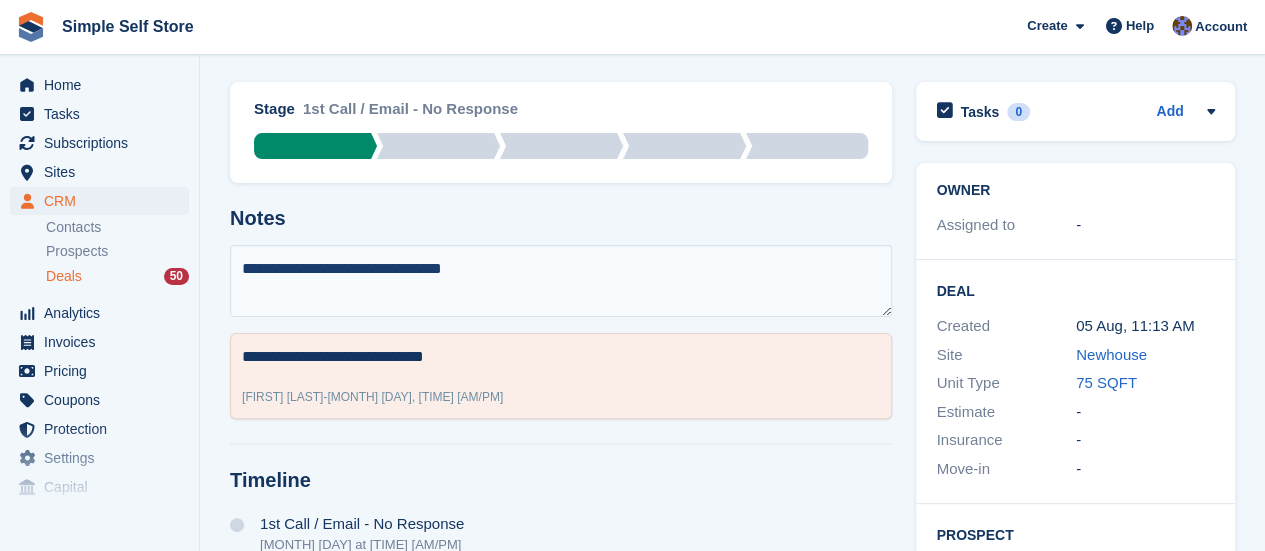 type on "**********" 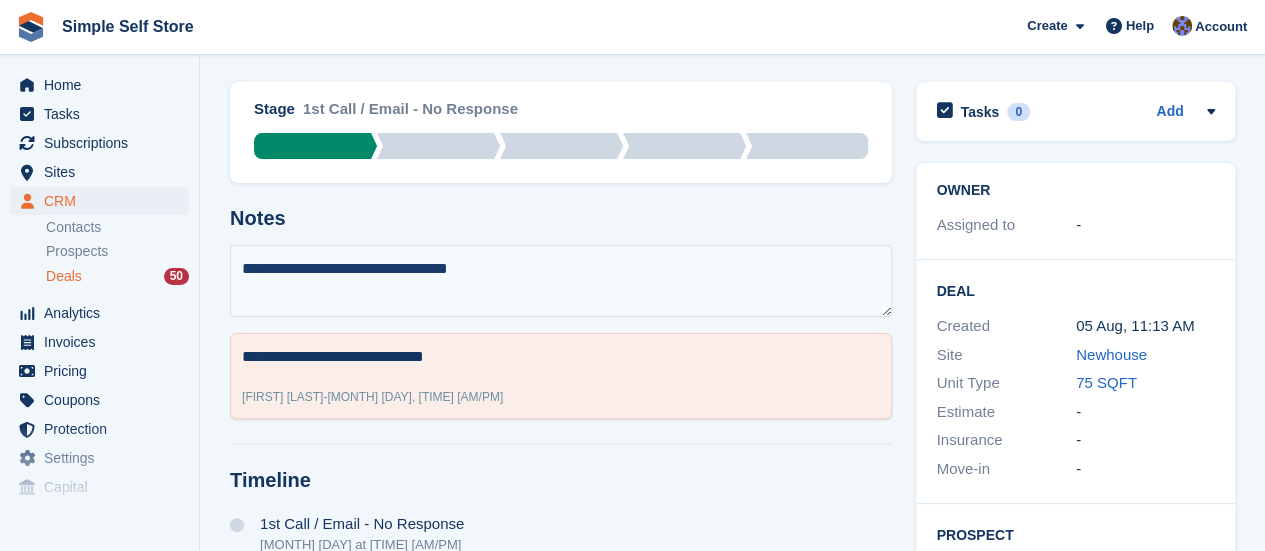 type 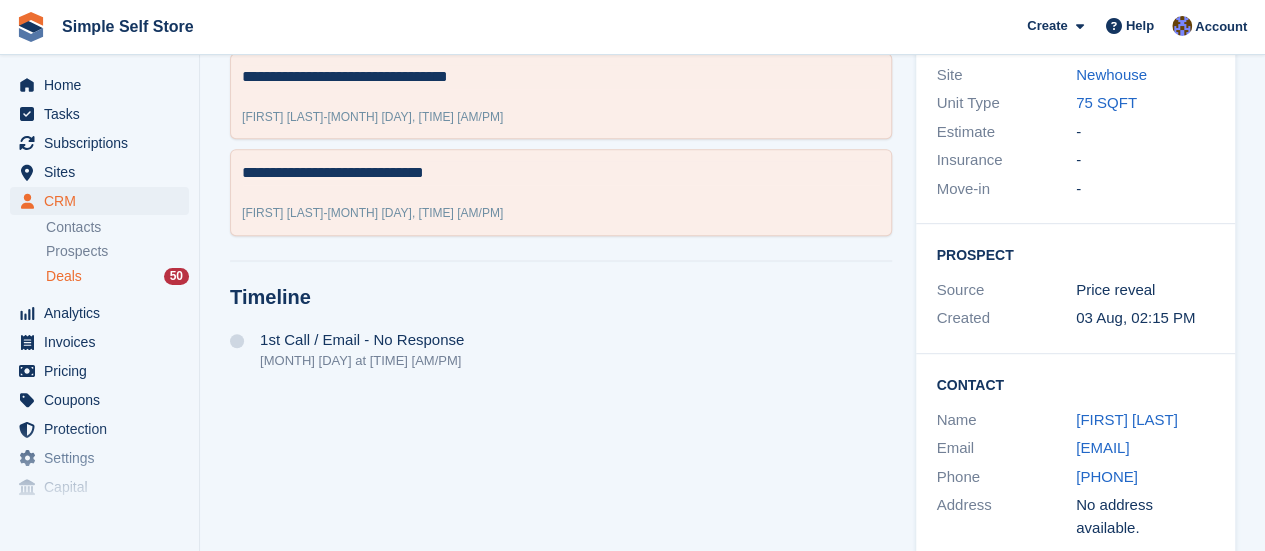 scroll, scrollTop: 431, scrollLeft: 0, axis: vertical 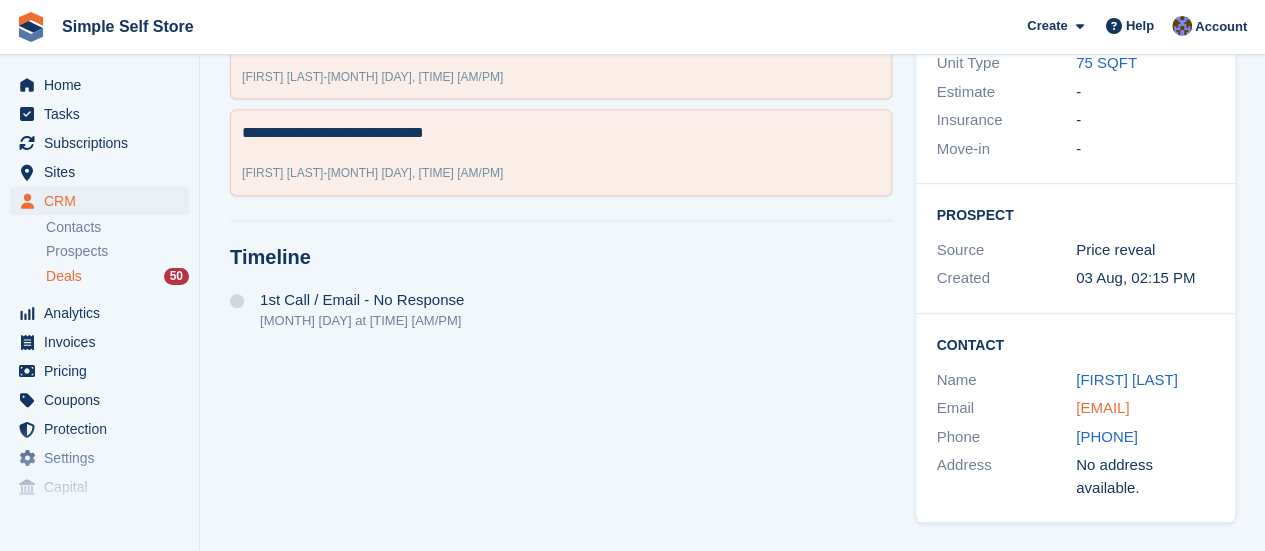 click on "rufior@hotmail.com" at bounding box center [1102, 407] 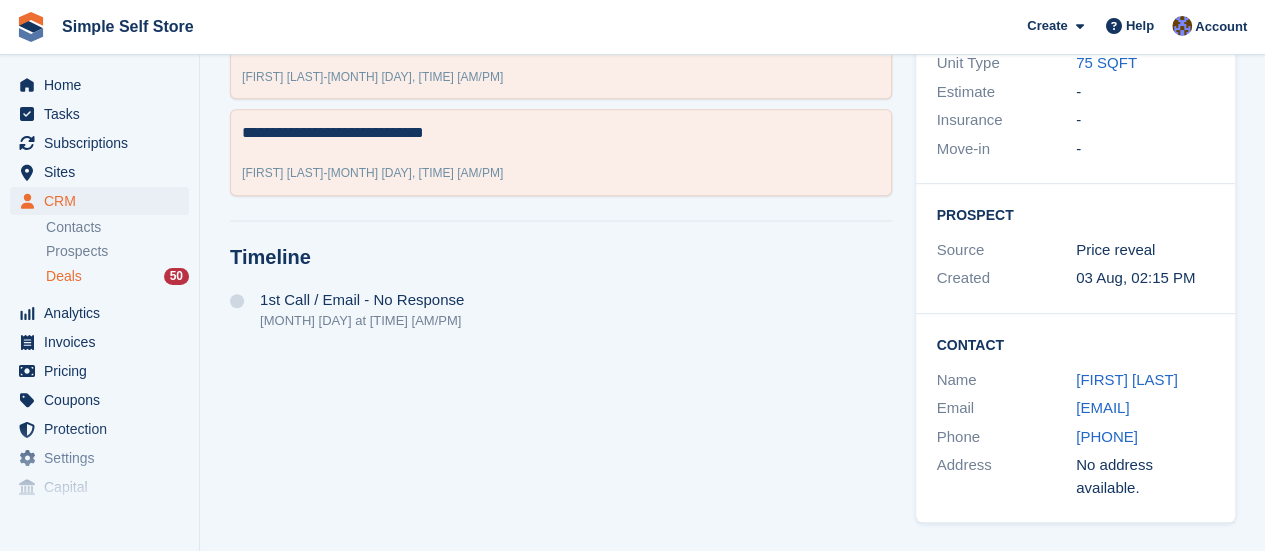 click on "Deals" at bounding box center [64, 276] 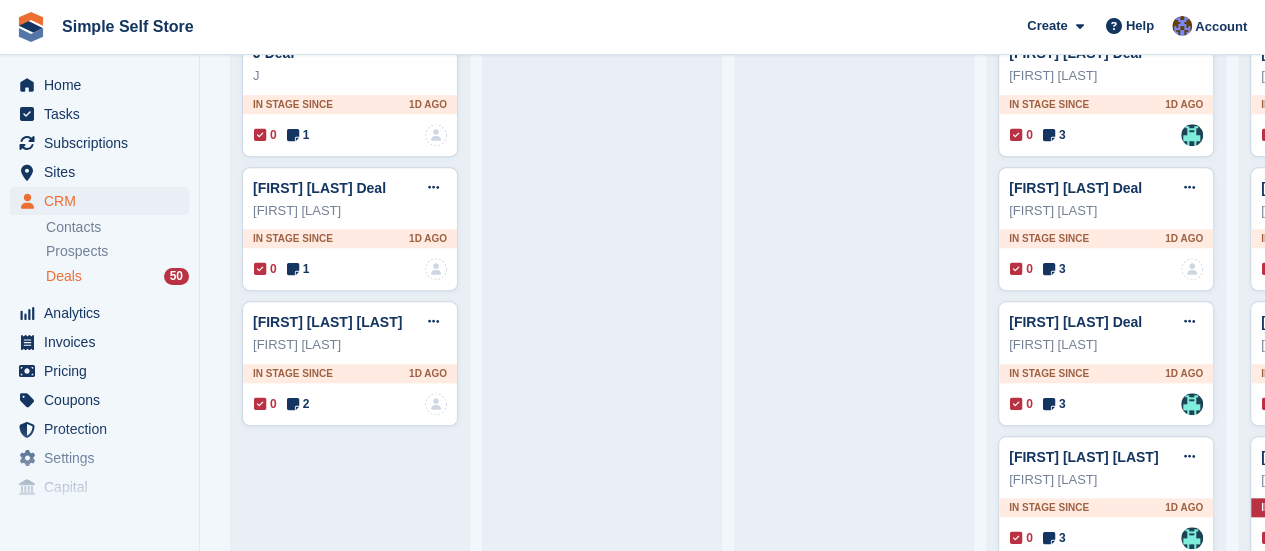 scroll, scrollTop: 880, scrollLeft: 0, axis: vertical 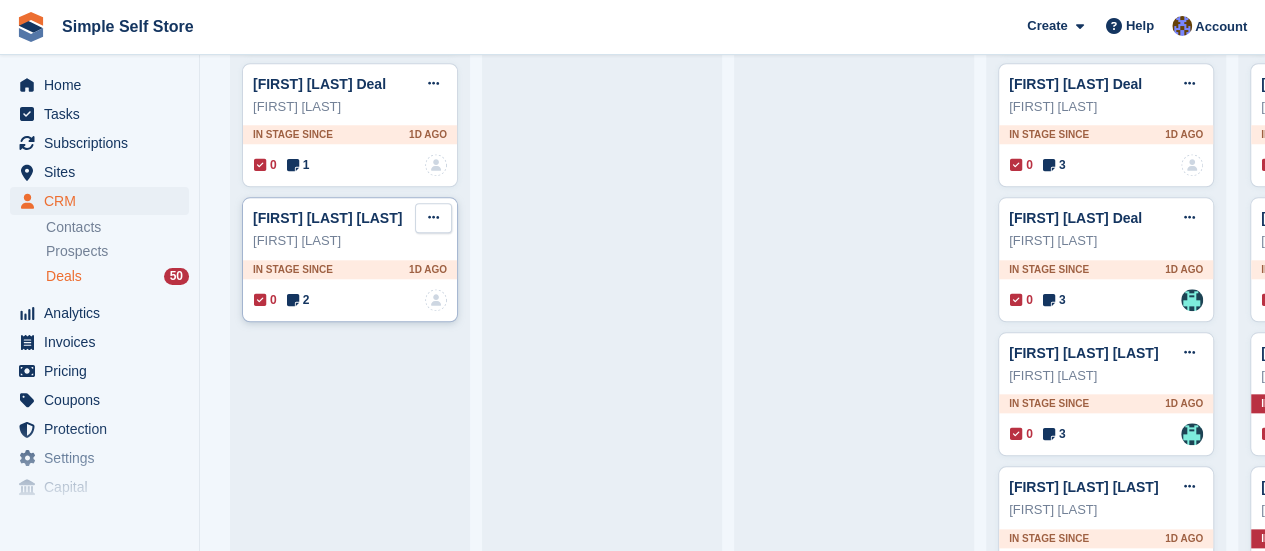click at bounding box center [433, 217] 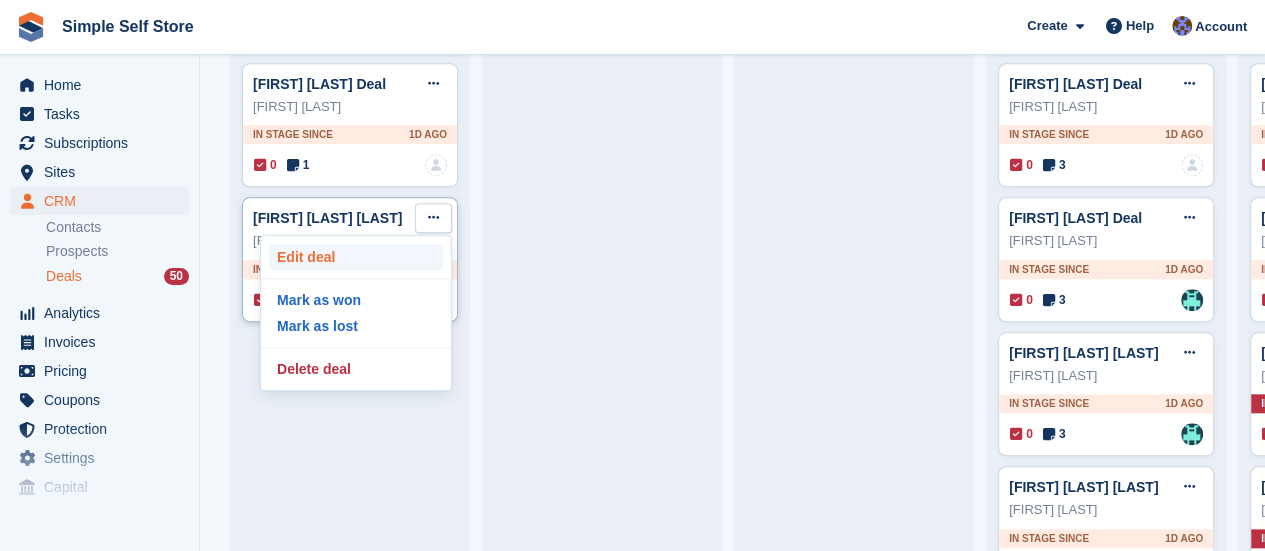 click on "Edit deal" at bounding box center (356, 257) 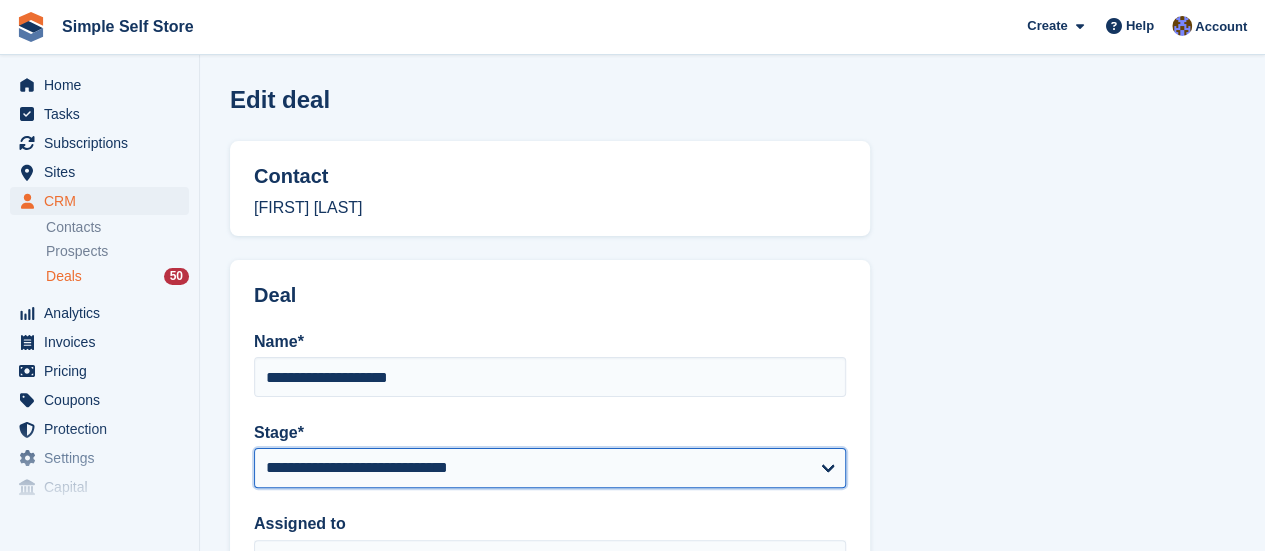 click on "**********" at bounding box center [550, 468] 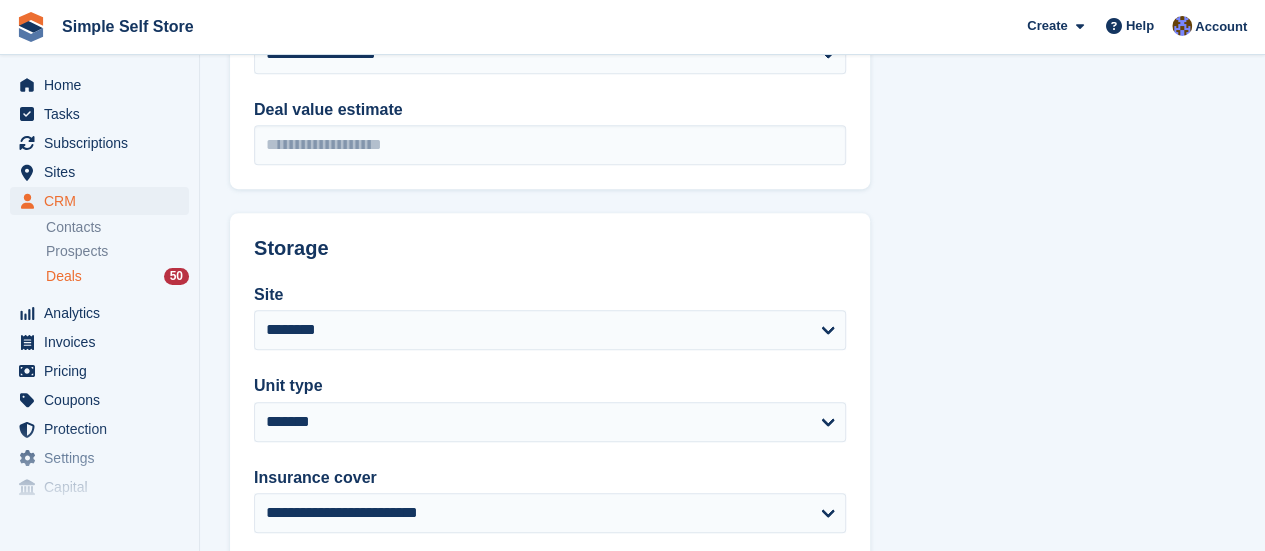 scroll, scrollTop: 586, scrollLeft: 0, axis: vertical 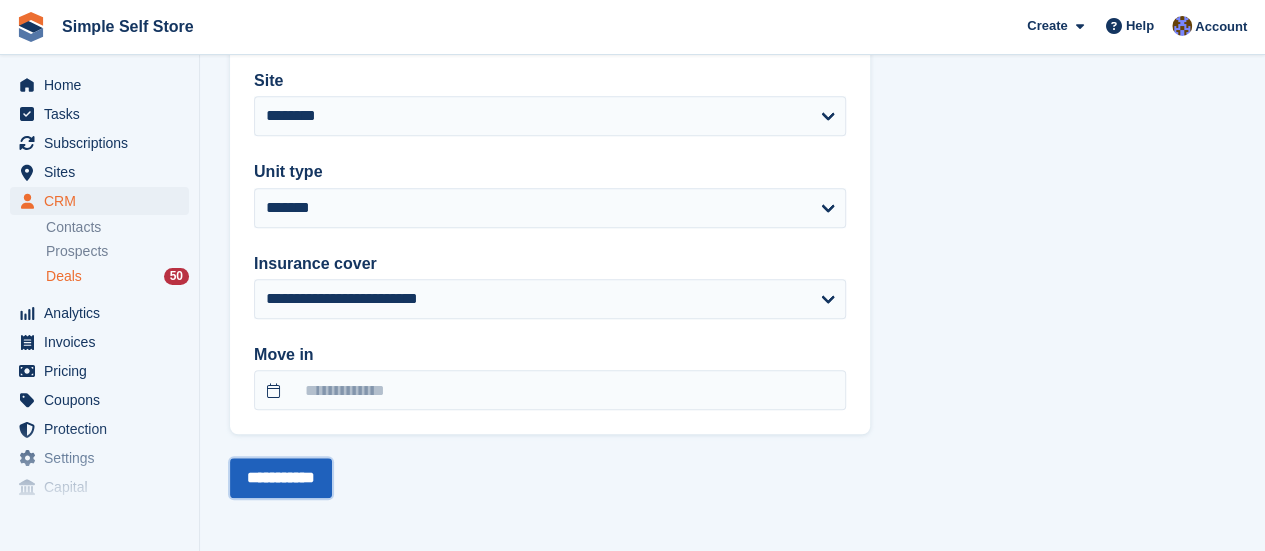 click on "**********" at bounding box center [281, 478] 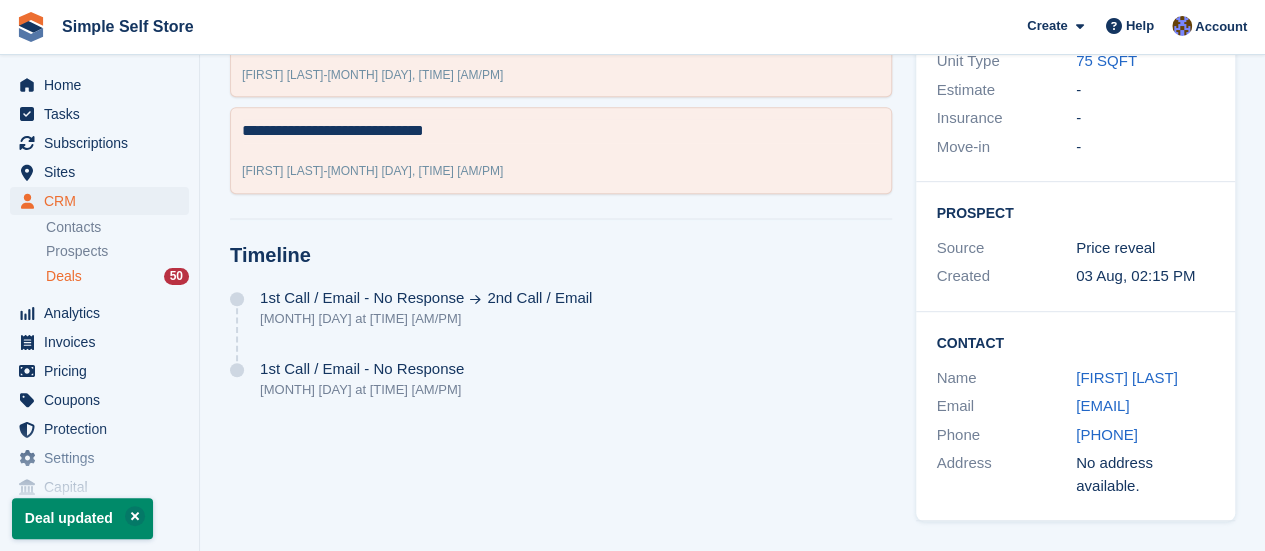 scroll, scrollTop: 0, scrollLeft: 0, axis: both 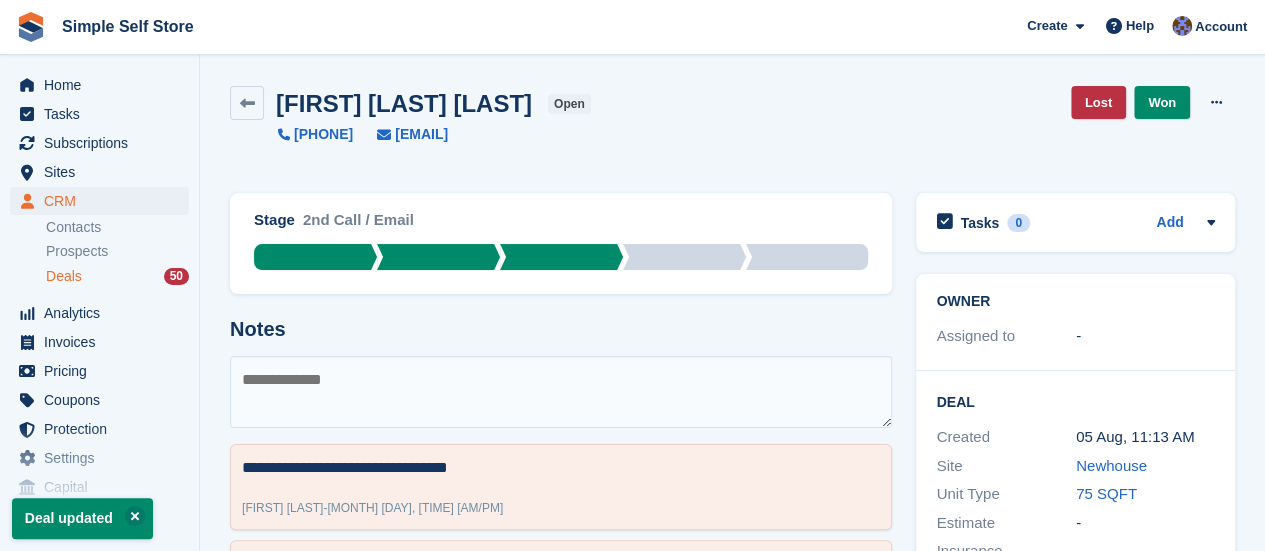 click on "Deals" at bounding box center [64, 276] 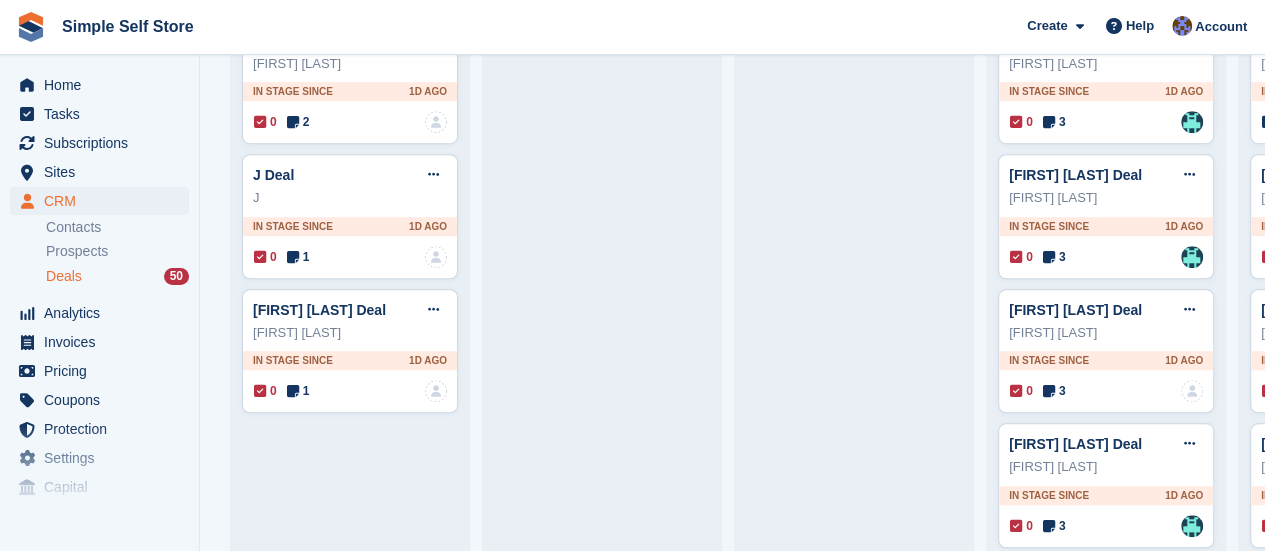 scroll, scrollTop: 680, scrollLeft: 0, axis: vertical 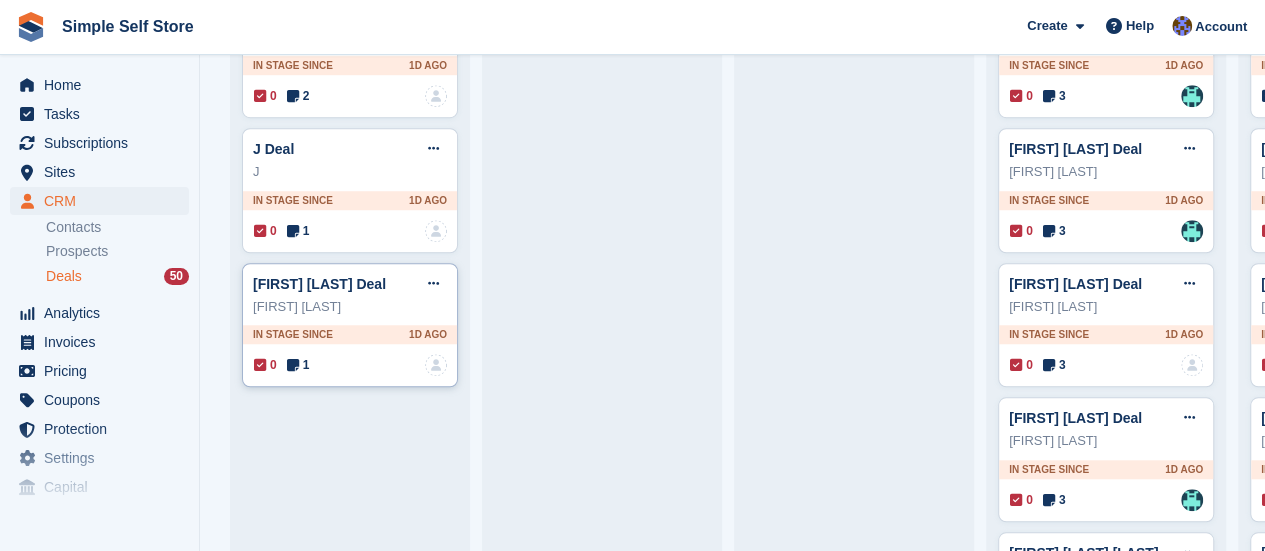 click on "Sandra Sloan" at bounding box center [350, 307] 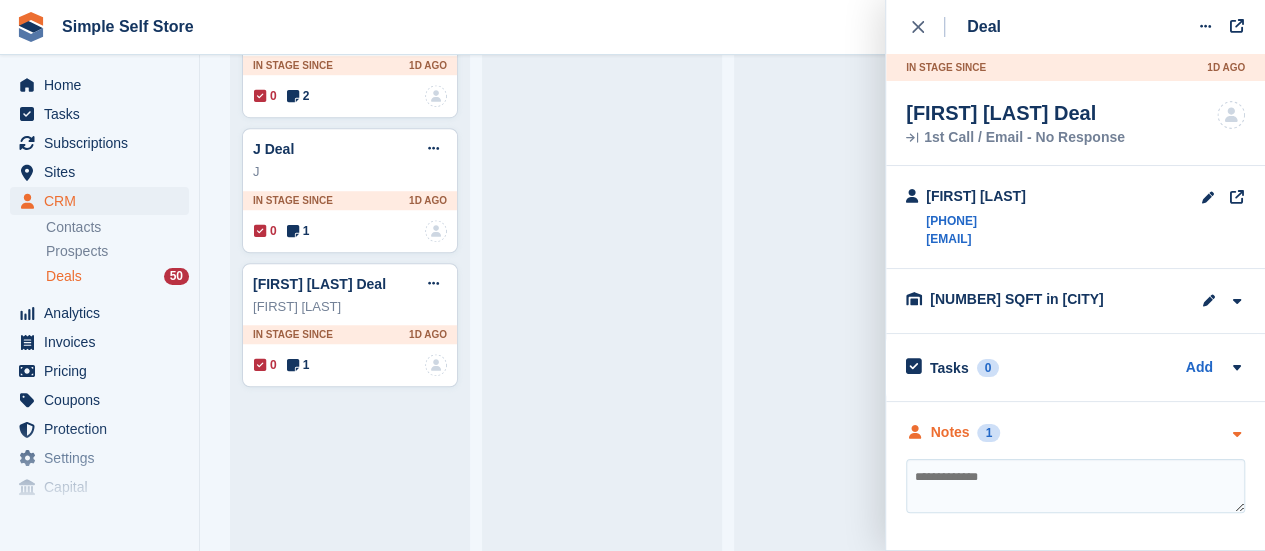click at bounding box center [1236, 434] 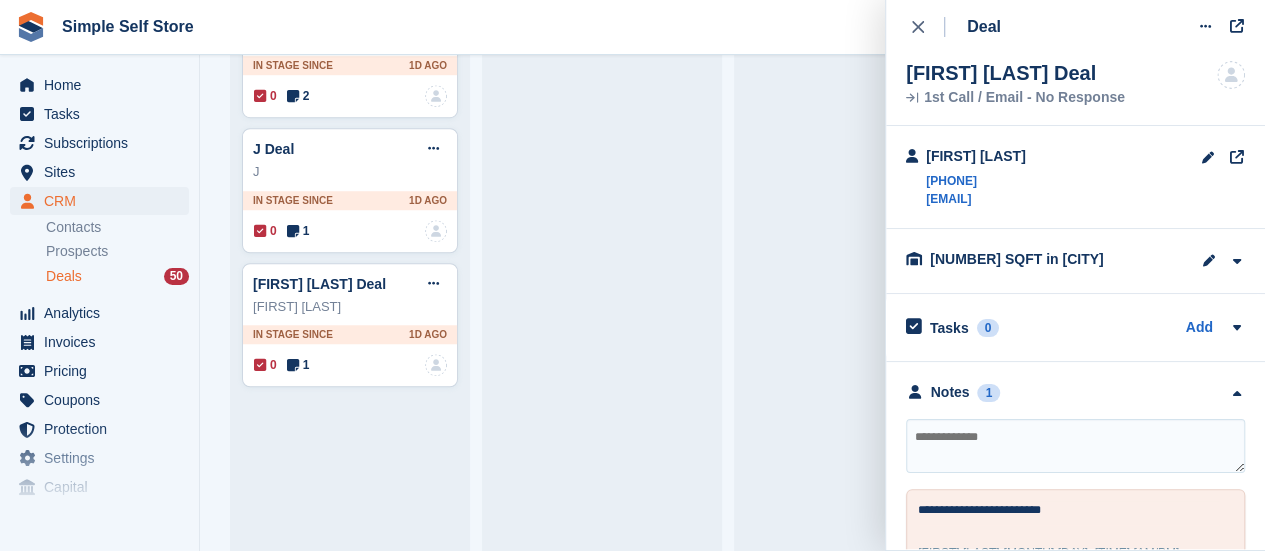 scroll, scrollTop: 84, scrollLeft: 0, axis: vertical 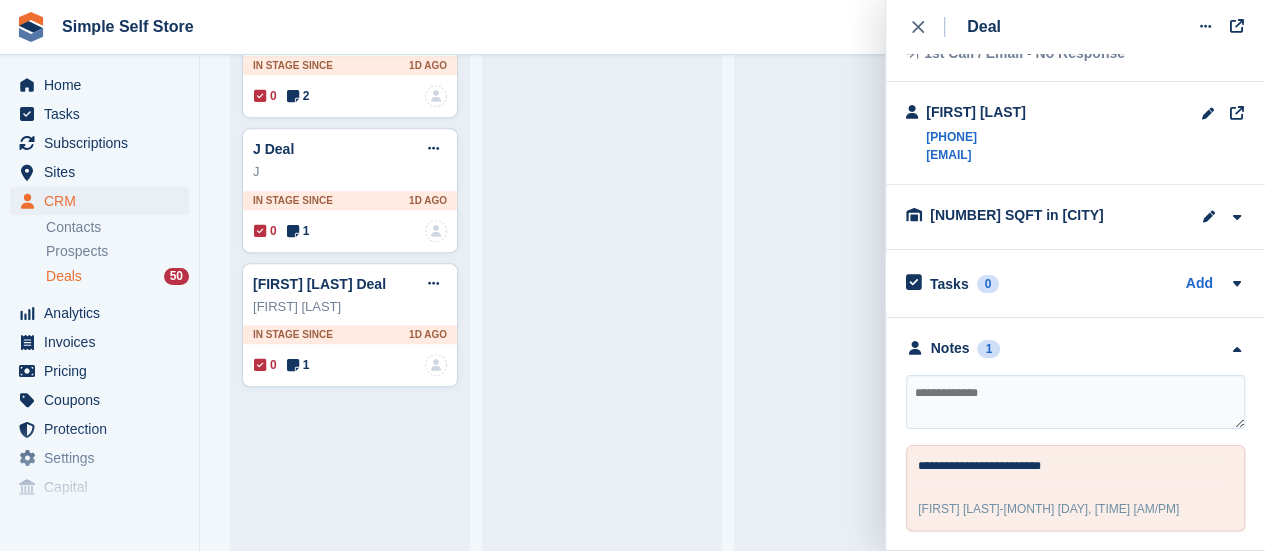 click at bounding box center [1075, 402] 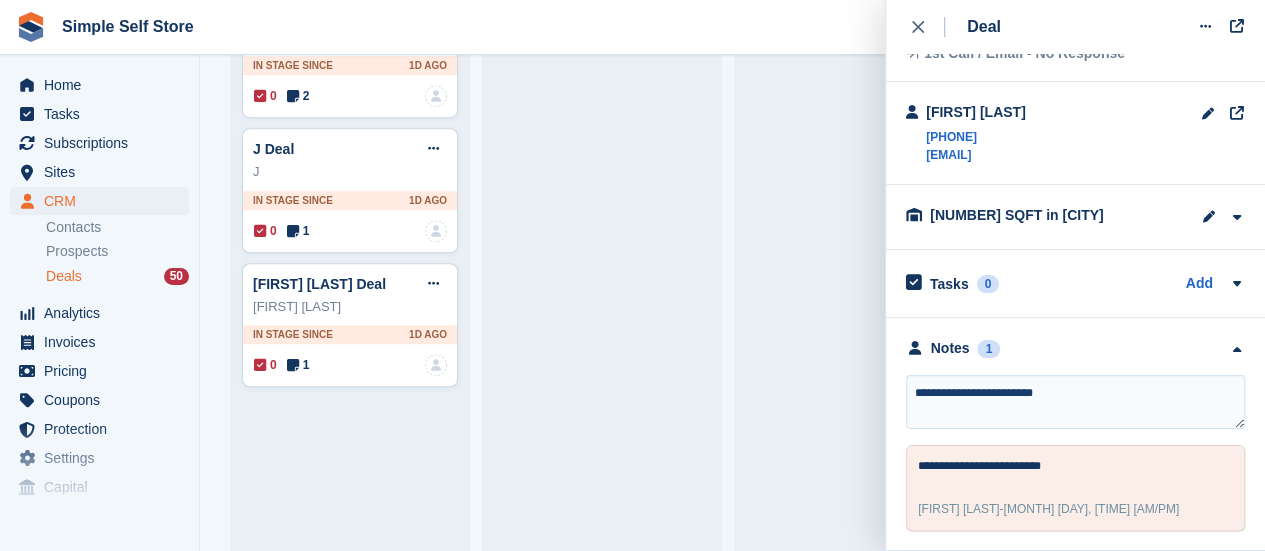 type on "**********" 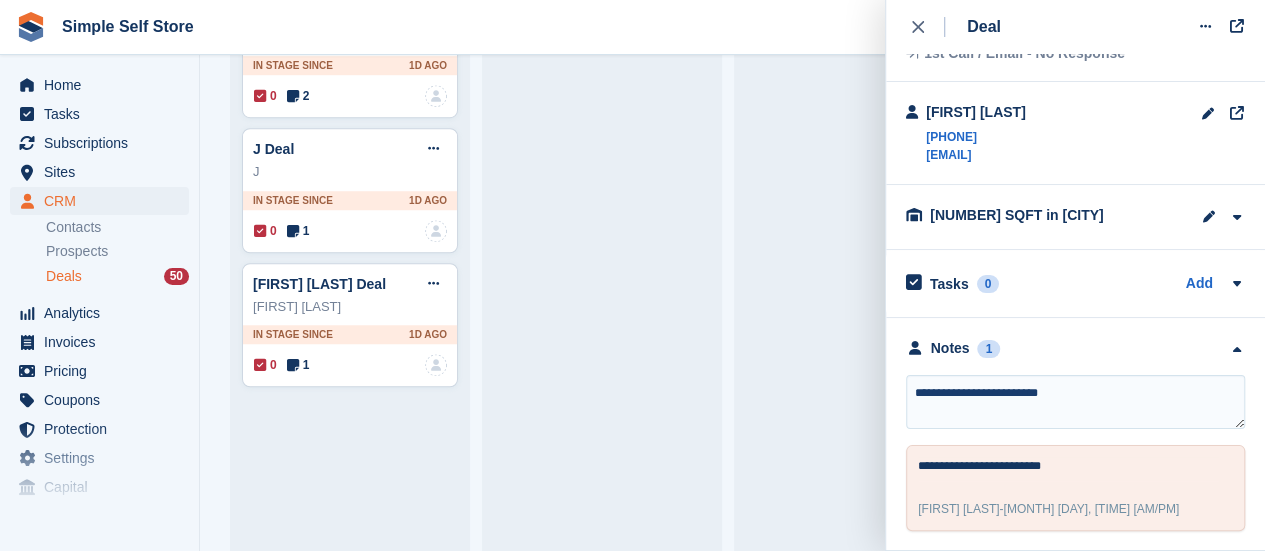 type 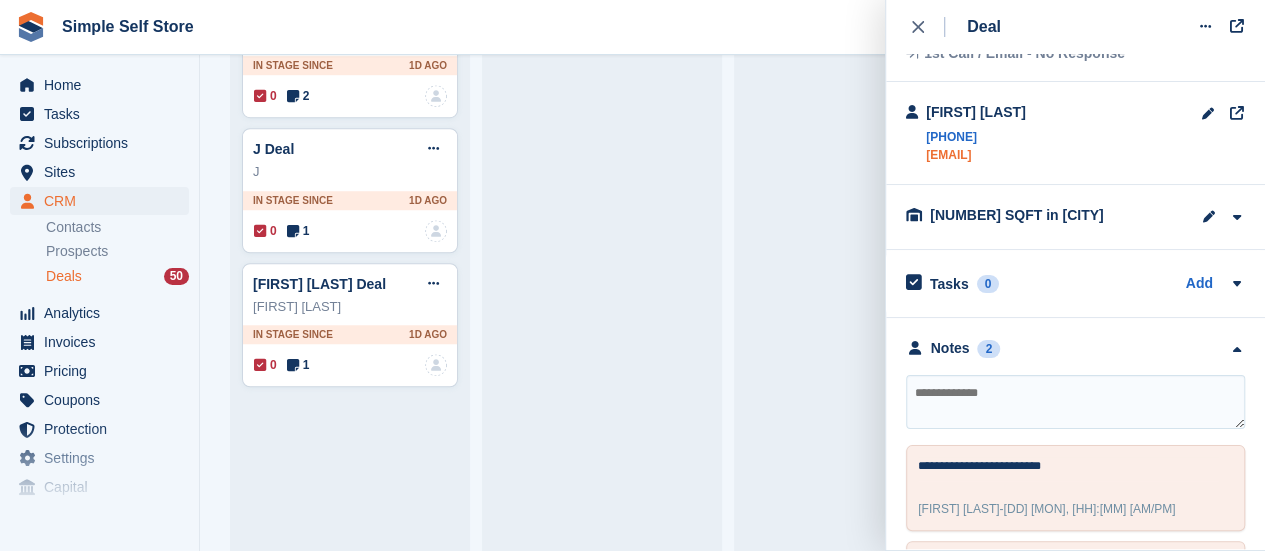 click on "sandra179@outlook.com" at bounding box center [976, 155] 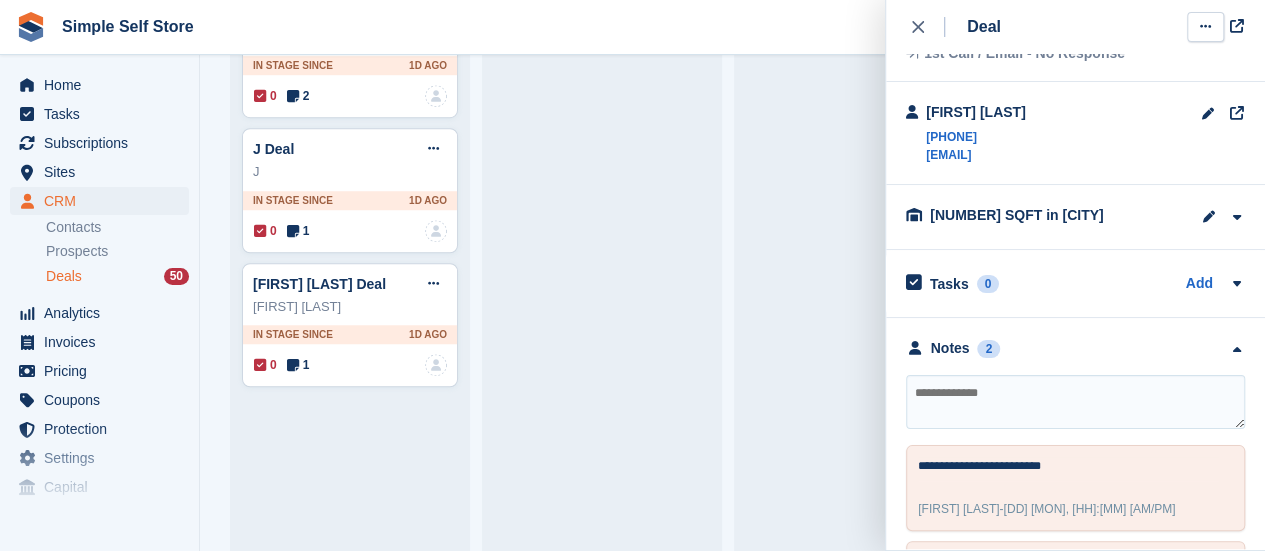 click at bounding box center [1205, 26] 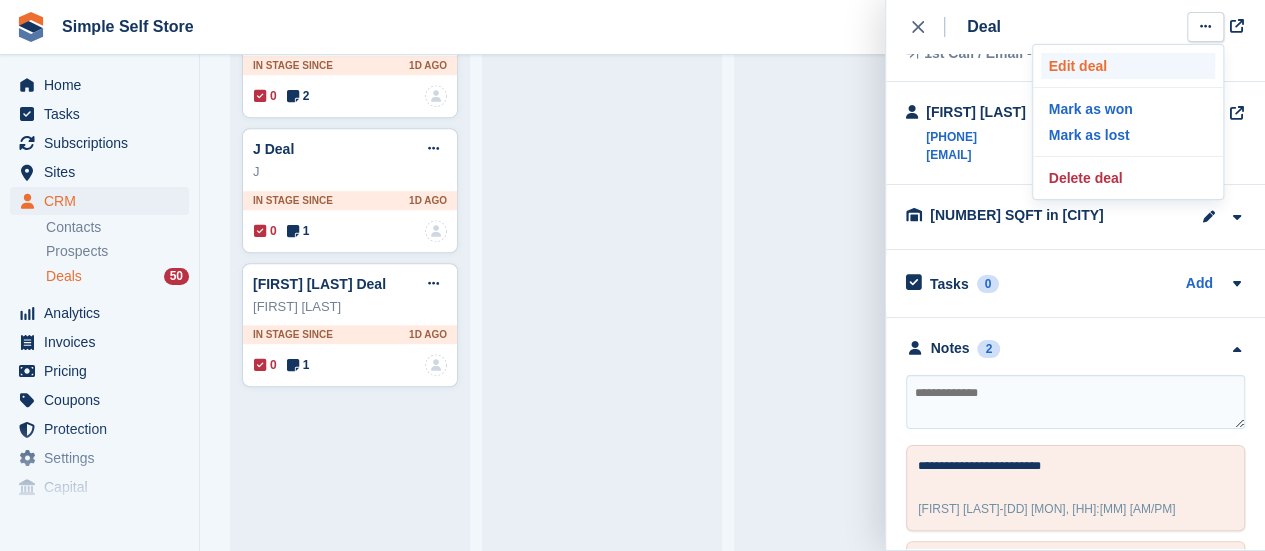 click on "Edit deal" at bounding box center [1128, 66] 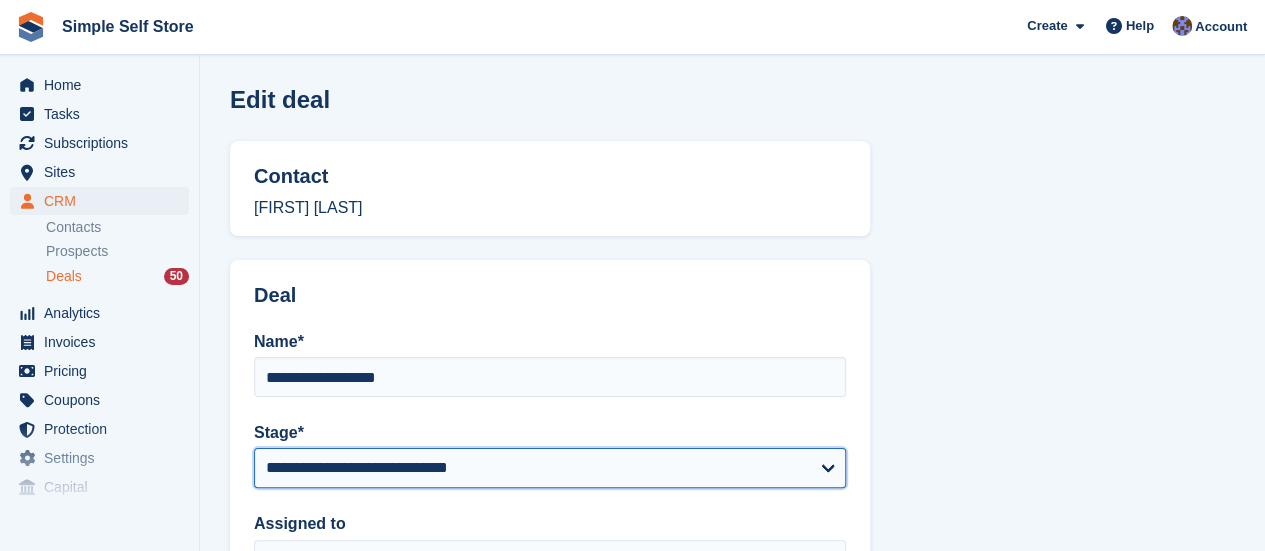 click on "**********" at bounding box center (550, 468) 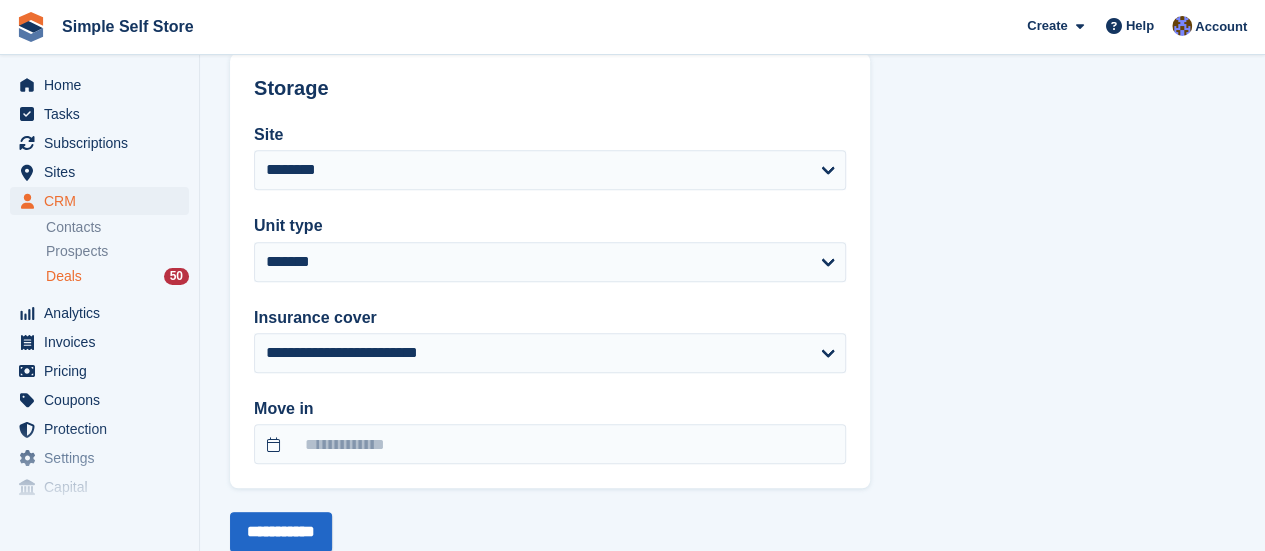 scroll, scrollTop: 720, scrollLeft: 0, axis: vertical 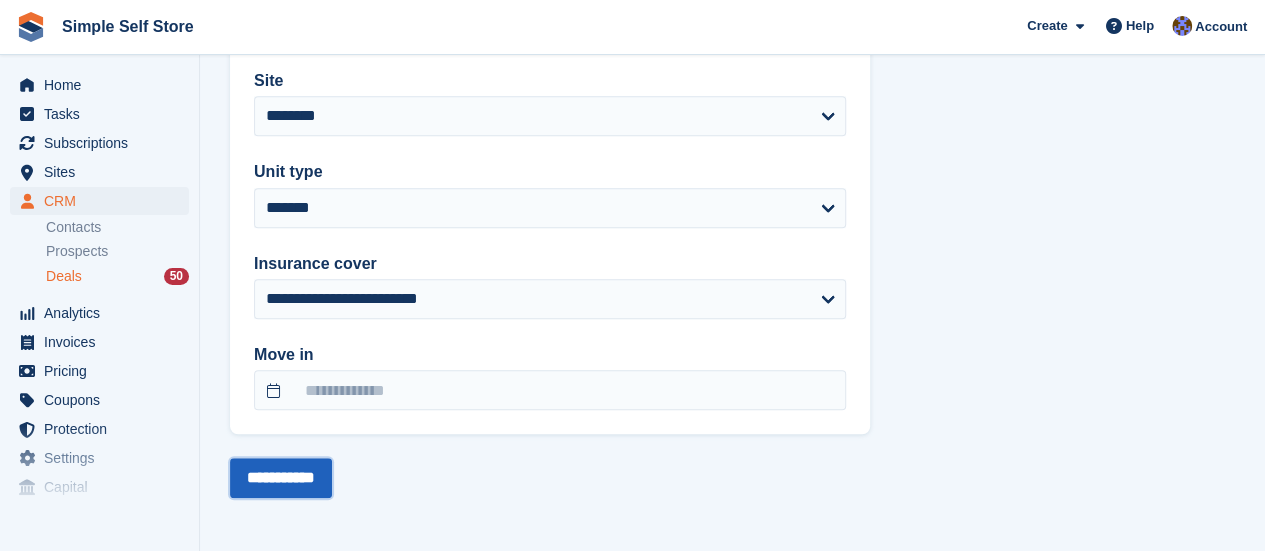 click on "**********" at bounding box center (281, 478) 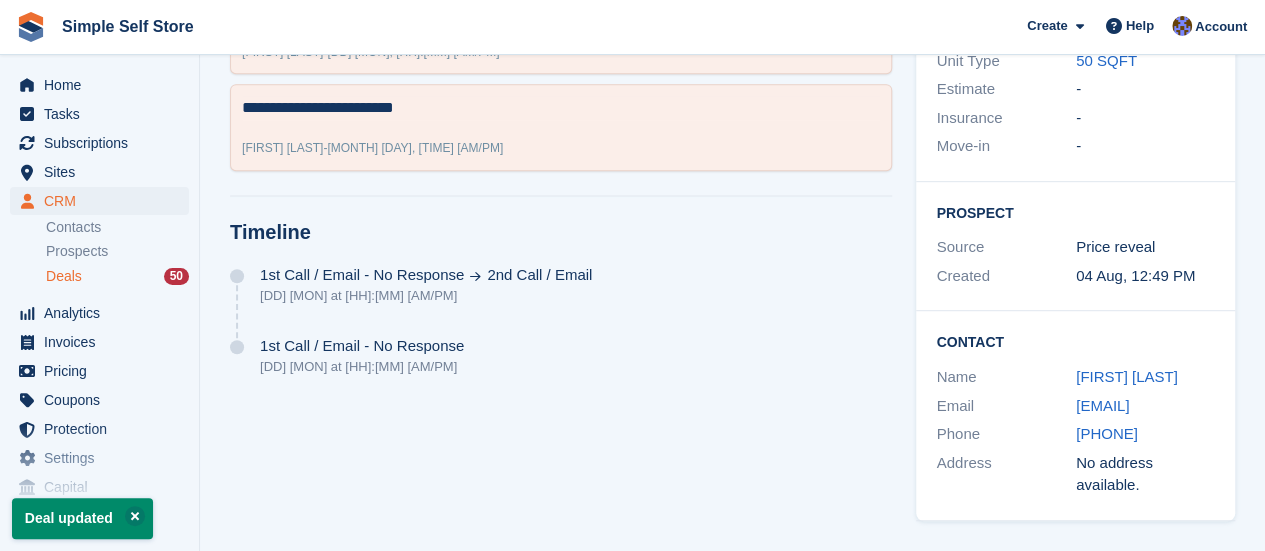 scroll, scrollTop: 0, scrollLeft: 0, axis: both 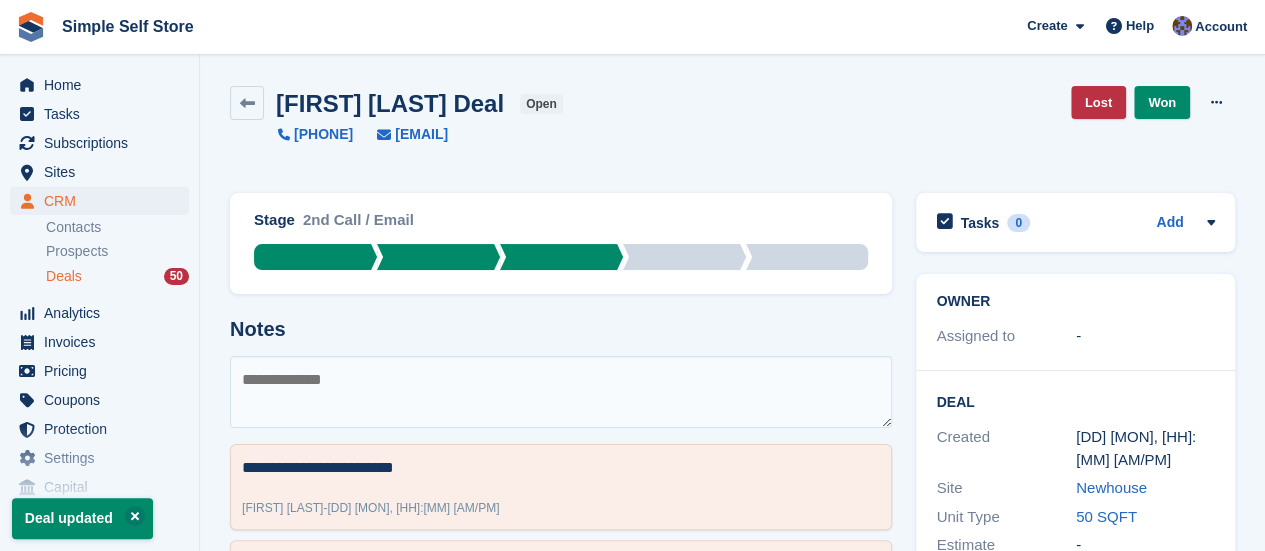 click on "Deals" at bounding box center (64, 276) 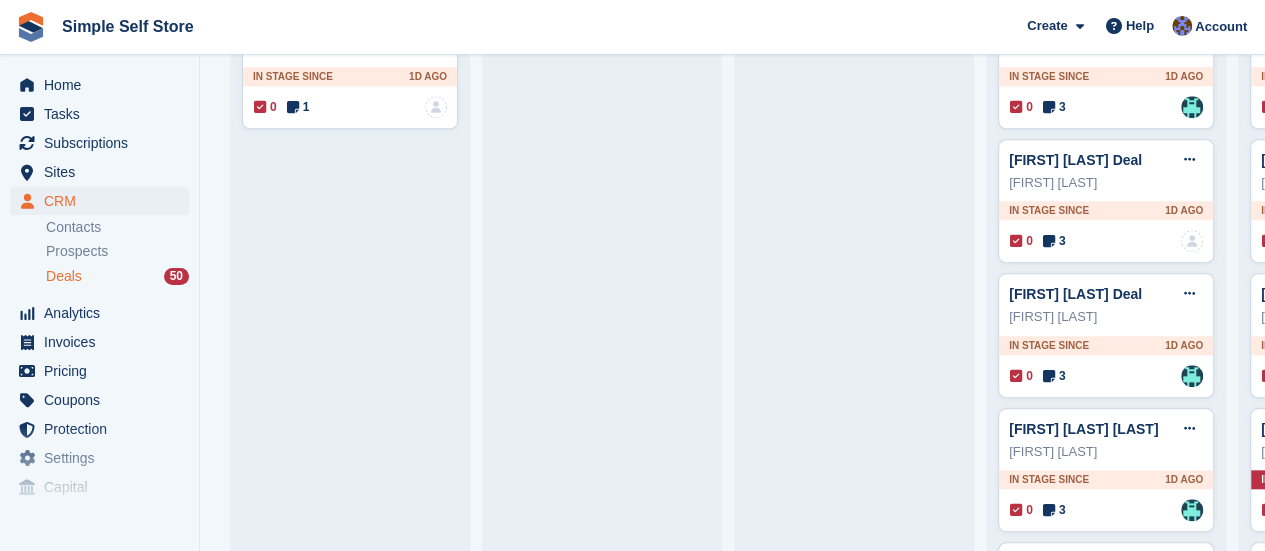 scroll, scrollTop: 840, scrollLeft: 0, axis: vertical 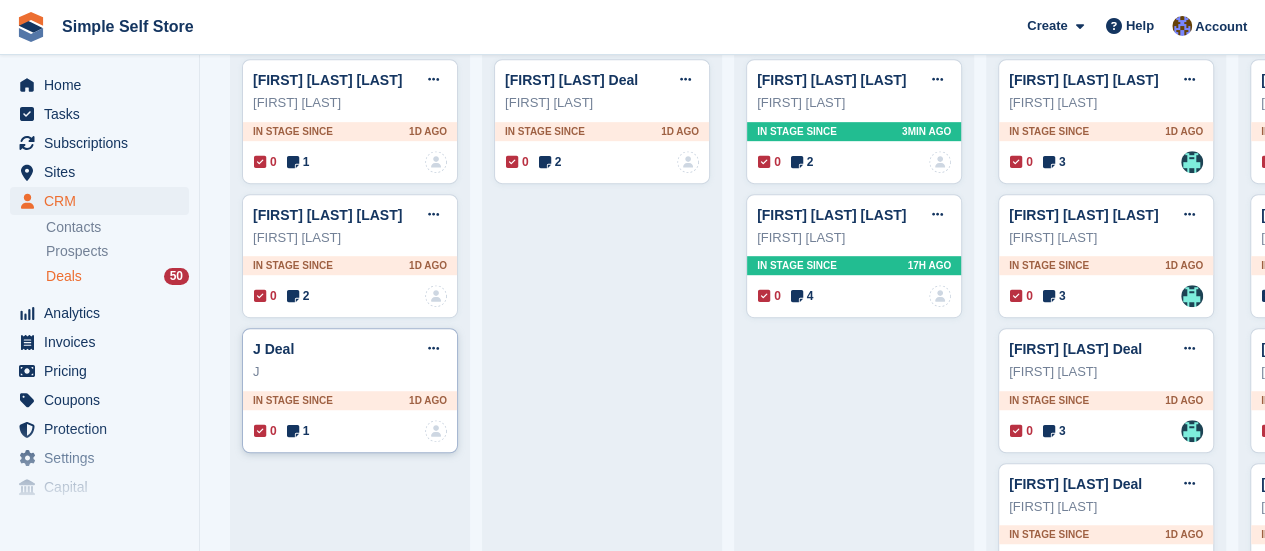 click on "J Deal
Edit deal
Mark as won
Mark as lost
Delete deal" at bounding box center [350, 349] 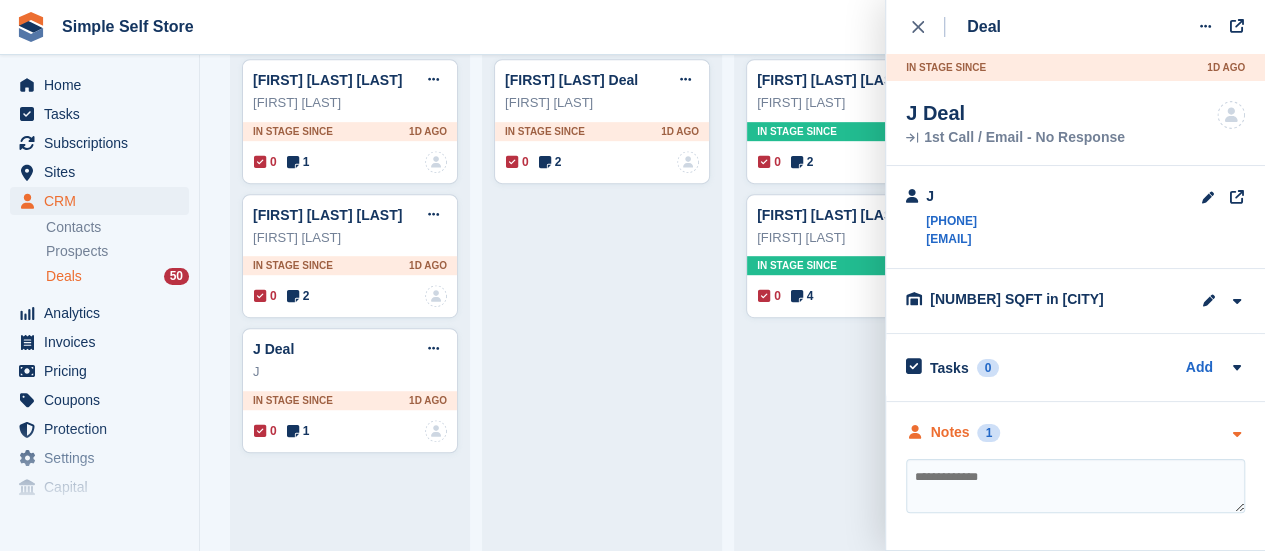 click at bounding box center (1236, 434) 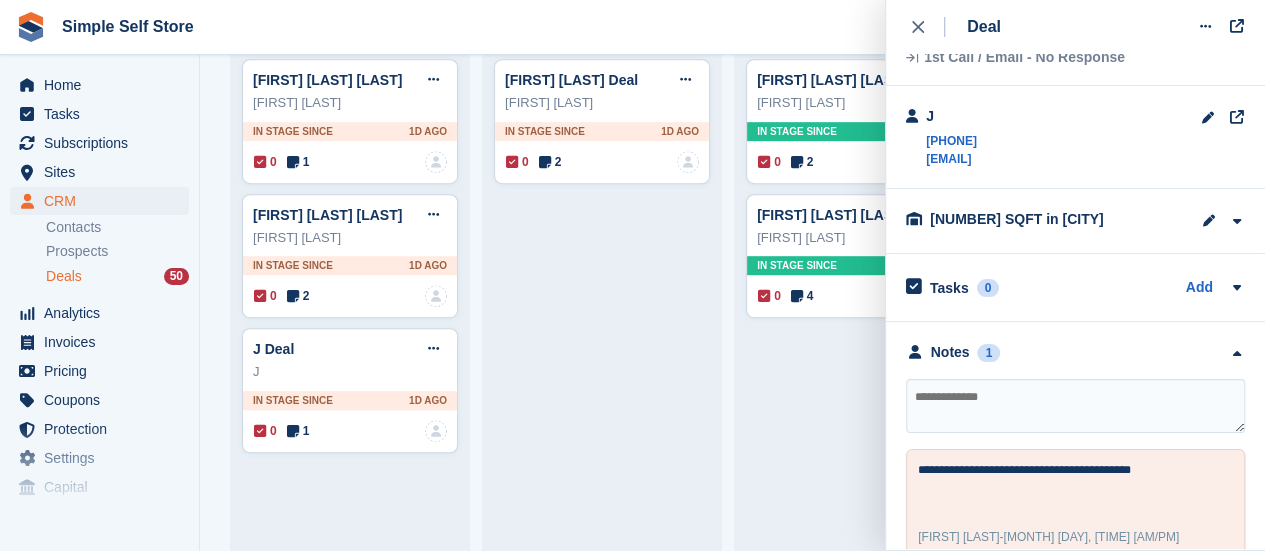 scroll, scrollTop: 108, scrollLeft: 0, axis: vertical 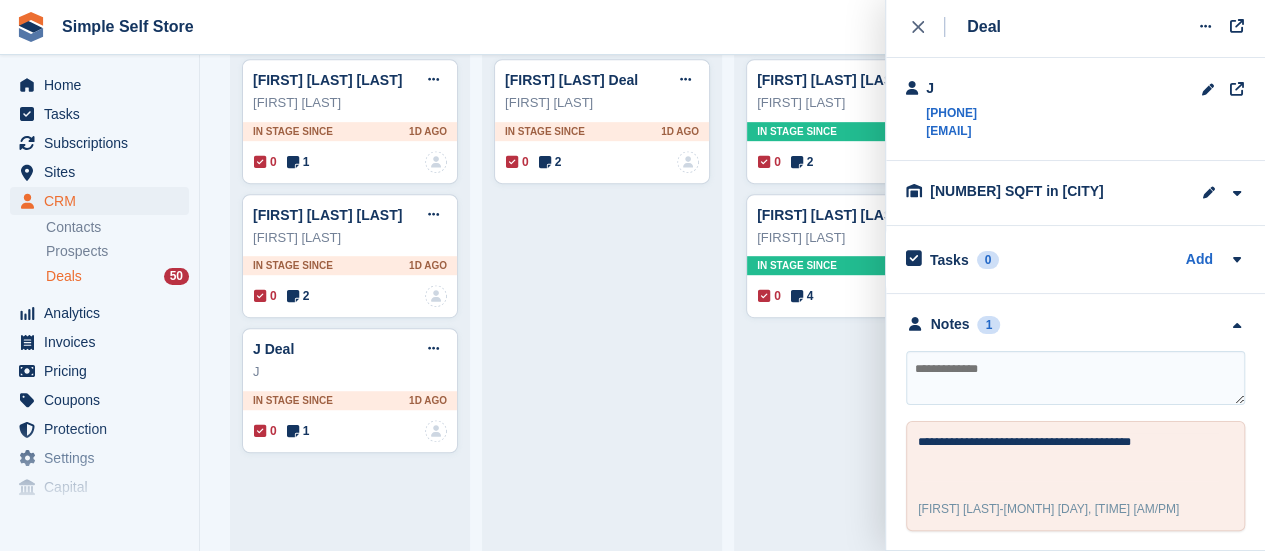 click at bounding box center (1075, 378) 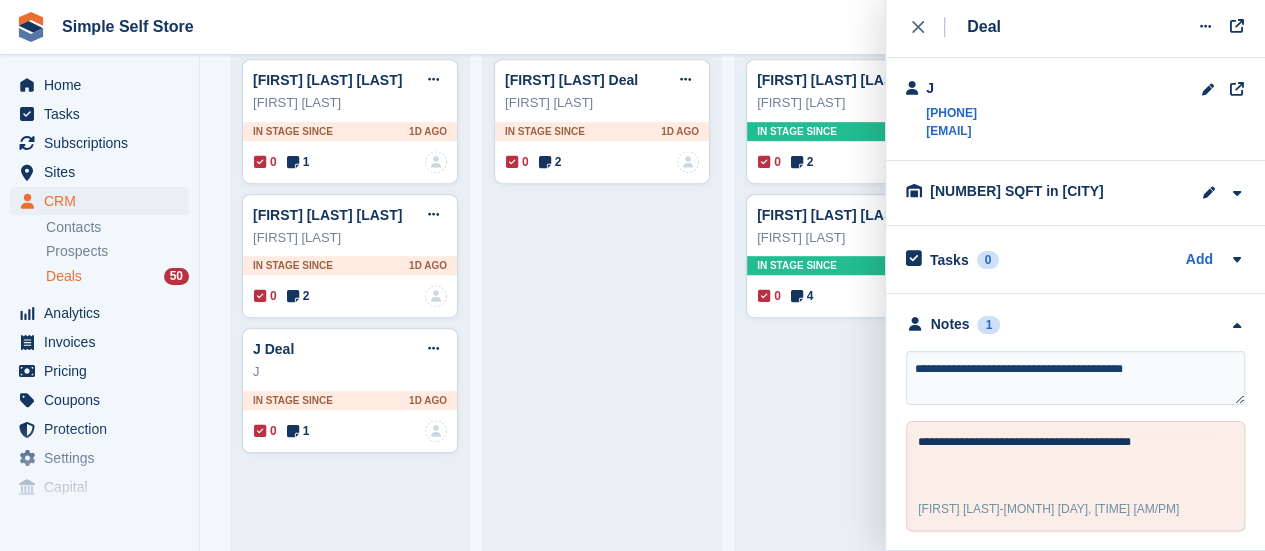 type on "**********" 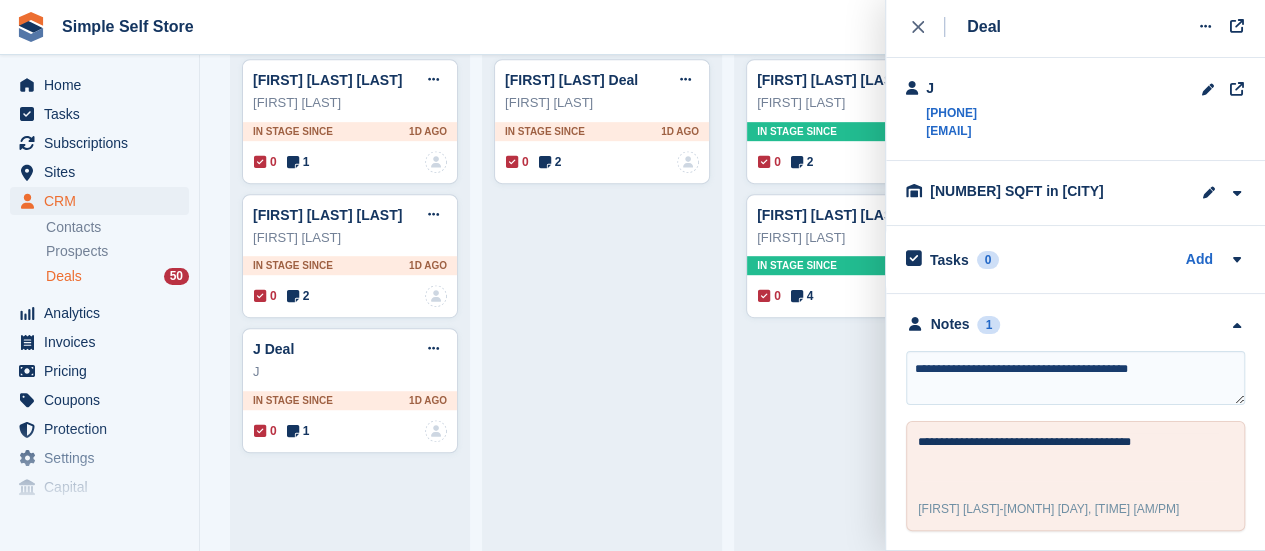 type 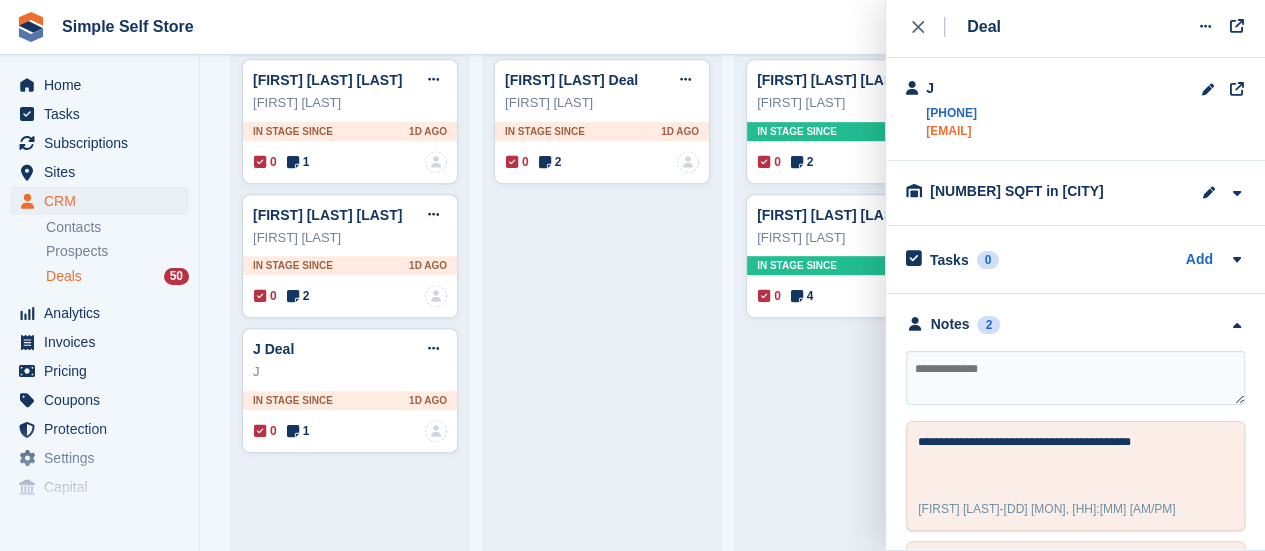 click on "jcrocks070@gmail.com" at bounding box center [951, 131] 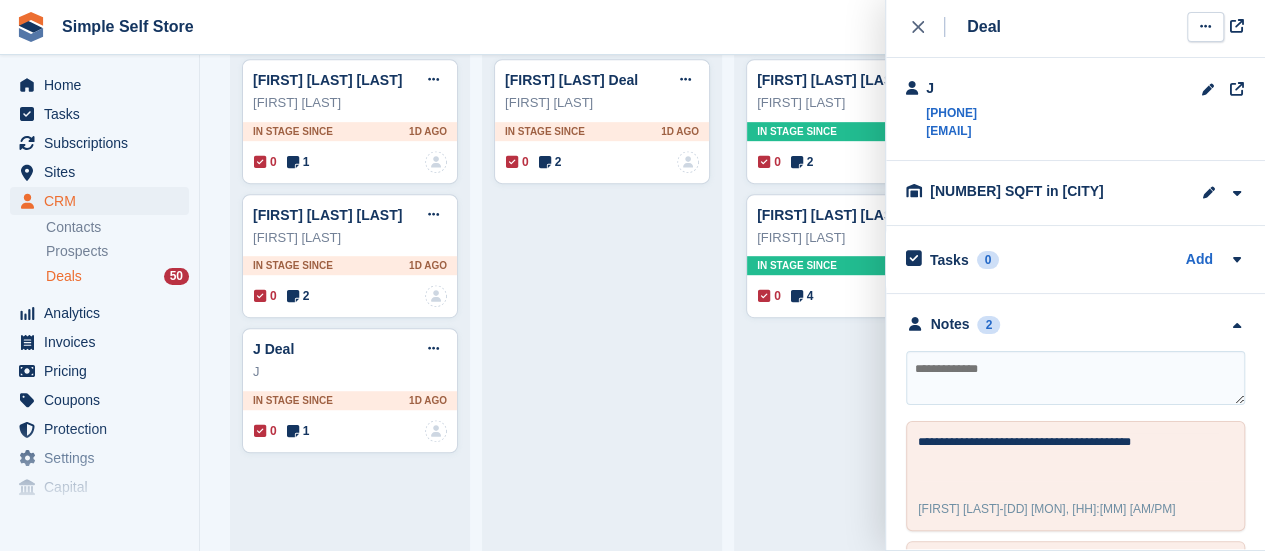 click at bounding box center [1205, 26] 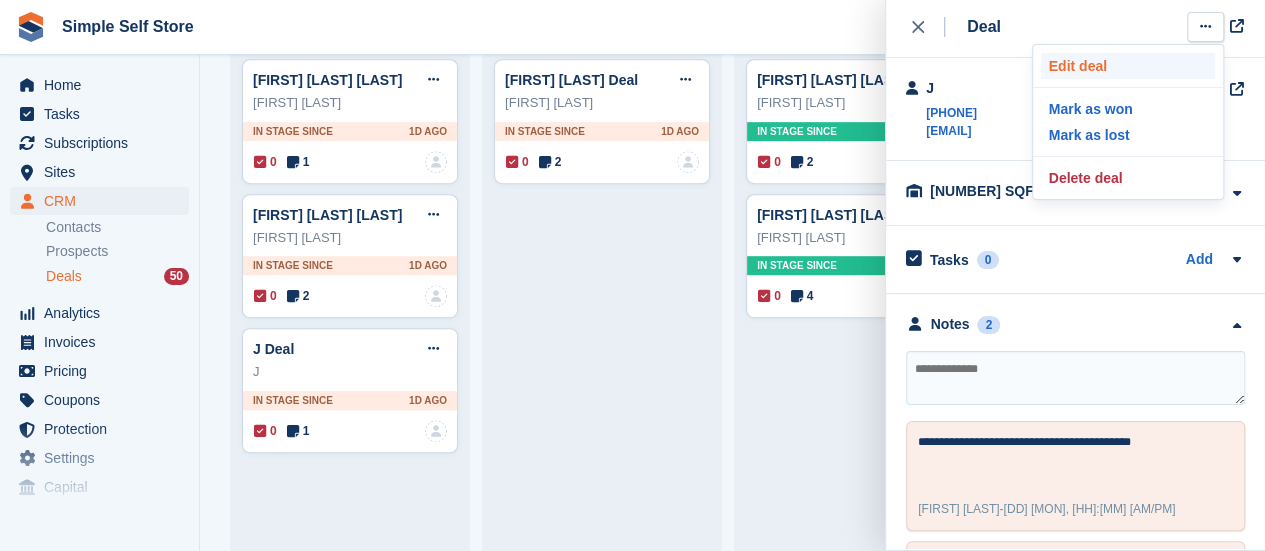 click on "Edit deal" at bounding box center [1128, 66] 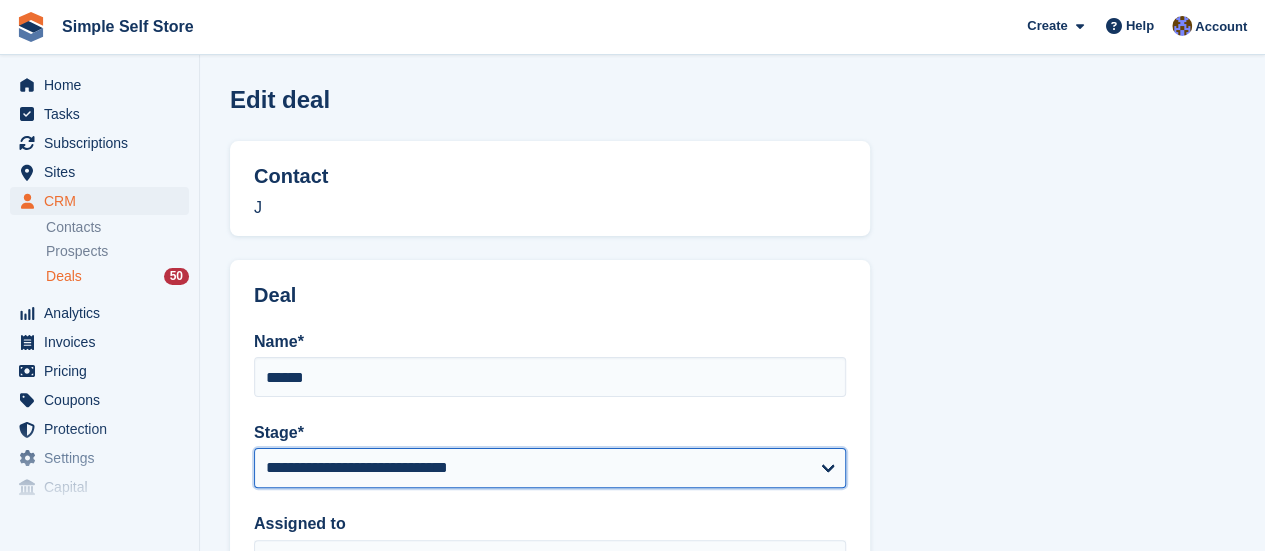 click on "**********" at bounding box center [550, 468] 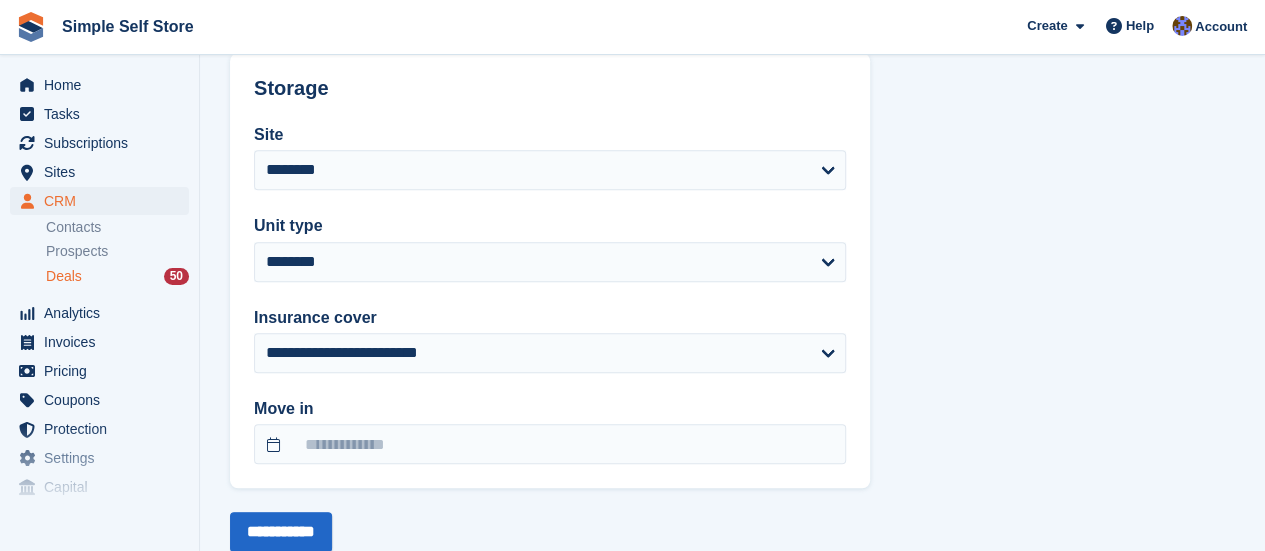 scroll, scrollTop: 720, scrollLeft: 0, axis: vertical 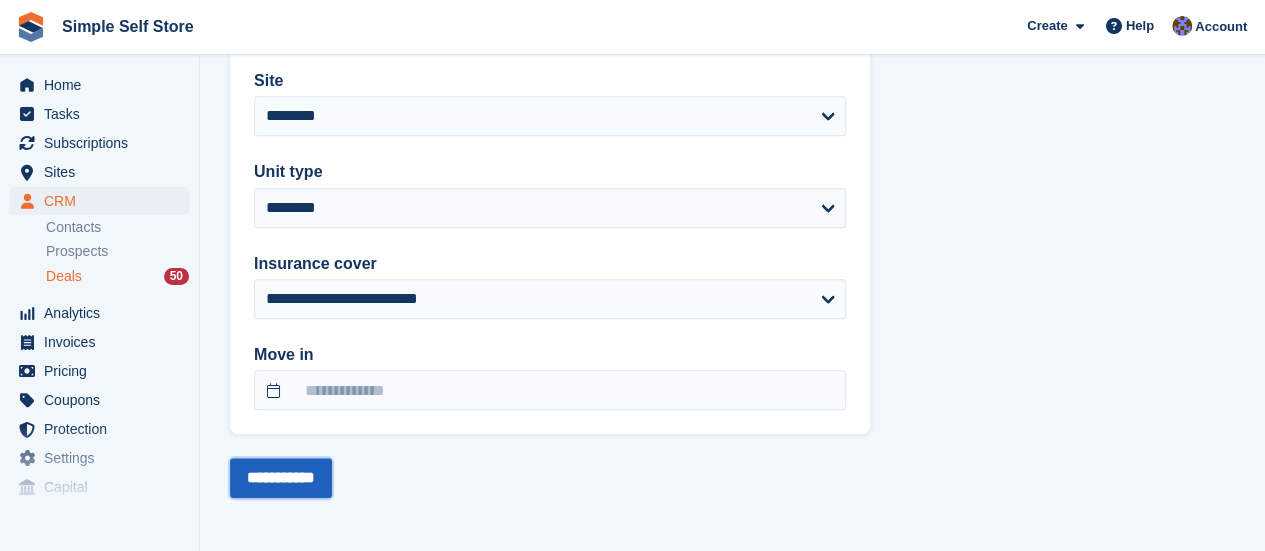 click on "**********" at bounding box center [281, 478] 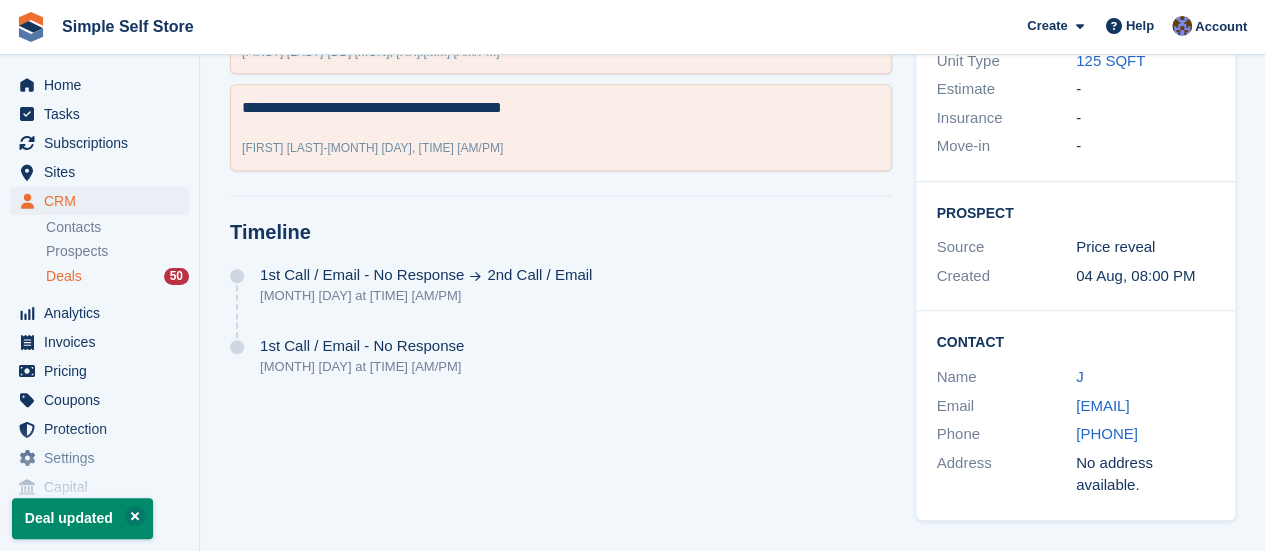 scroll, scrollTop: 0, scrollLeft: 0, axis: both 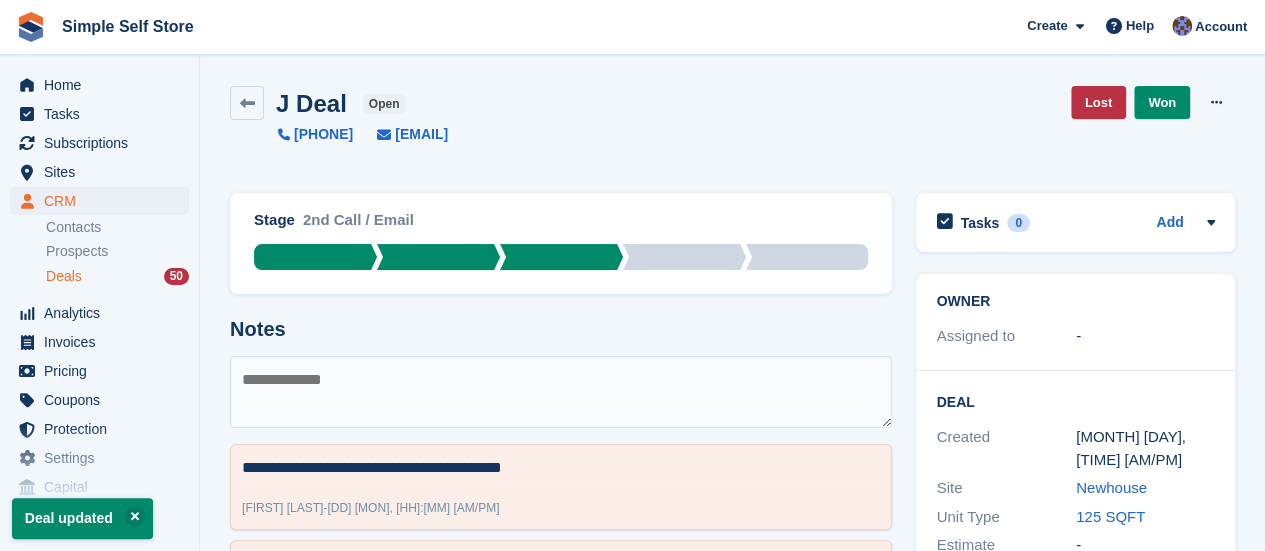 click on "Deals" at bounding box center [64, 276] 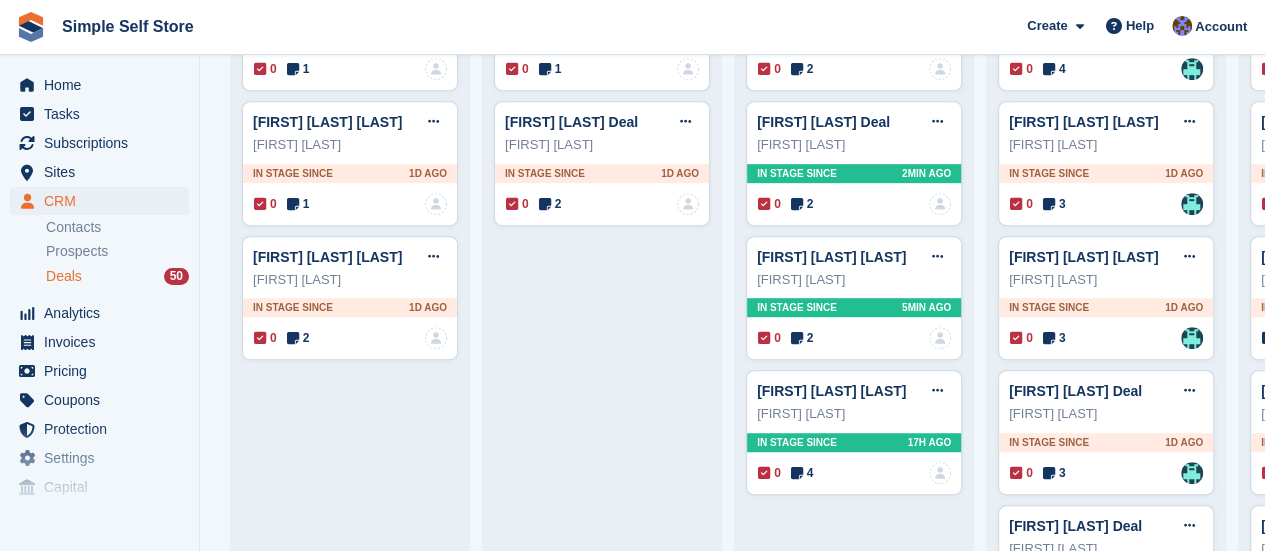scroll, scrollTop: 440, scrollLeft: 0, axis: vertical 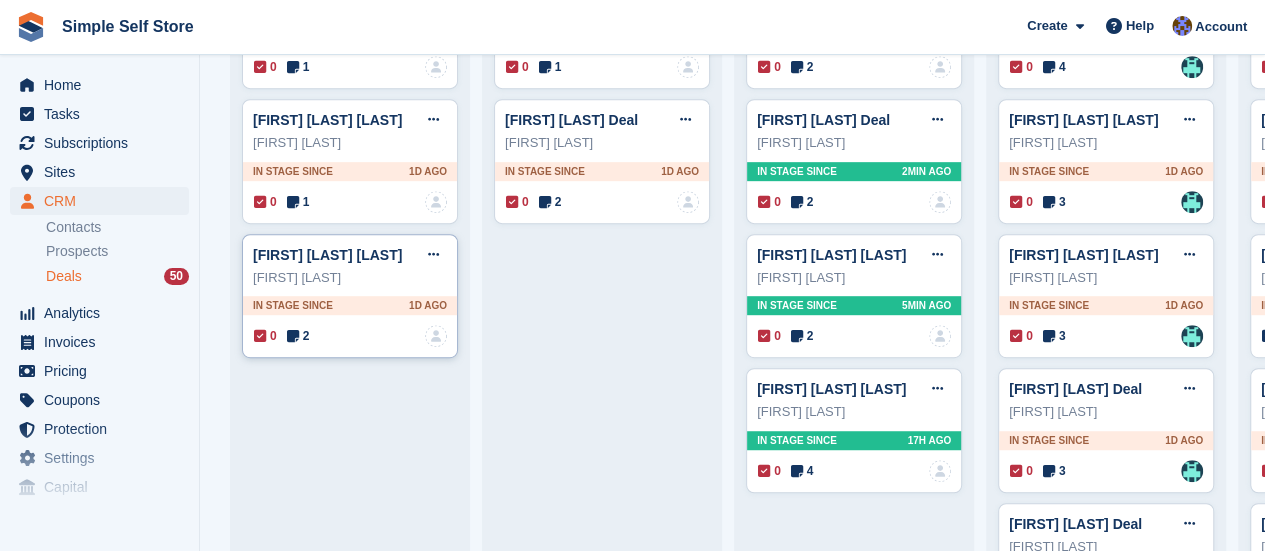 click on "David irving" at bounding box center (350, 278) 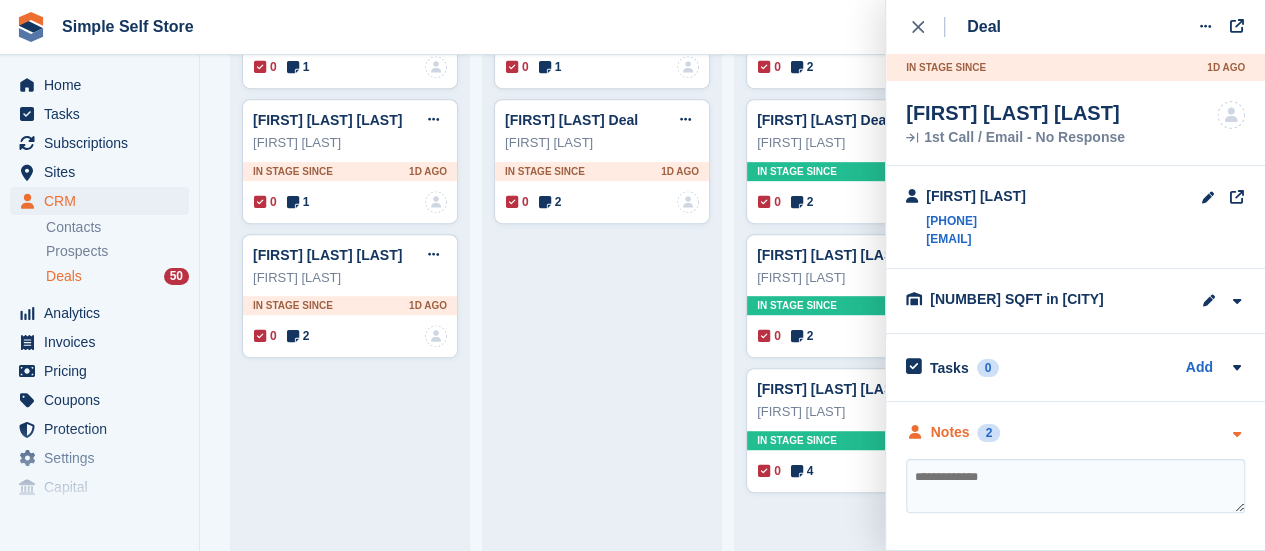 click at bounding box center [1236, 434] 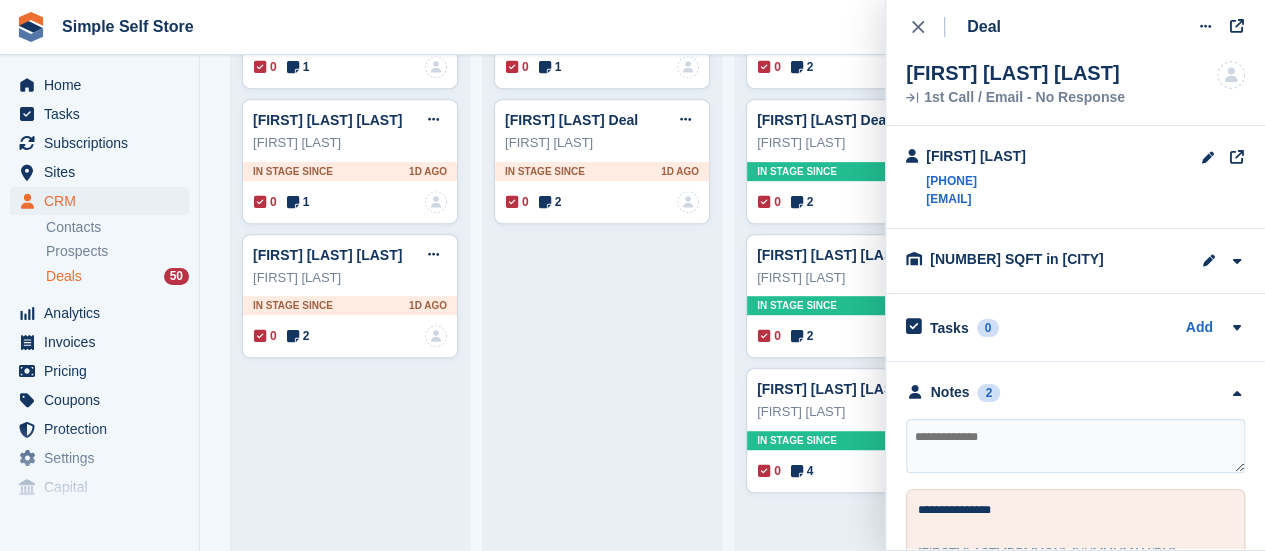 scroll, scrollTop: 180, scrollLeft: 0, axis: vertical 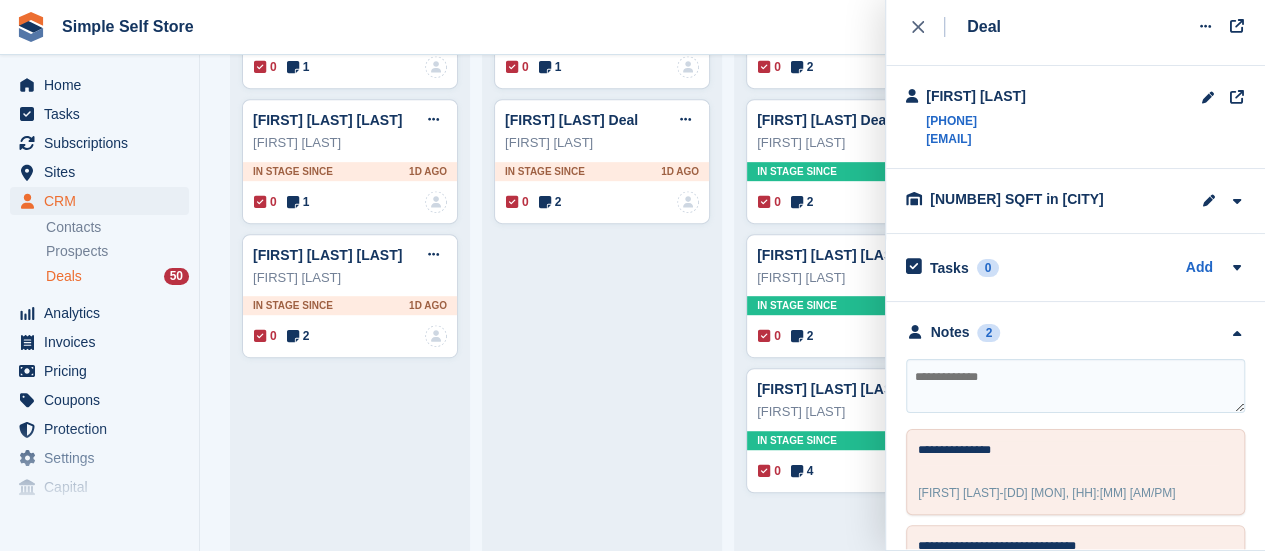 click at bounding box center (1075, 386) 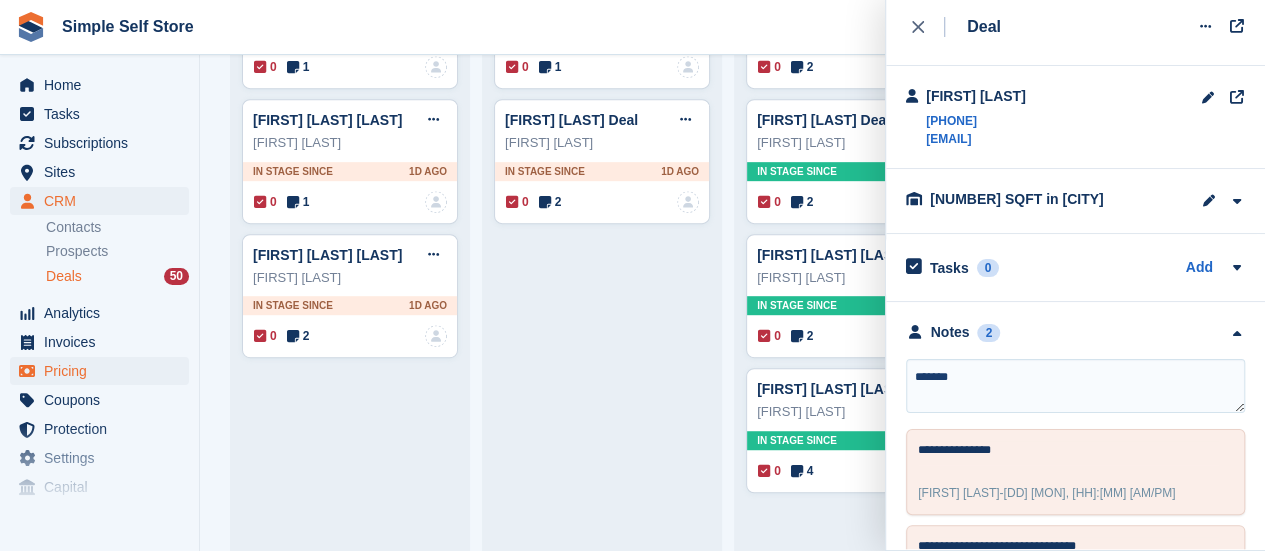 type on "******" 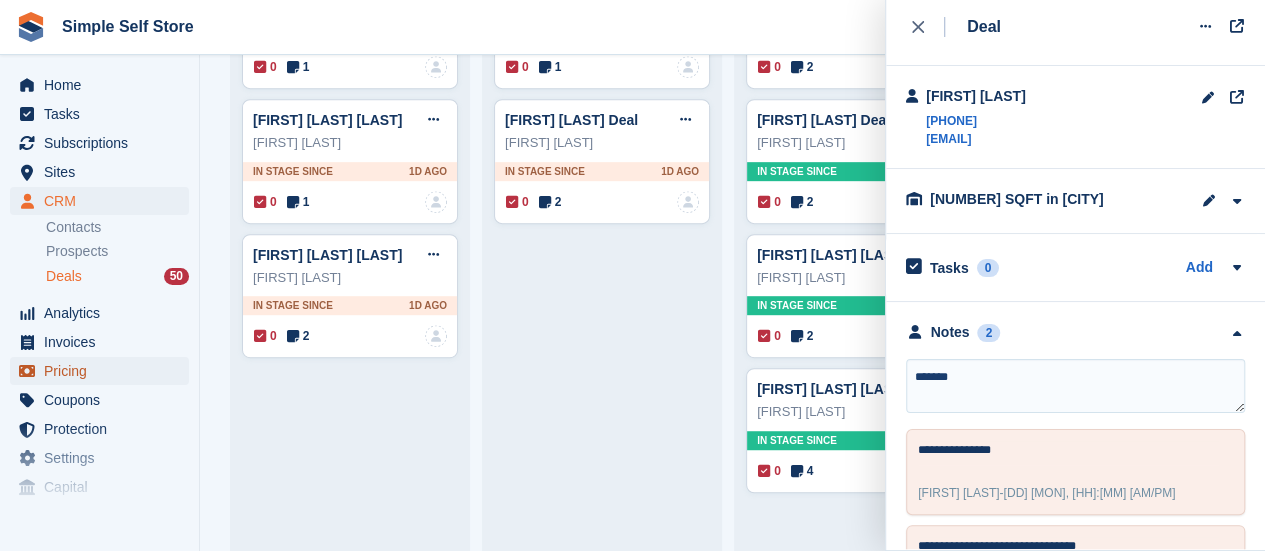 click on "Pricing" at bounding box center (104, 371) 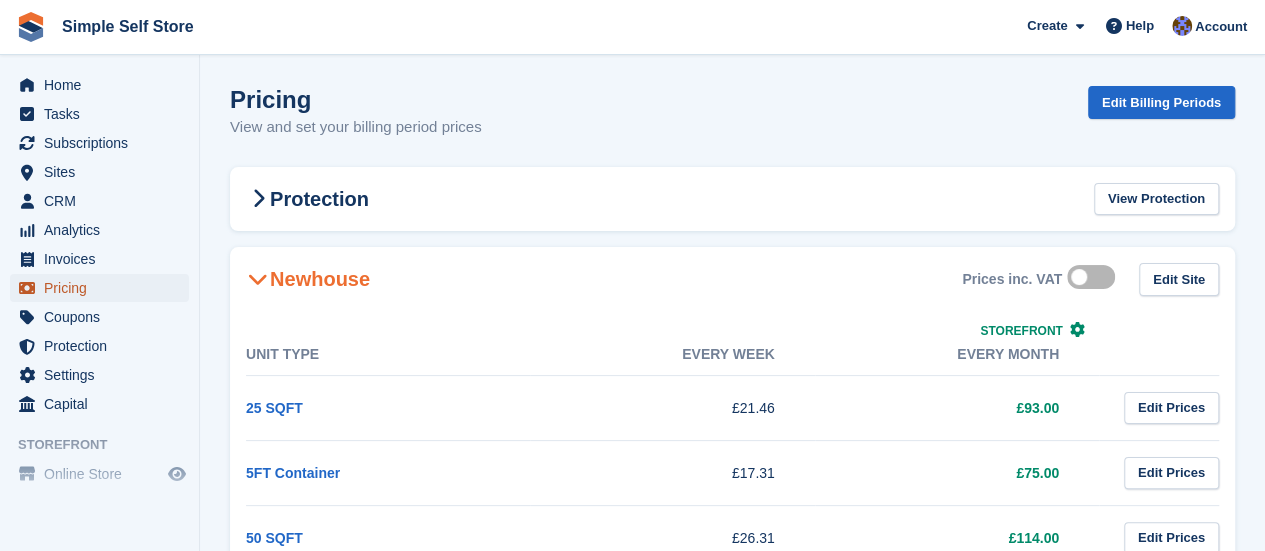click on "Pricing" at bounding box center [104, 288] 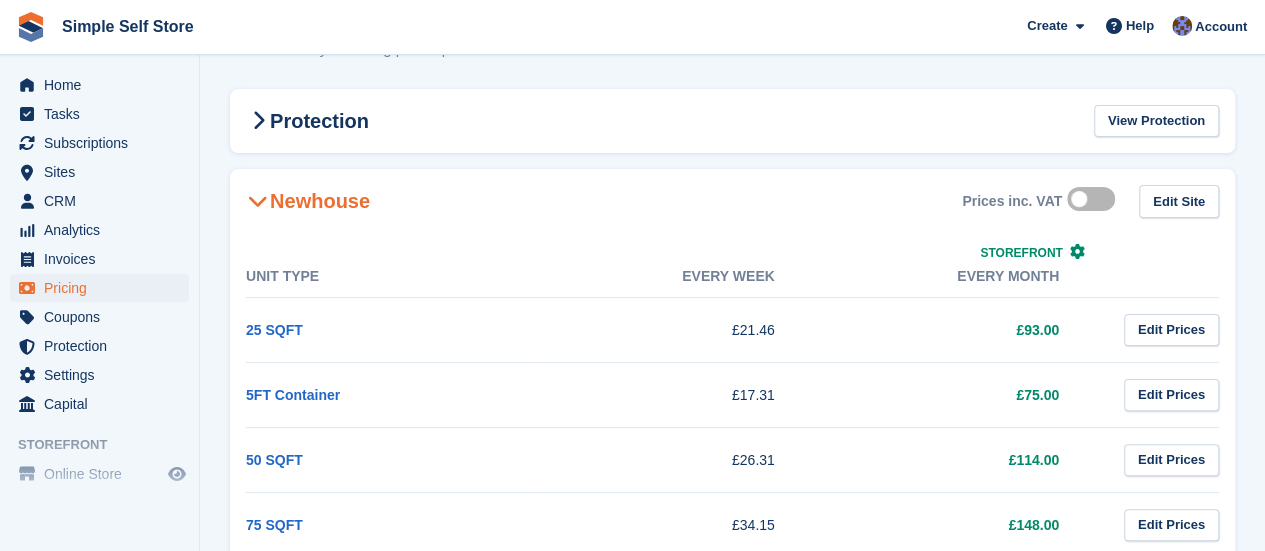 scroll, scrollTop: 80, scrollLeft: 0, axis: vertical 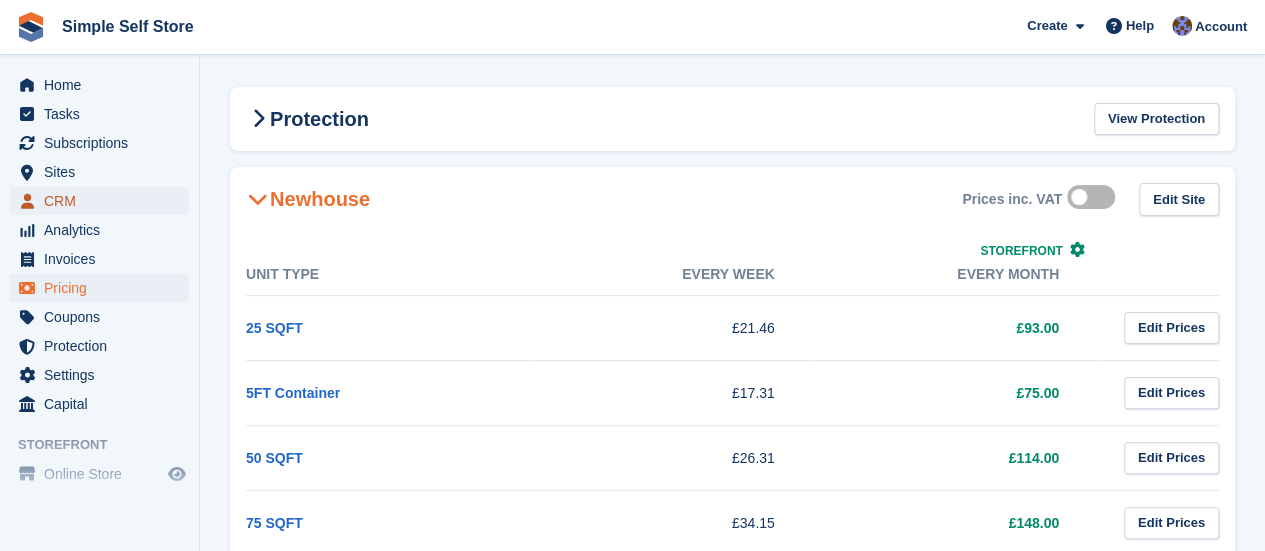 click on "CRM" at bounding box center [104, 201] 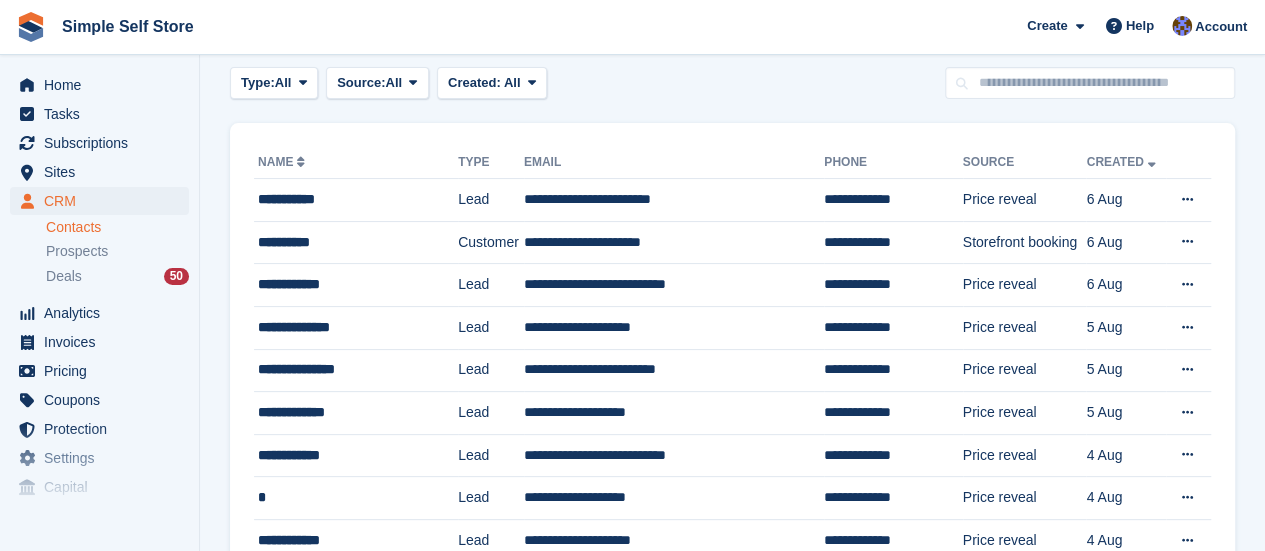 scroll, scrollTop: 0, scrollLeft: 0, axis: both 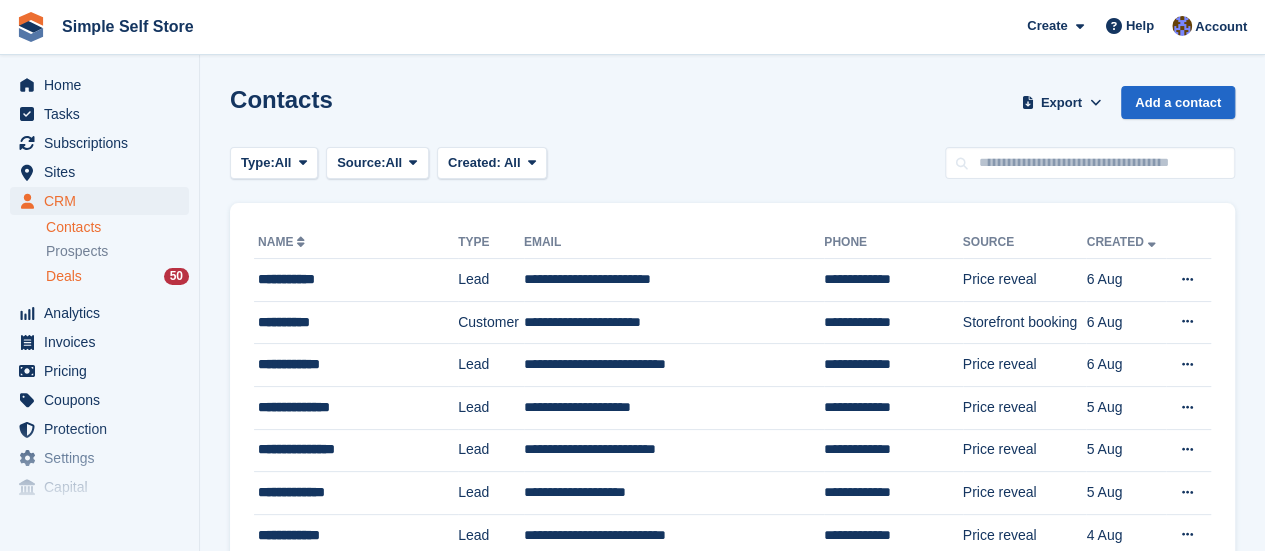 click on "Deals" at bounding box center (64, 276) 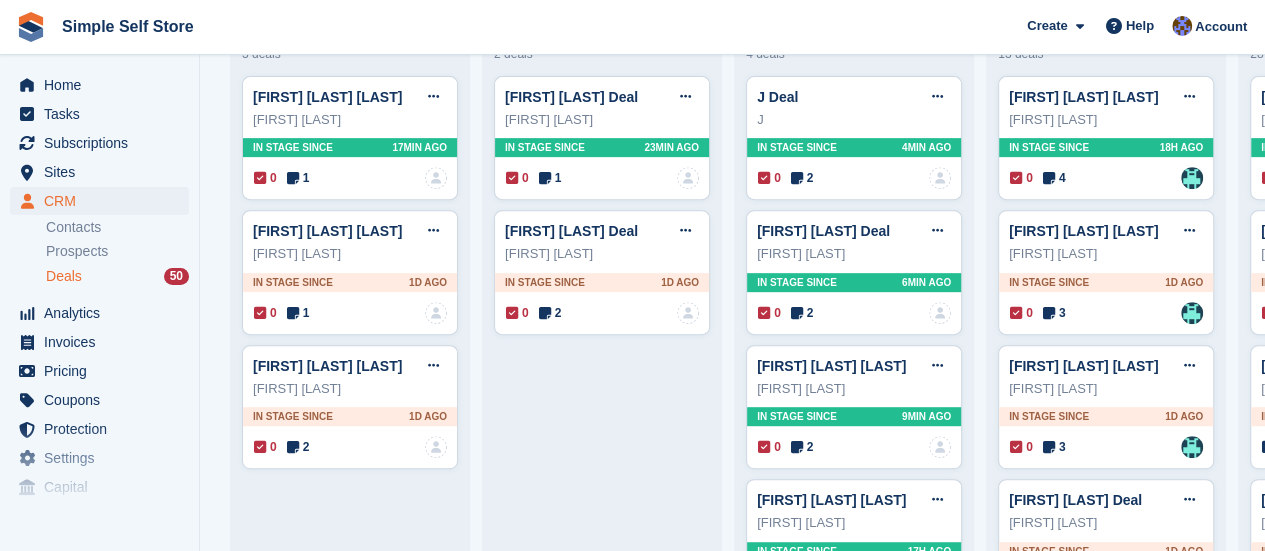 scroll, scrollTop: 360, scrollLeft: 0, axis: vertical 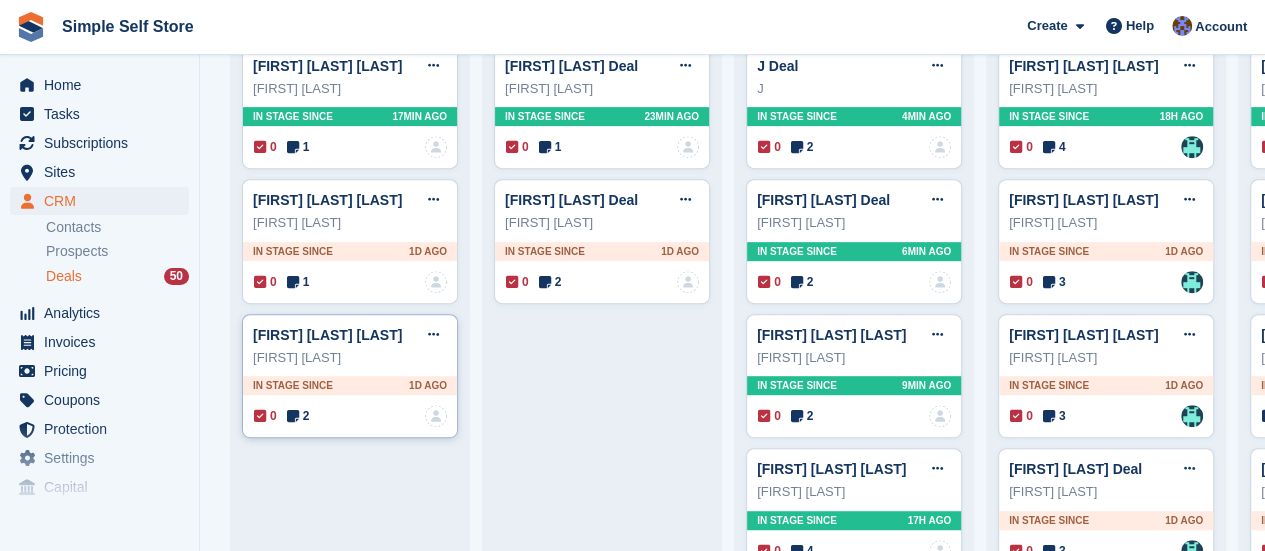 click on "David irving Deal
Edit deal
Mark as won
Mark as lost
Delete deal" at bounding box center [350, 335] 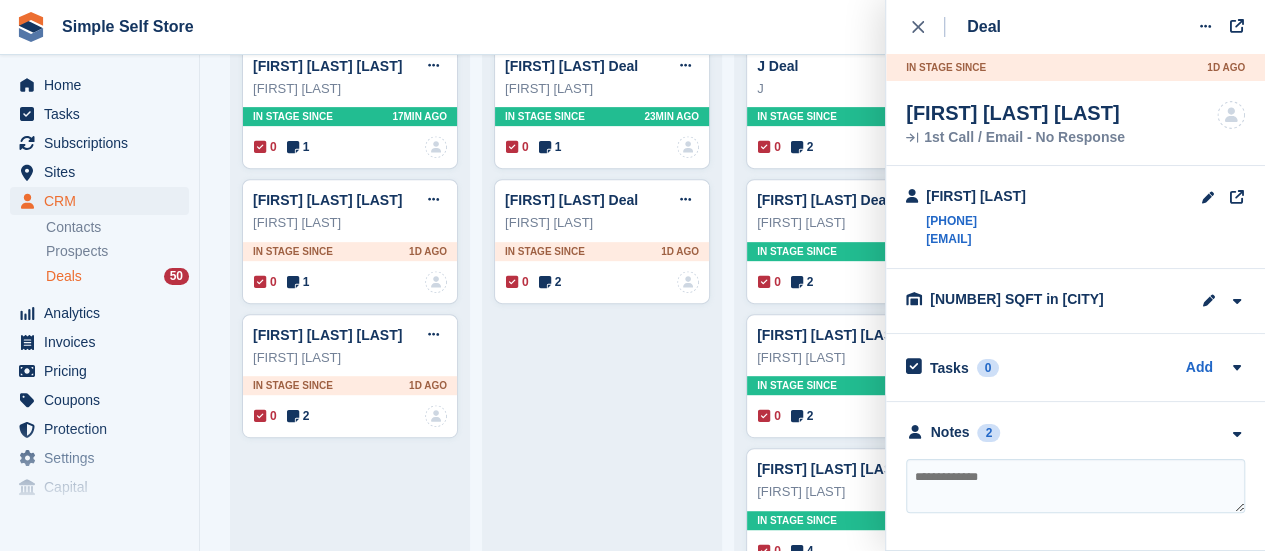 click at bounding box center [1075, 486] 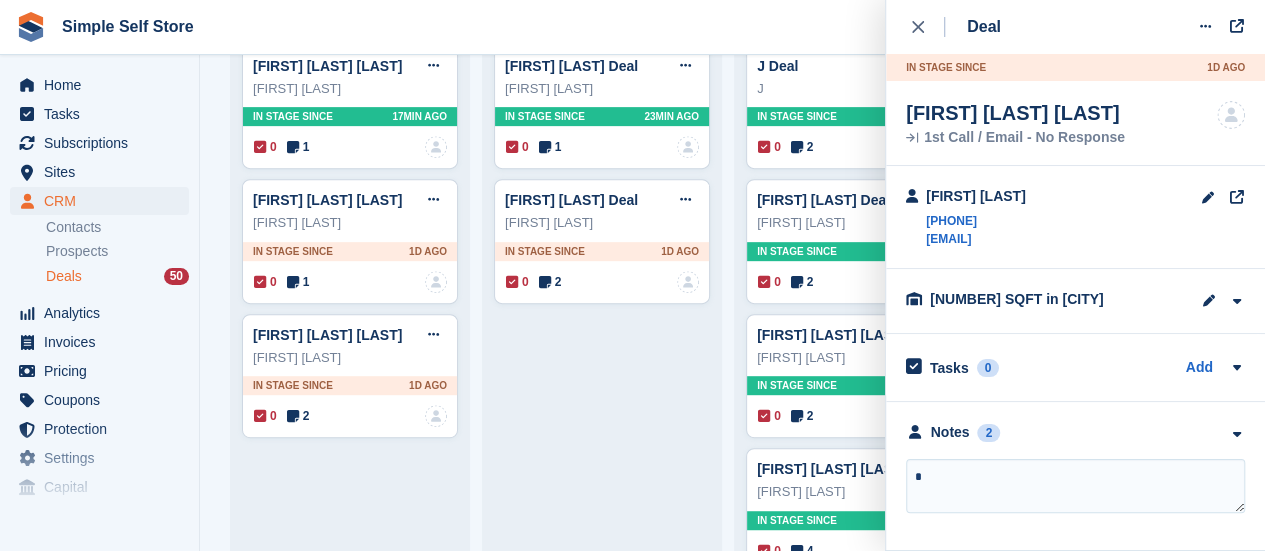 click on "*" at bounding box center [1075, 486] 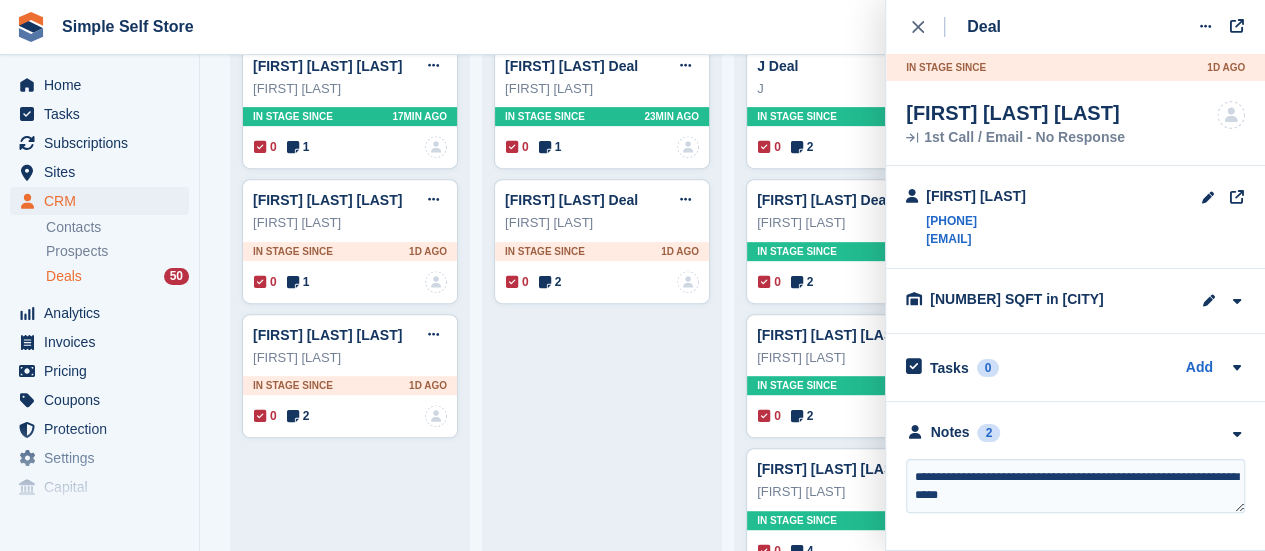 type on "**********" 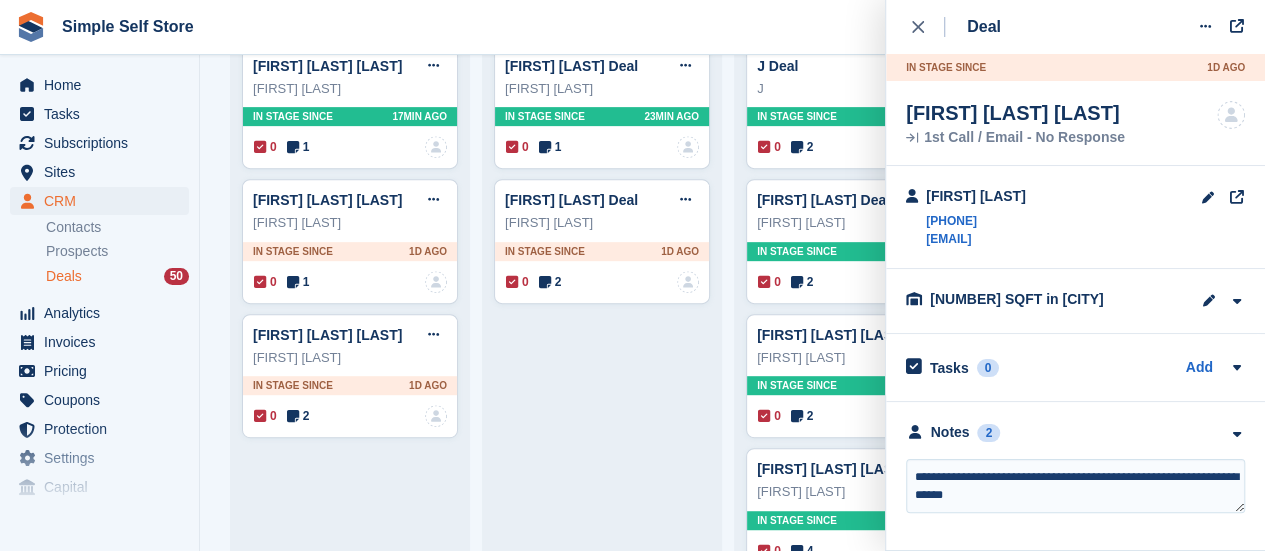 type 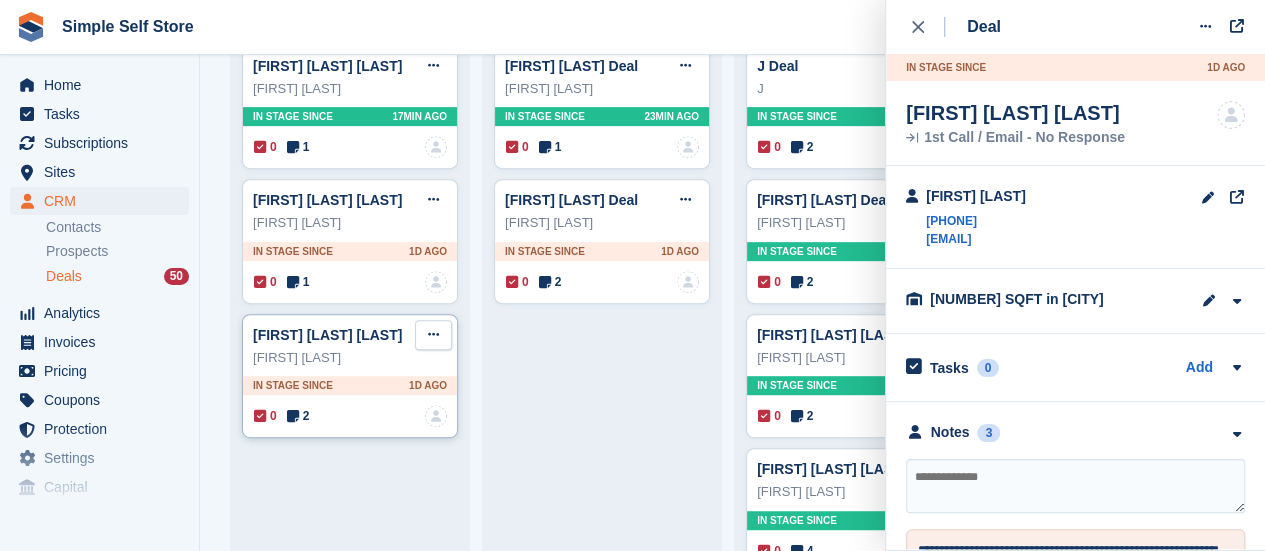 click at bounding box center [433, 335] 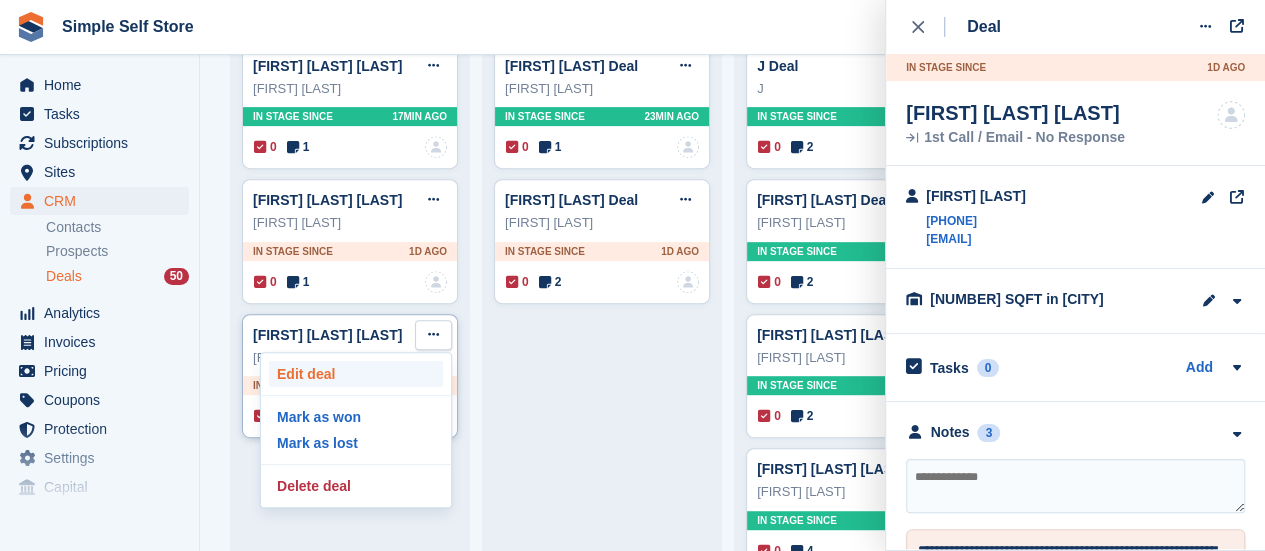 click on "Edit deal" at bounding box center [356, 374] 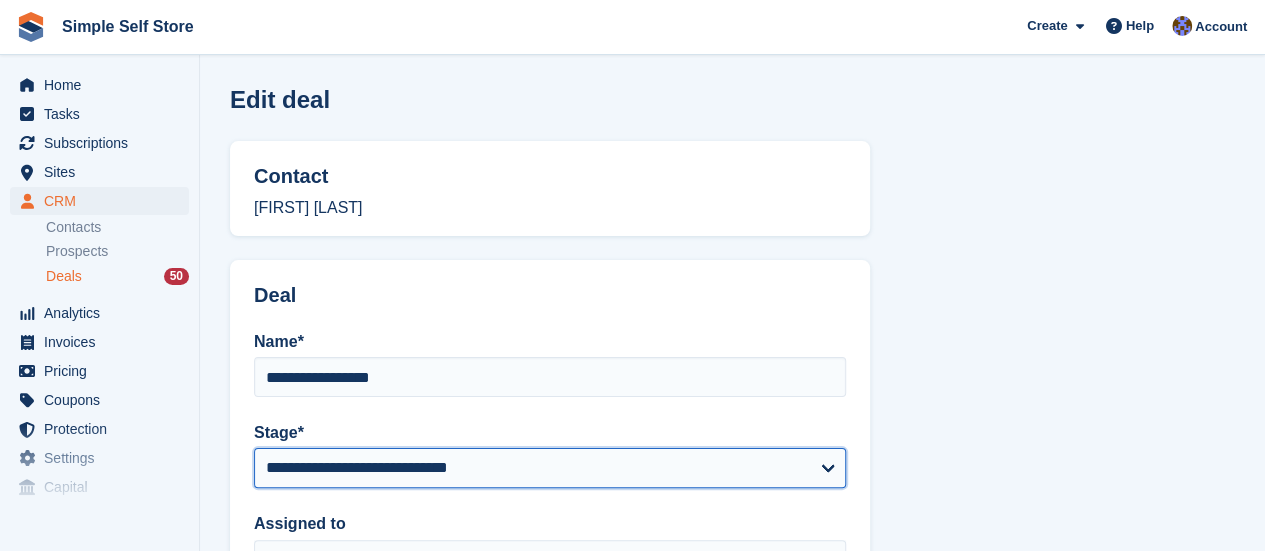 click on "**********" at bounding box center (550, 468) 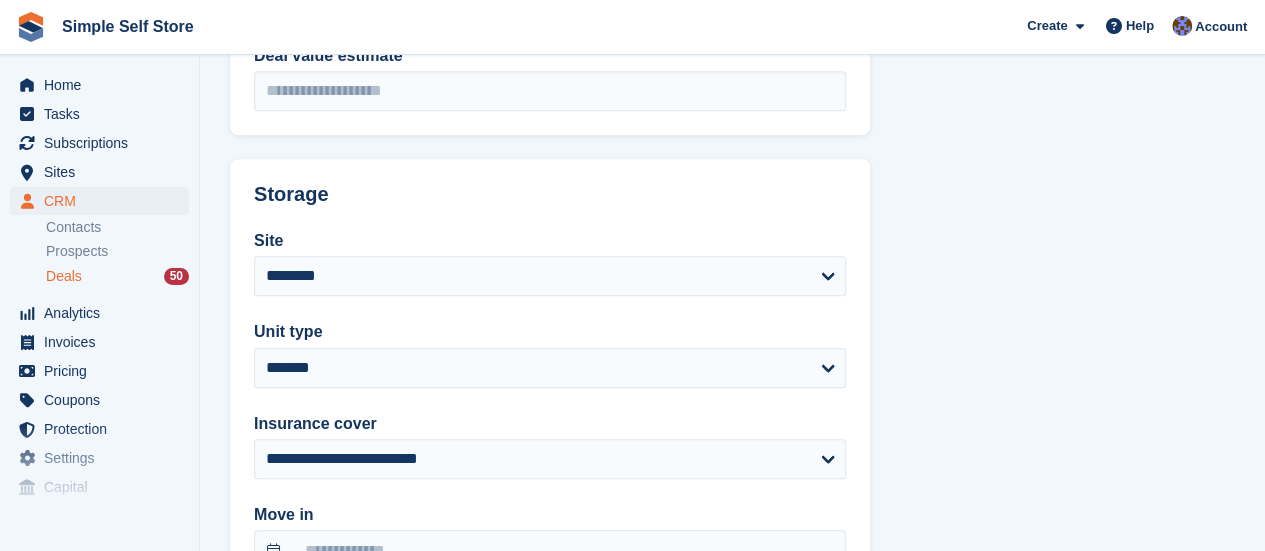 scroll, scrollTop: 613, scrollLeft: 0, axis: vertical 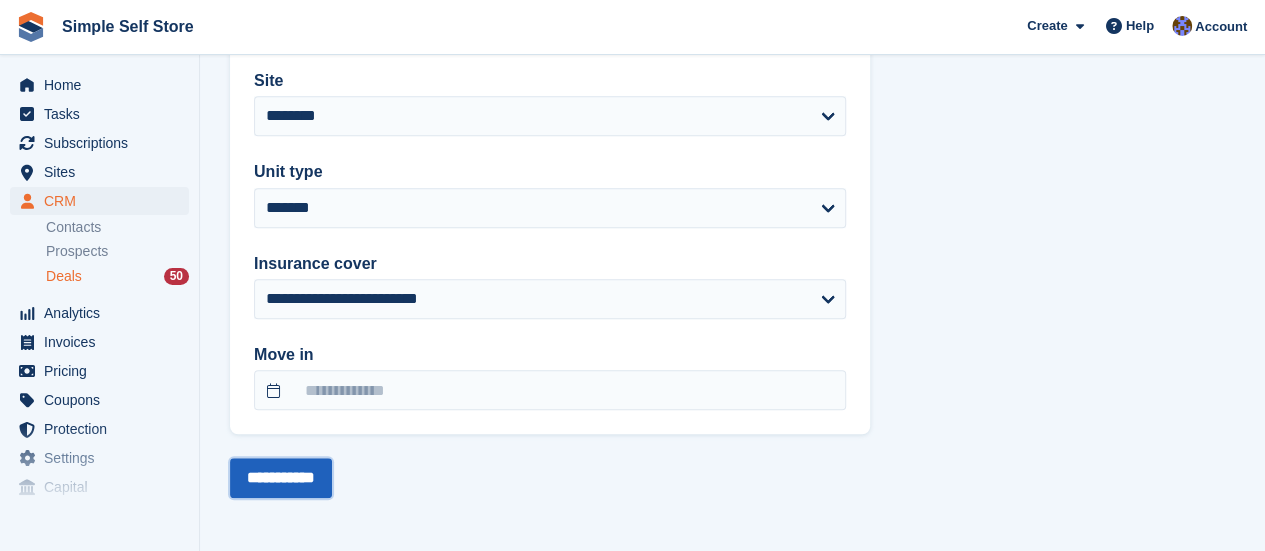 click on "**********" at bounding box center (281, 478) 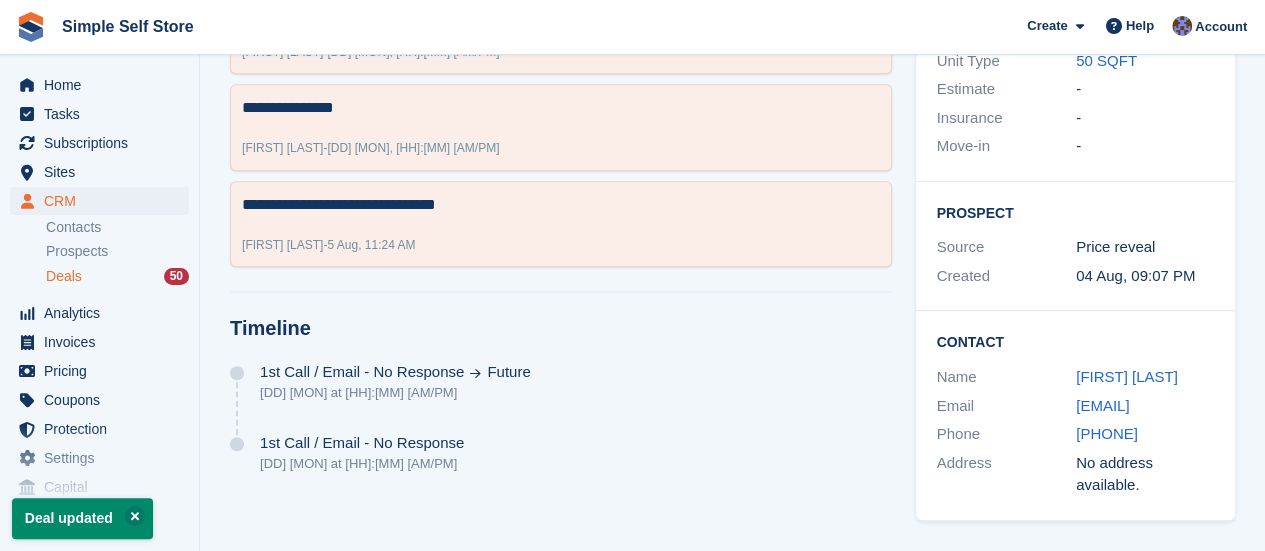 scroll, scrollTop: 0, scrollLeft: 0, axis: both 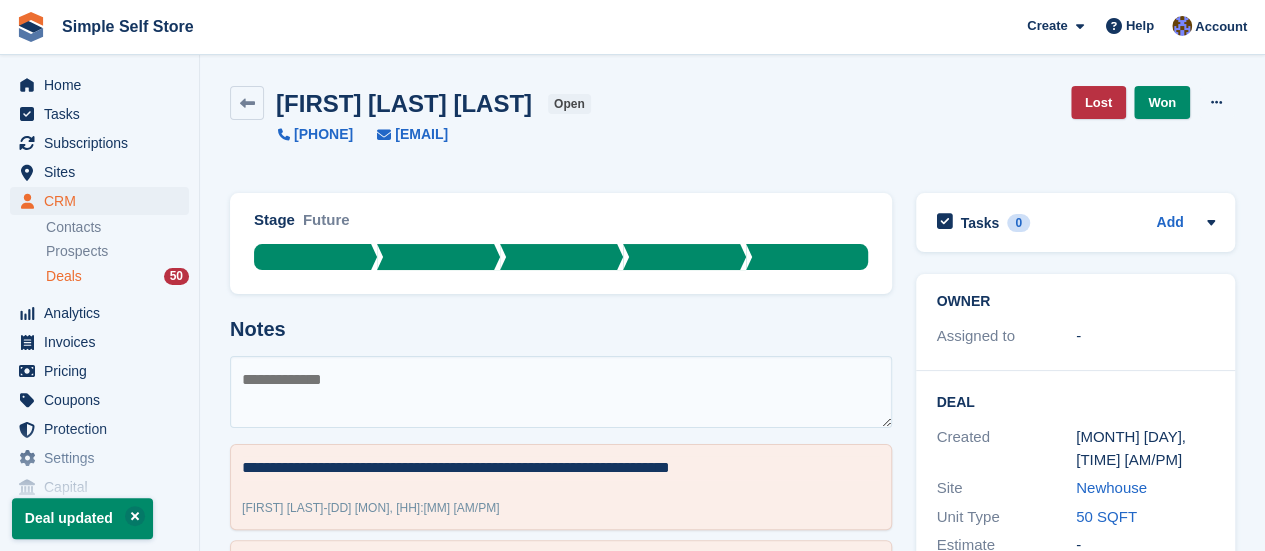 click on "Deals" at bounding box center [64, 276] 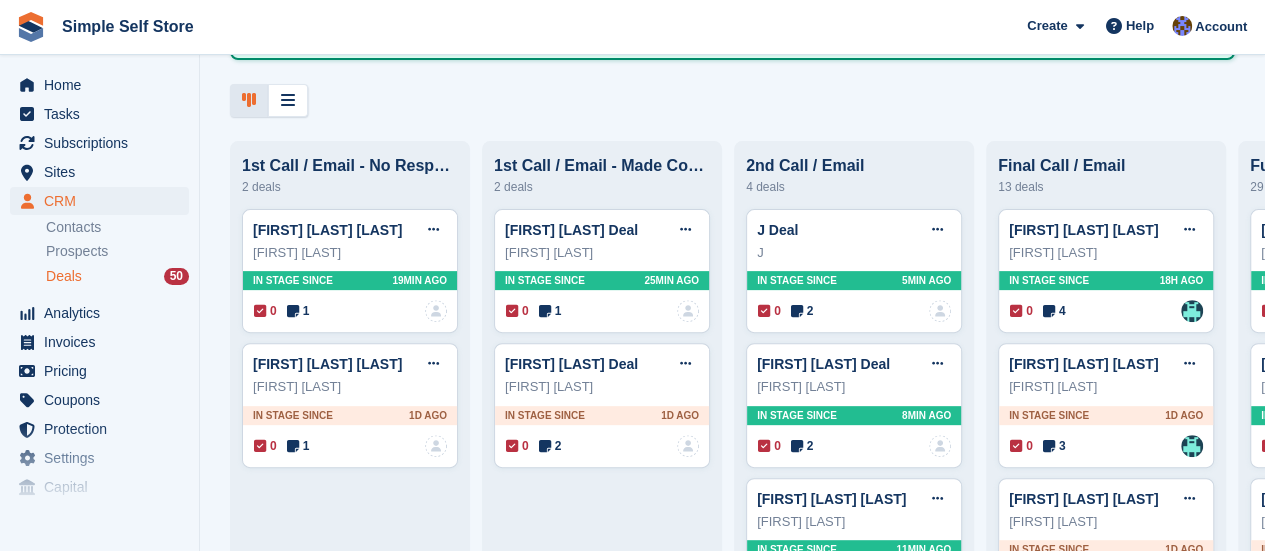 scroll, scrollTop: 240, scrollLeft: 0, axis: vertical 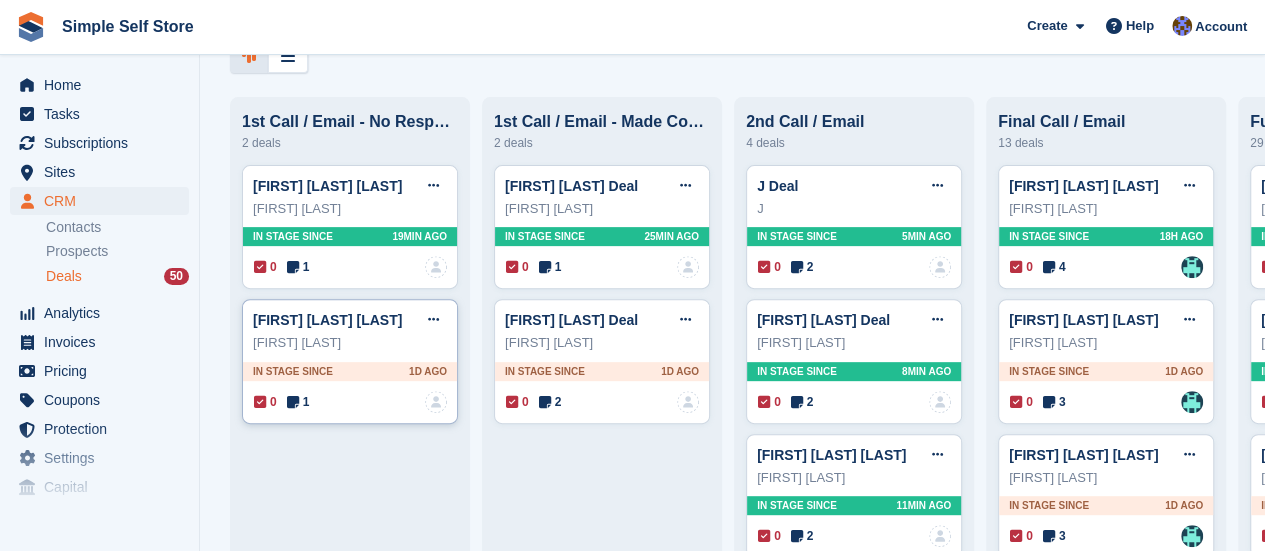 click on "Grant Finnigan" at bounding box center (350, 343) 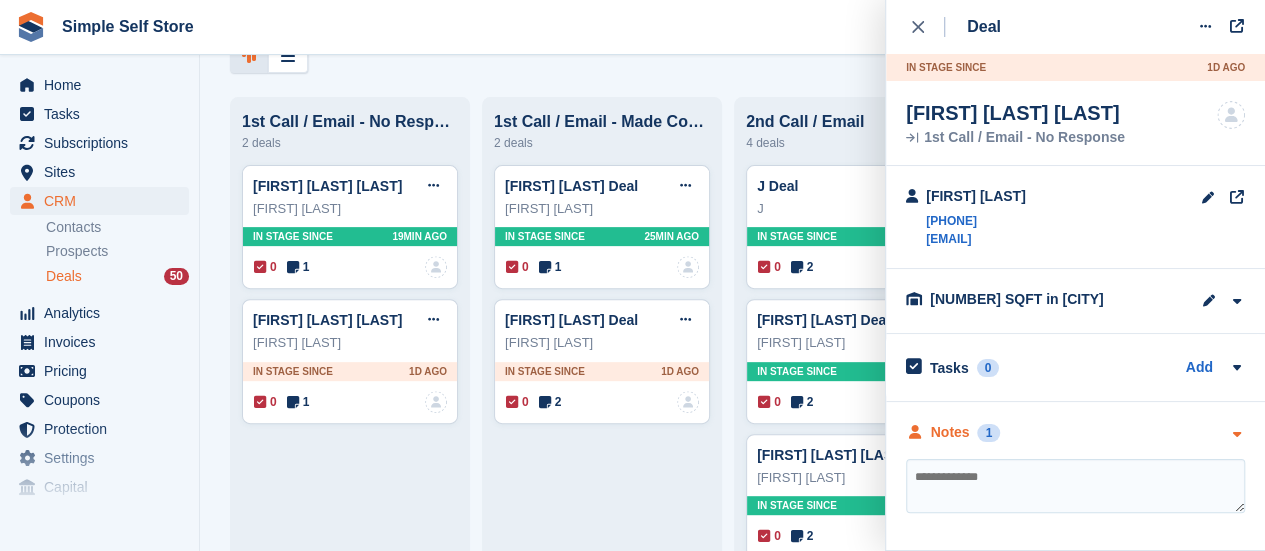 click at bounding box center [1236, 434] 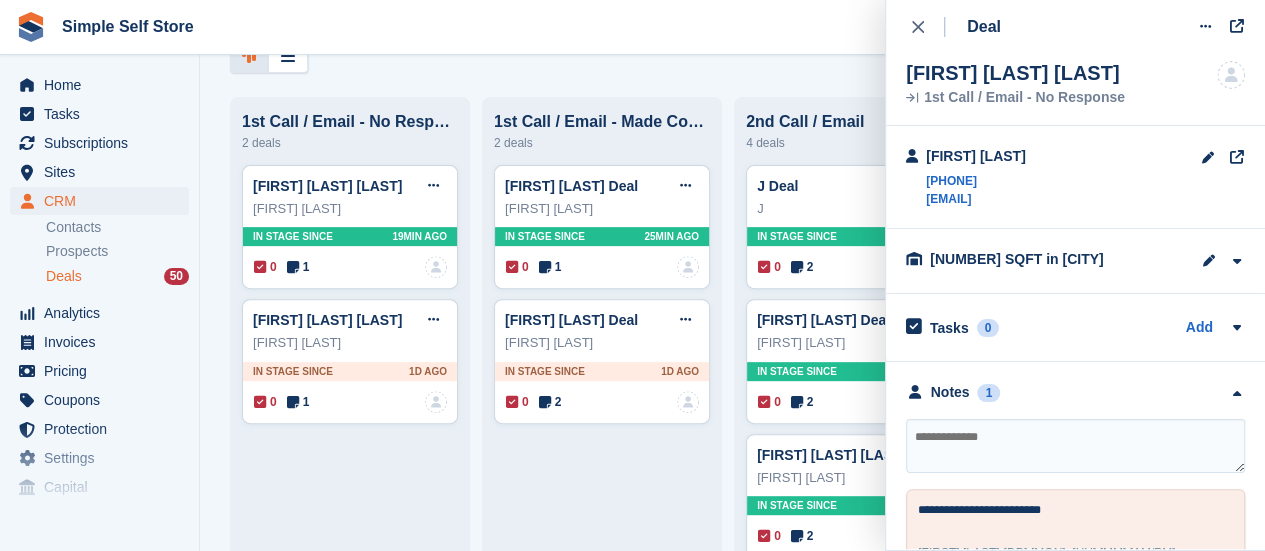 scroll, scrollTop: 84, scrollLeft: 0, axis: vertical 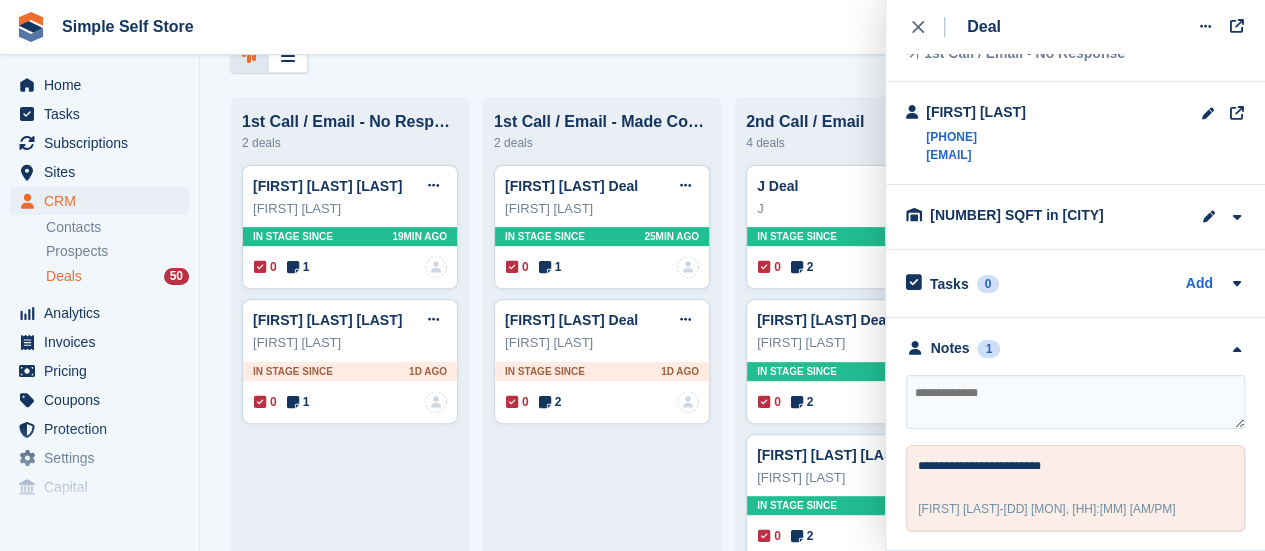 click at bounding box center [1075, 402] 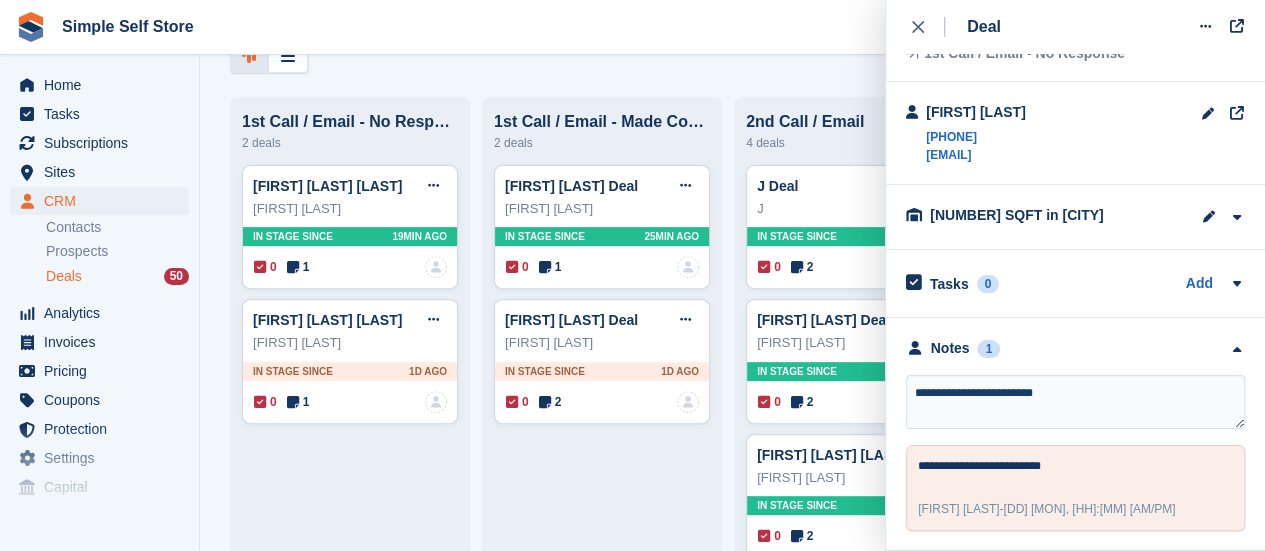 type on "**********" 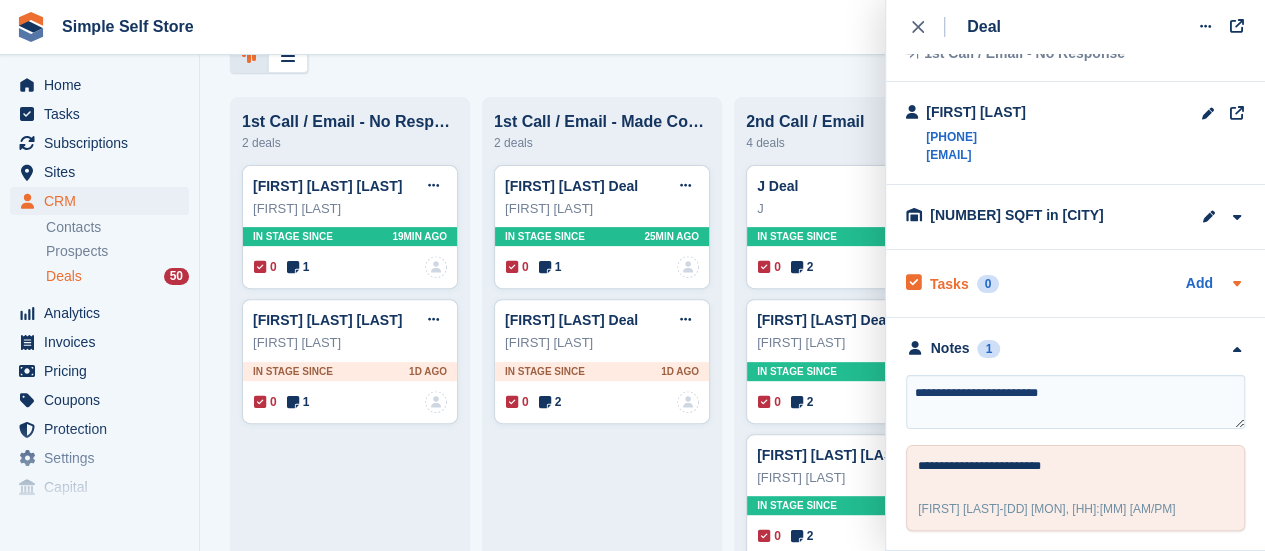 type 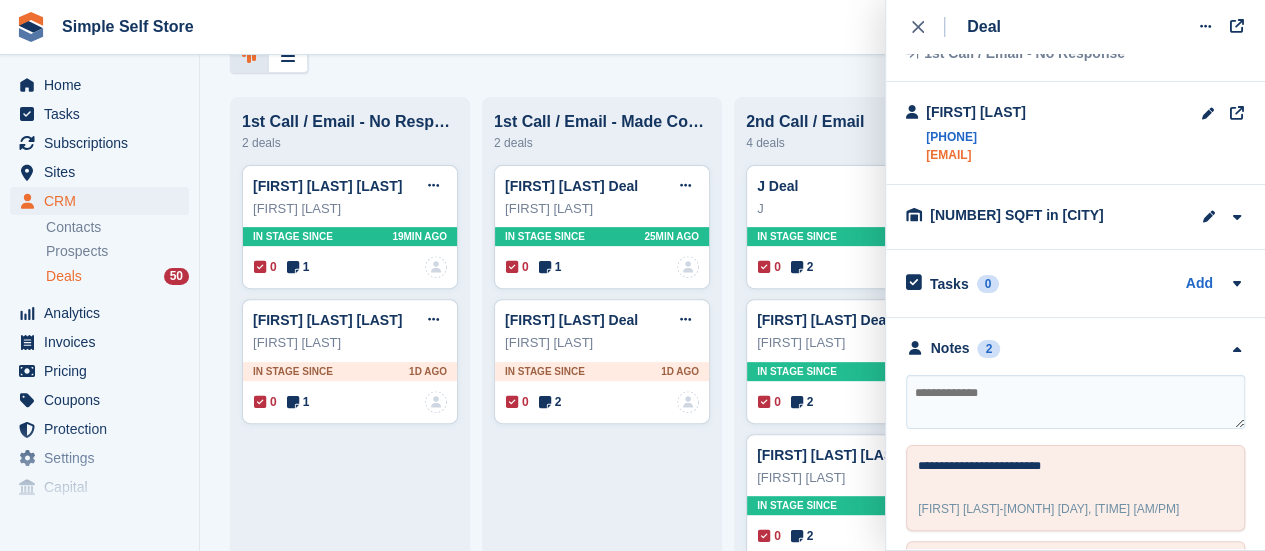 click on "grantf7@hotmail.co.uk" at bounding box center [976, 155] 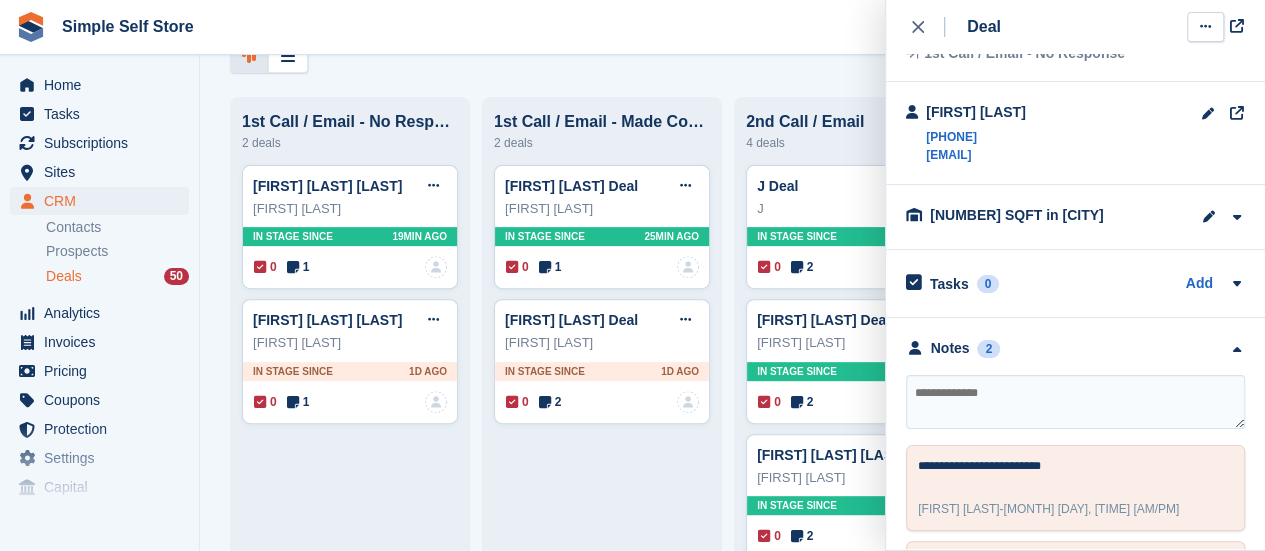 click at bounding box center (1205, 26) 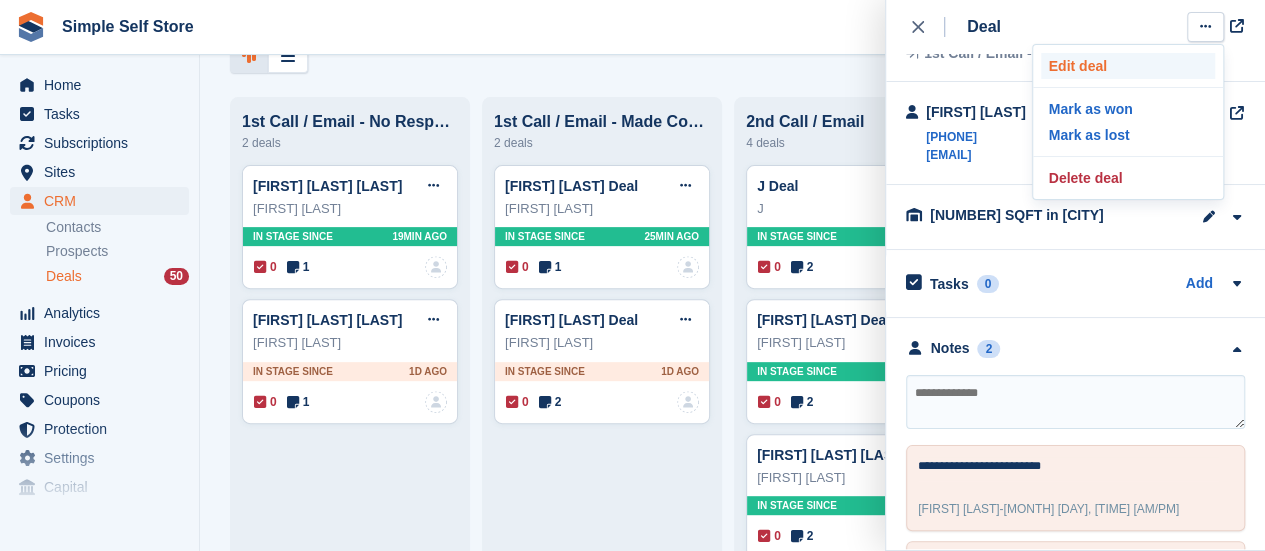 click on "Edit deal" at bounding box center (1128, 66) 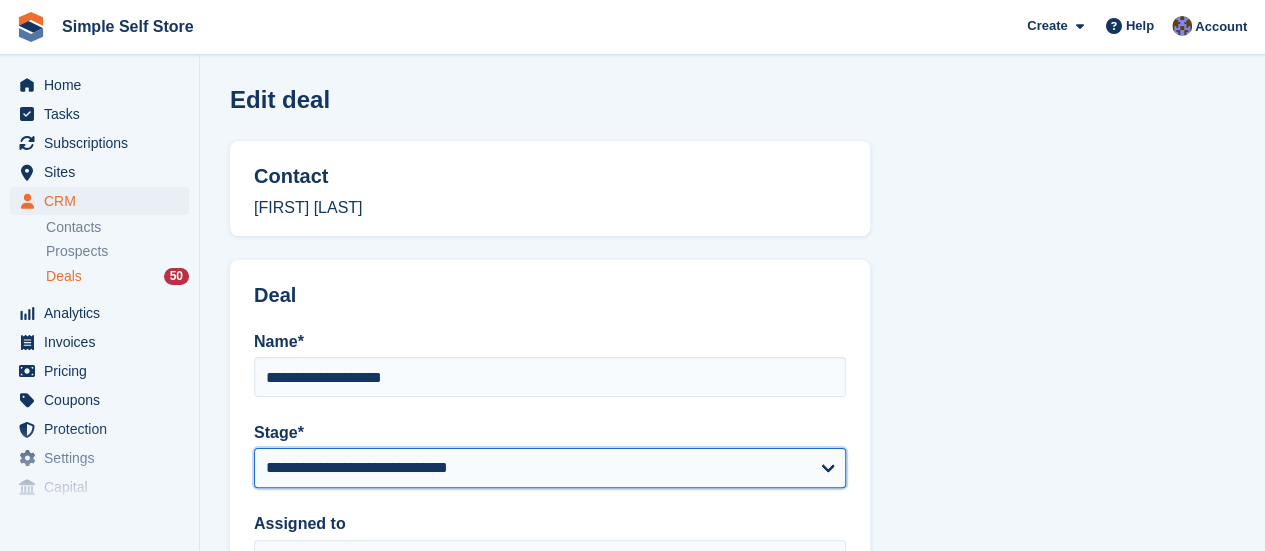 click on "**********" at bounding box center [550, 468] 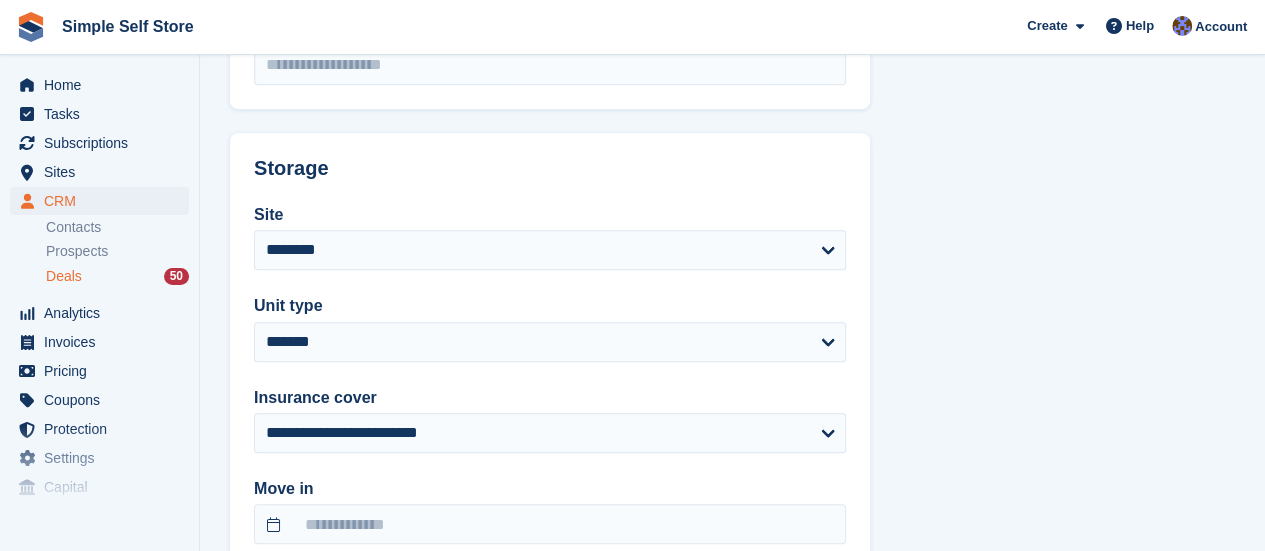 scroll, scrollTop: 720, scrollLeft: 0, axis: vertical 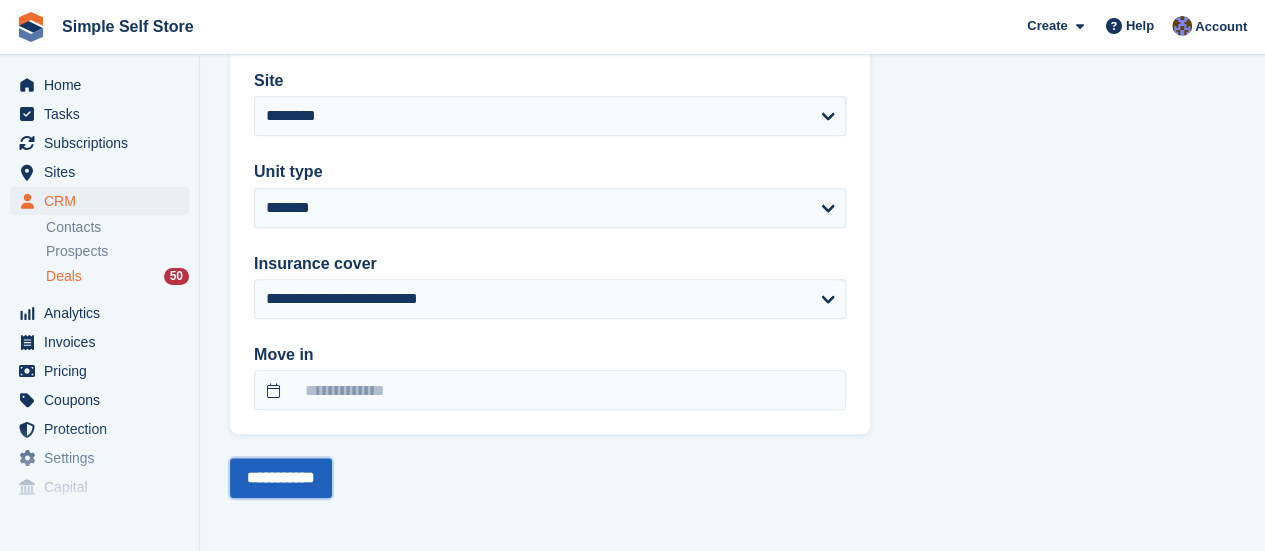 click on "**********" at bounding box center [281, 478] 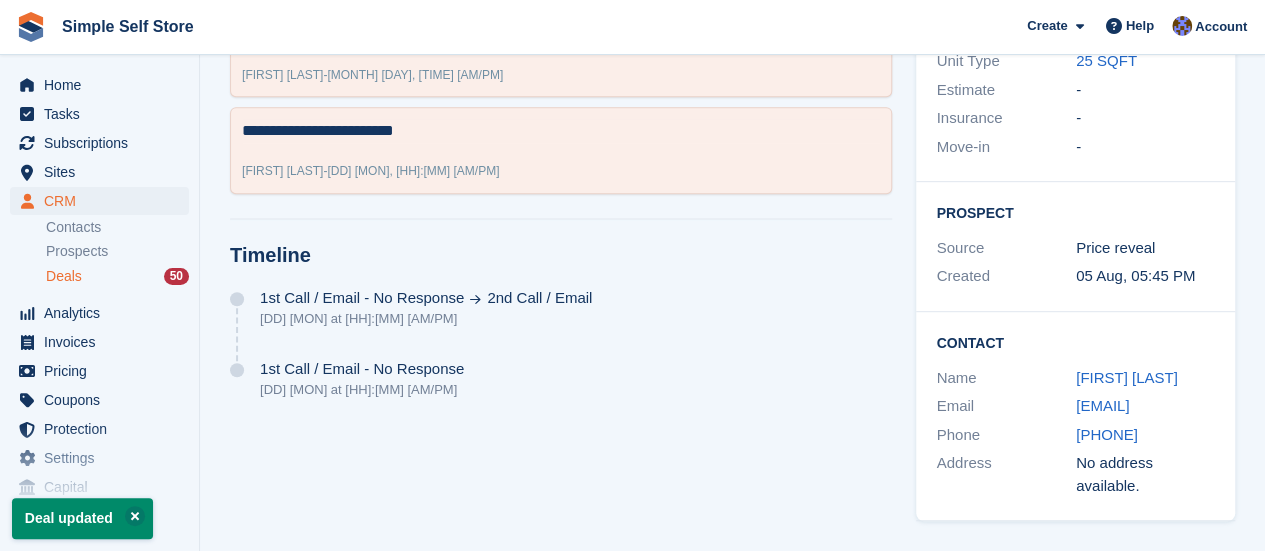 scroll, scrollTop: 0, scrollLeft: 0, axis: both 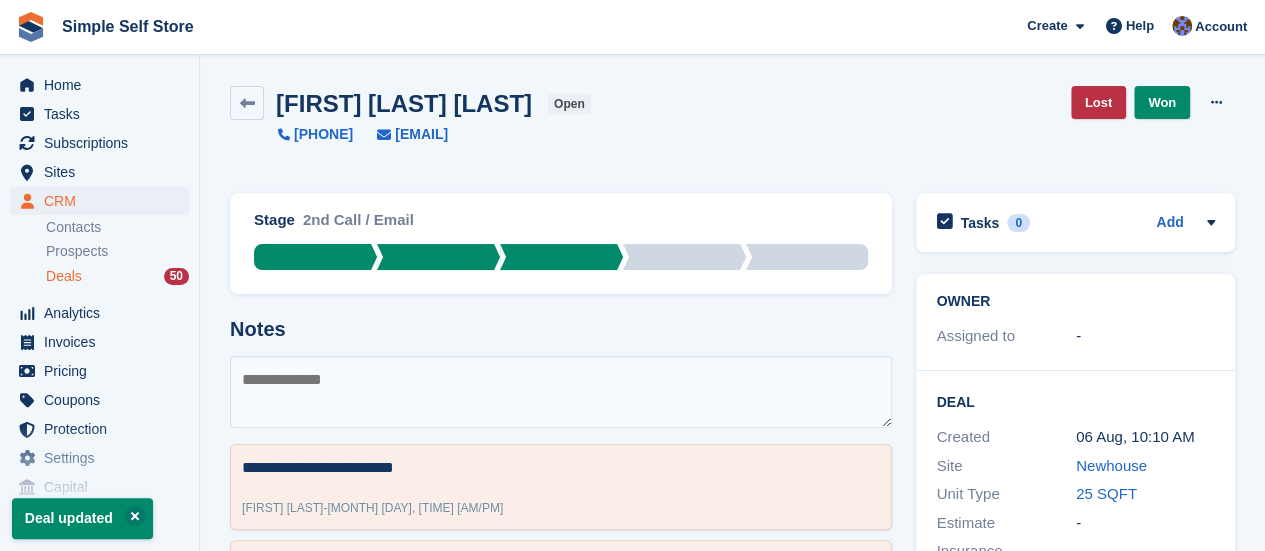 click on "Deals" at bounding box center [64, 276] 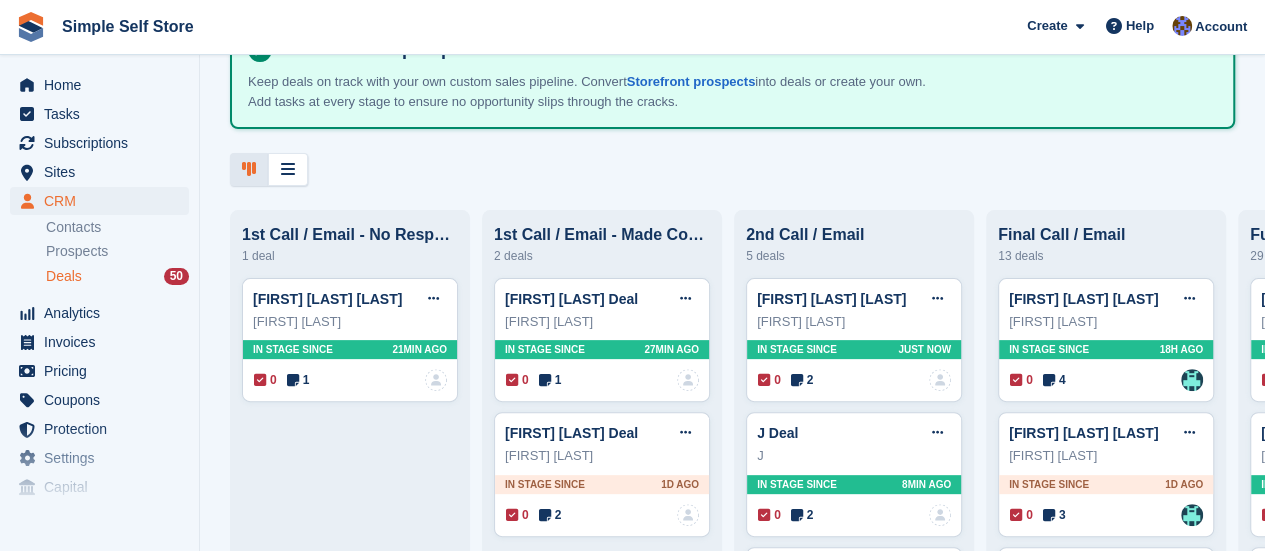 scroll, scrollTop: 240, scrollLeft: 0, axis: vertical 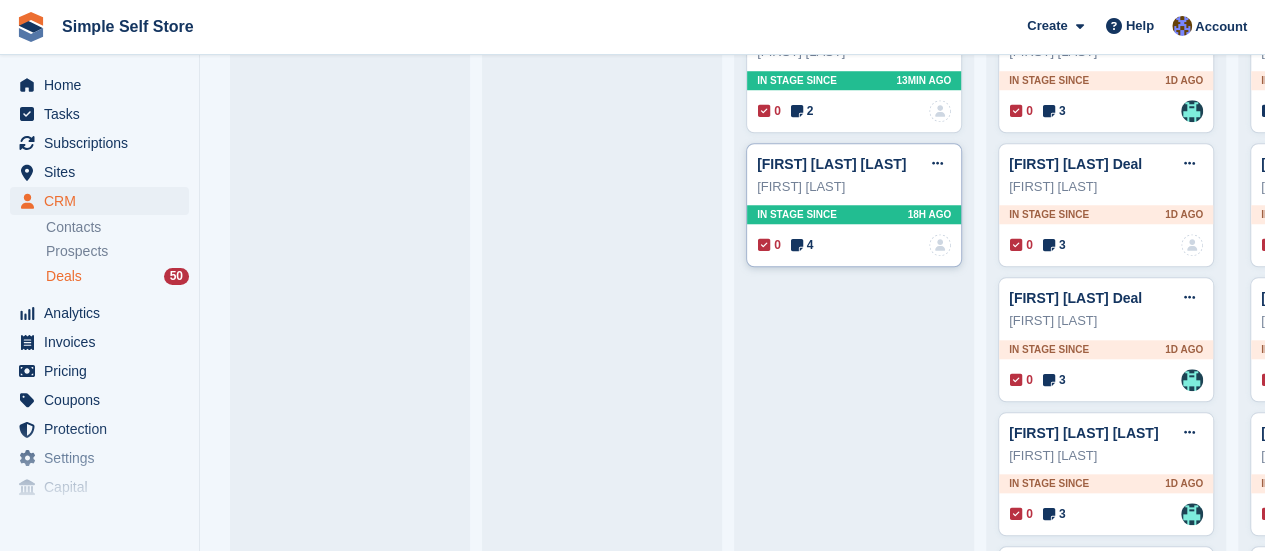 click on "Lucy Anderson" at bounding box center (854, 187) 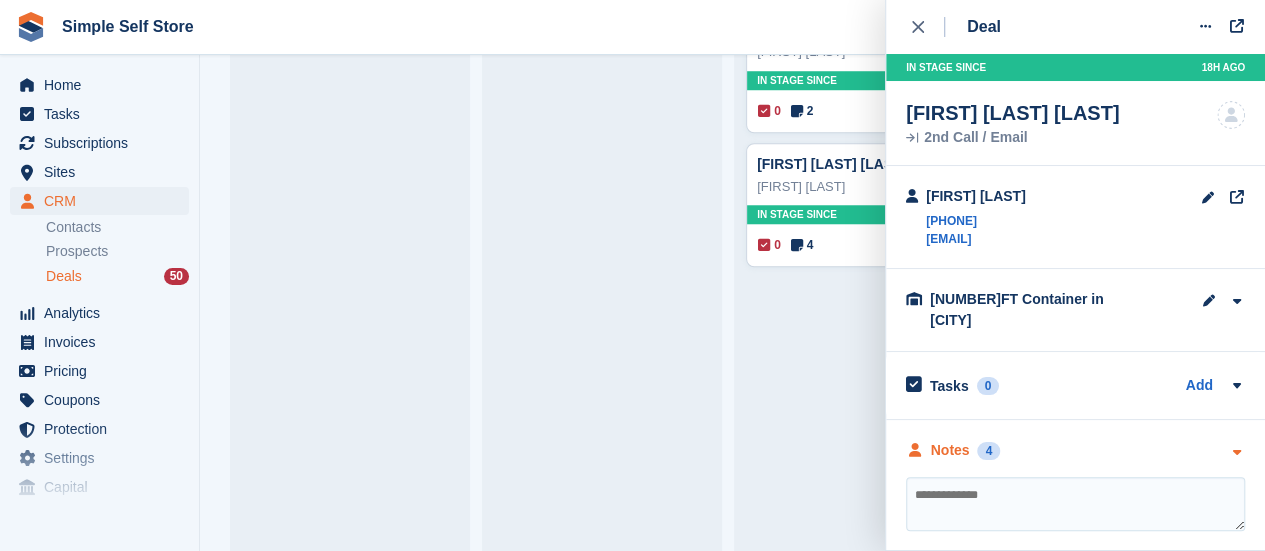 click at bounding box center (1236, 450) 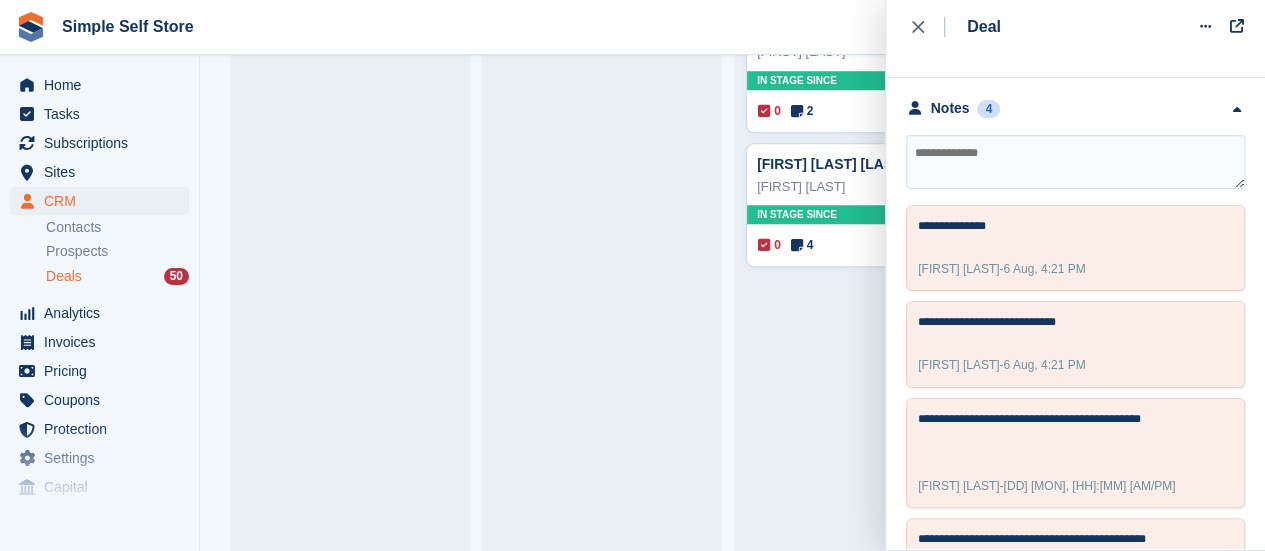 scroll, scrollTop: 360, scrollLeft: 0, axis: vertical 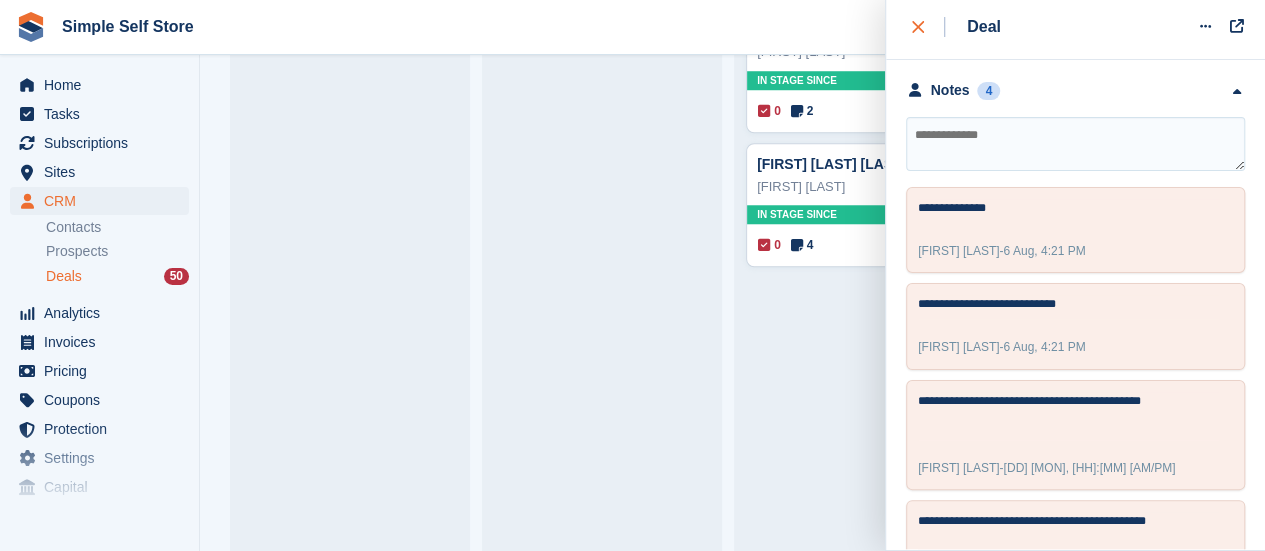 click 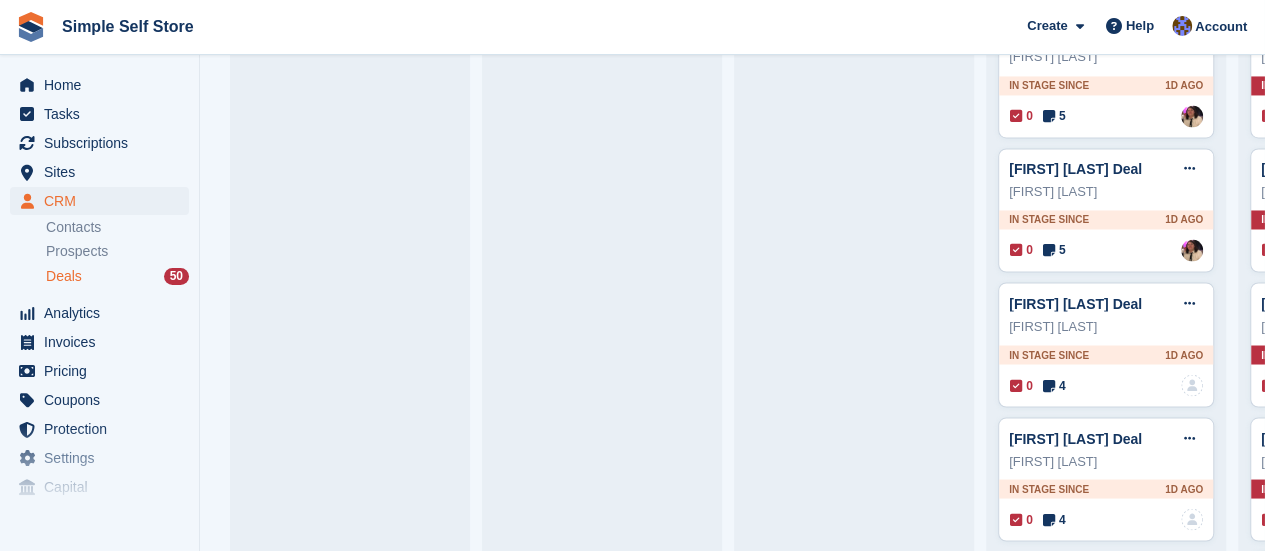 scroll, scrollTop: 1609, scrollLeft: 0, axis: vertical 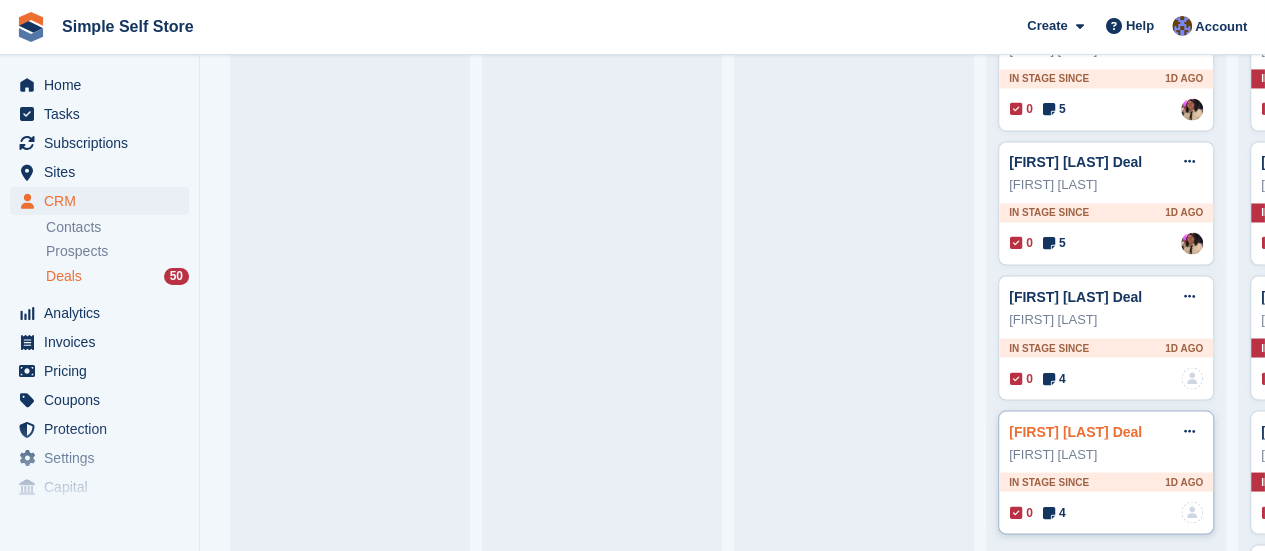 click on "Joanne McCulloch Deal" at bounding box center (1075, 431) 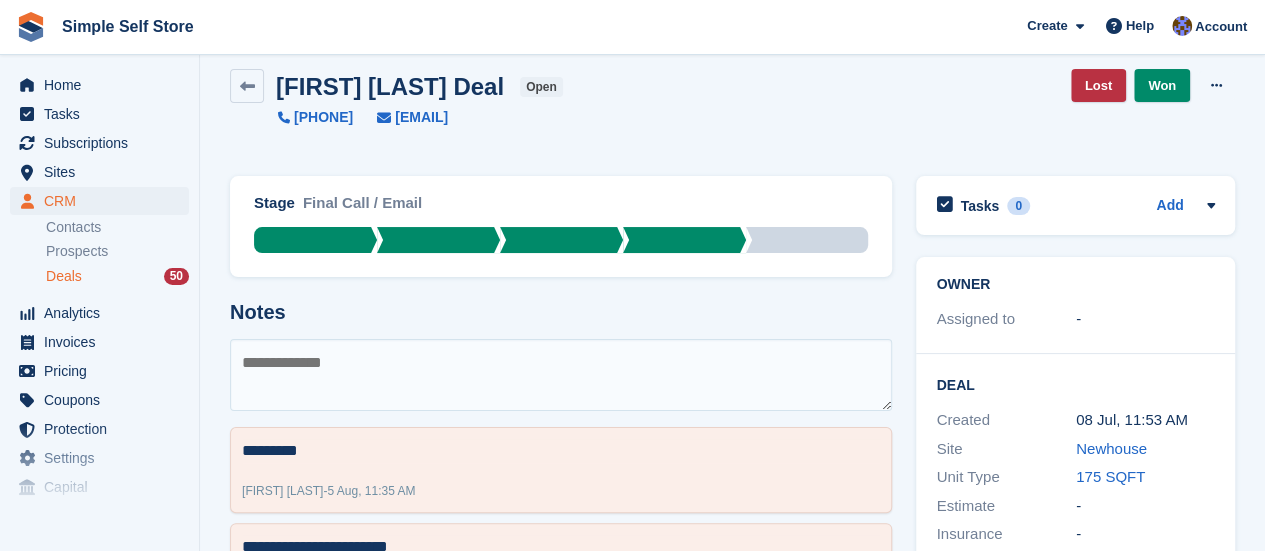 scroll, scrollTop: 0, scrollLeft: 0, axis: both 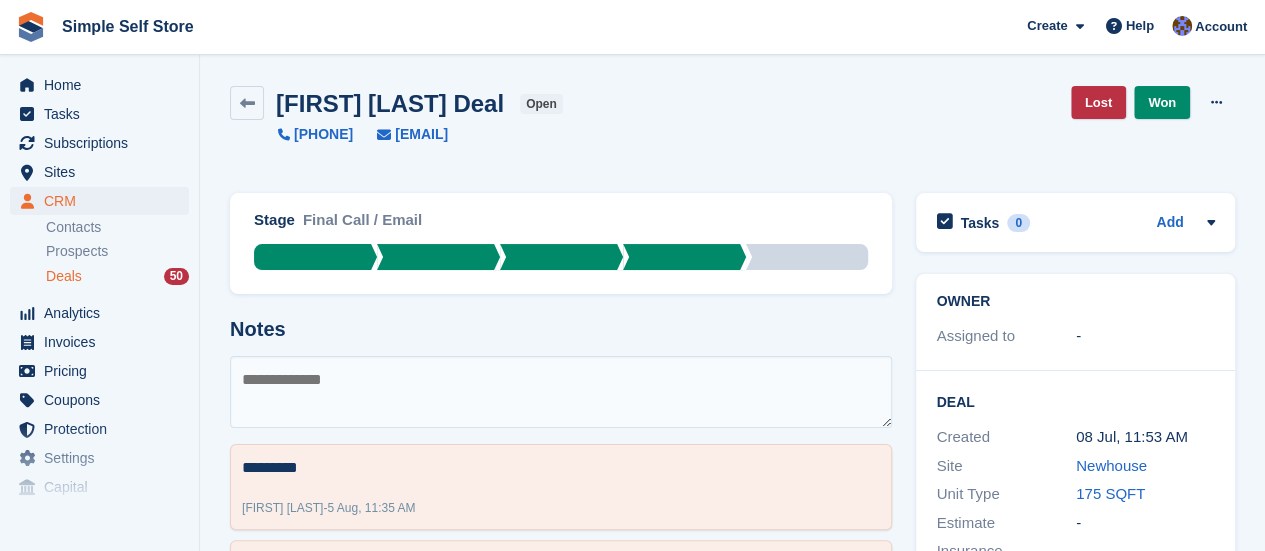 click on "Deals" at bounding box center (64, 276) 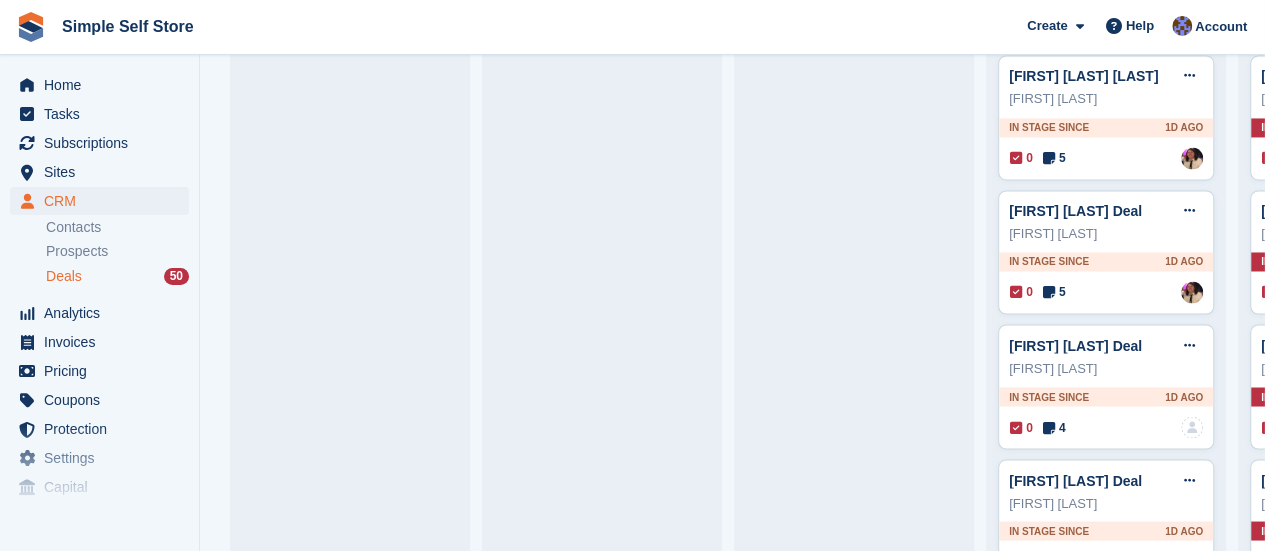 scroll, scrollTop: 1600, scrollLeft: 0, axis: vertical 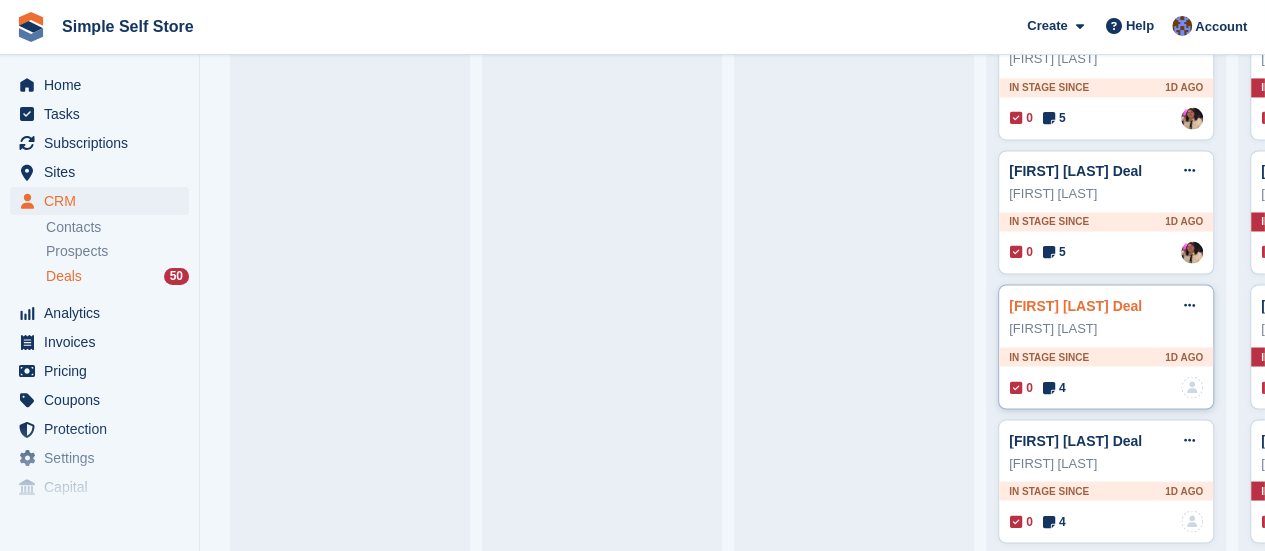 click on "Nadine Patrick  Deal" at bounding box center (1075, 305) 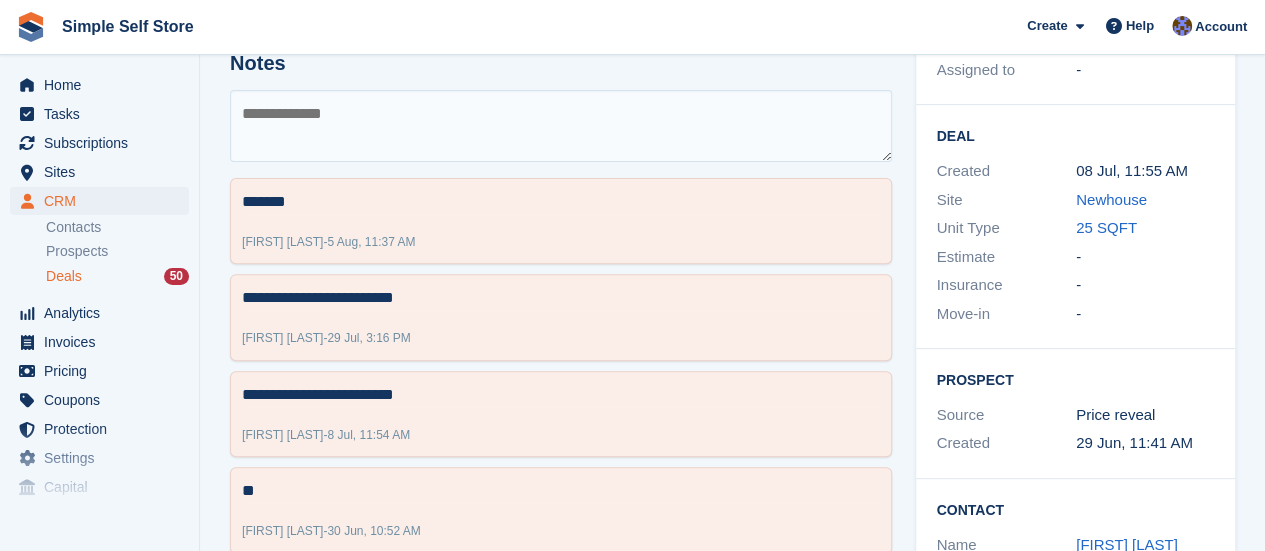 scroll, scrollTop: 93, scrollLeft: 0, axis: vertical 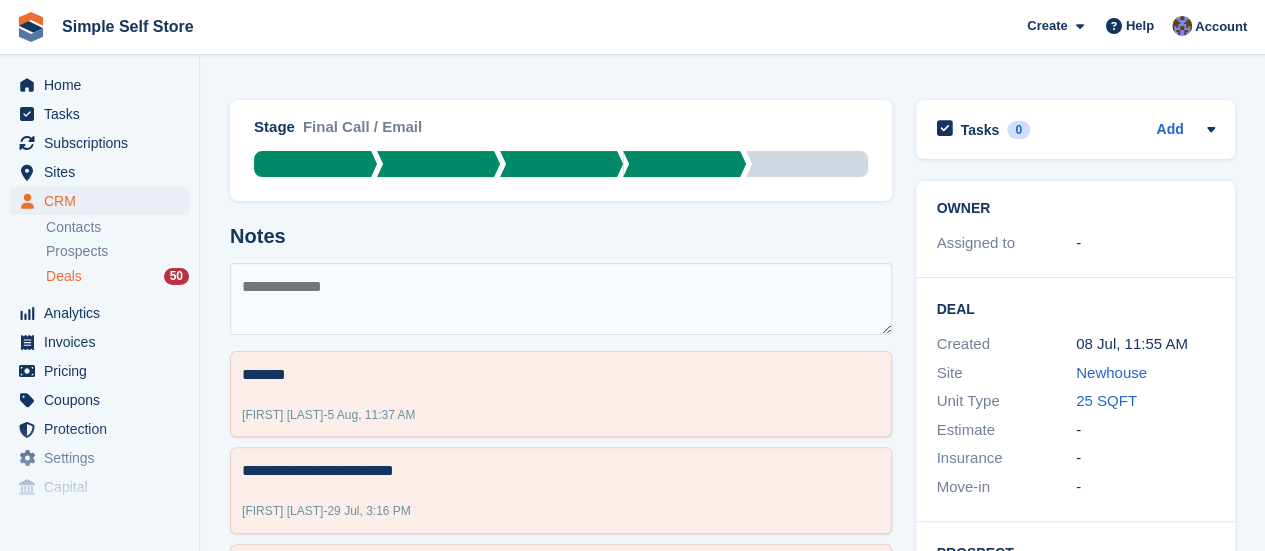 click at bounding box center (561, 299) 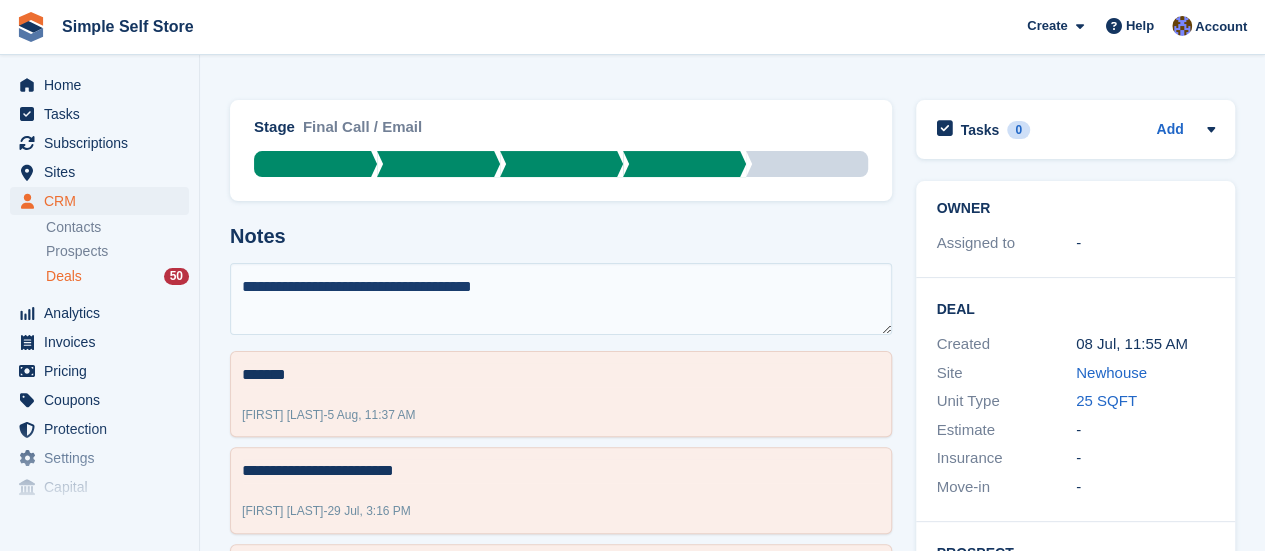 type on "**********" 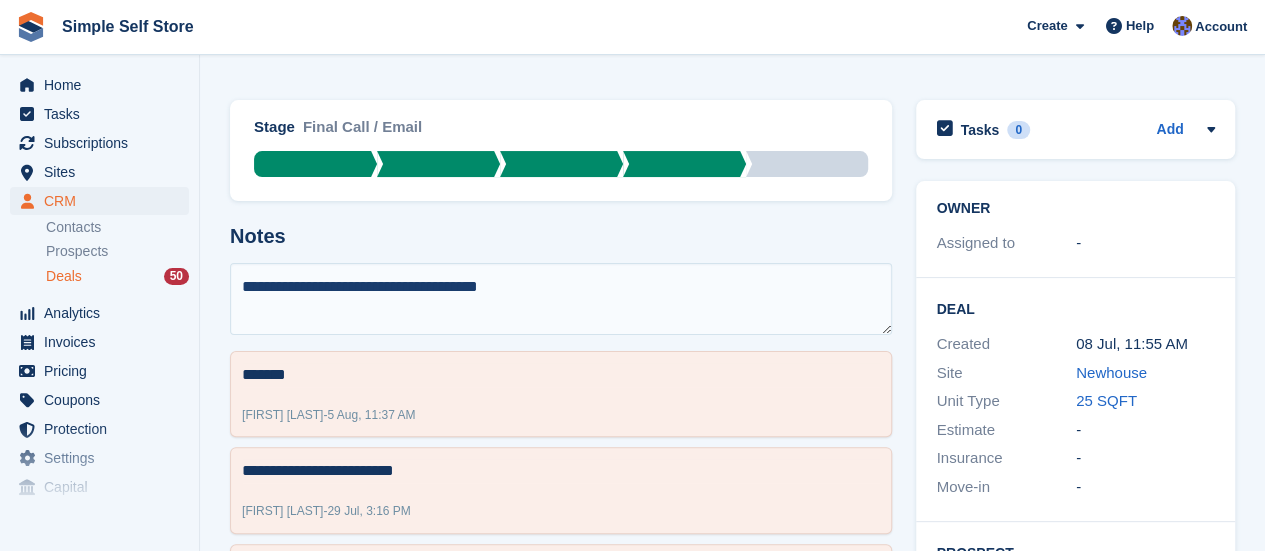 type 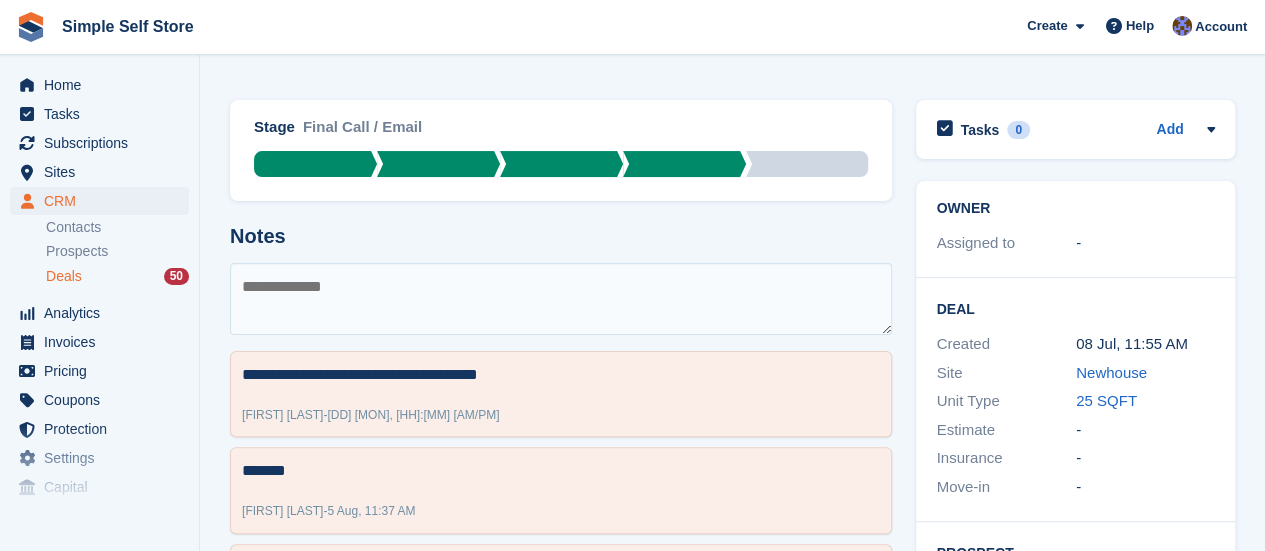 click on "Deals" at bounding box center [64, 276] 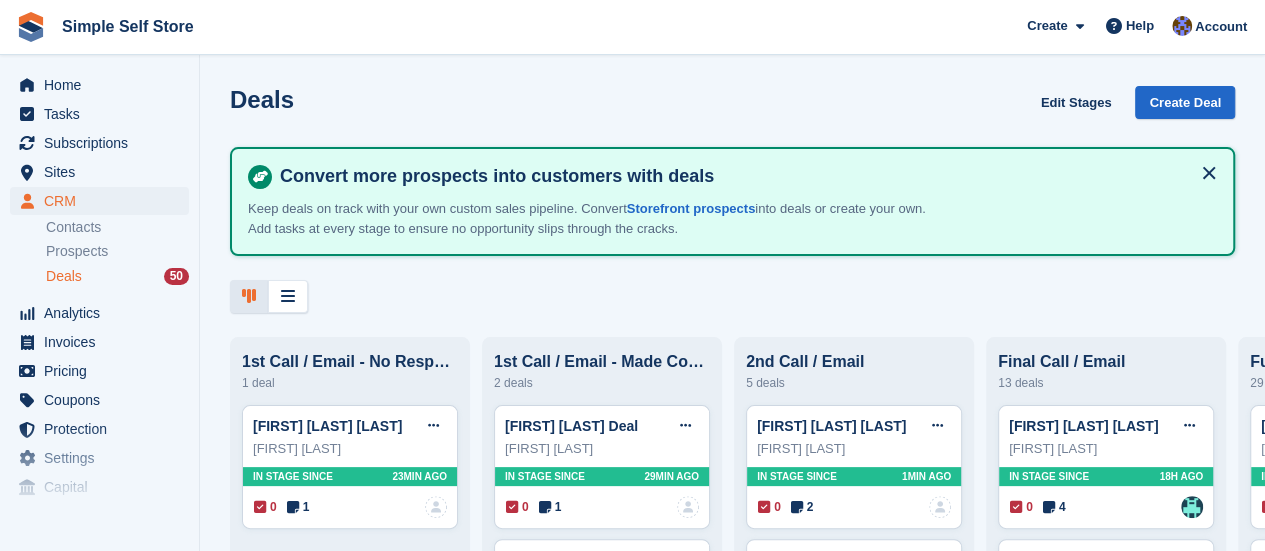 scroll, scrollTop: 0, scrollLeft: 0, axis: both 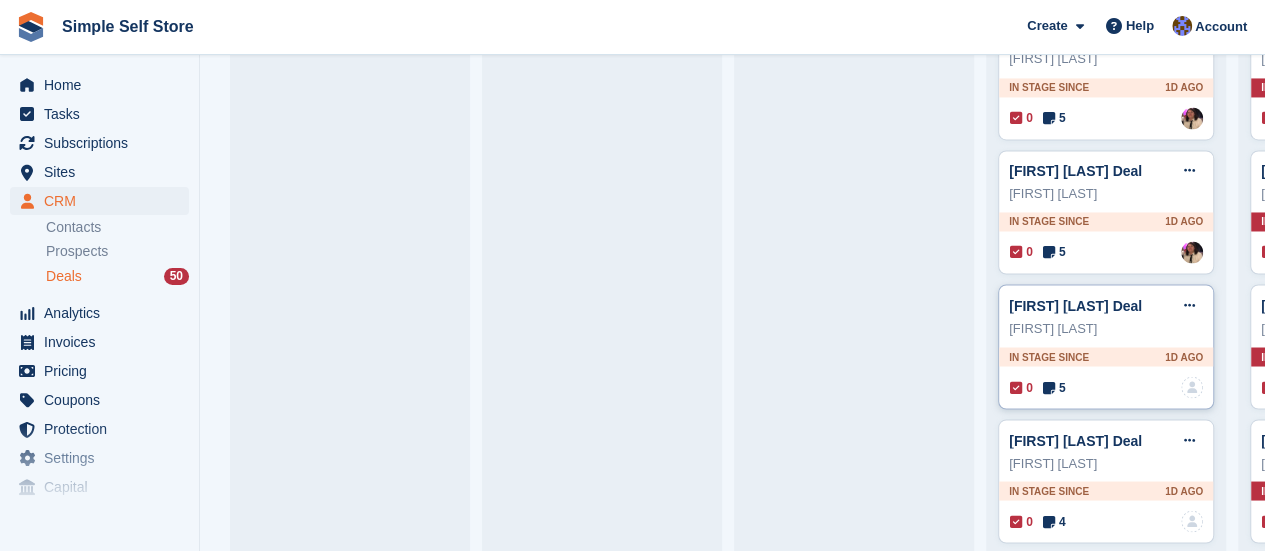 click on "Nadine Patrick" at bounding box center (1106, 328) 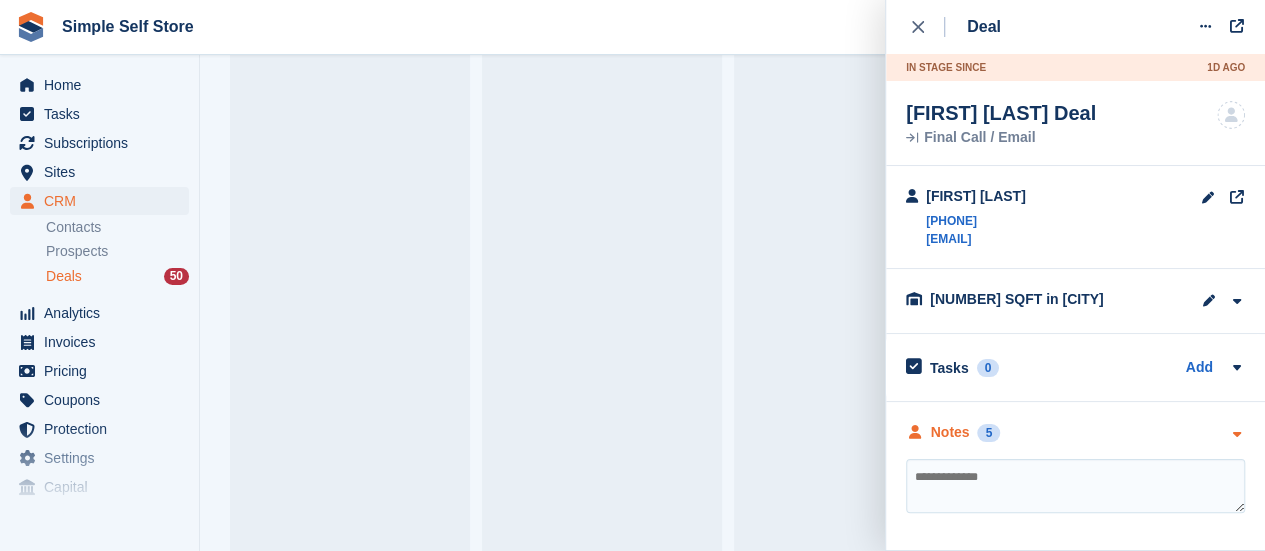 click at bounding box center (1236, 434) 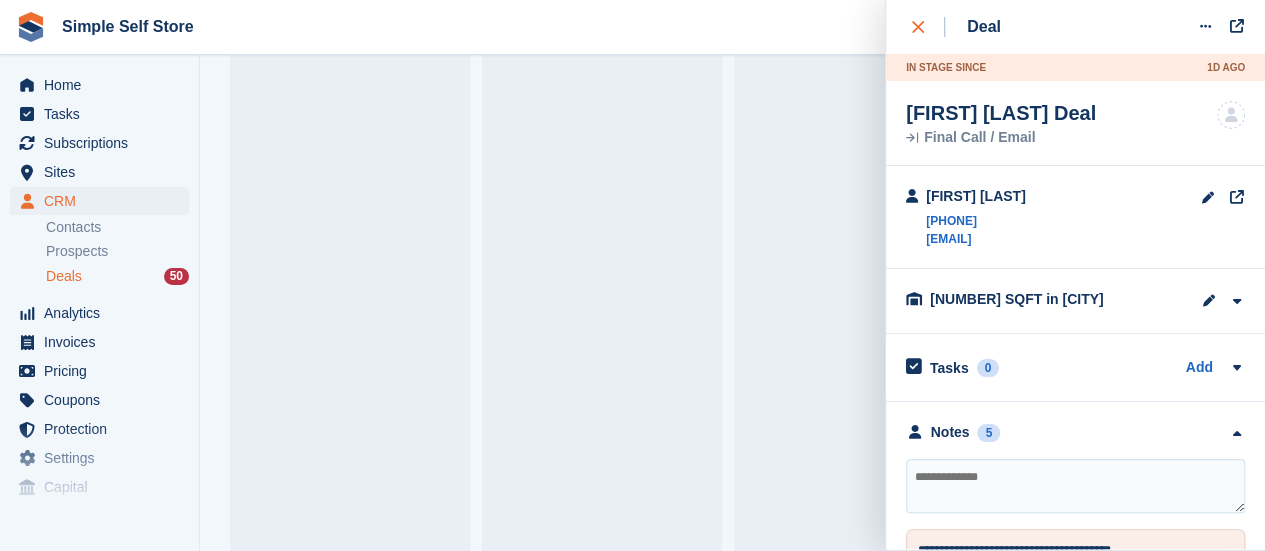 click at bounding box center [928, 27] 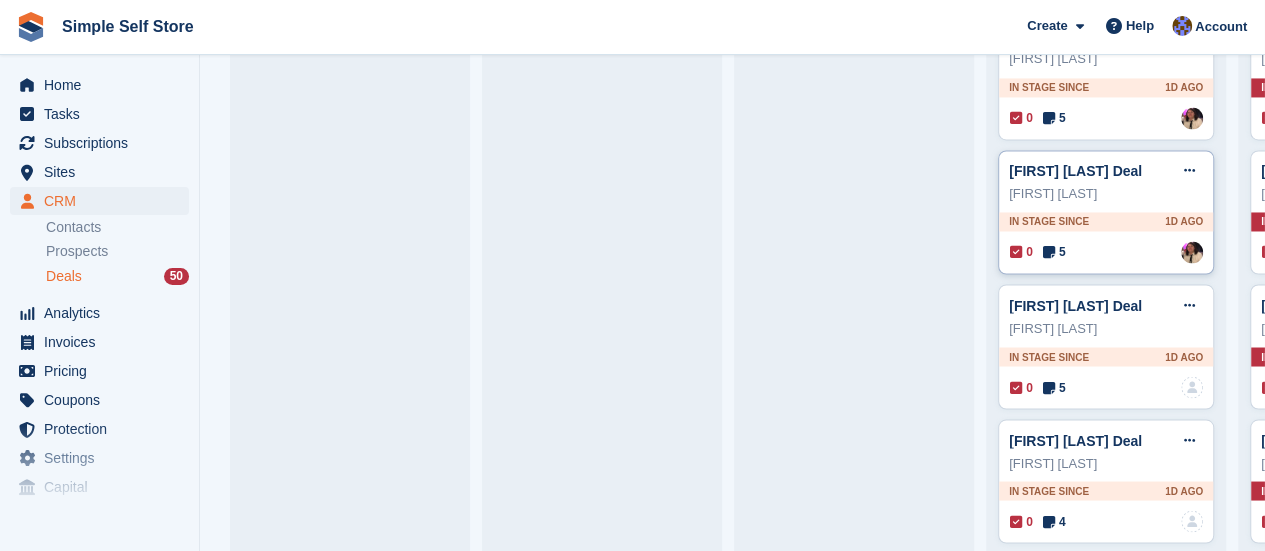 click on "Vanessa Strachan" at bounding box center (1106, 194) 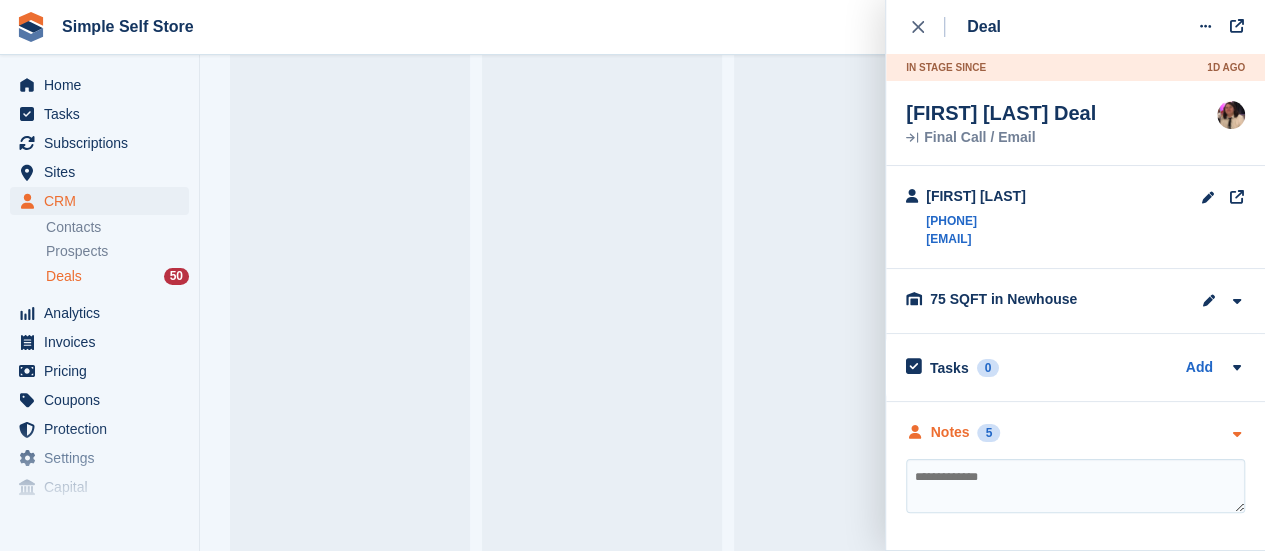 click at bounding box center [1236, 434] 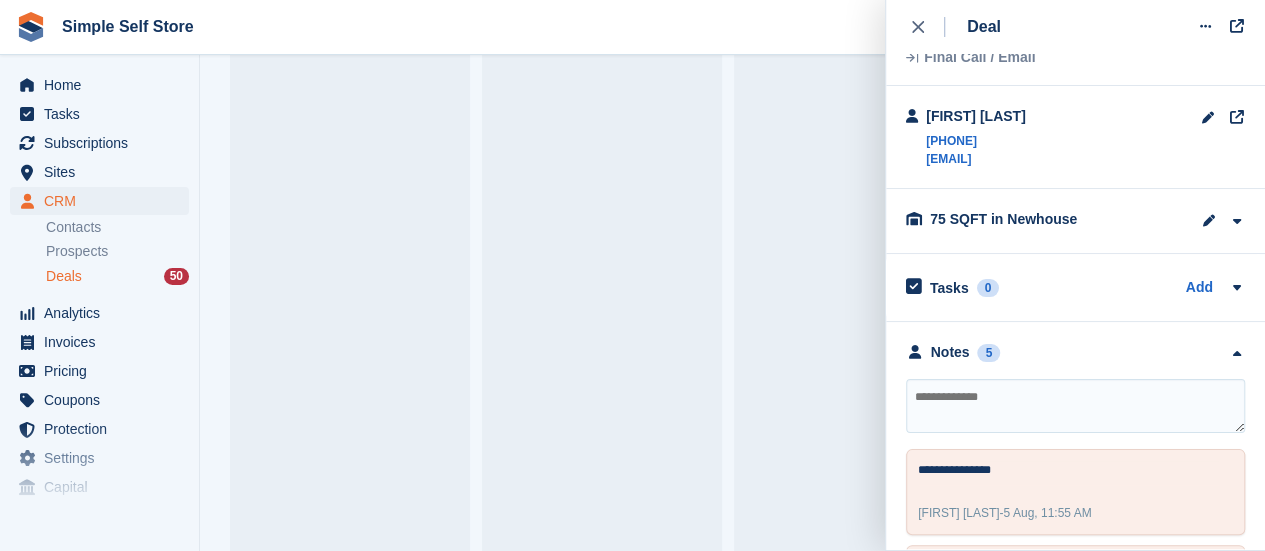scroll, scrollTop: 0, scrollLeft: 0, axis: both 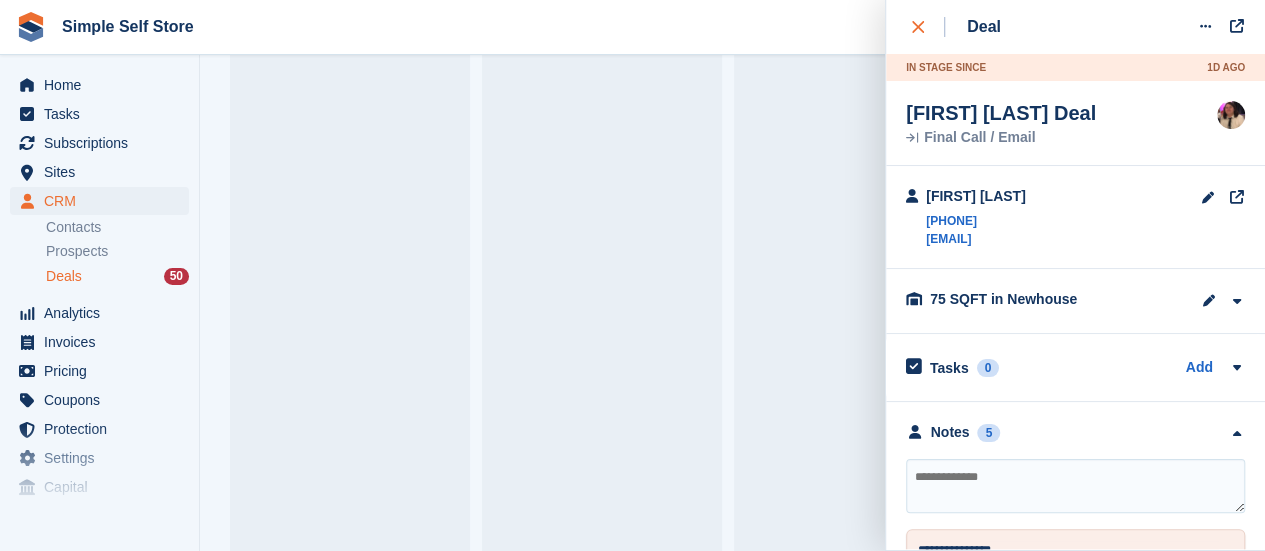 click 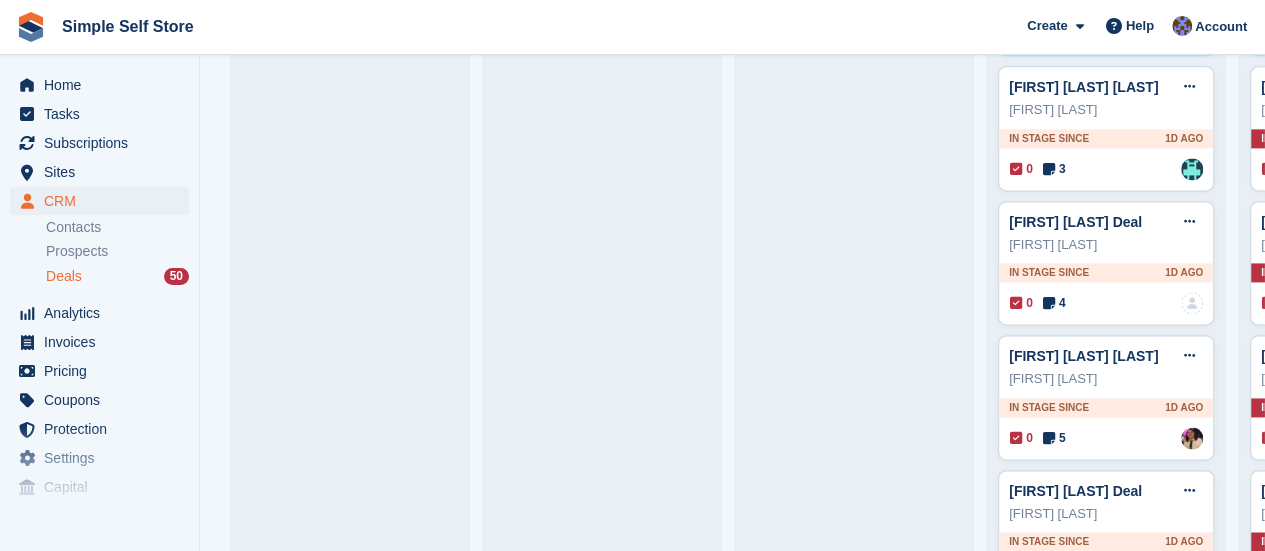 scroll, scrollTop: 1320, scrollLeft: 0, axis: vertical 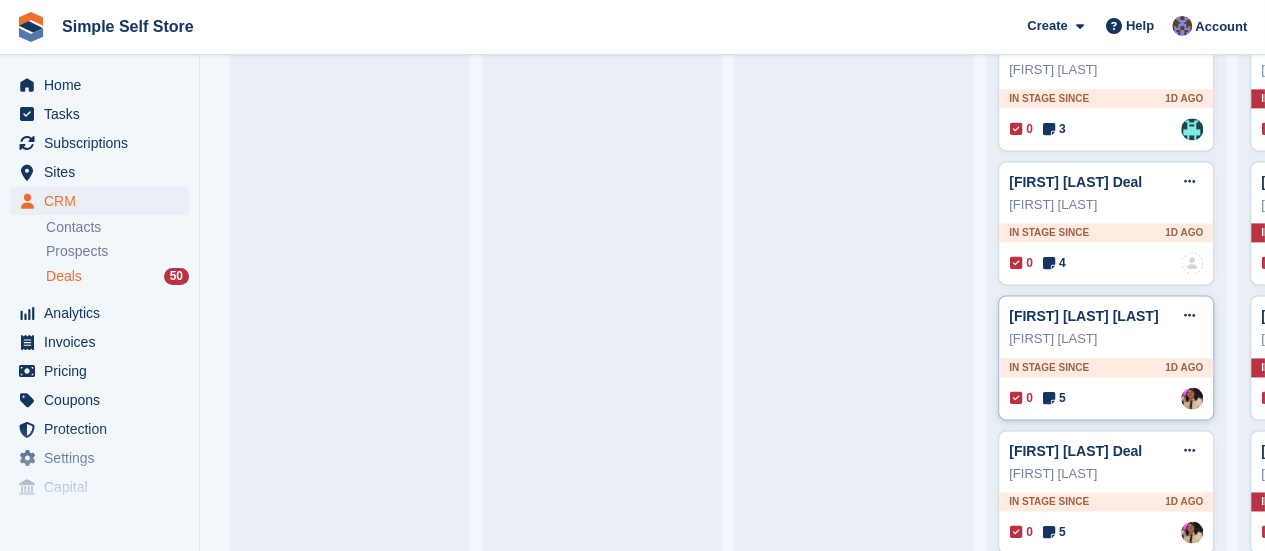 click on "Kirsty hinton  Deal
Edit deal
Mark as won
Mark as lost
Delete deal" at bounding box center [1106, 316] 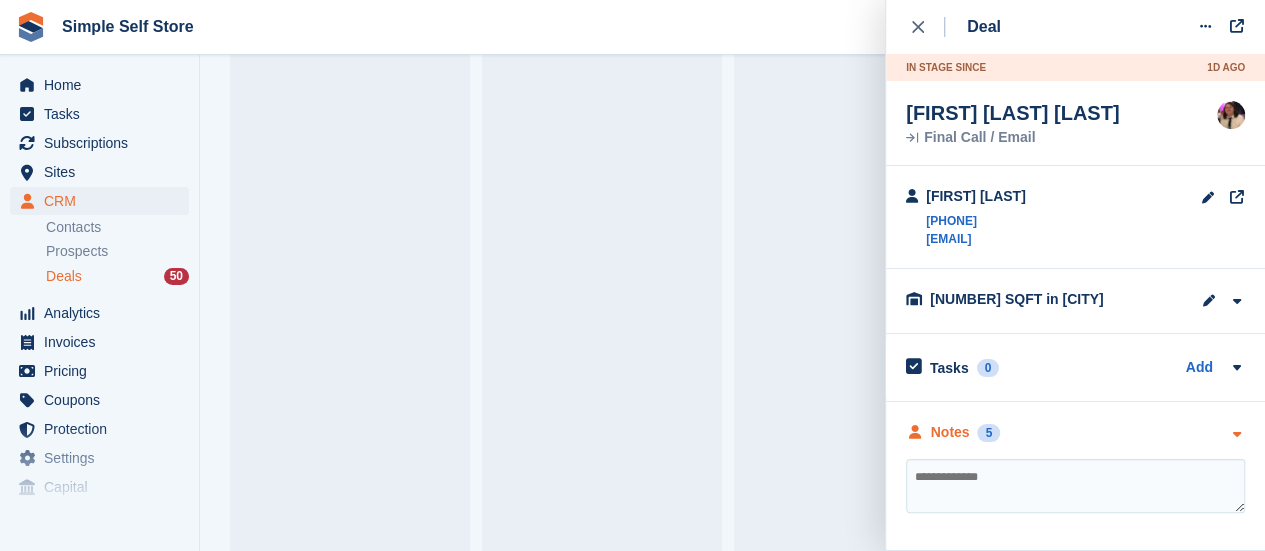 click at bounding box center [1236, 434] 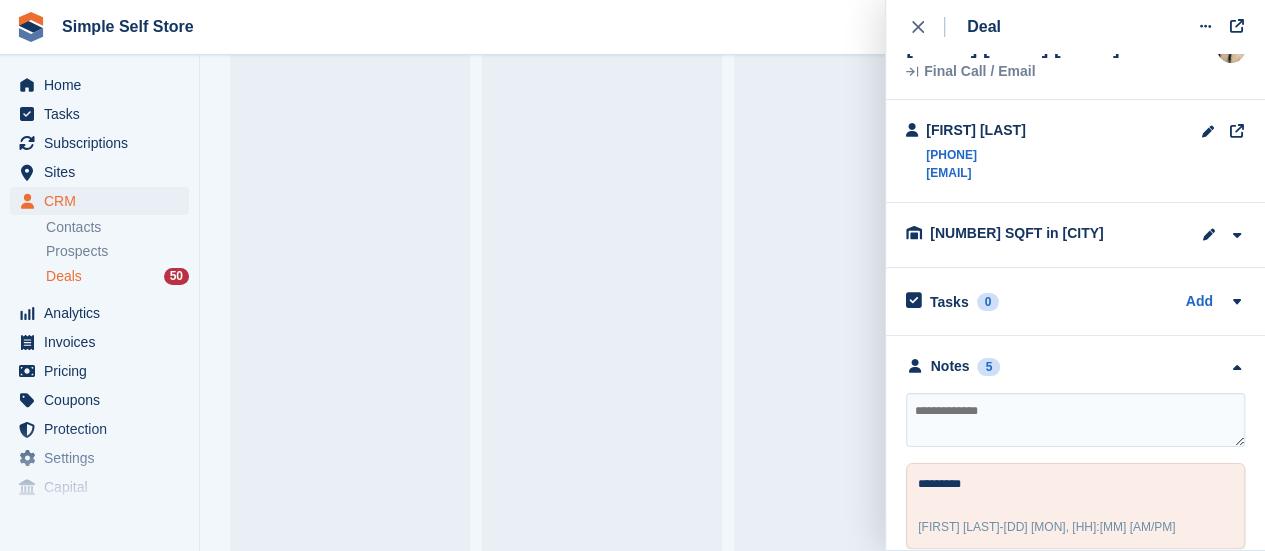 scroll, scrollTop: 26, scrollLeft: 0, axis: vertical 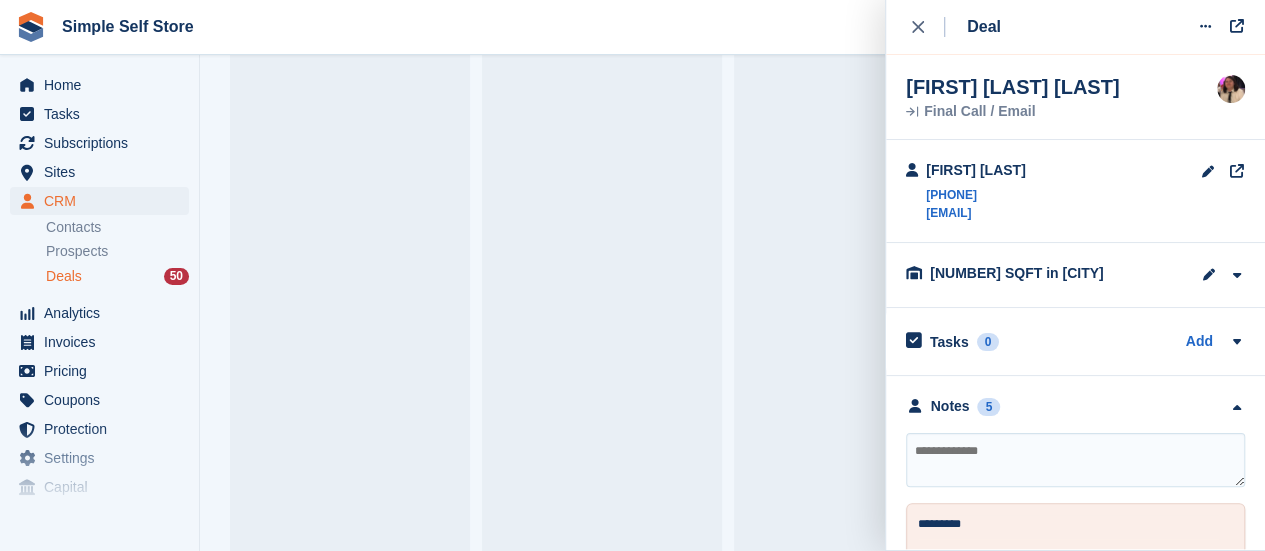 click at bounding box center [1075, 460] 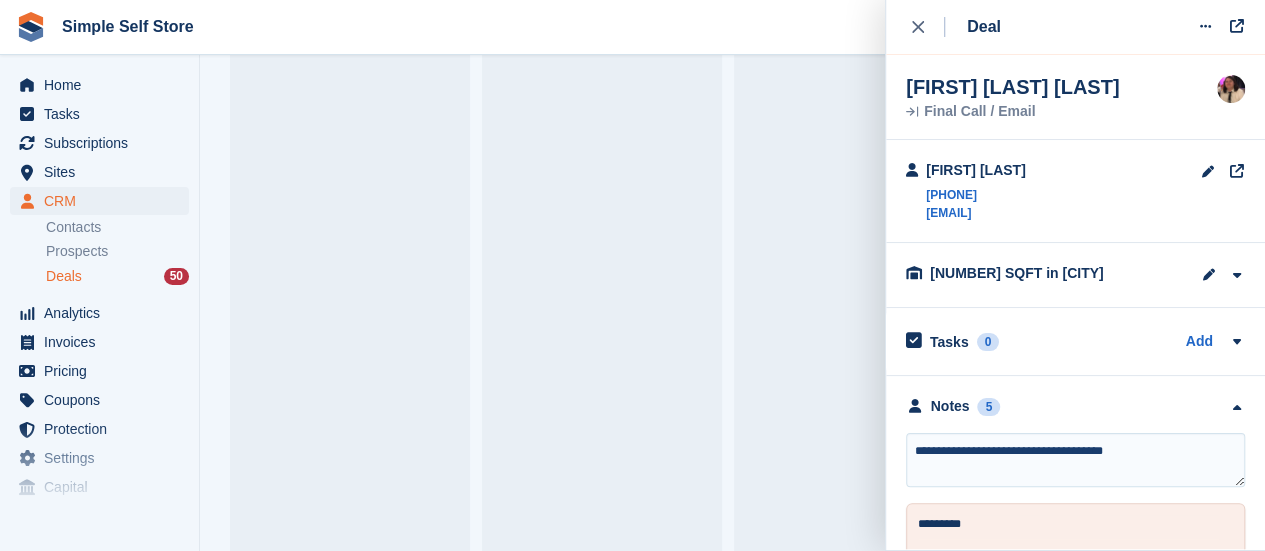 type on "**********" 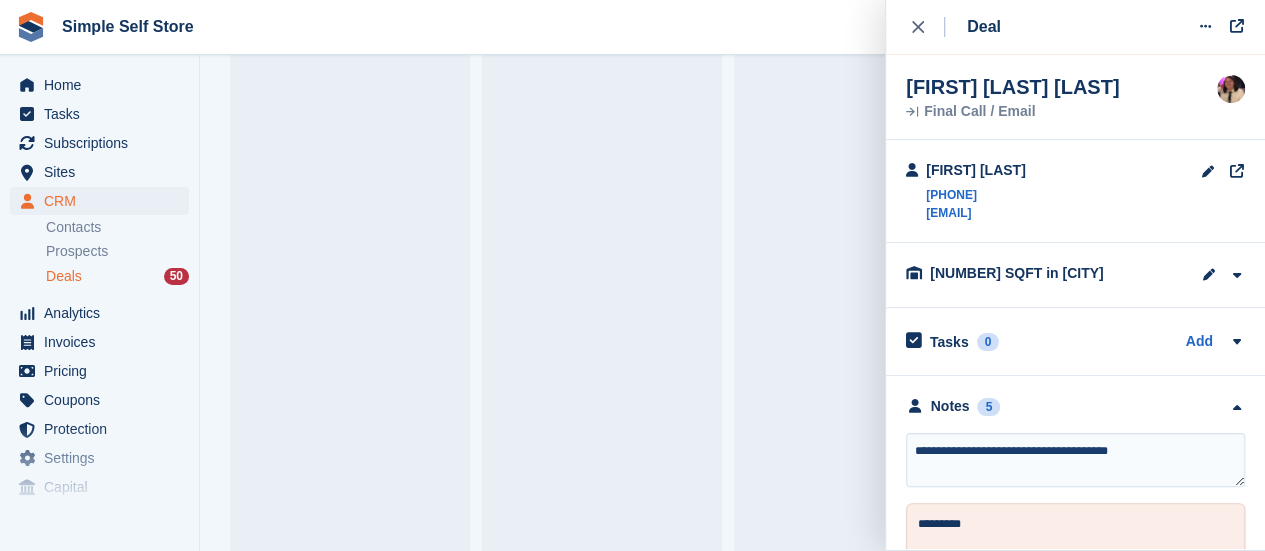 type 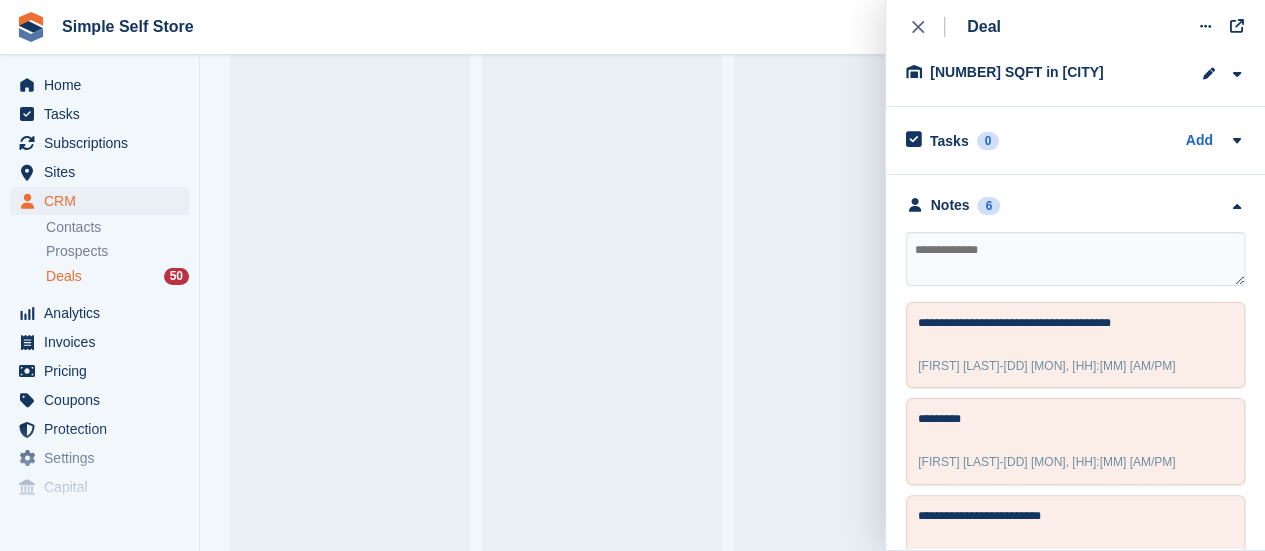 scroll, scrollTop: 266, scrollLeft: 0, axis: vertical 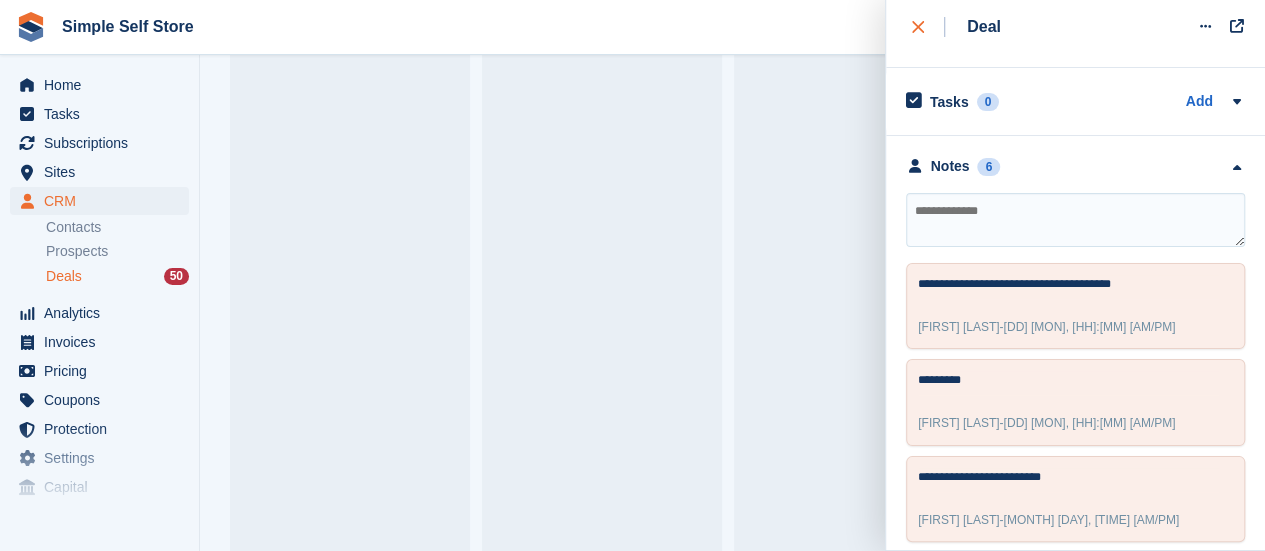 click at bounding box center (928, 27) 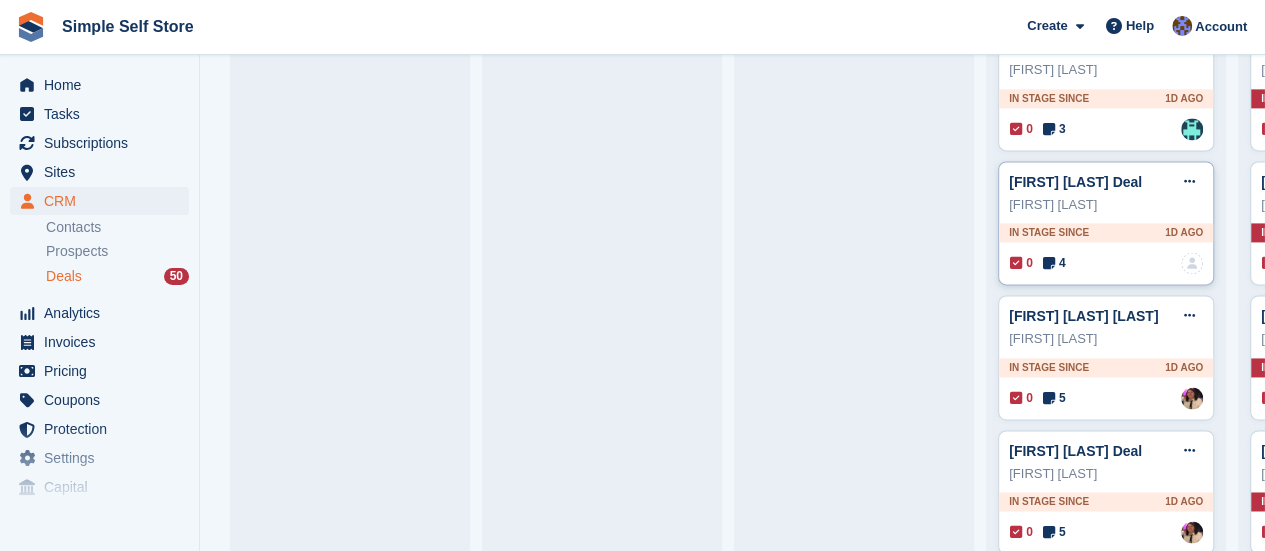 click on "In stage since 1D AGO" at bounding box center [1106, 232] 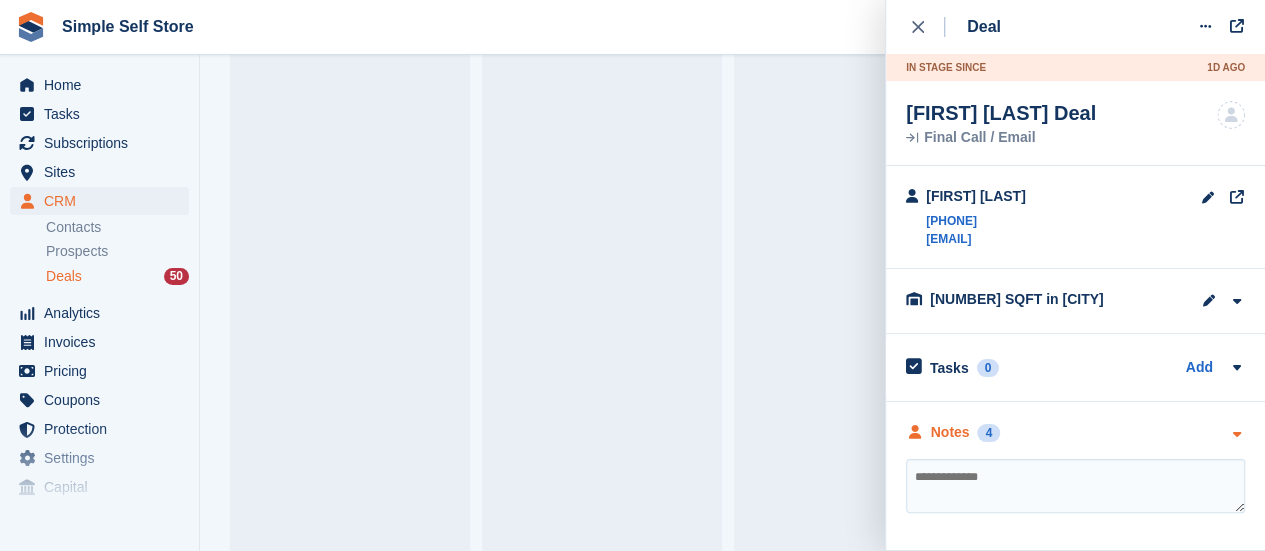 click at bounding box center (1236, 434) 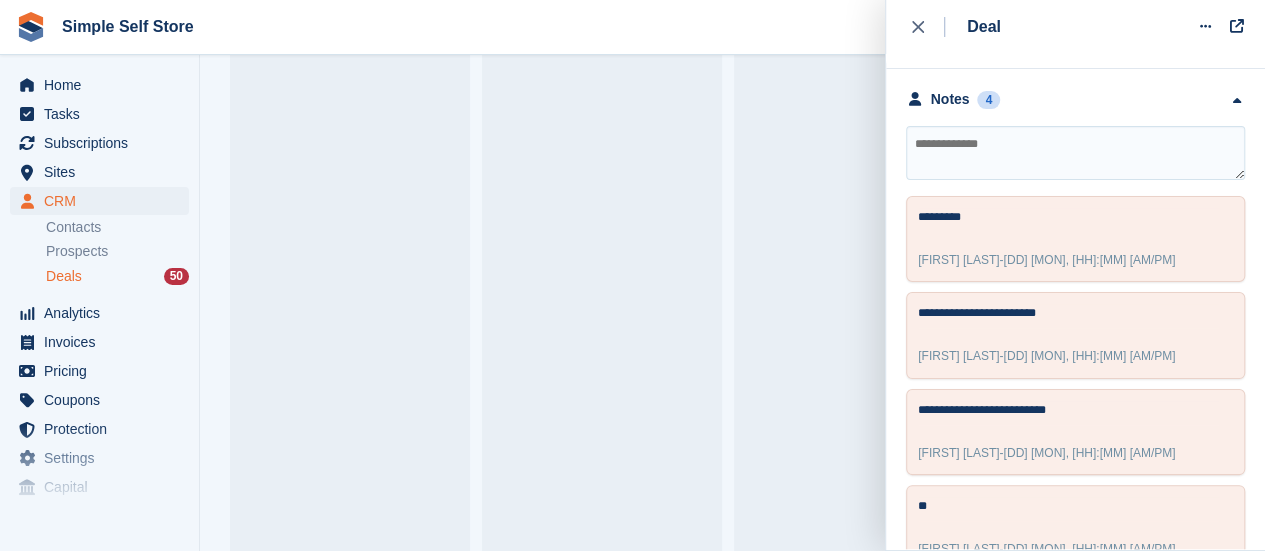 scroll, scrollTop: 371, scrollLeft: 0, axis: vertical 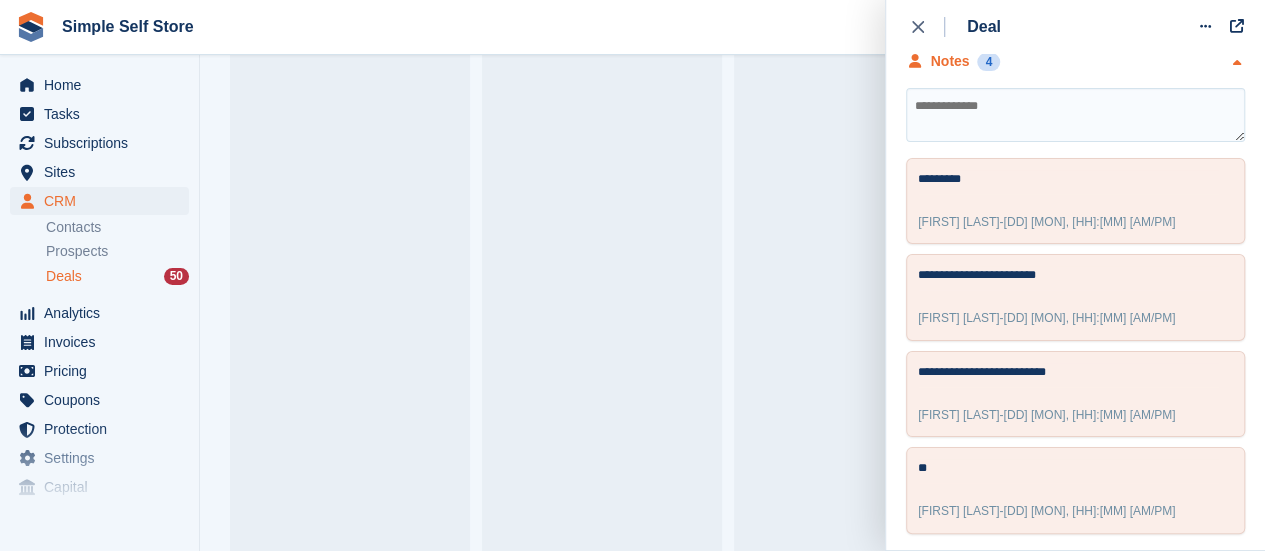 click at bounding box center (1236, 63) 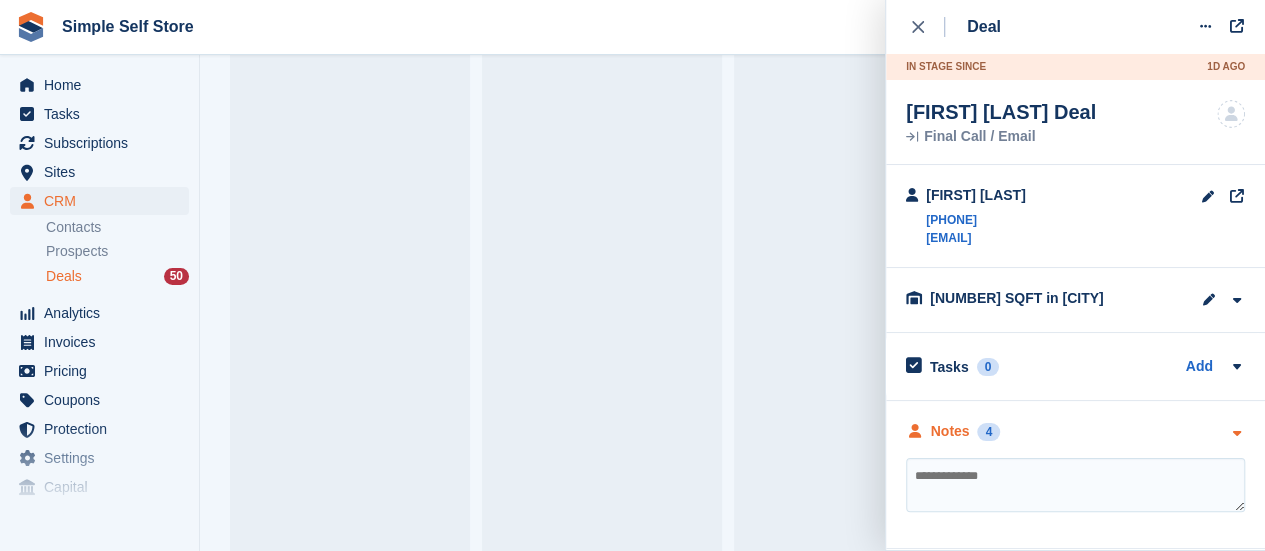 scroll, scrollTop: 0, scrollLeft: 0, axis: both 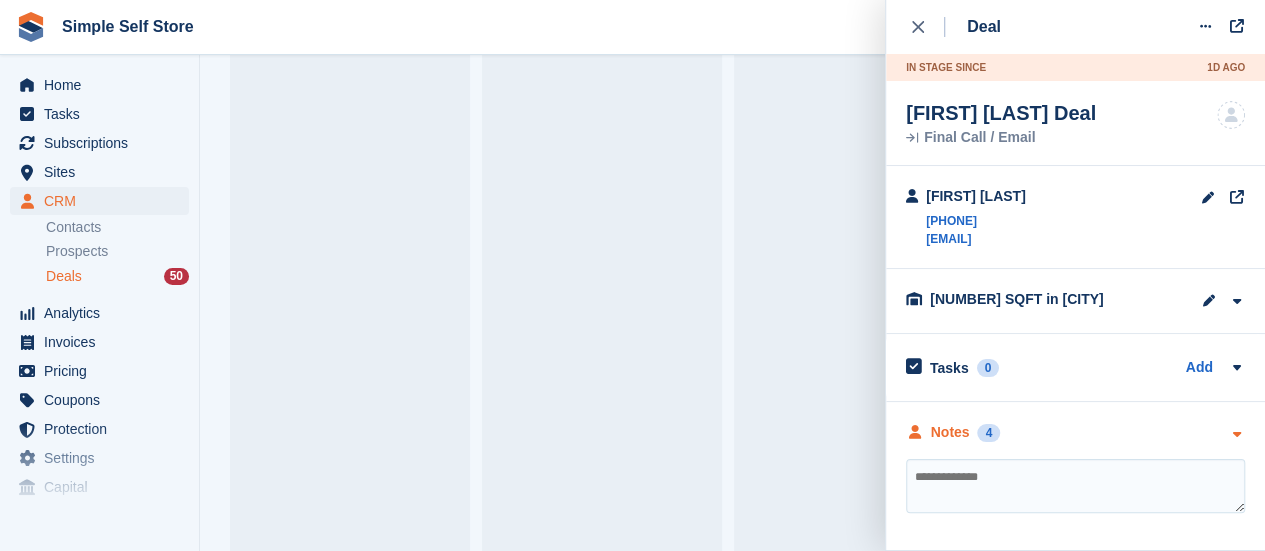 click at bounding box center [1236, 434] 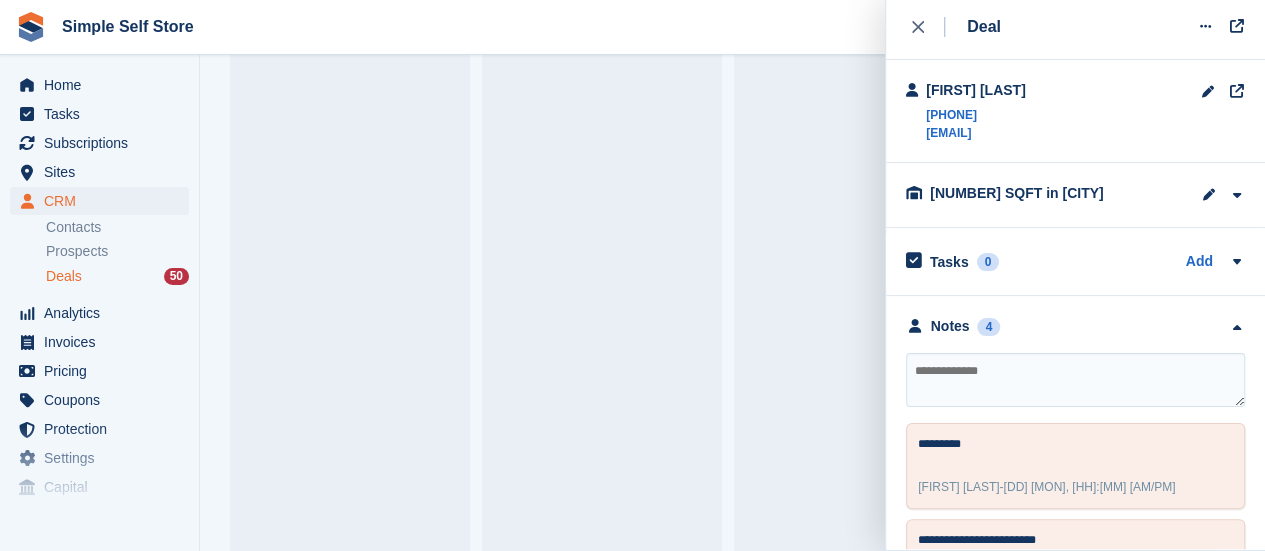 scroll, scrollTop: 120, scrollLeft: 0, axis: vertical 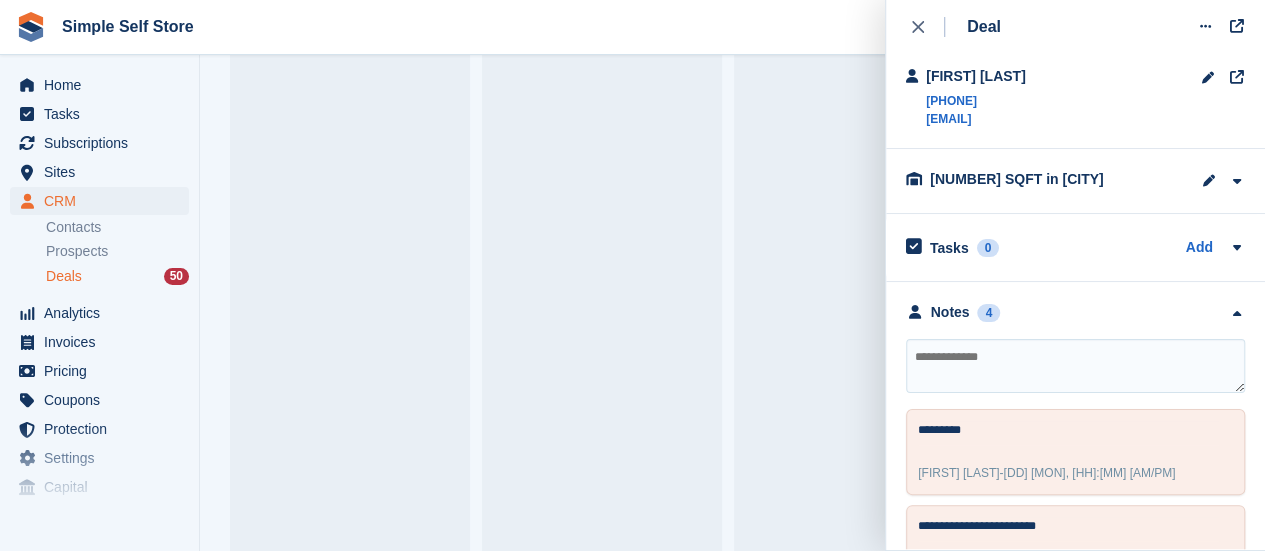 click at bounding box center [1075, 366] 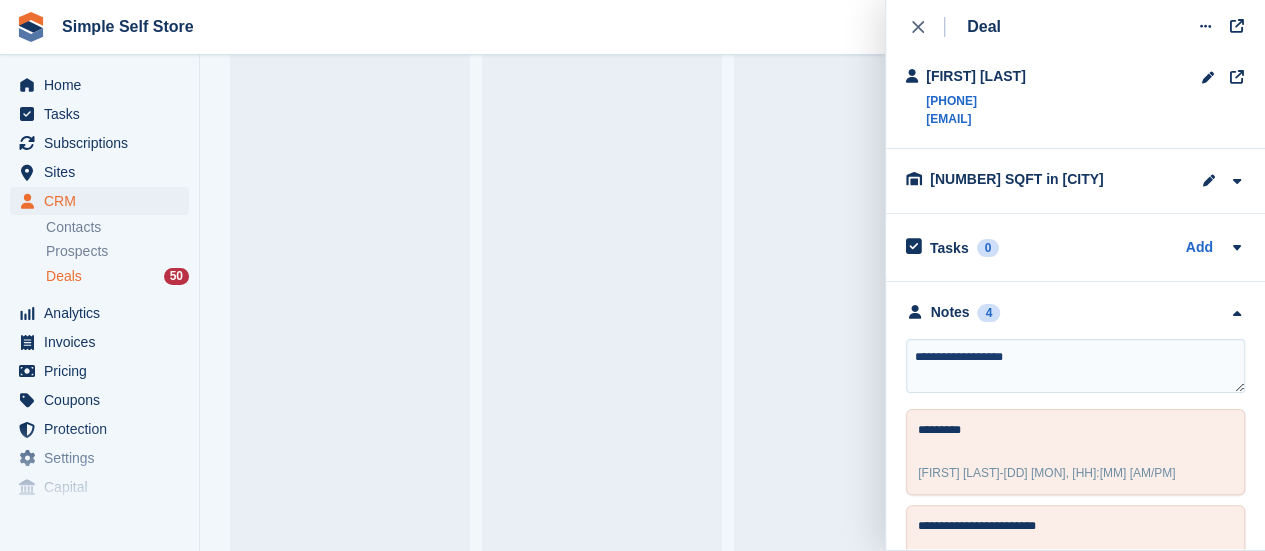 drag, startPoint x: 952, startPoint y: 359, endPoint x: 814, endPoint y: 317, distance: 144.24979 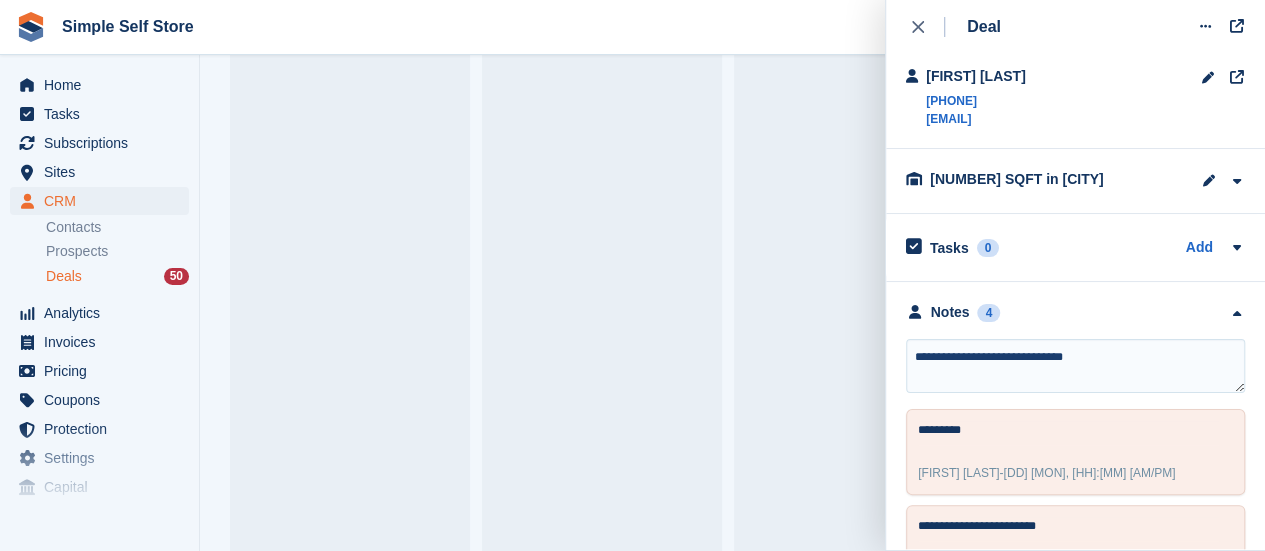 type on "**********" 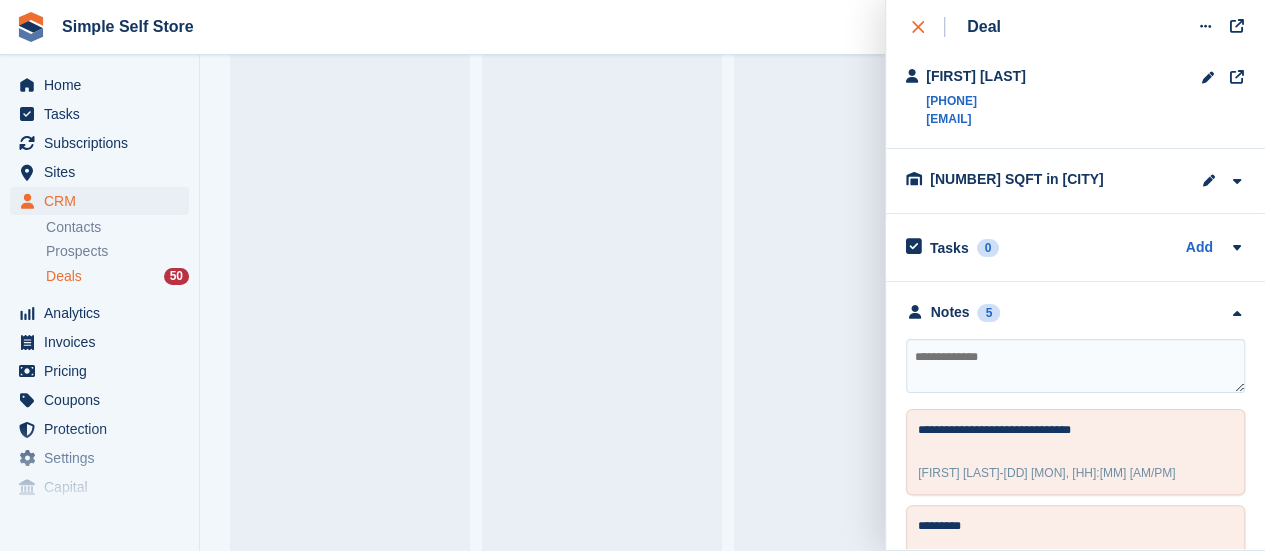 type 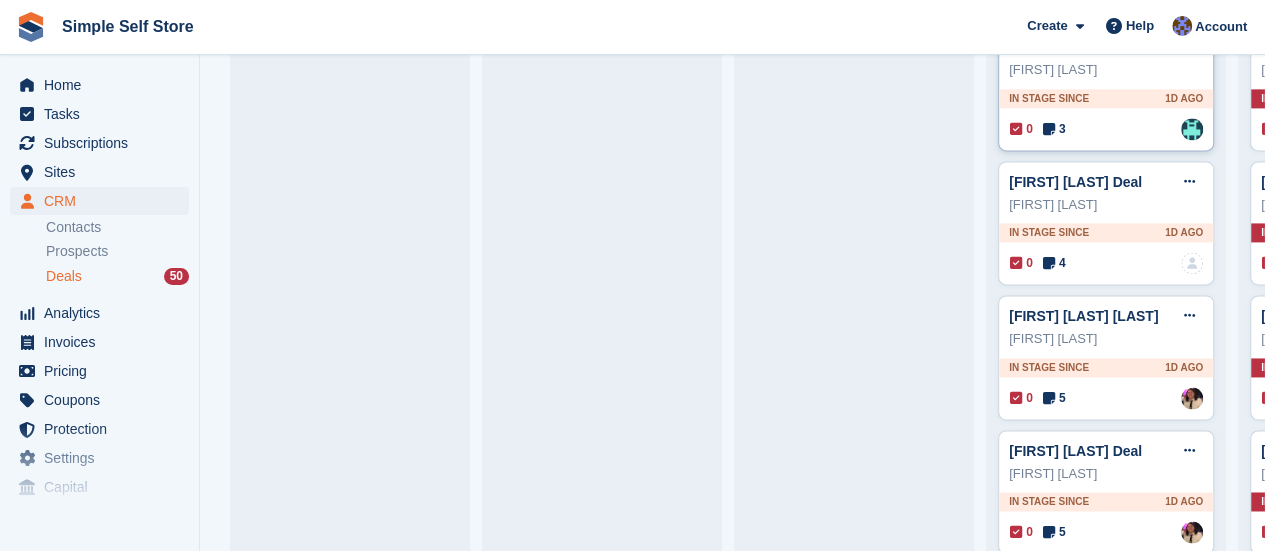 click on "In stage since 1D AGO" at bounding box center [1106, 98] 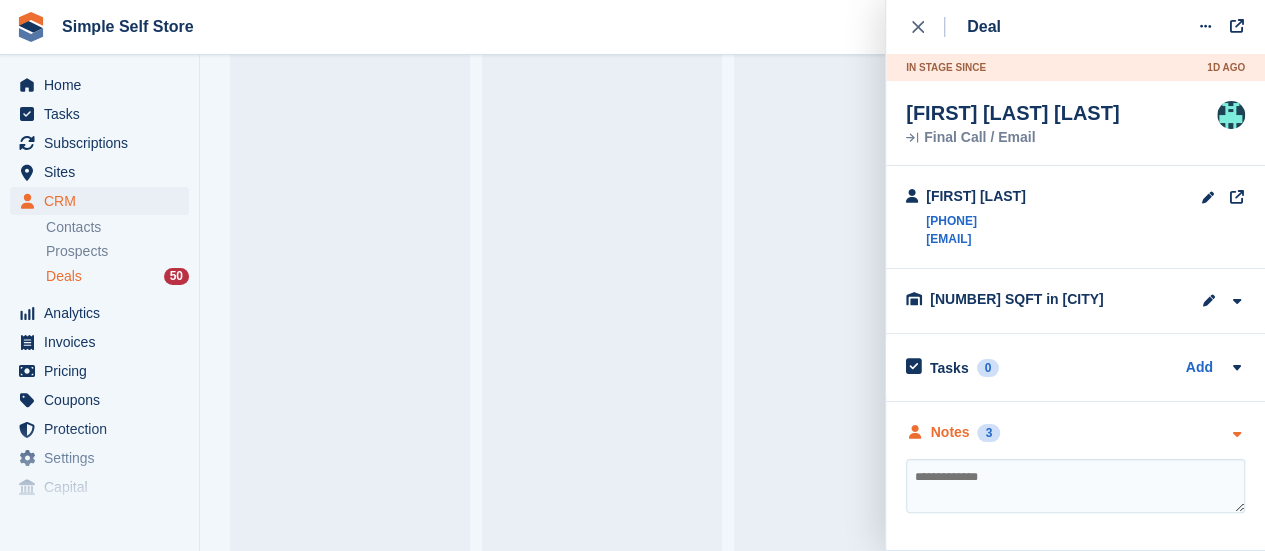 click at bounding box center (1236, 434) 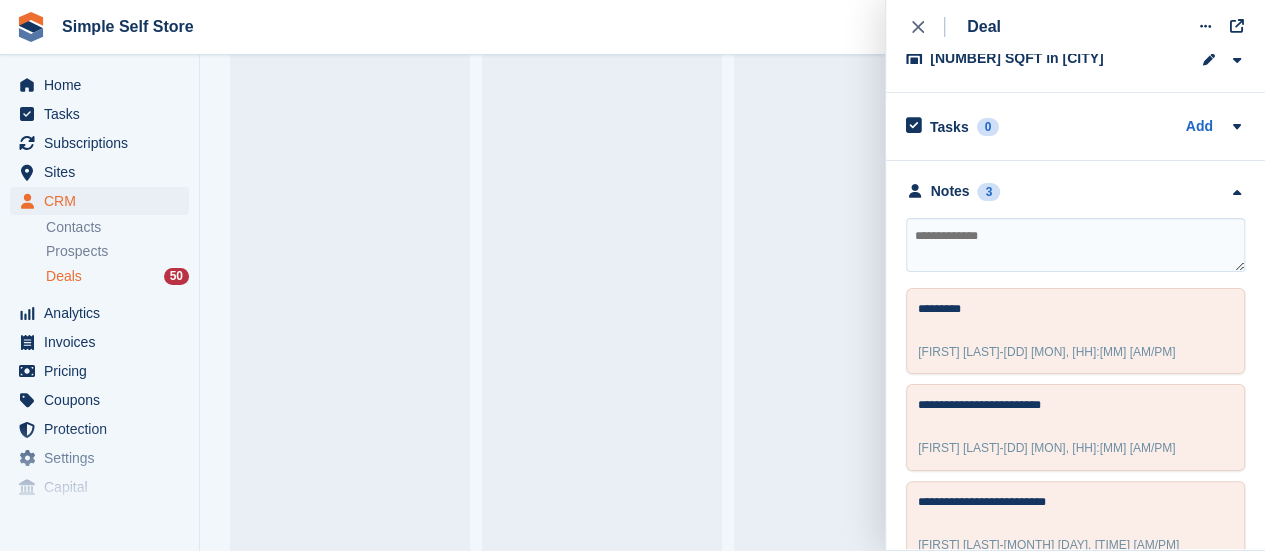 scroll, scrollTop: 275, scrollLeft: 0, axis: vertical 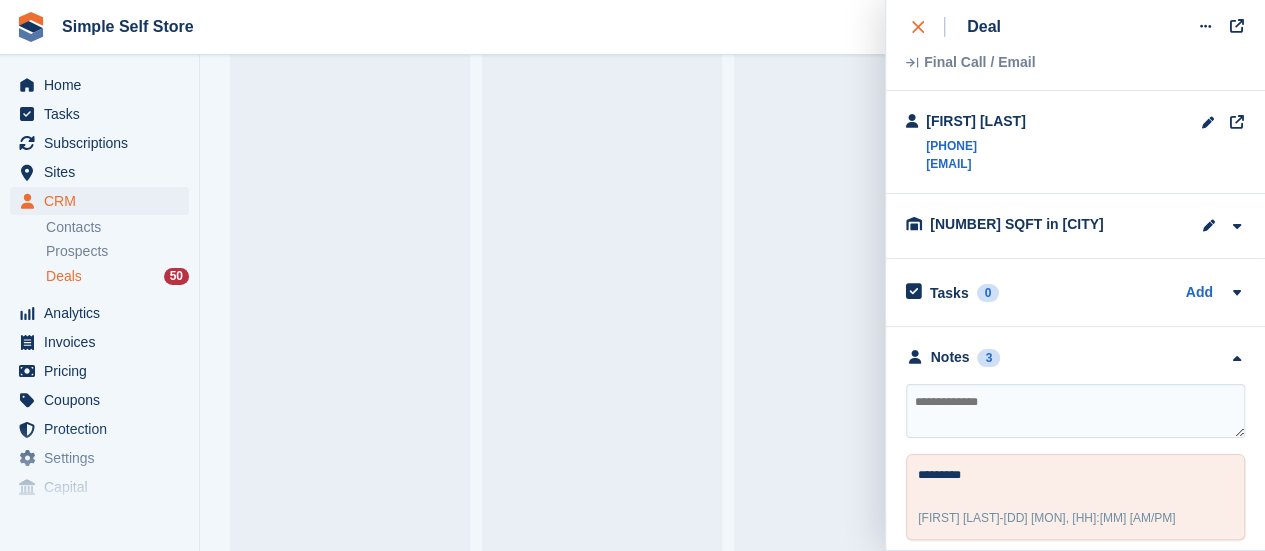 click 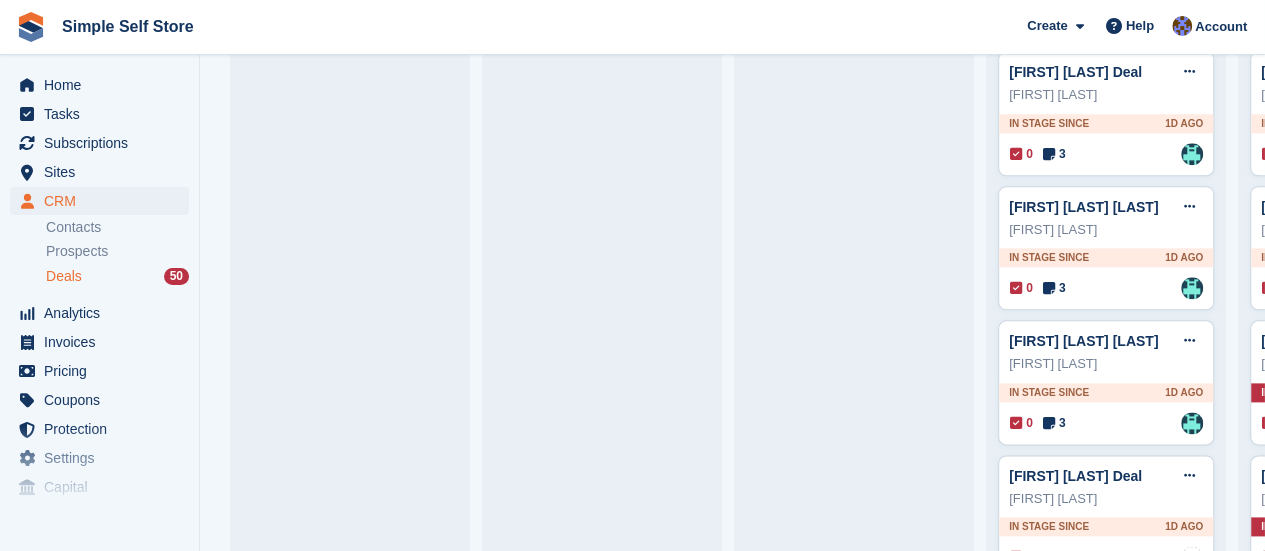 scroll, scrollTop: 1040, scrollLeft: 0, axis: vertical 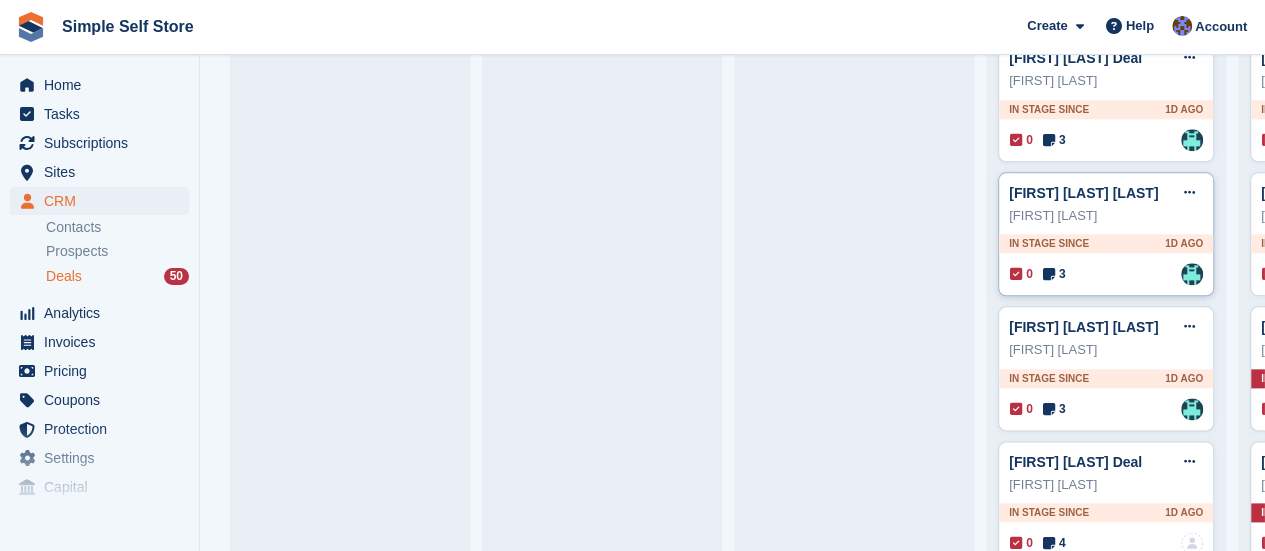 click on "Cameron Boyle" at bounding box center (1106, 216) 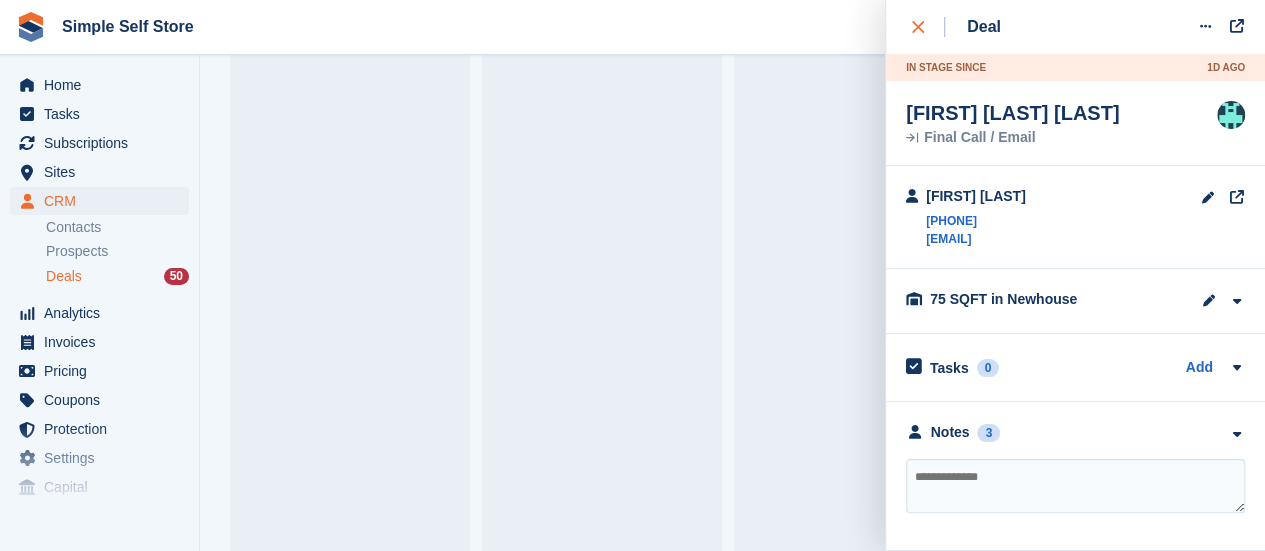 click 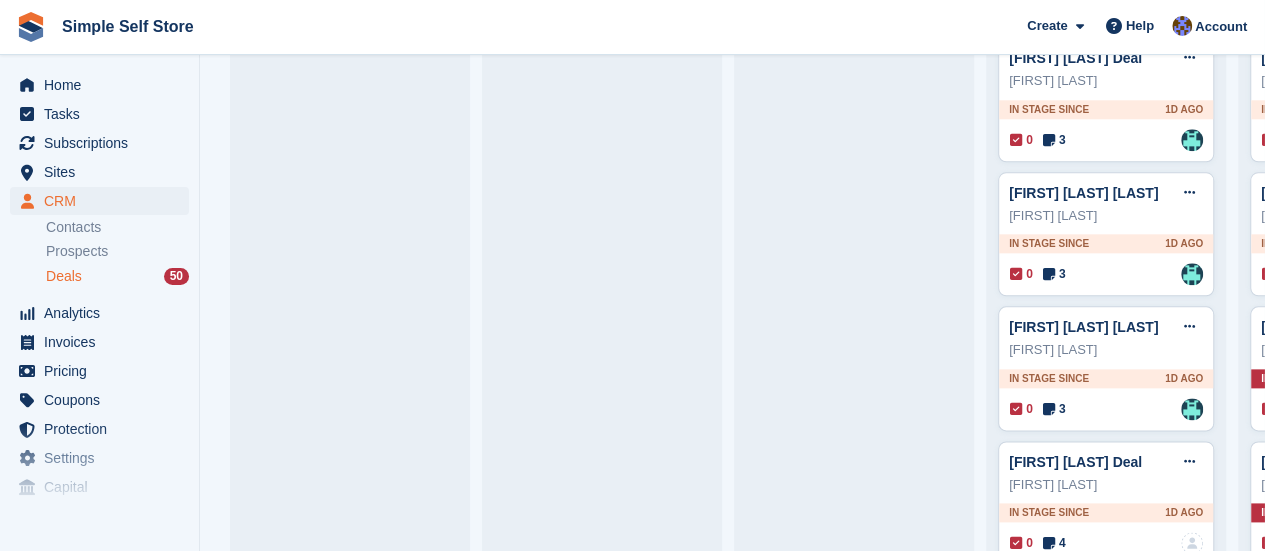 click on "1st Call / Email - No Response
1 deal
mark hughes Deal
Edit deal
Mark as won
Mark as lost
Delete deal
mark hughes
In stage since 25MIN AGO
0
1
No one is assigned to this deal
1st Call / Email - Made Contact
2 deals
Yvonne Hurry Deal
Edit deal
Mark as won
Mark as lost" at bounding box center (732, 1289) 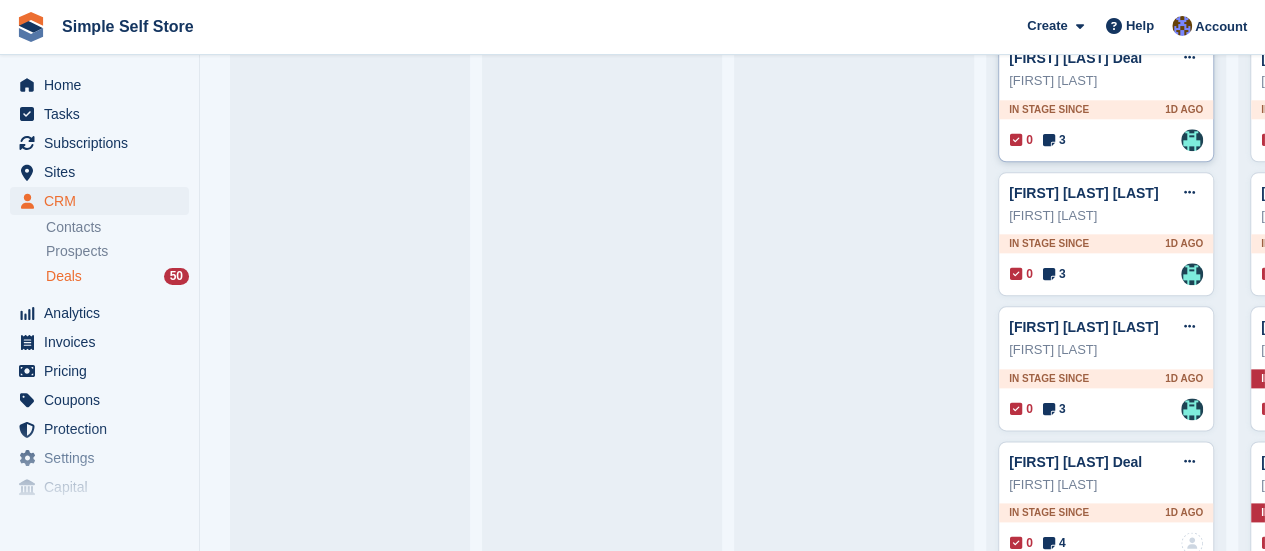 click on "Ashley Murdoch" at bounding box center [1106, 81] 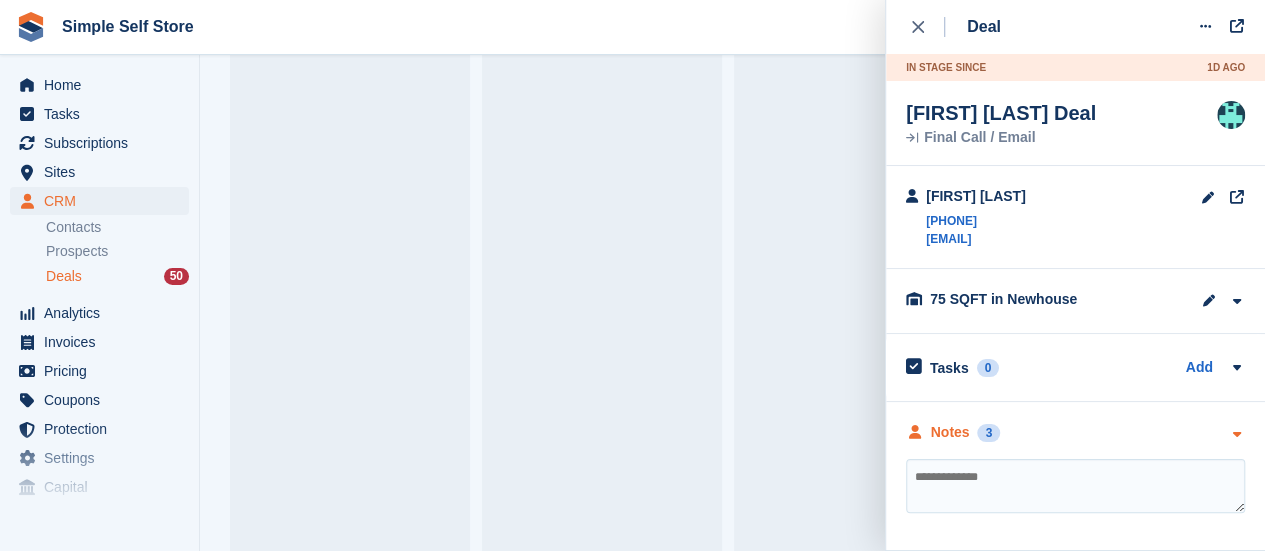 click at bounding box center [1236, 432] 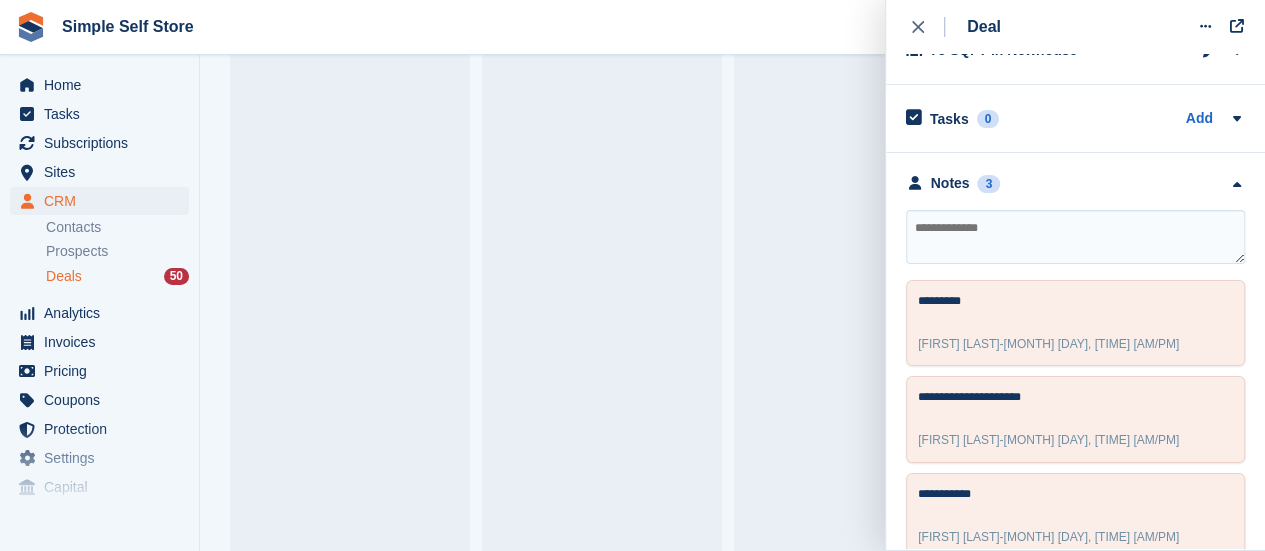 scroll, scrollTop: 275, scrollLeft: 0, axis: vertical 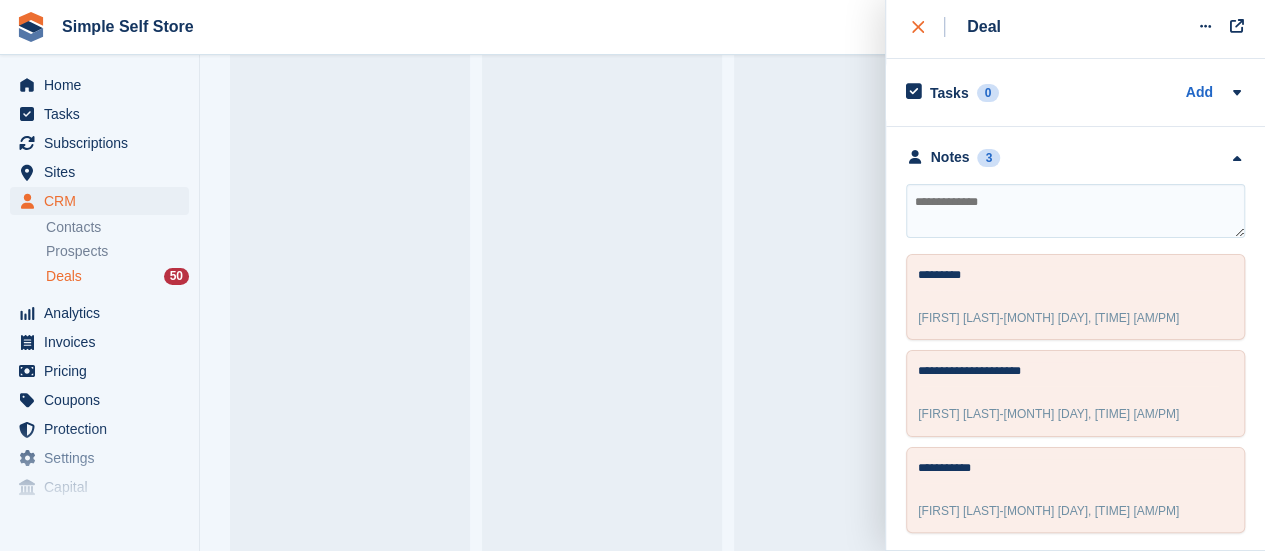 click 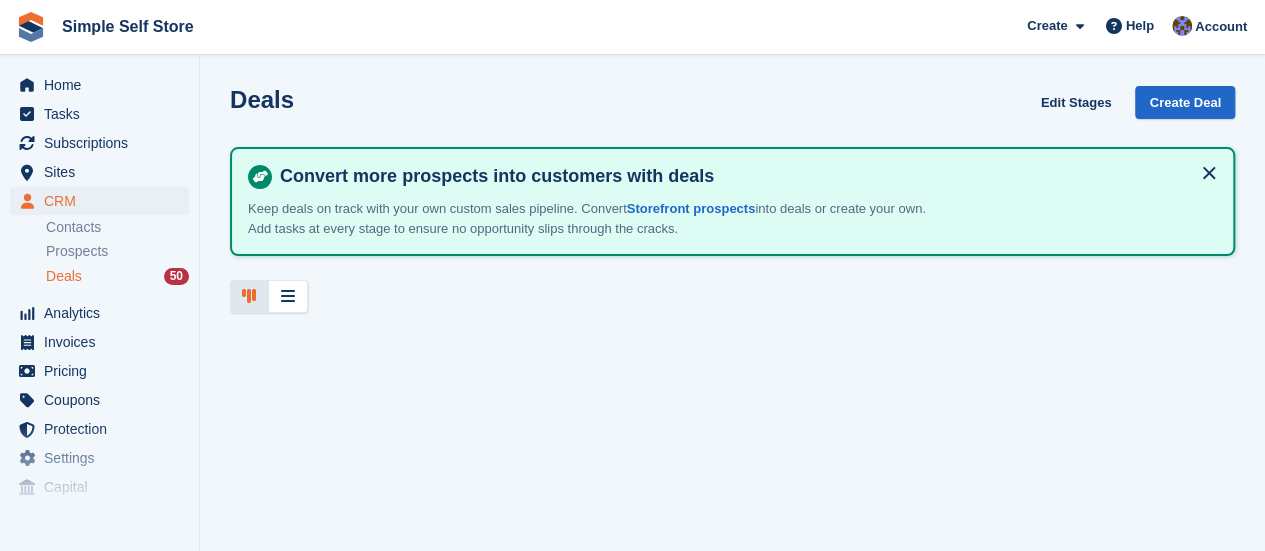scroll, scrollTop: 0, scrollLeft: 0, axis: both 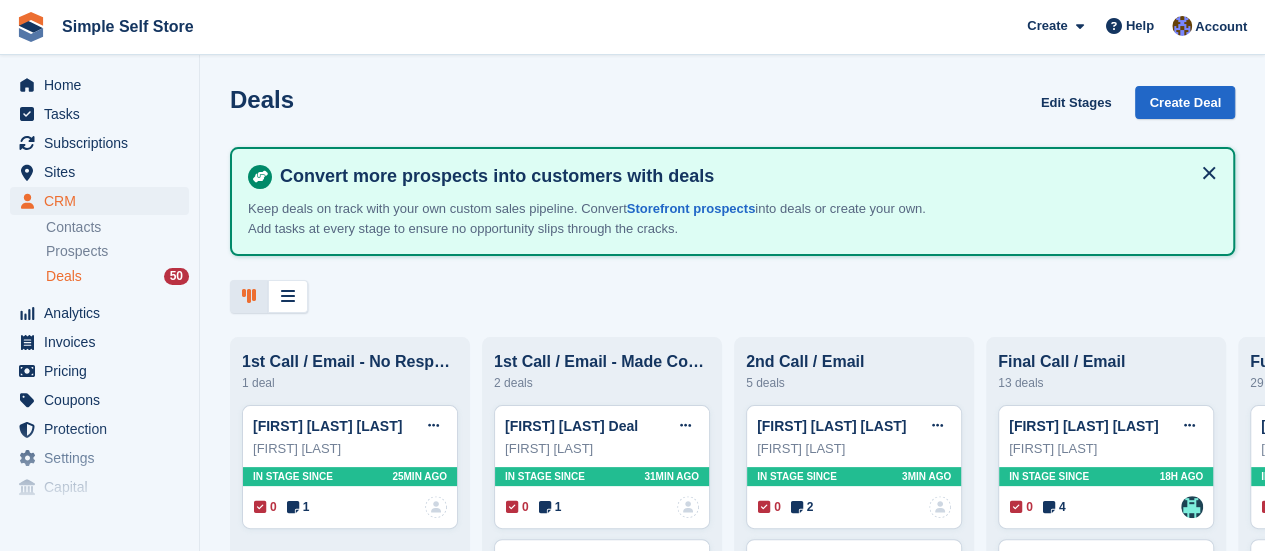 click on "1st Call / Email - No Response
1 deal
mark hughes Deal
Edit deal
Mark as won
Mark as lost
Delete deal
mark hughes
In stage since 25MIN AGO
0
1
No one is assigned to this deal
1st Call / Email - Made Contact
2 deals
Yvonne Hurry Deal
Edit deal
Mark as won
Mark as lost" at bounding box center [732, 2329] 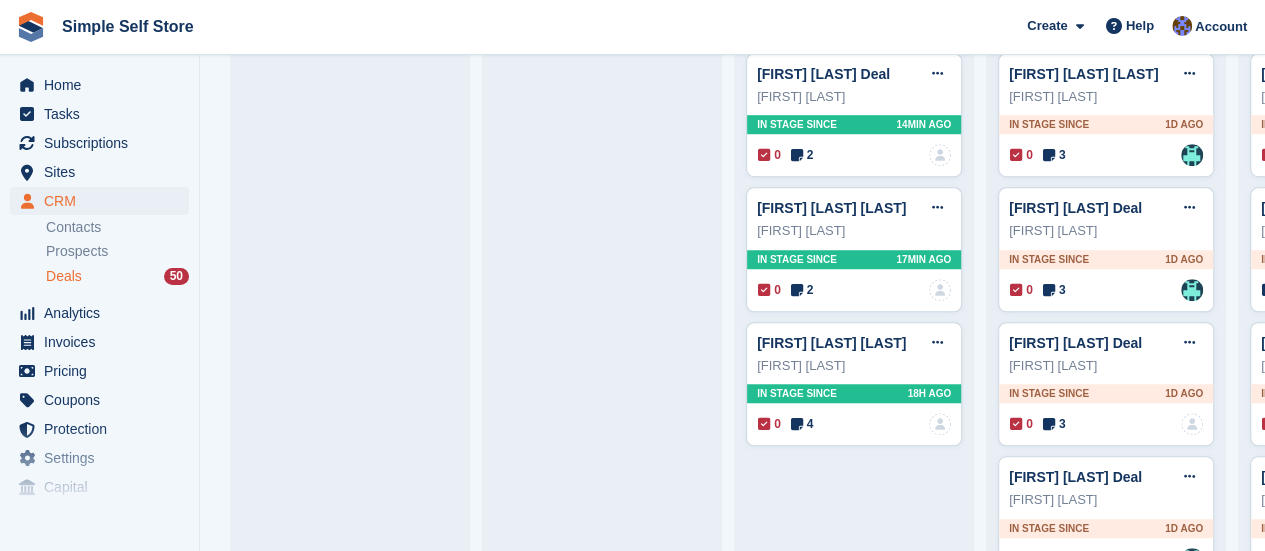 scroll, scrollTop: 640, scrollLeft: 0, axis: vertical 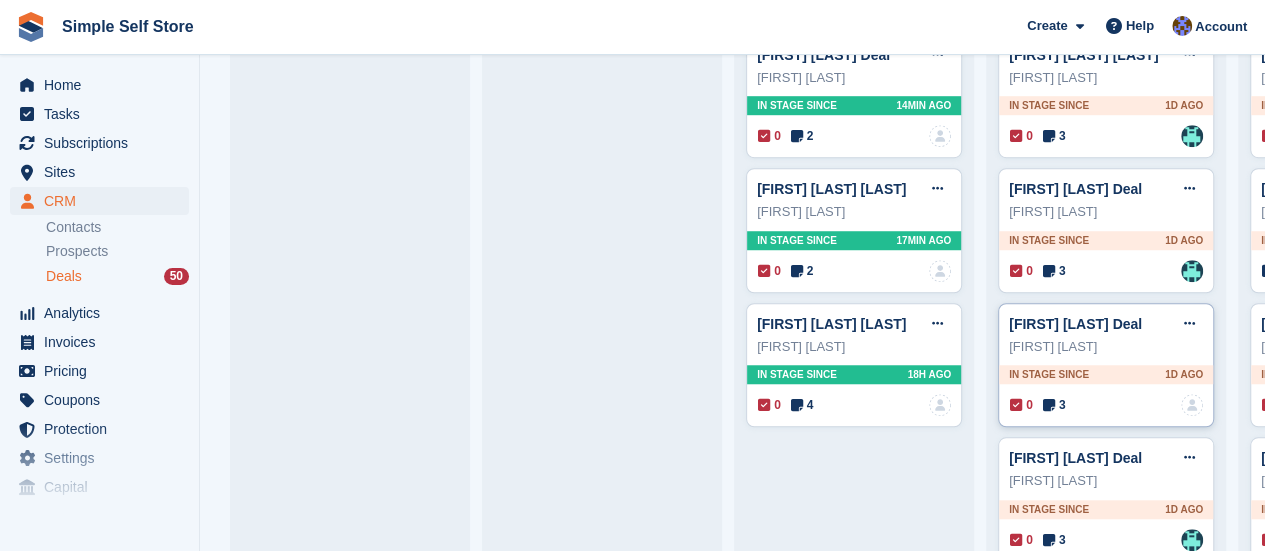 click on "In stage since 1D AGO" at bounding box center [1106, 374] 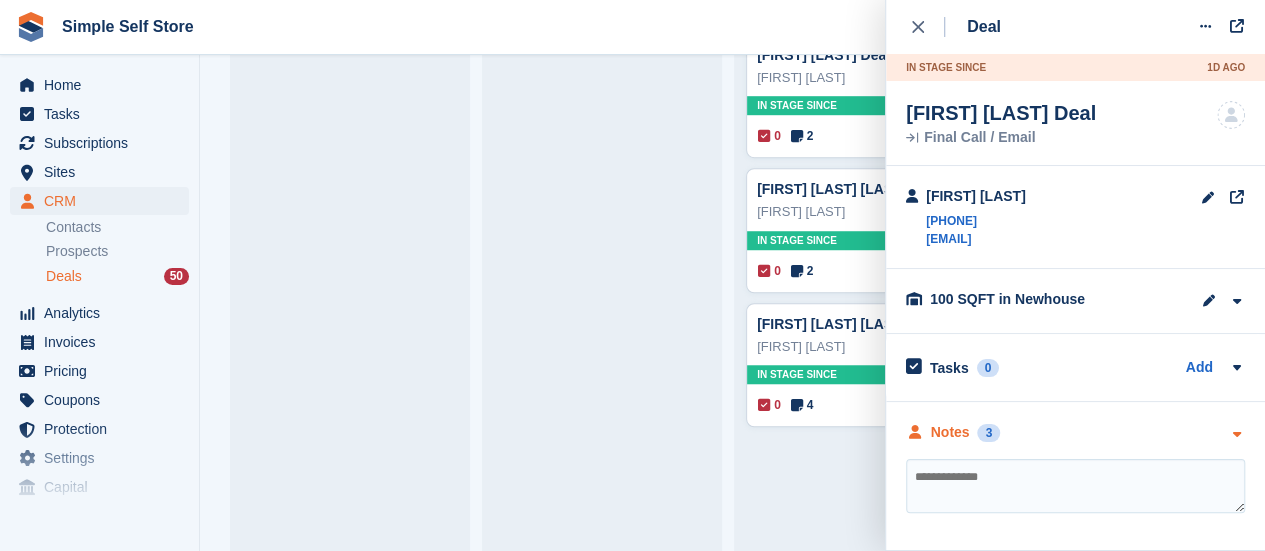 click at bounding box center (1236, 434) 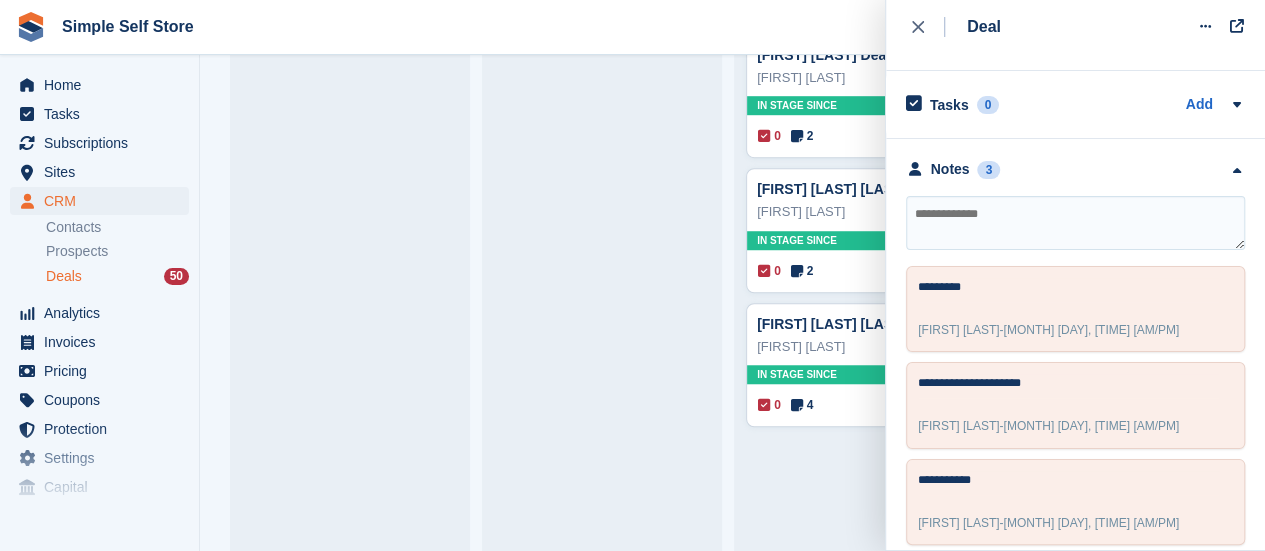 scroll, scrollTop: 275, scrollLeft: 0, axis: vertical 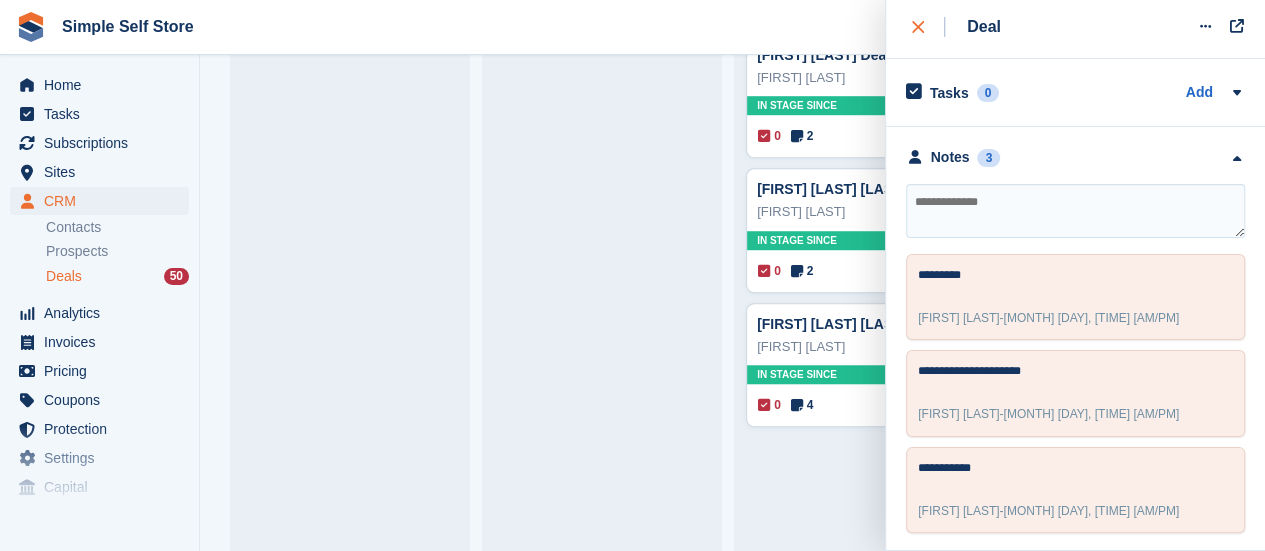 click 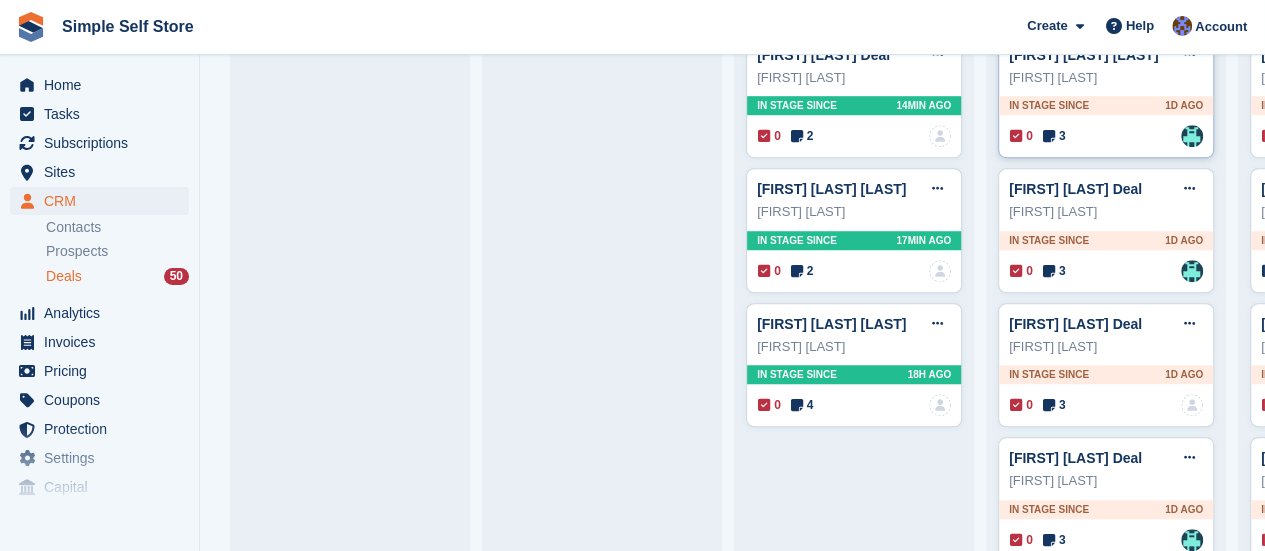 click on "In stage since" at bounding box center (1049, 105) 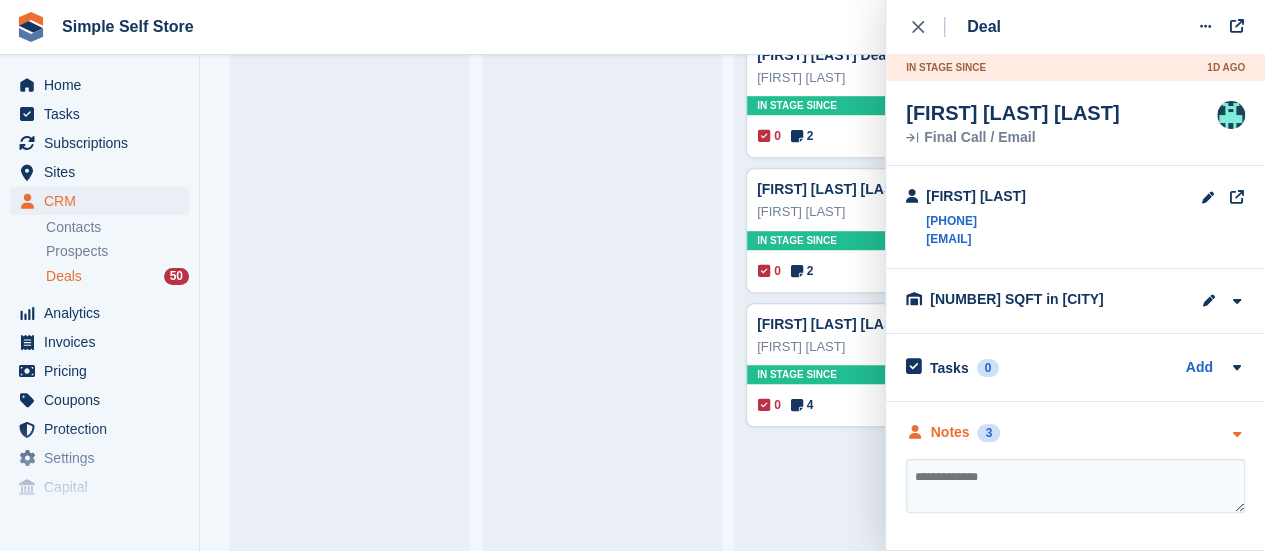 click at bounding box center (1236, 434) 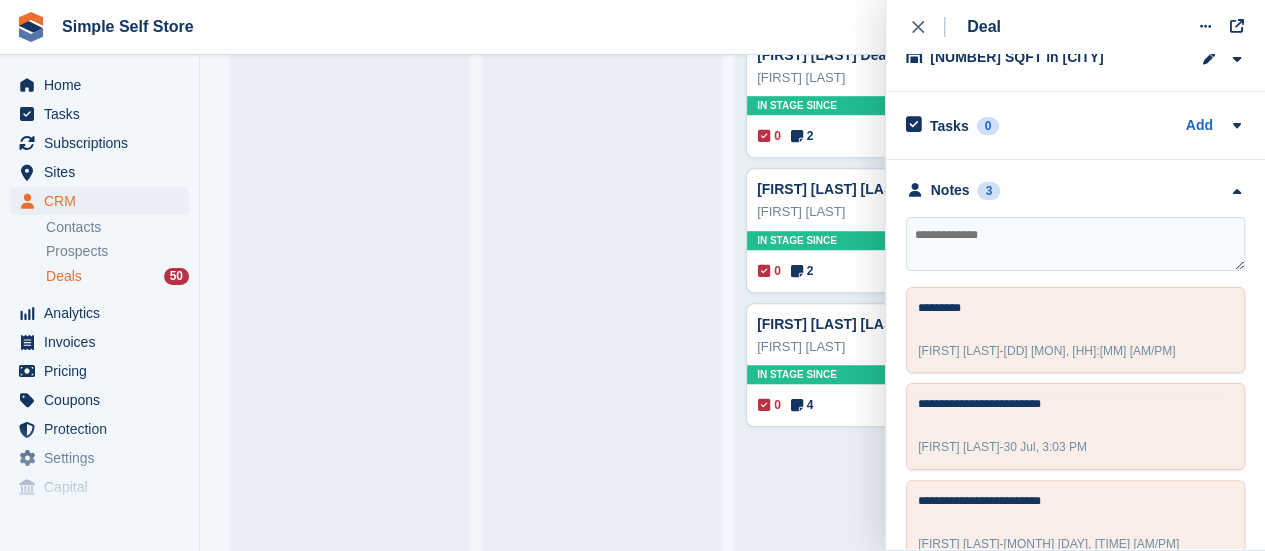 scroll, scrollTop: 275, scrollLeft: 0, axis: vertical 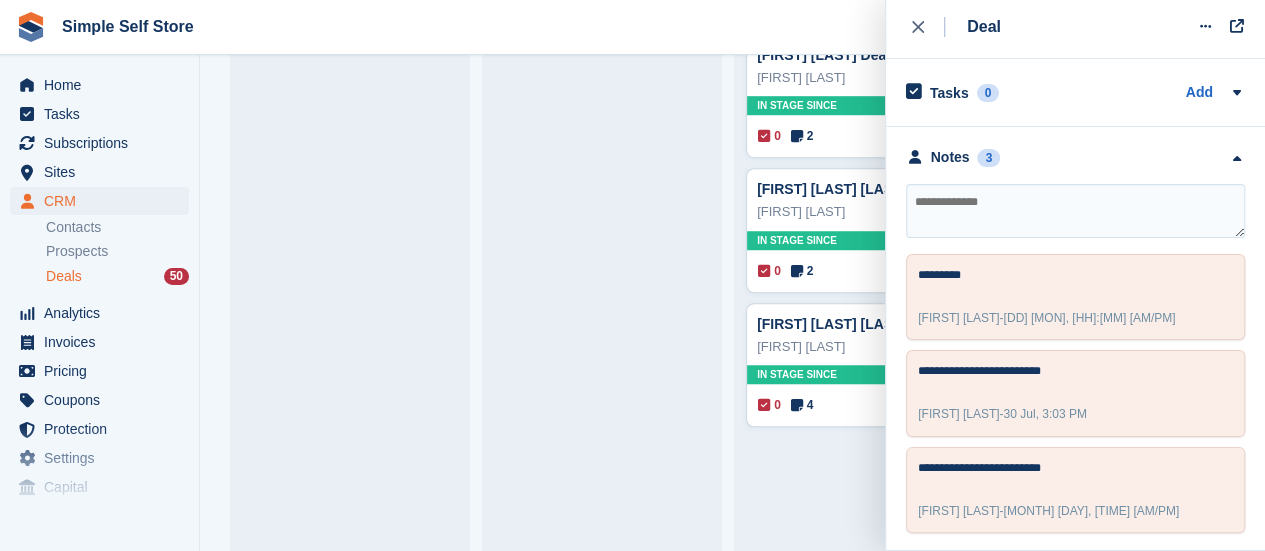 click at bounding box center (1075, 211) 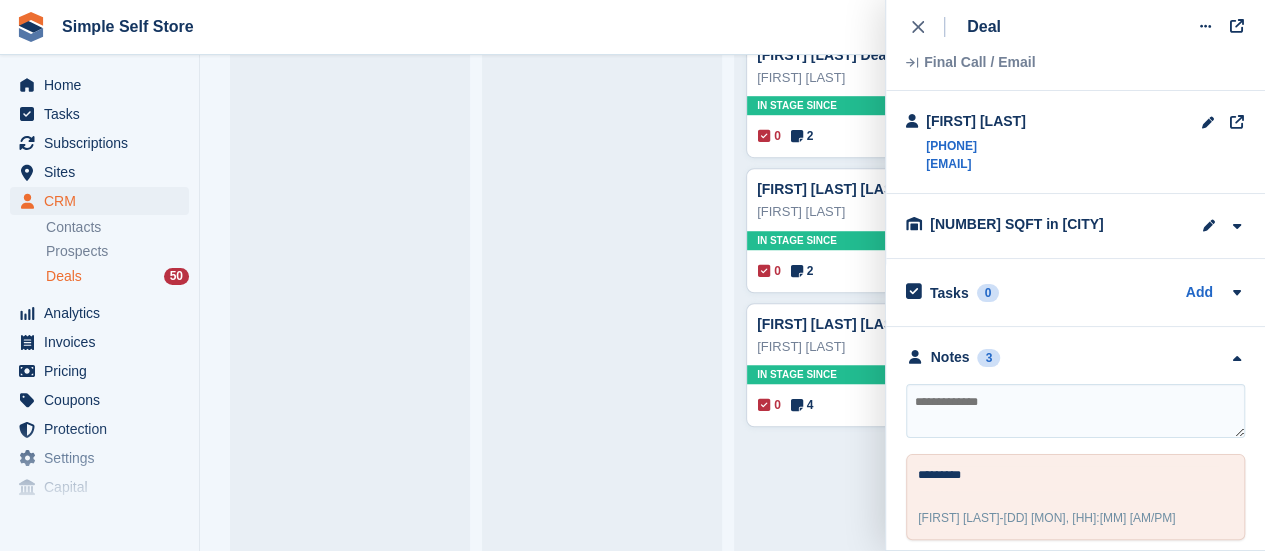 scroll, scrollTop: 35, scrollLeft: 0, axis: vertical 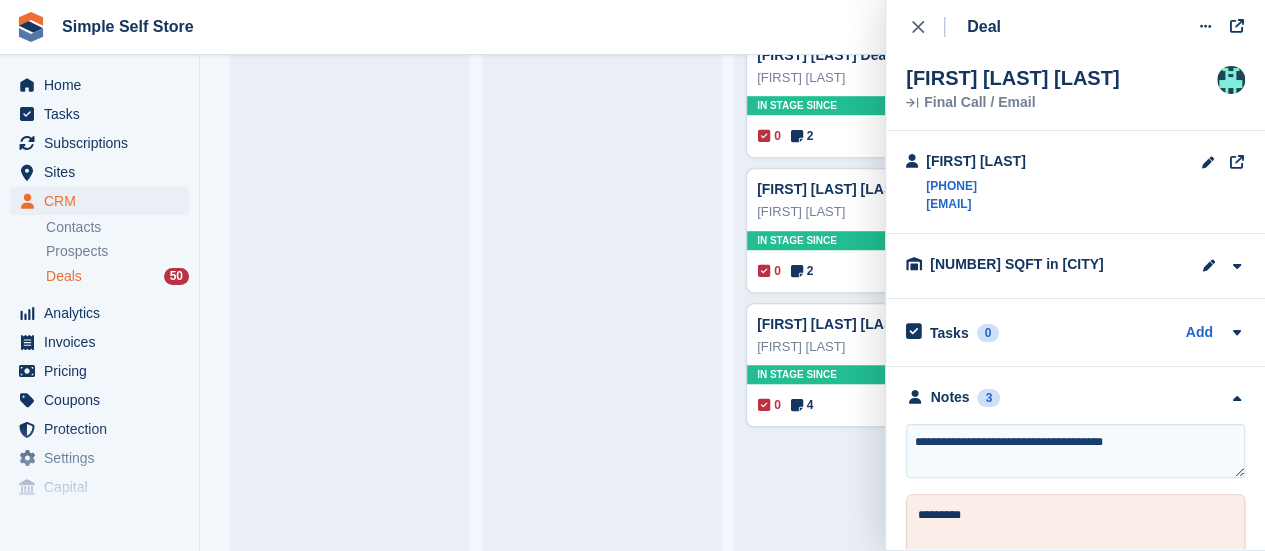 type on "**********" 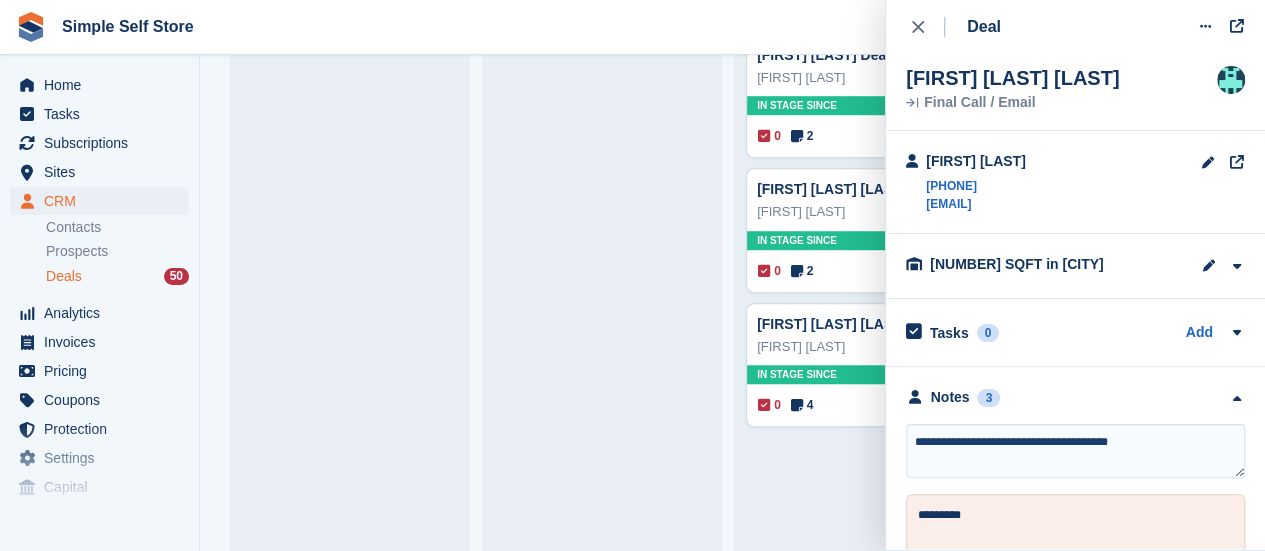 type 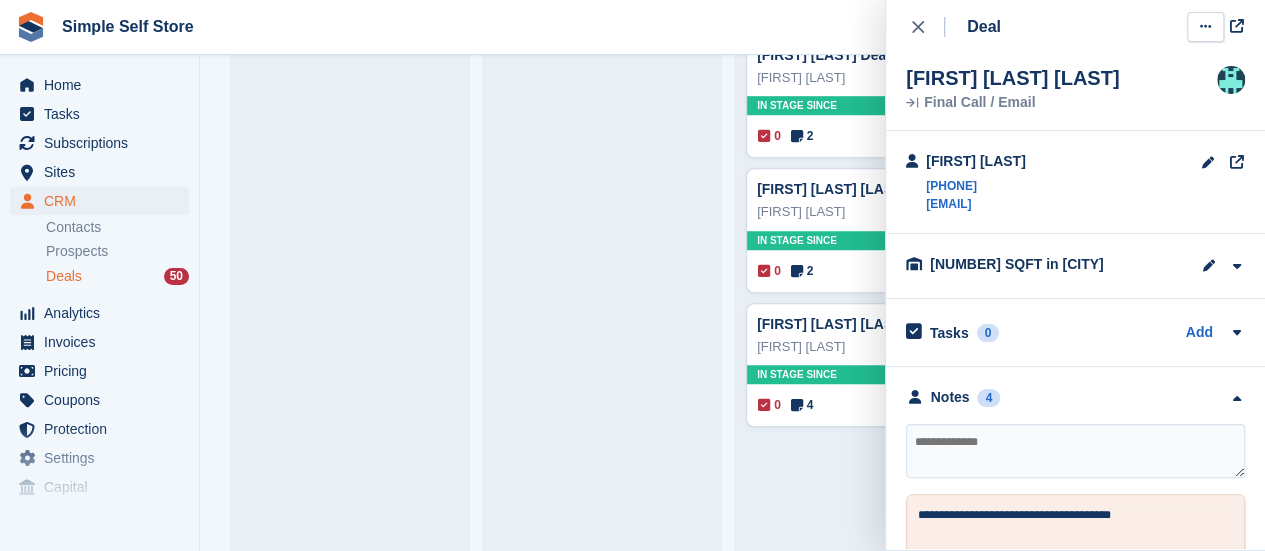 click at bounding box center [1205, 27] 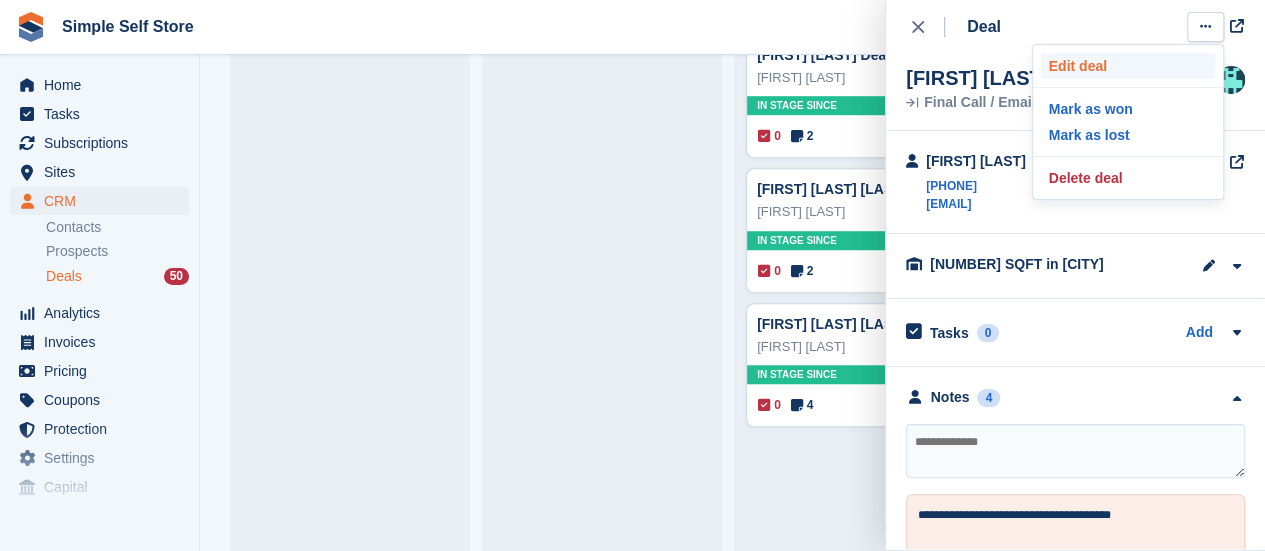 click on "Edit deal" at bounding box center (1128, 66) 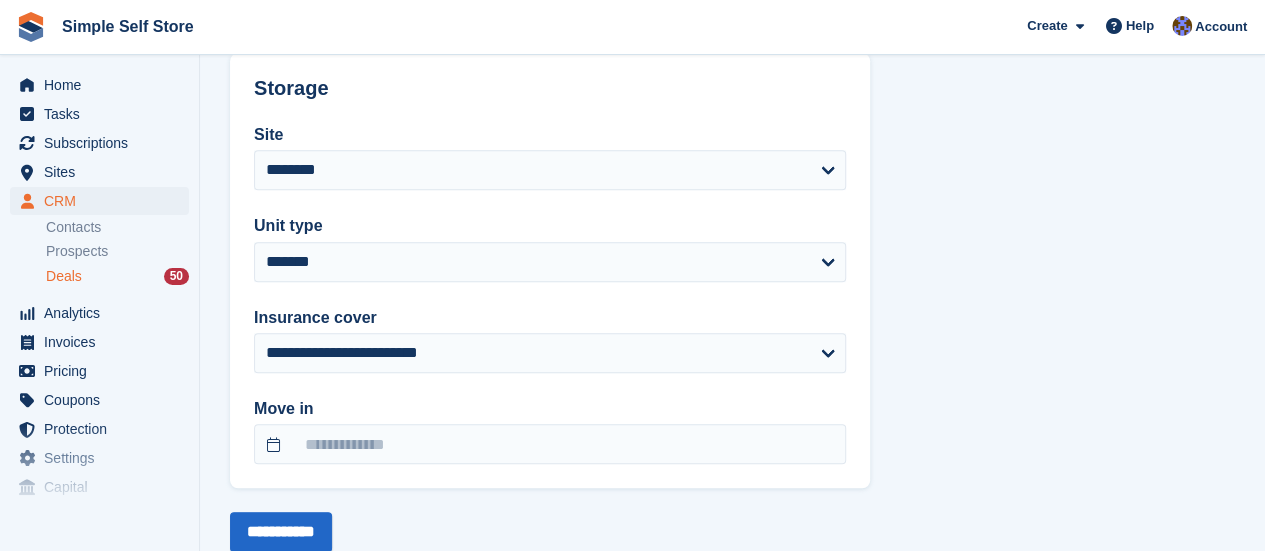 scroll, scrollTop: 720, scrollLeft: 0, axis: vertical 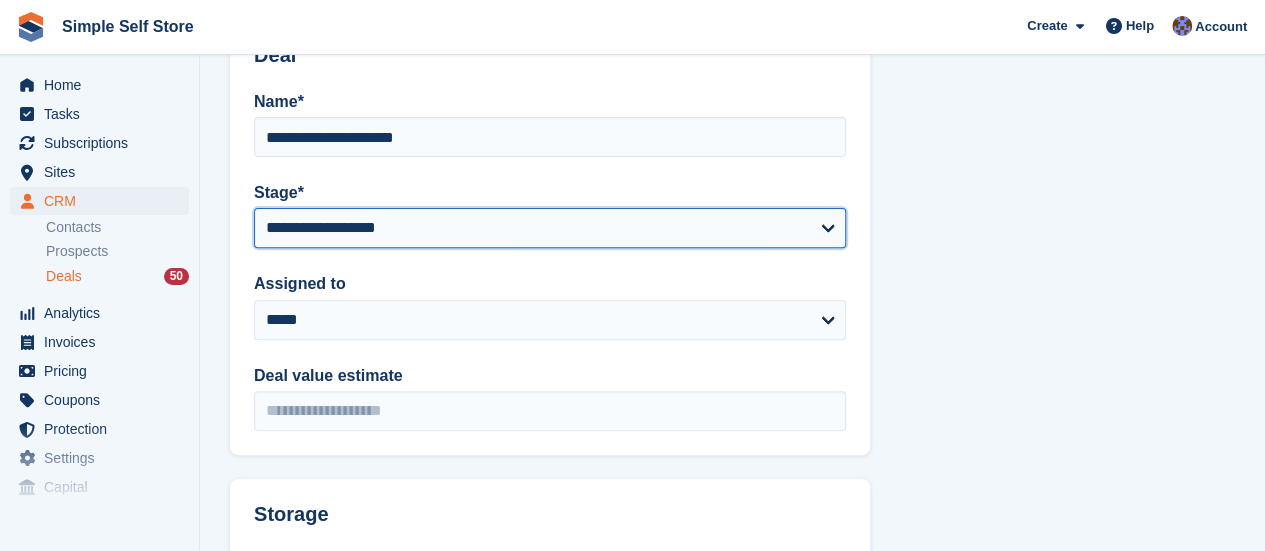 click on "**********" at bounding box center [550, 228] 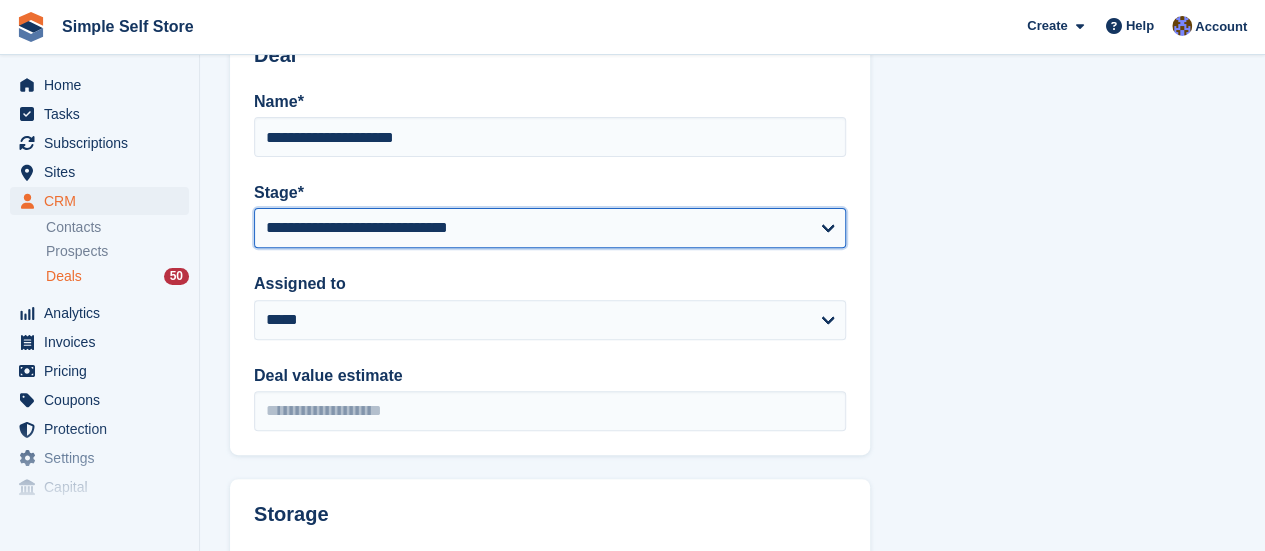 click on "**********" at bounding box center (550, 228) 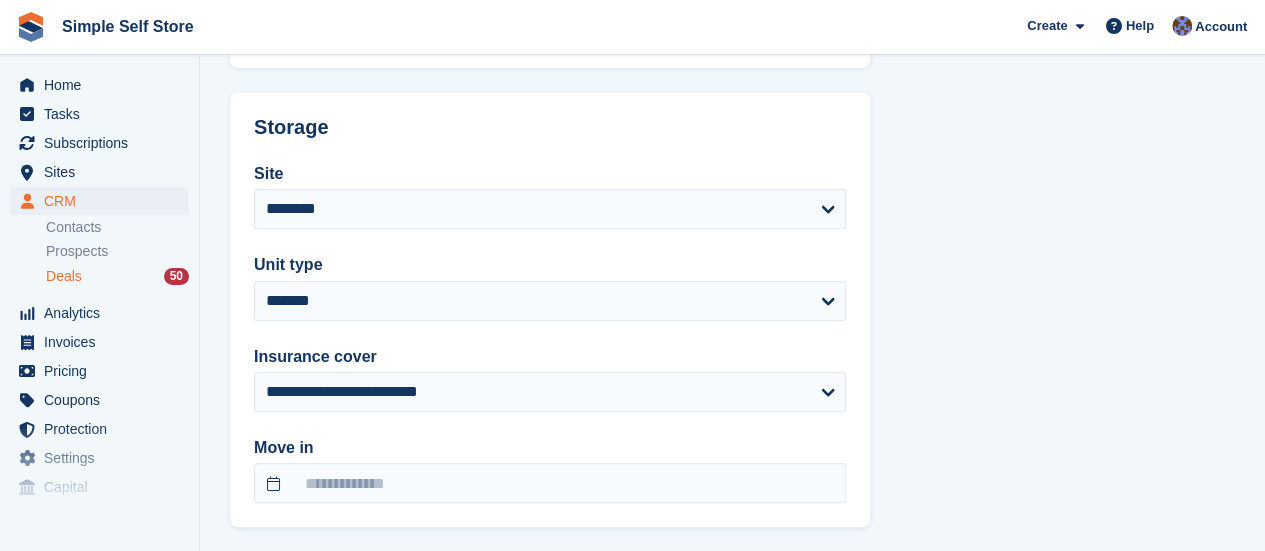 scroll, scrollTop: 720, scrollLeft: 0, axis: vertical 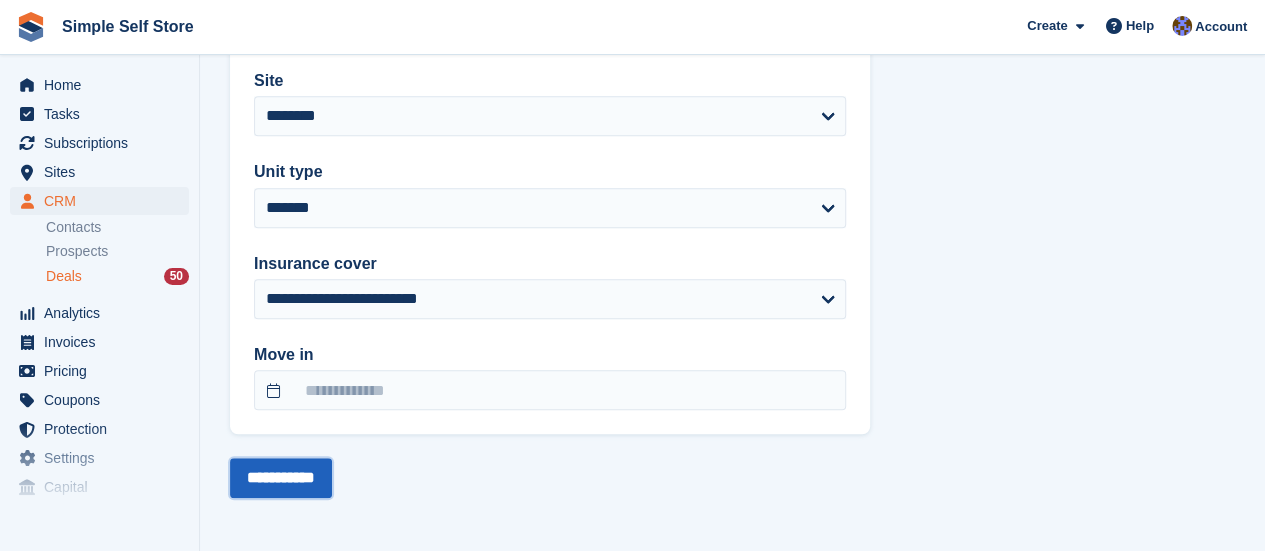click on "**********" at bounding box center [281, 478] 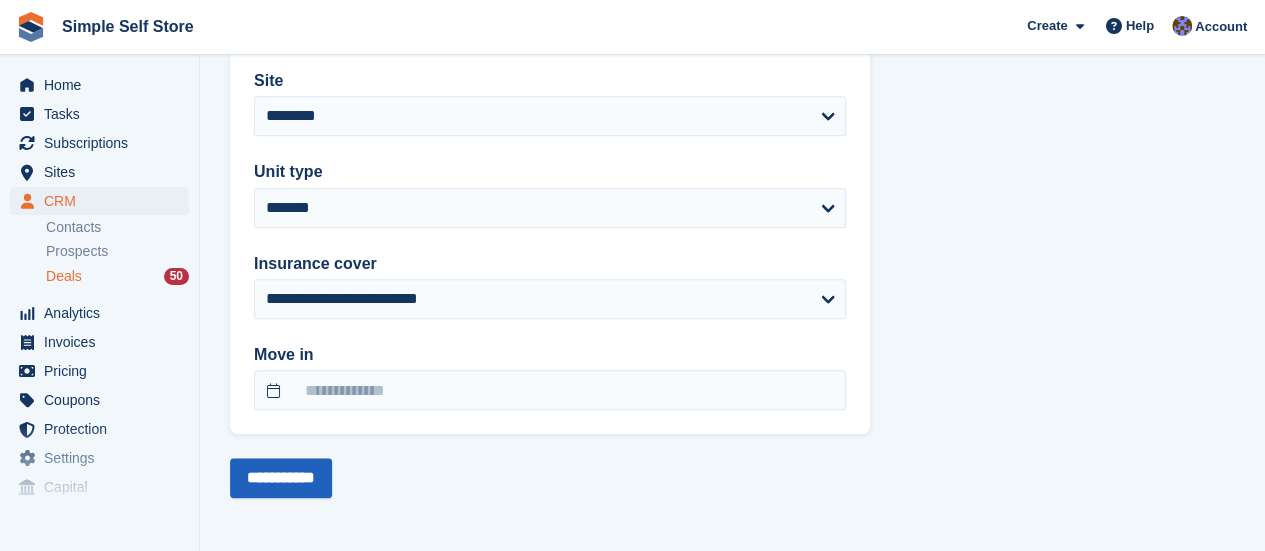 scroll, scrollTop: 0, scrollLeft: 0, axis: both 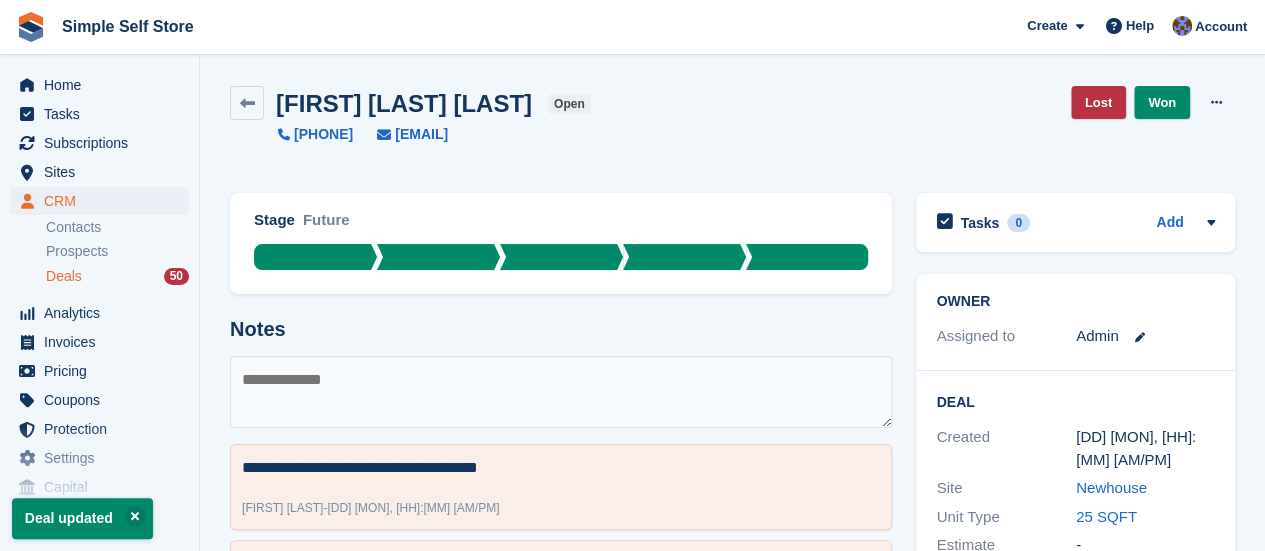 click on "Deals
50" at bounding box center [117, 276] 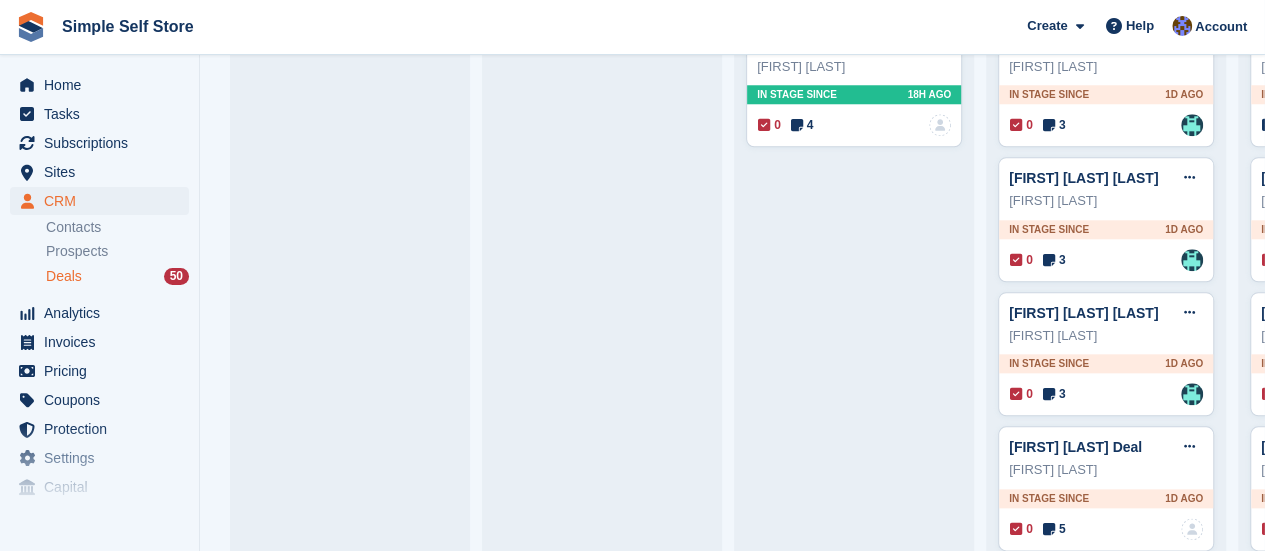scroll, scrollTop: 960, scrollLeft: 0, axis: vertical 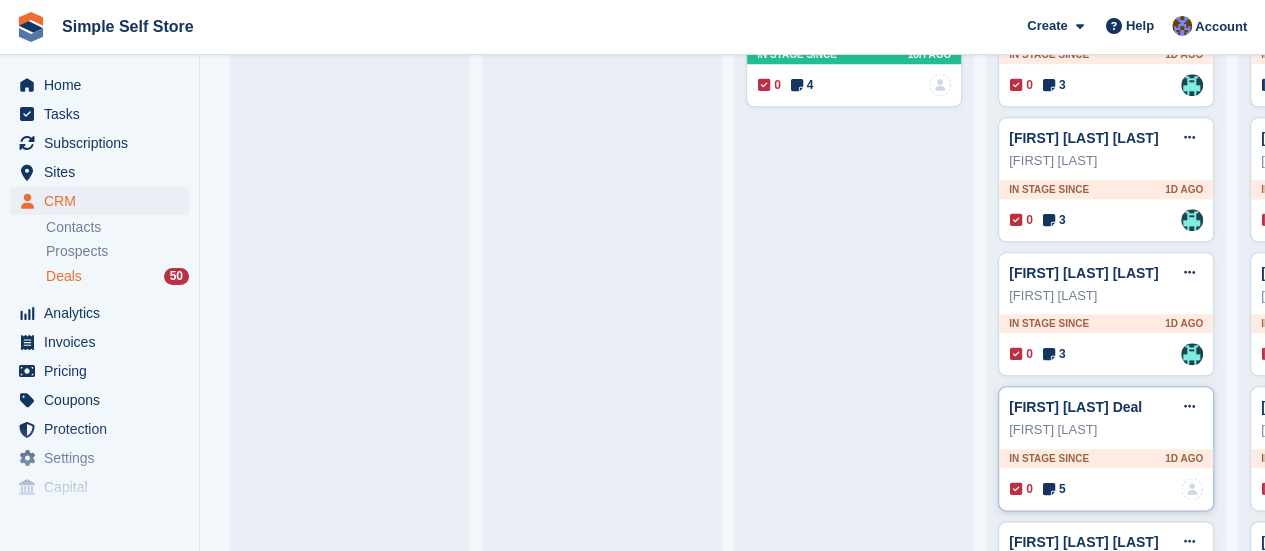 click on "Laura Lyons" at bounding box center [1106, 430] 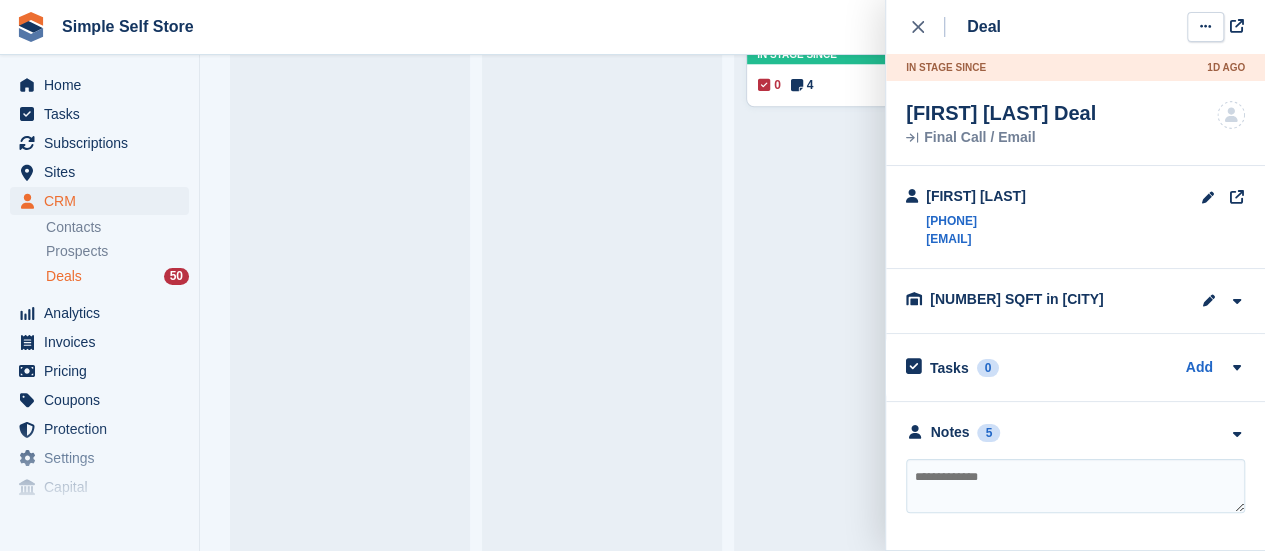 click at bounding box center (1205, 27) 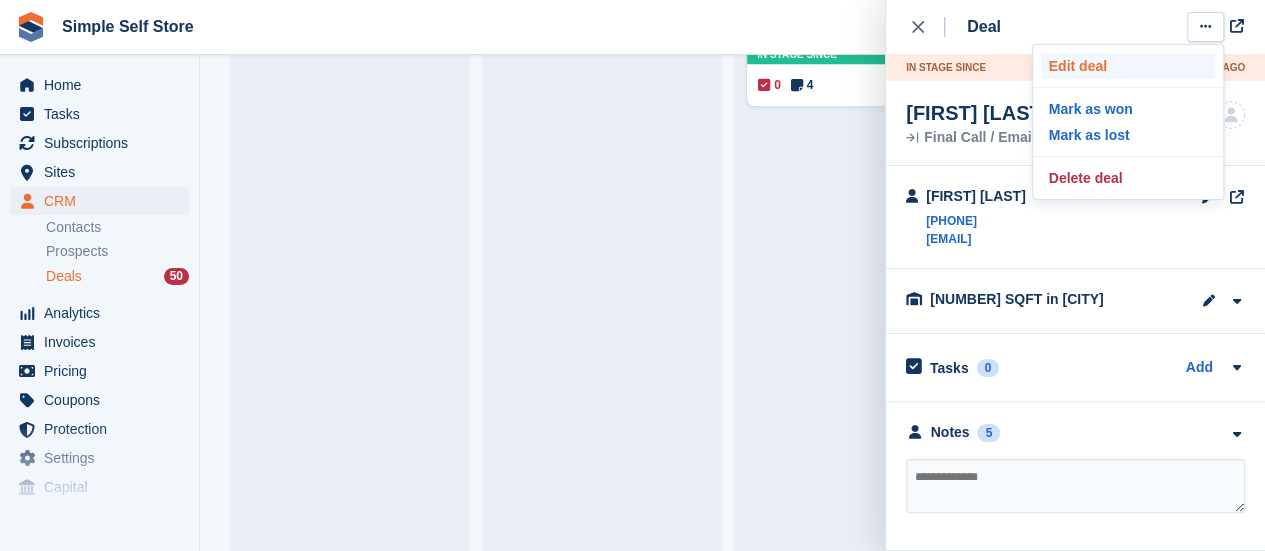 click on "Edit deal" at bounding box center (1128, 66) 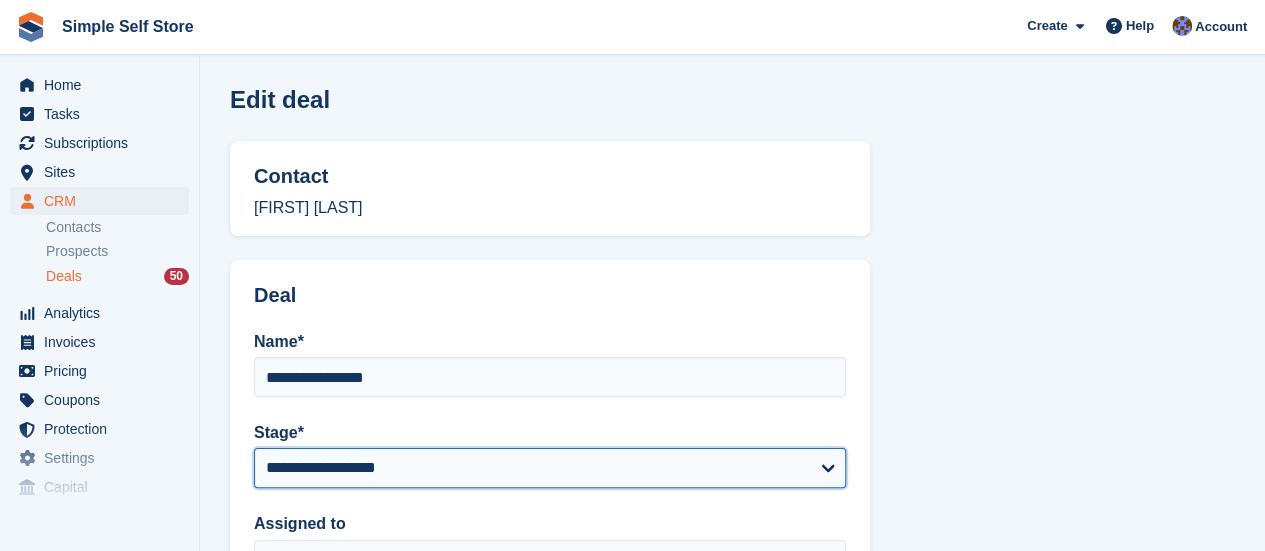 click on "**********" at bounding box center (550, 468) 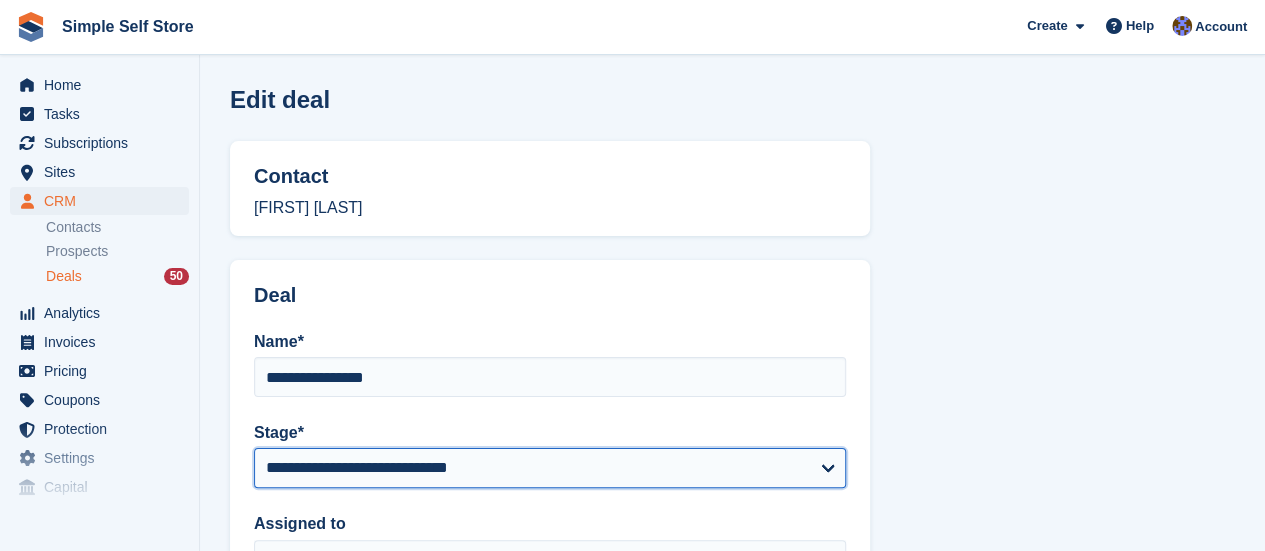 click on "**********" at bounding box center [550, 468] 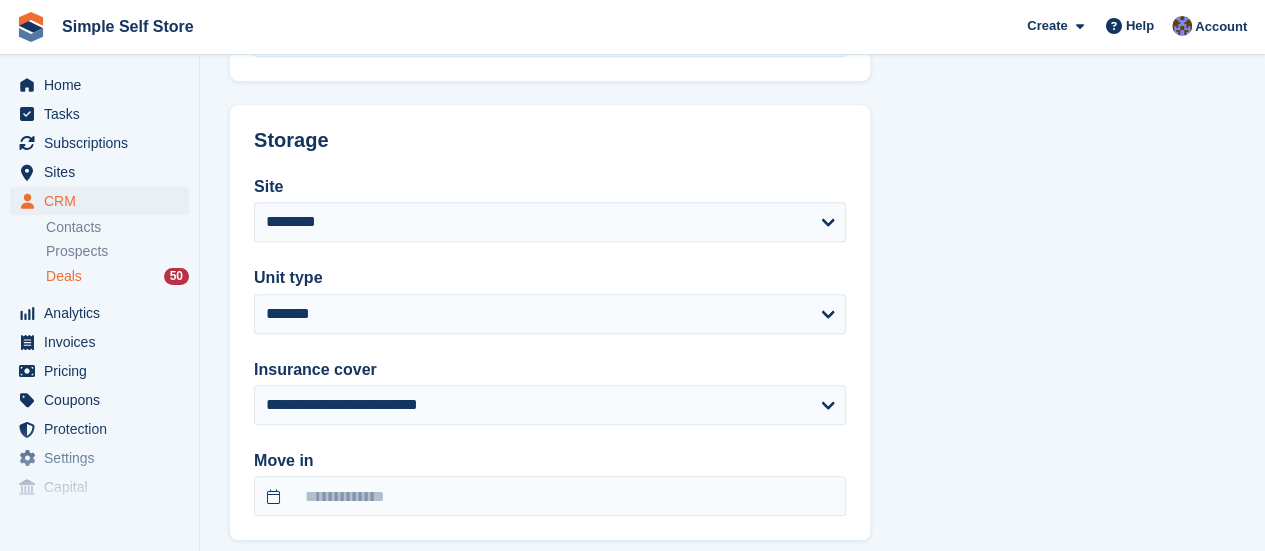 scroll, scrollTop: 720, scrollLeft: 0, axis: vertical 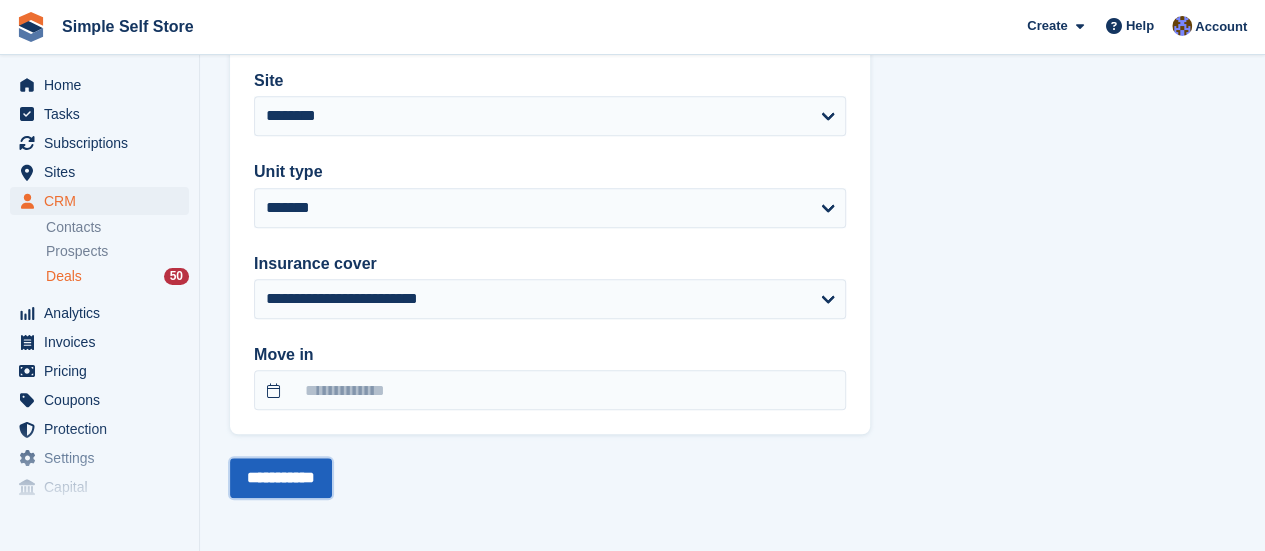 click on "**********" at bounding box center (281, 478) 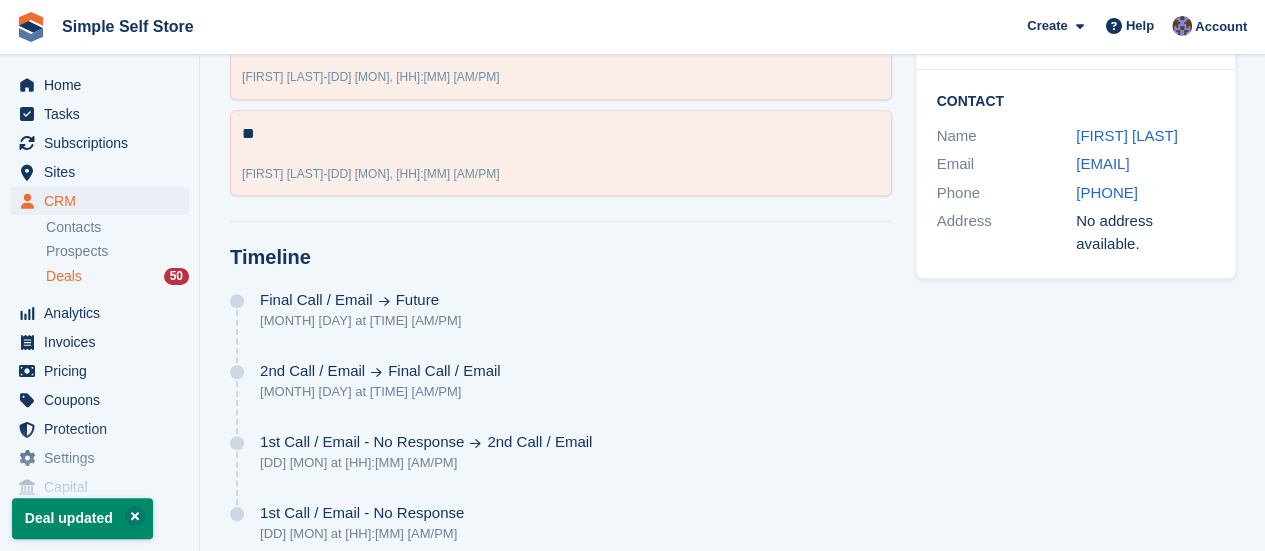 scroll, scrollTop: 0, scrollLeft: 0, axis: both 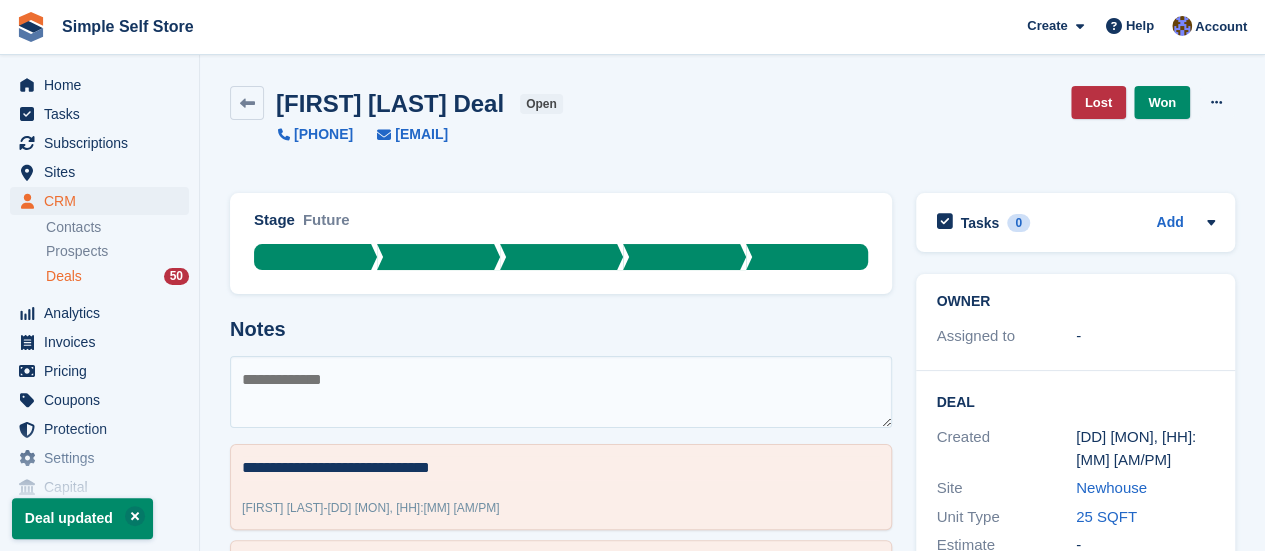 click on "Deals" at bounding box center [64, 276] 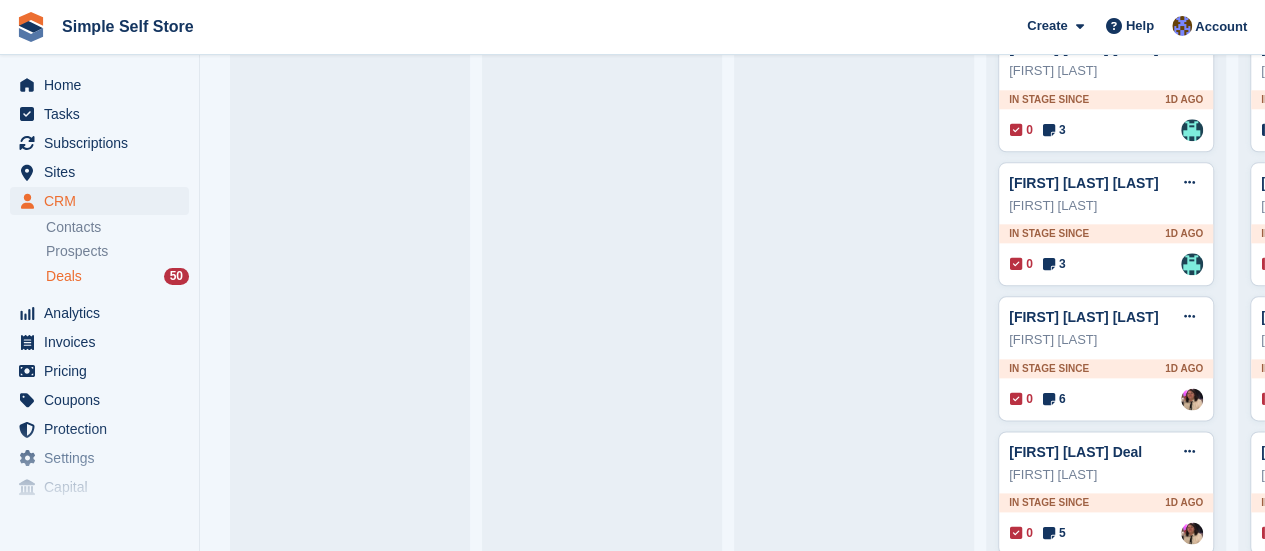 scroll, scrollTop: 1080, scrollLeft: 0, axis: vertical 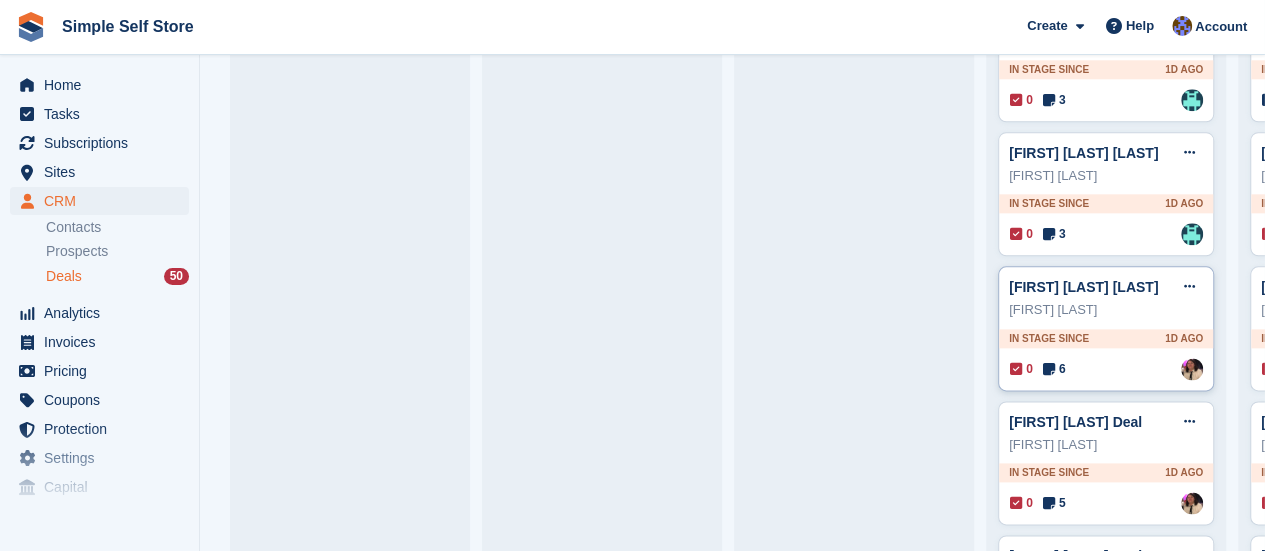 click on "Kirsty hinton  Deal
Edit deal
Mark as won
Mark as lost
Delete deal" at bounding box center (1106, 287) 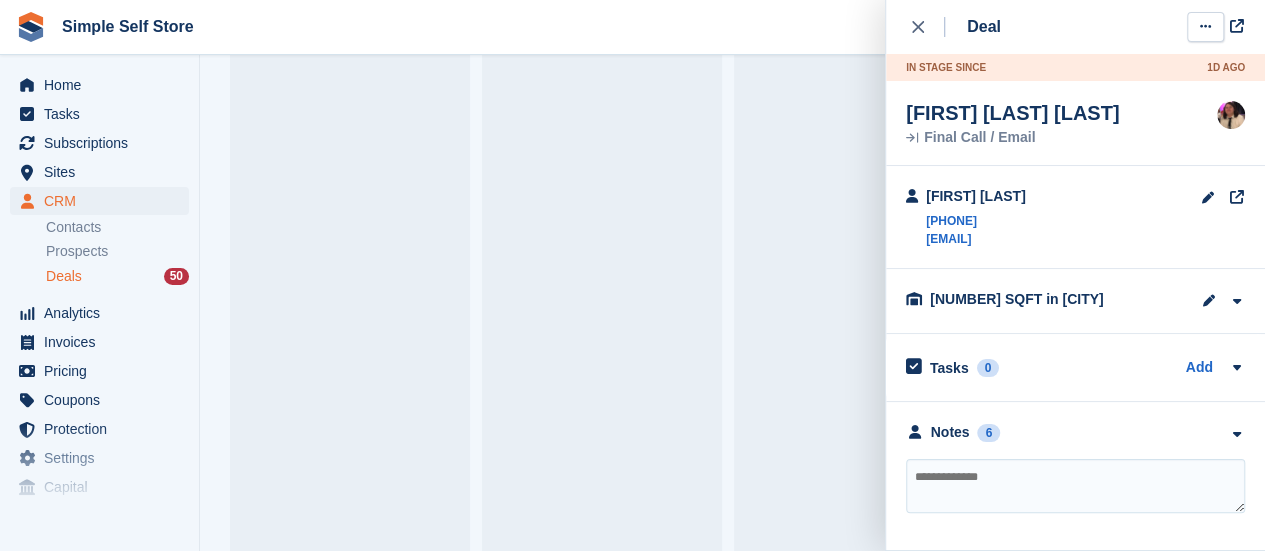 click at bounding box center (1205, 26) 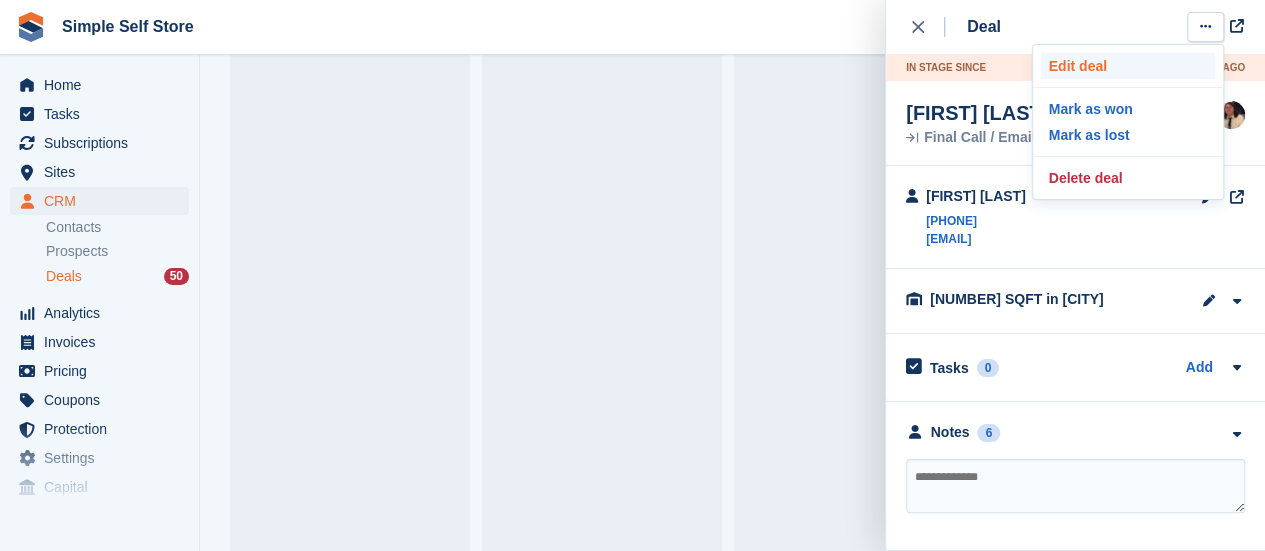 click on "Edit deal" at bounding box center [1128, 66] 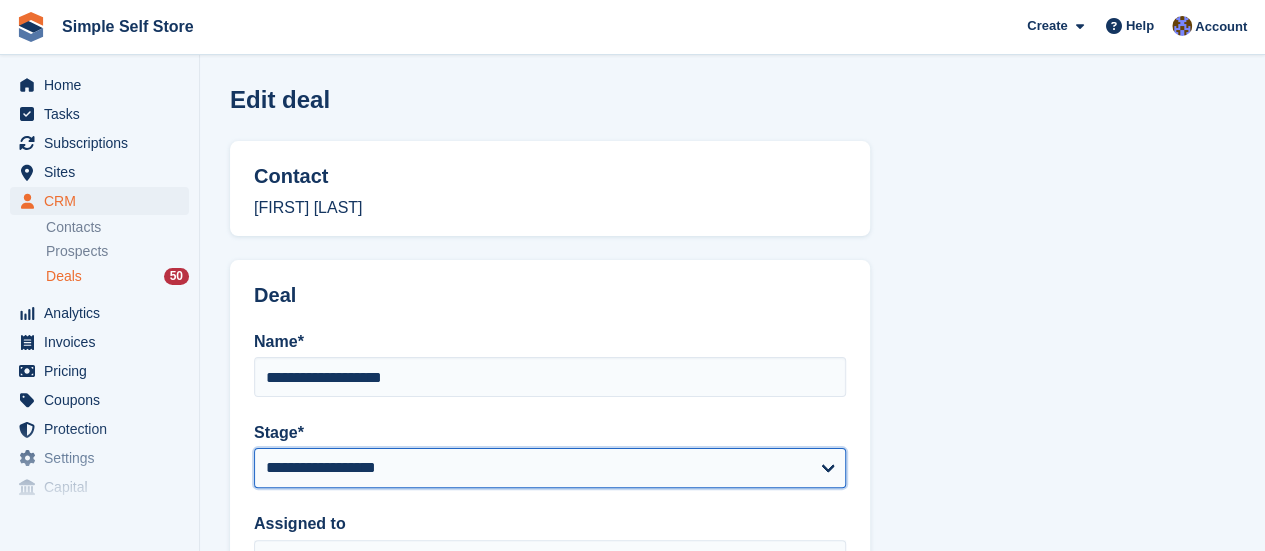 click on "**********" at bounding box center (550, 468) 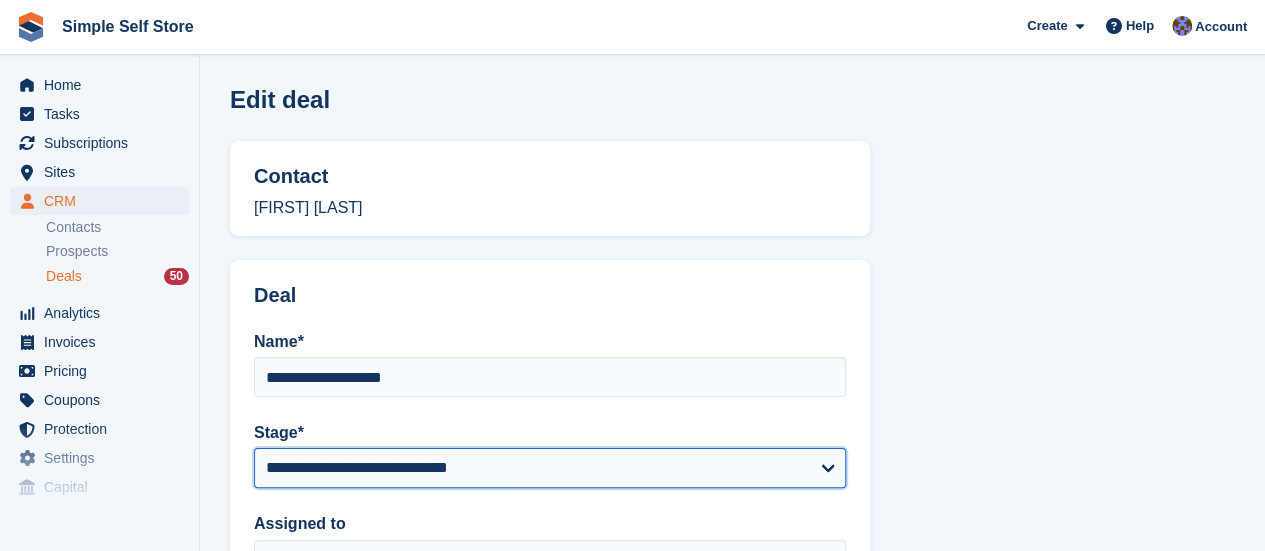 click on "**********" at bounding box center [550, 468] 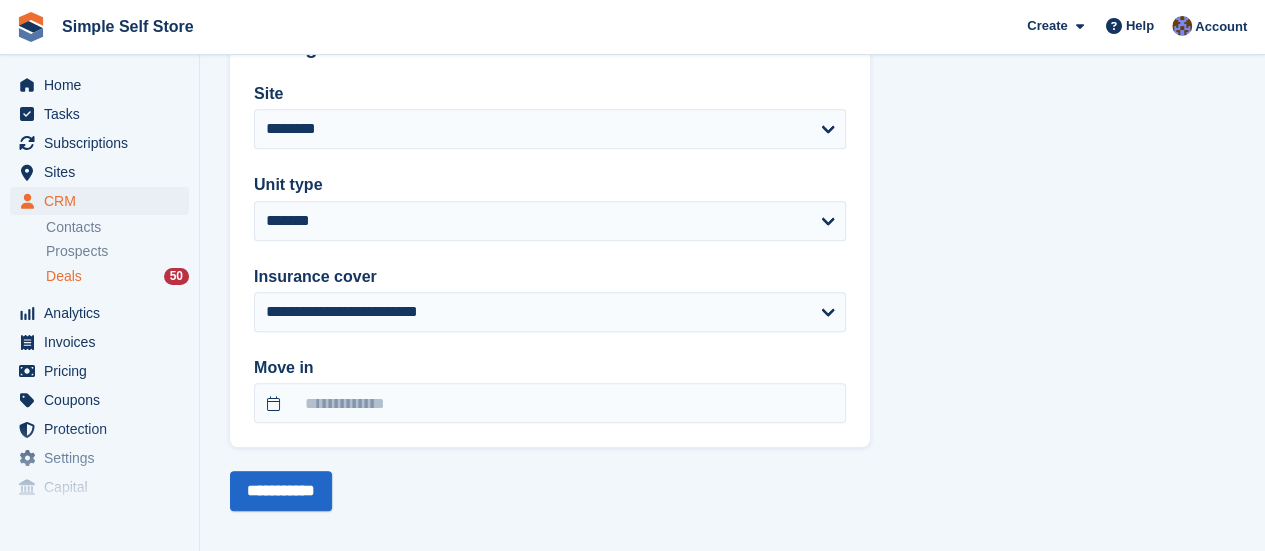 scroll, scrollTop: 720, scrollLeft: 0, axis: vertical 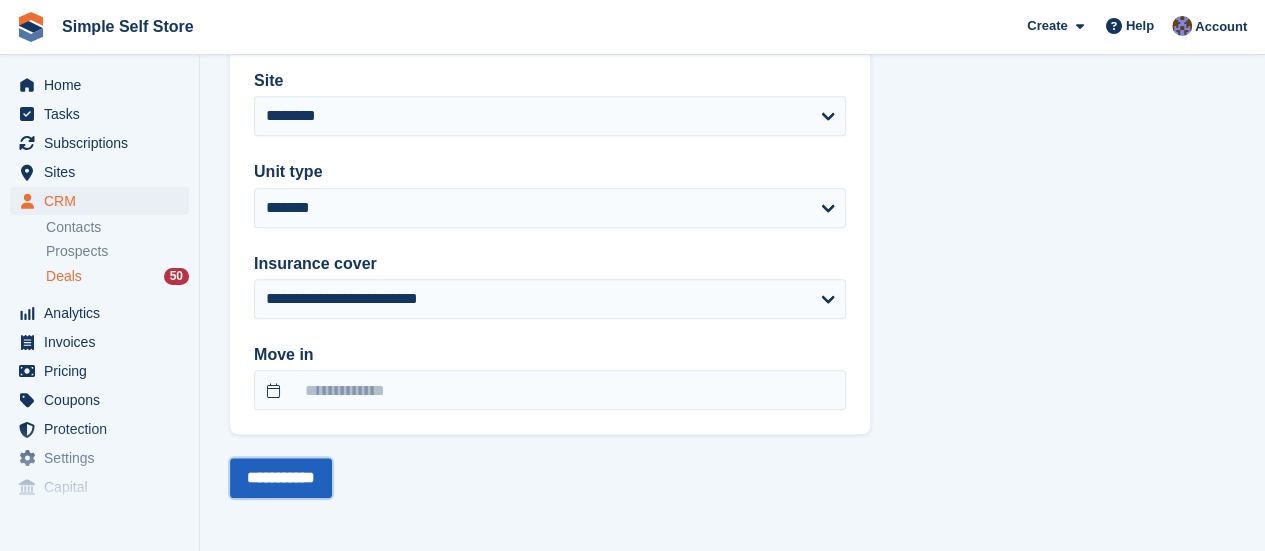 click on "**********" at bounding box center [281, 478] 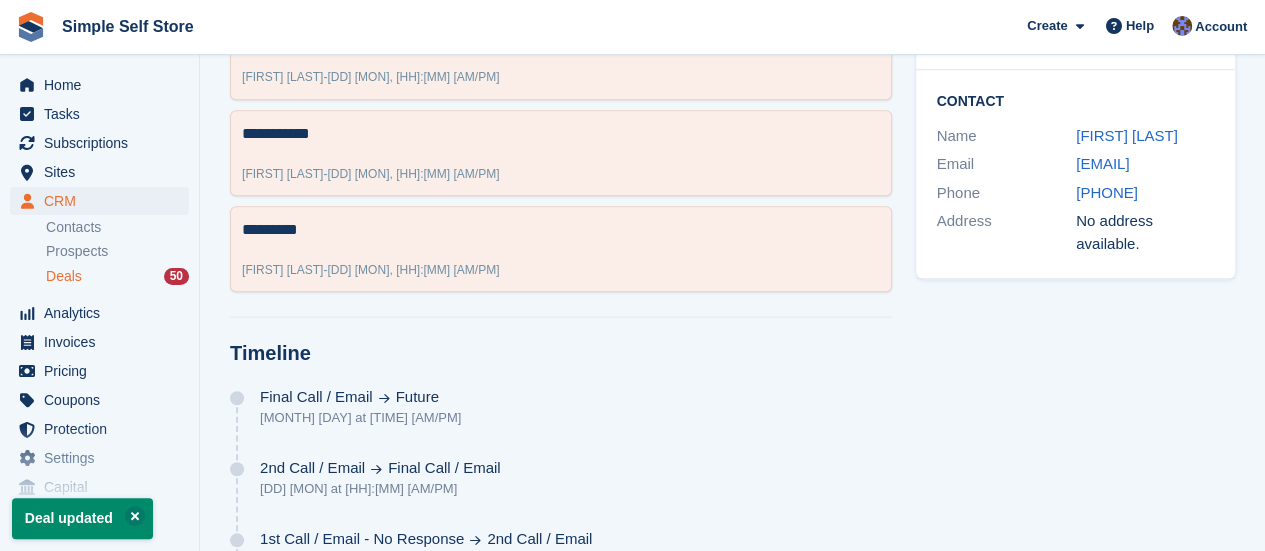 scroll, scrollTop: 0, scrollLeft: 0, axis: both 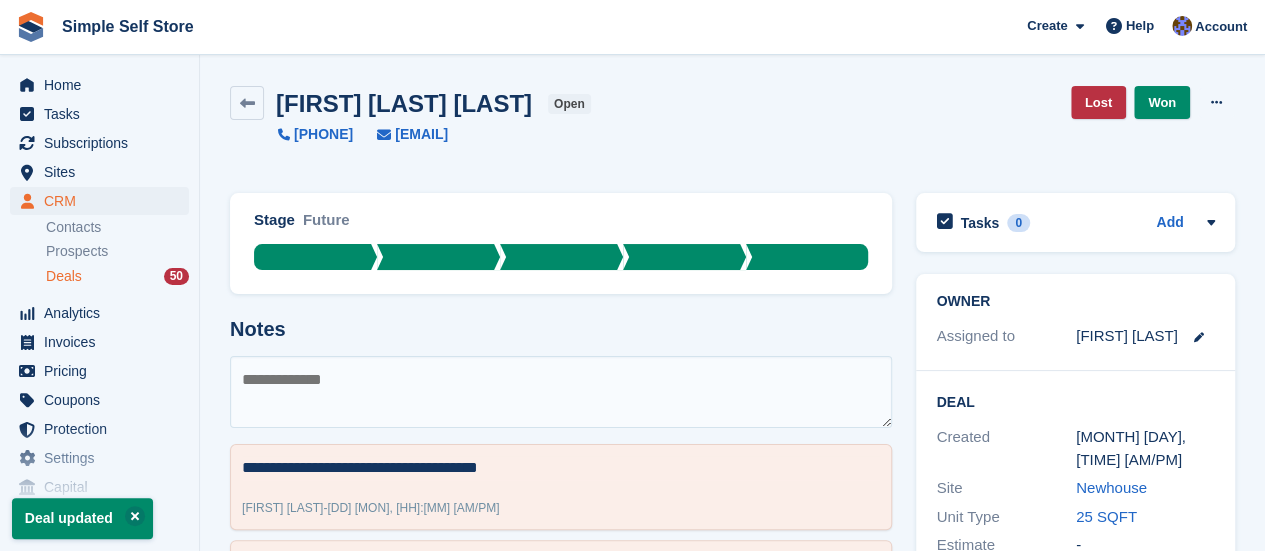 click on "Deals" at bounding box center (64, 276) 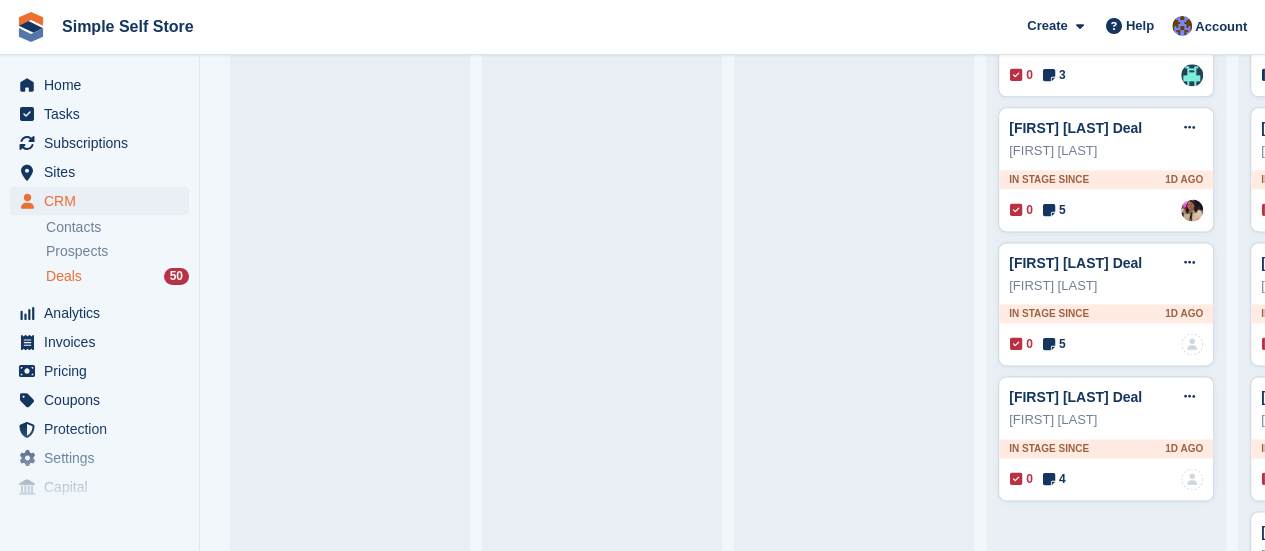 scroll, scrollTop: 1240, scrollLeft: 0, axis: vertical 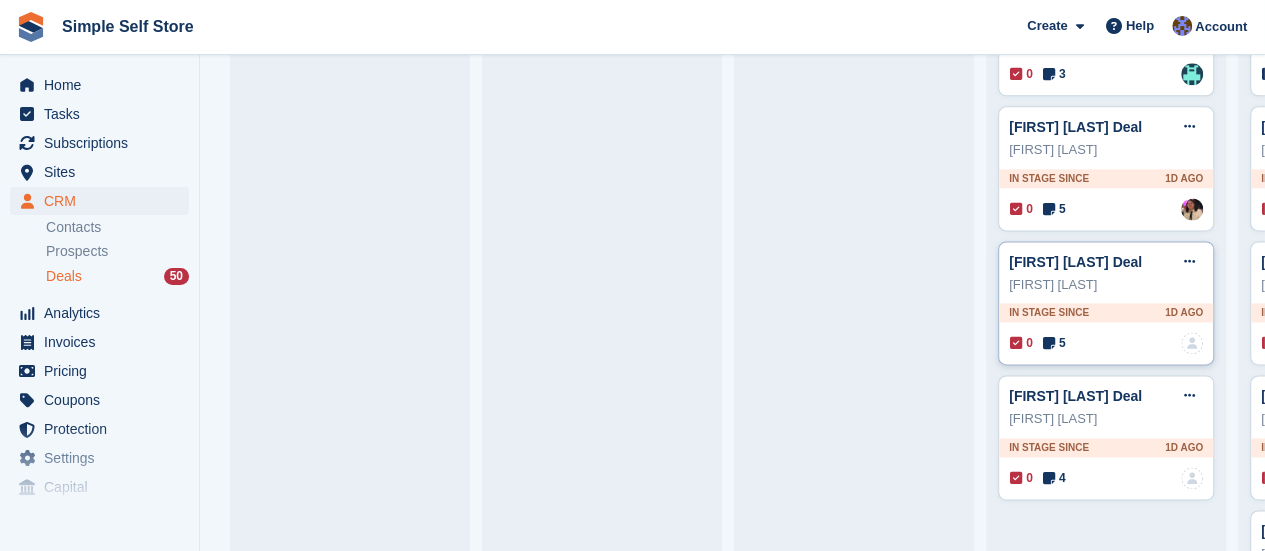 click on "Nadine Patrick  Deal
Edit deal
Mark as won
Mark as lost
Delete deal" at bounding box center (1106, 262) 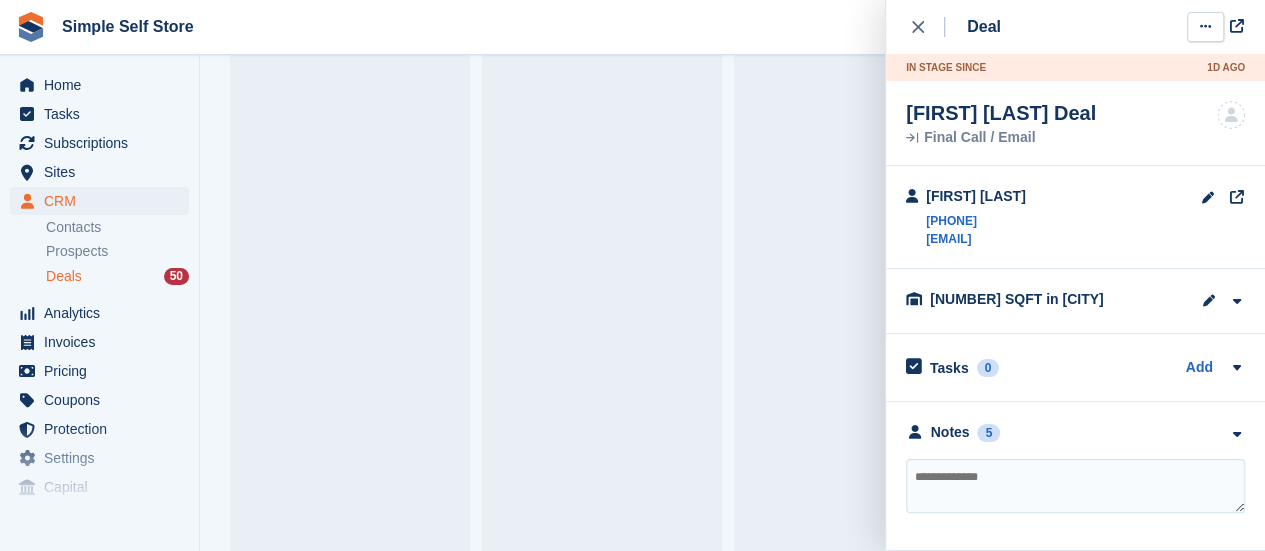 click at bounding box center [1205, 27] 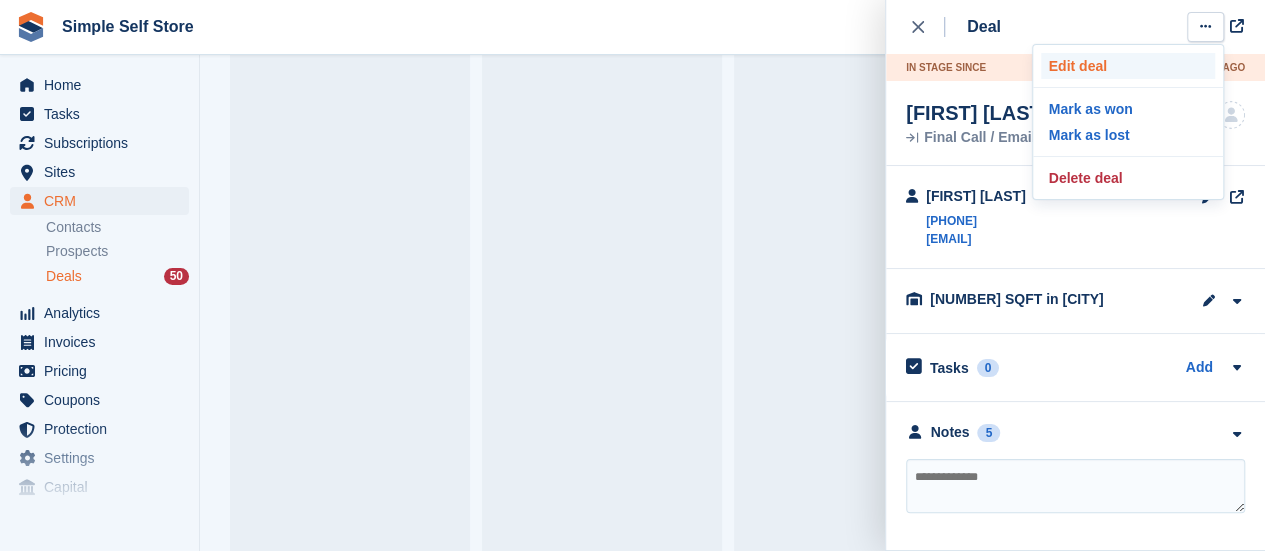 click on "Edit deal" at bounding box center [1128, 66] 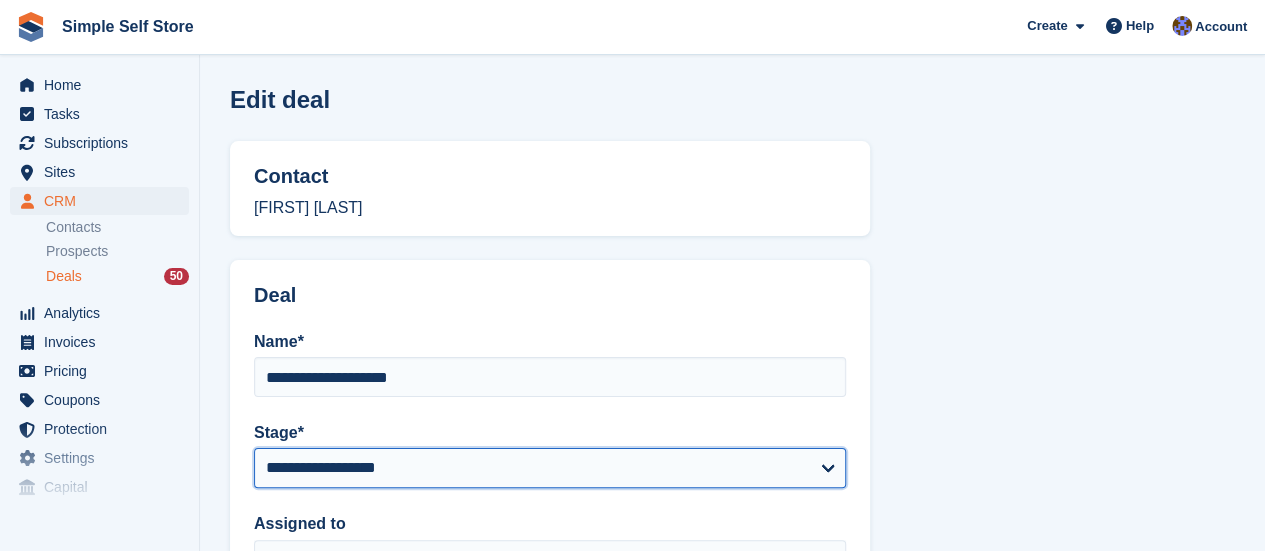 click on "**********" at bounding box center (550, 468) 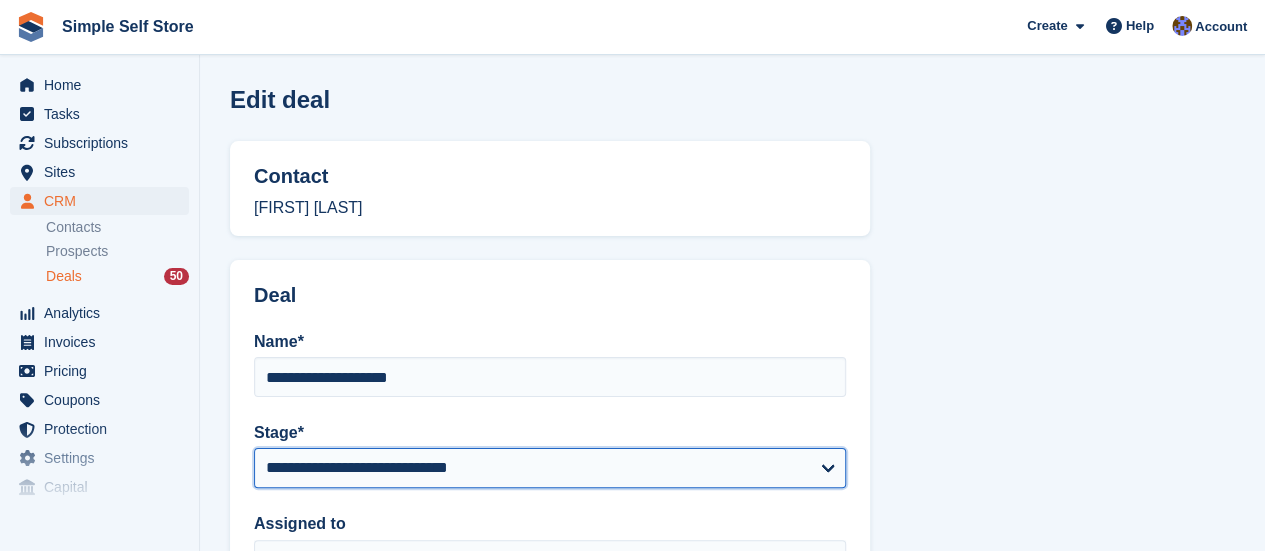 click on "**********" at bounding box center (550, 468) 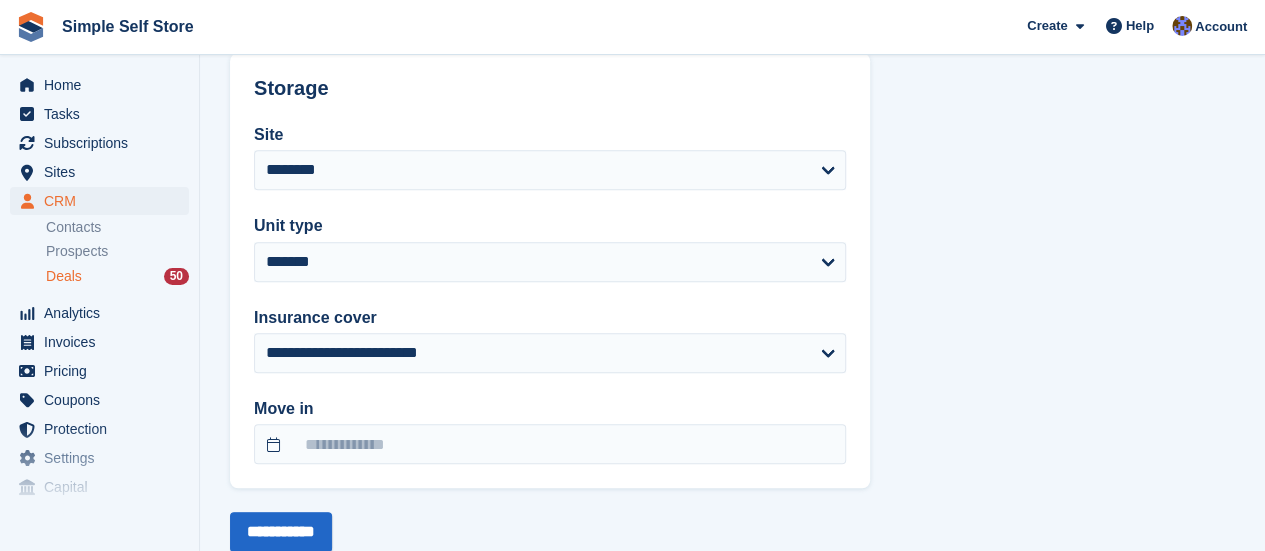scroll, scrollTop: 720, scrollLeft: 0, axis: vertical 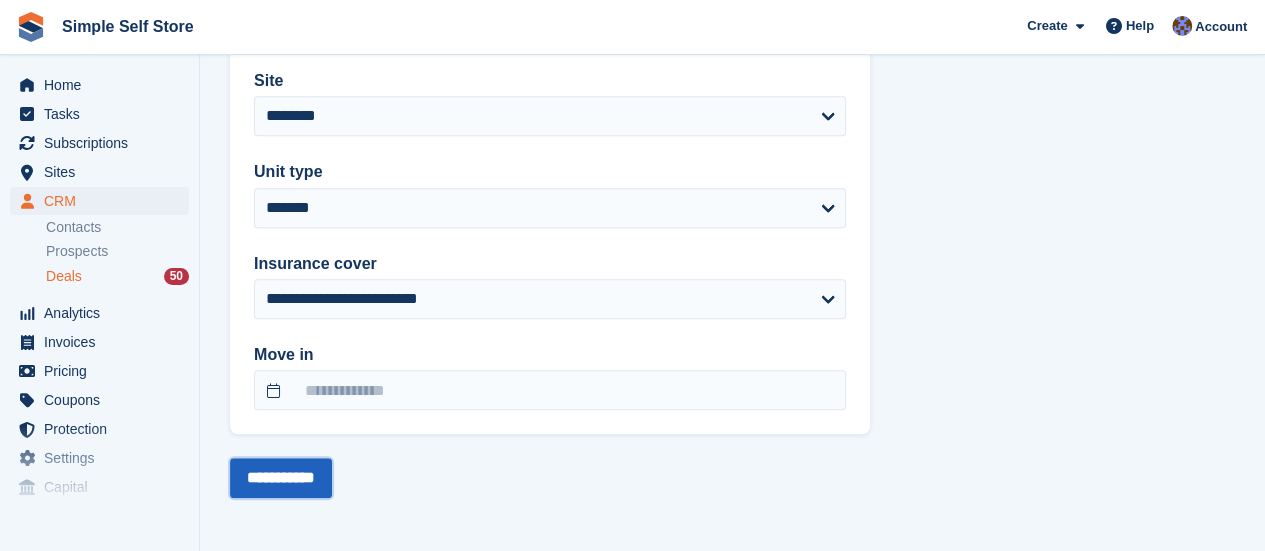 click on "**********" at bounding box center [281, 478] 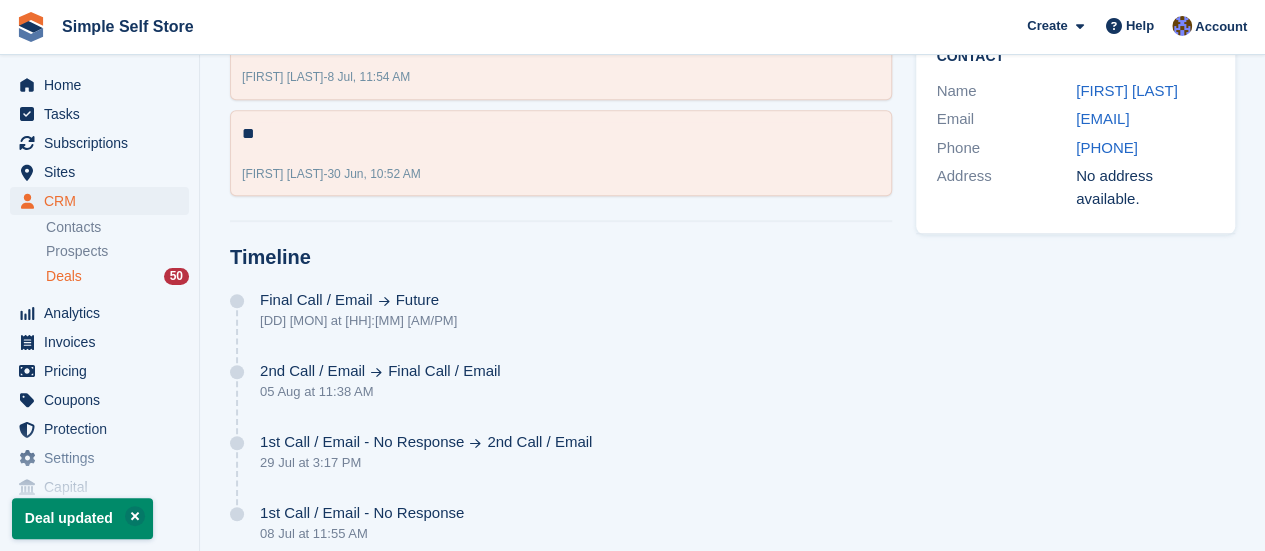 scroll, scrollTop: 0, scrollLeft: 0, axis: both 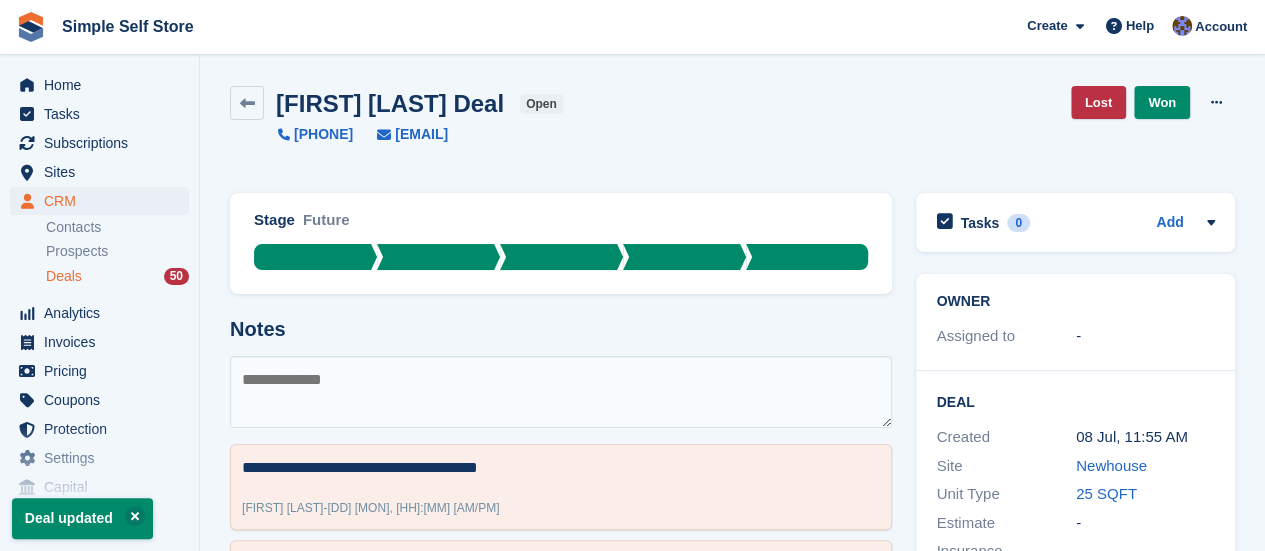 click on "Deals" at bounding box center (64, 276) 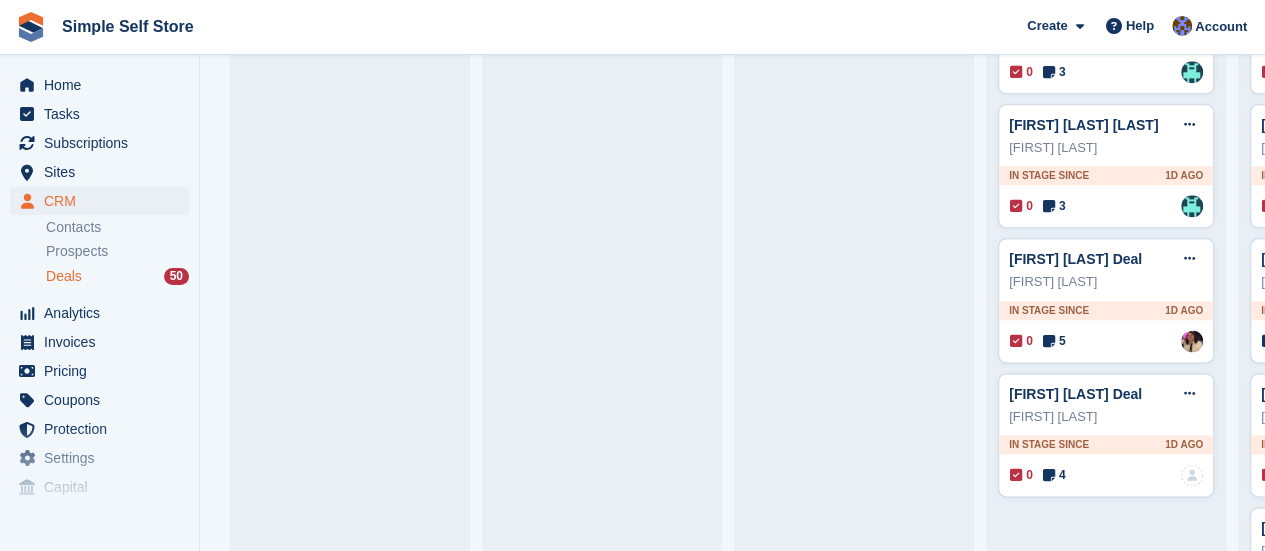 scroll, scrollTop: 1120, scrollLeft: 0, axis: vertical 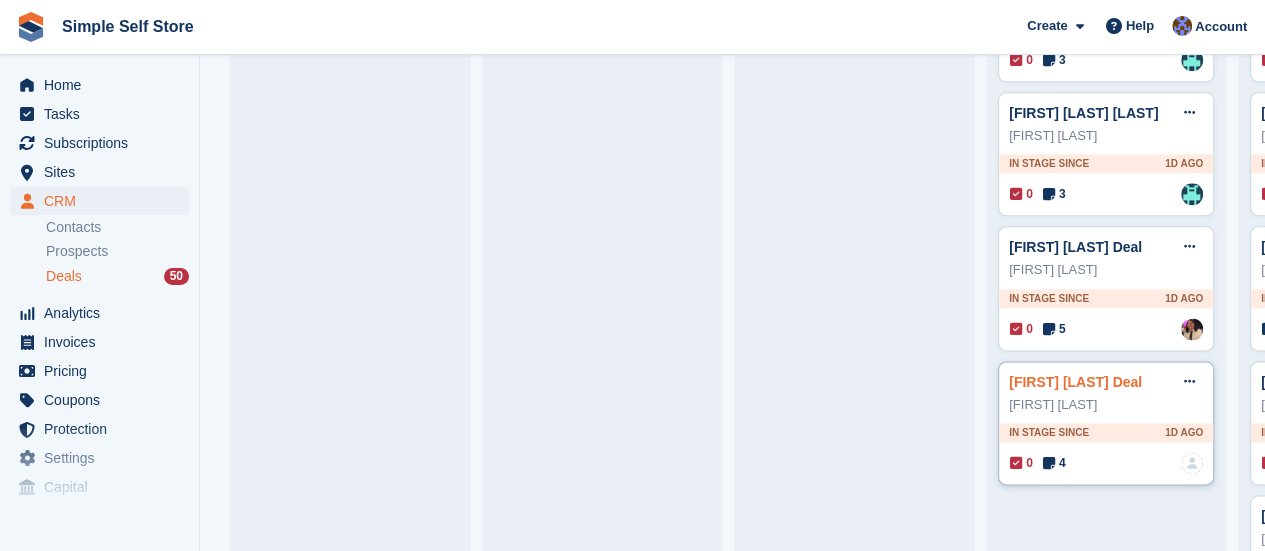 click on "Joanne McCulloch Deal" at bounding box center (1075, 382) 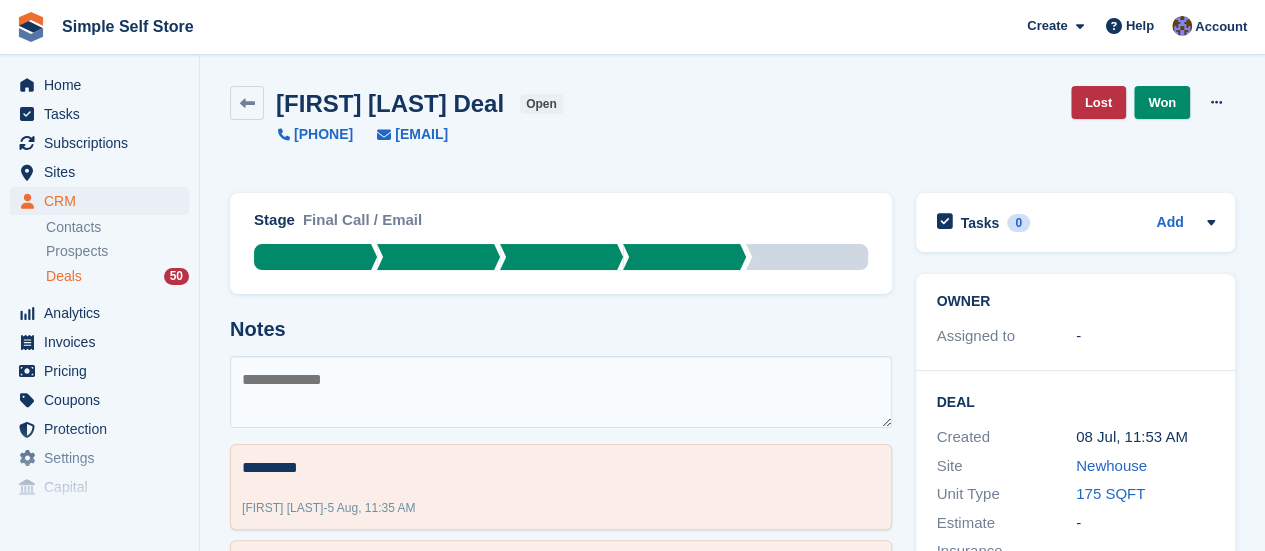 click on "Final Call / Email" at bounding box center (362, 226) 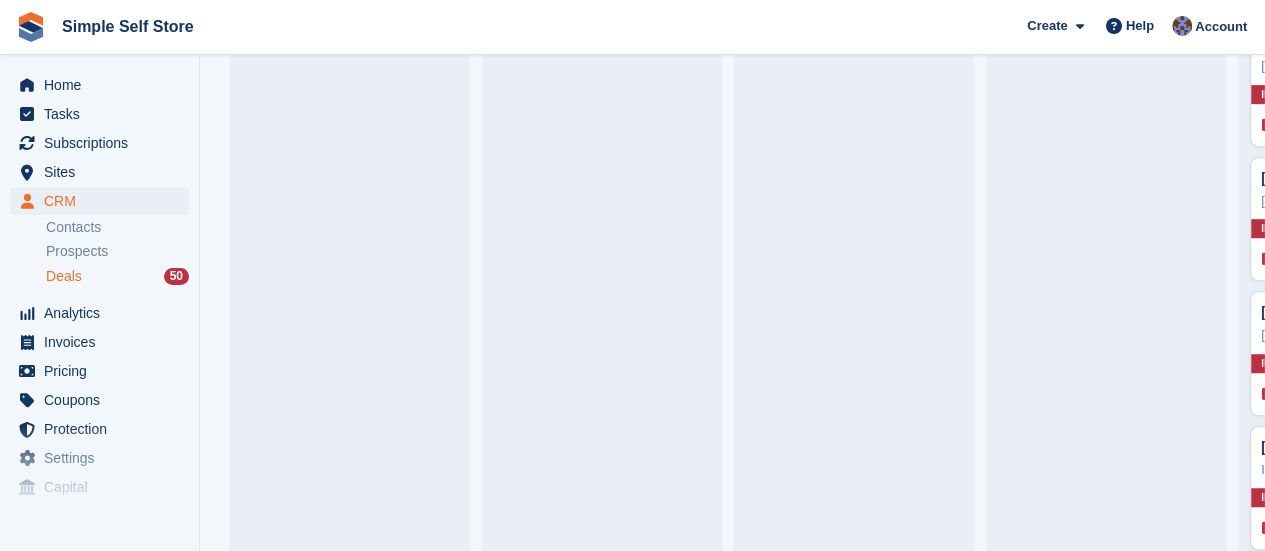 scroll, scrollTop: 4284, scrollLeft: 0, axis: vertical 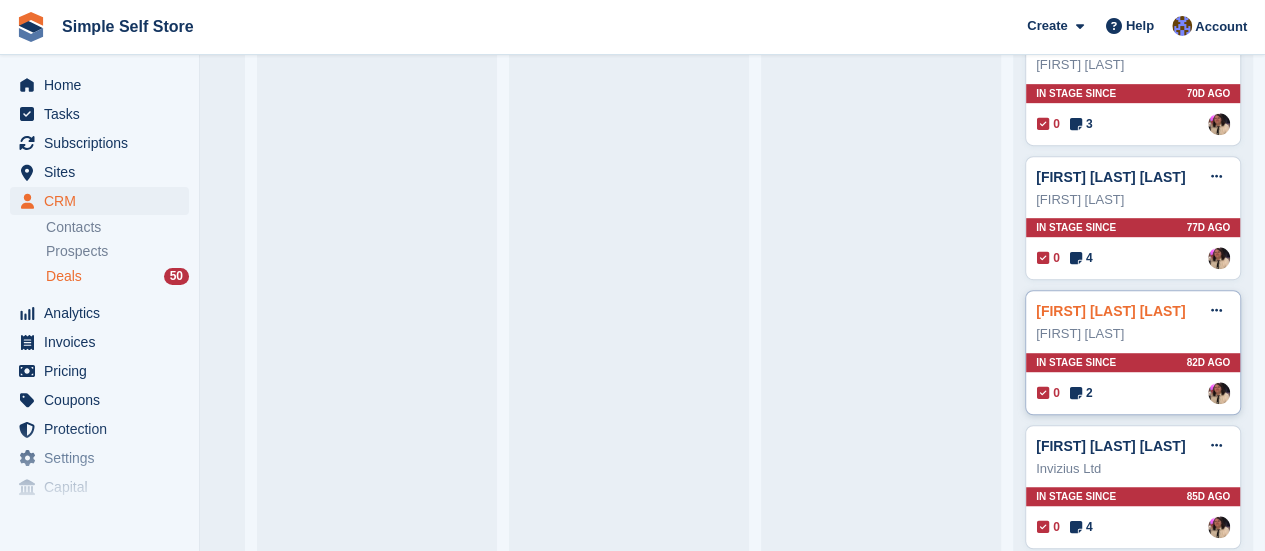 click on "Mark Fenton Deal" at bounding box center [1110, 311] 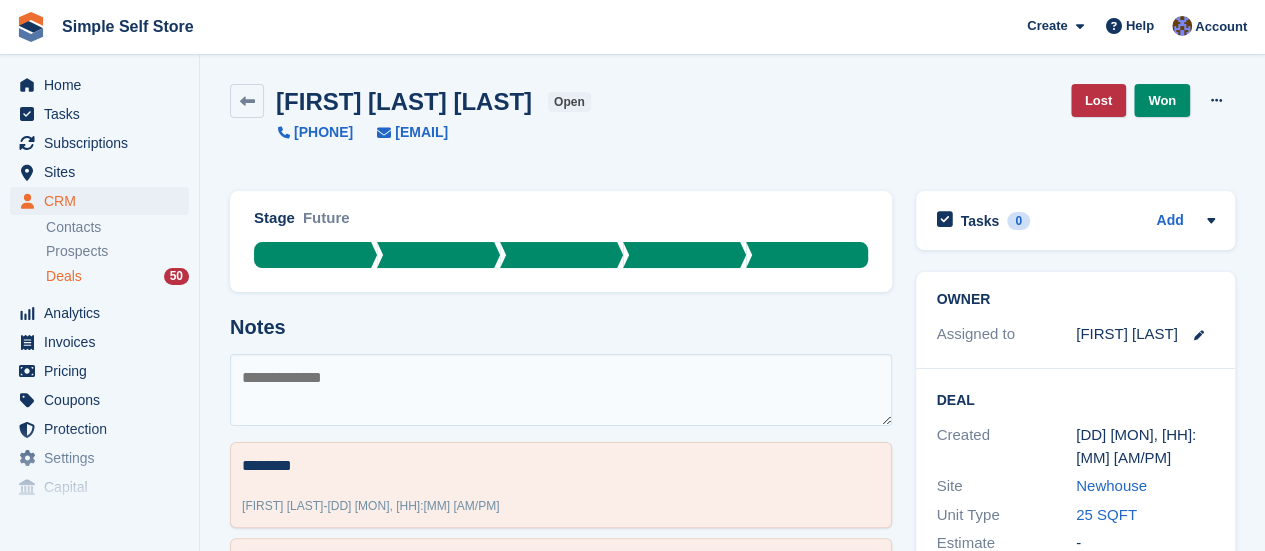 scroll, scrollTop: 0, scrollLeft: 0, axis: both 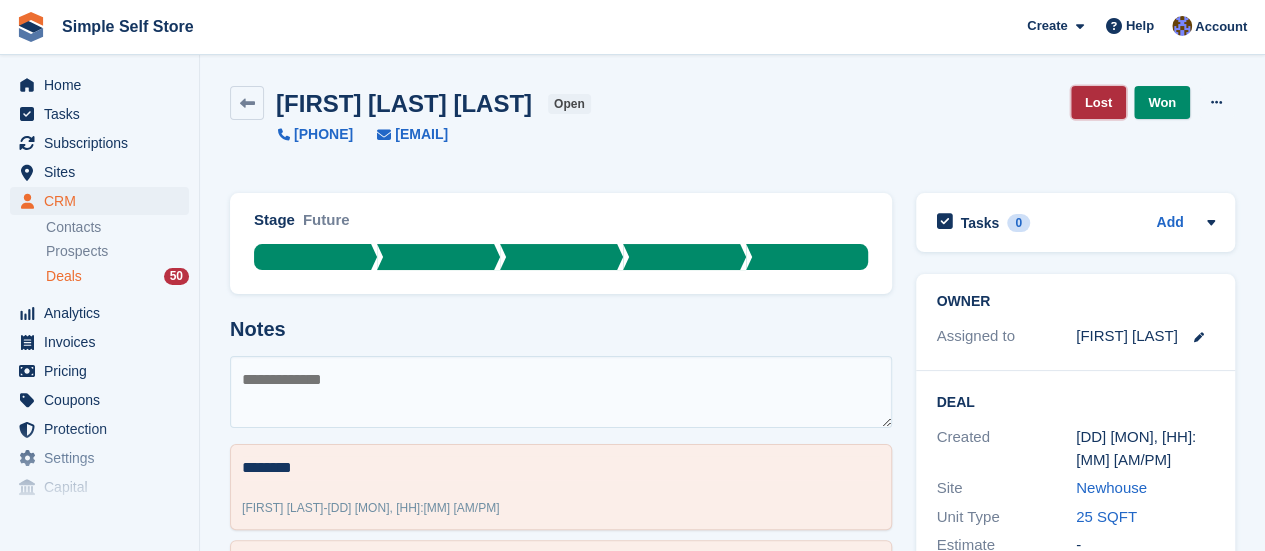click on "Lost" at bounding box center [1098, 102] 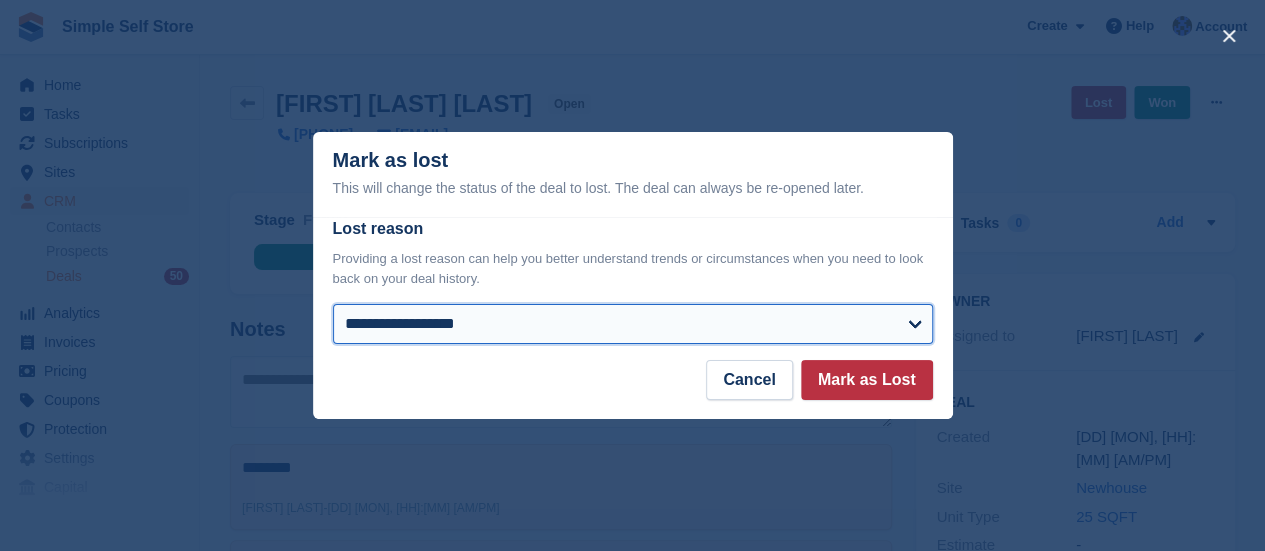 click on "**********" at bounding box center (633, 324) 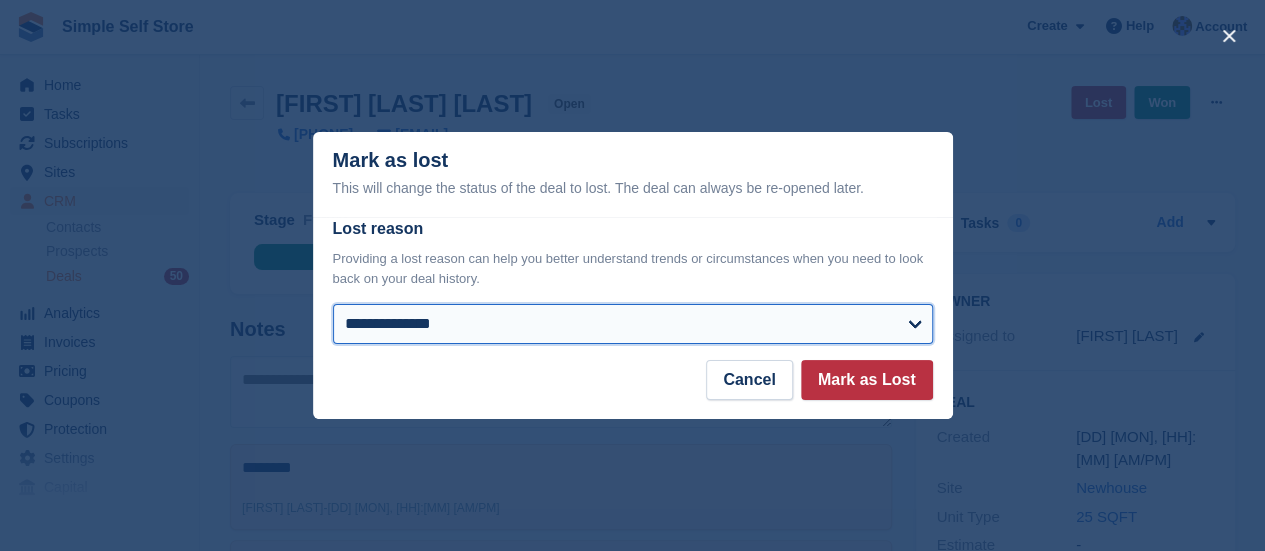click on "**********" at bounding box center [633, 324] 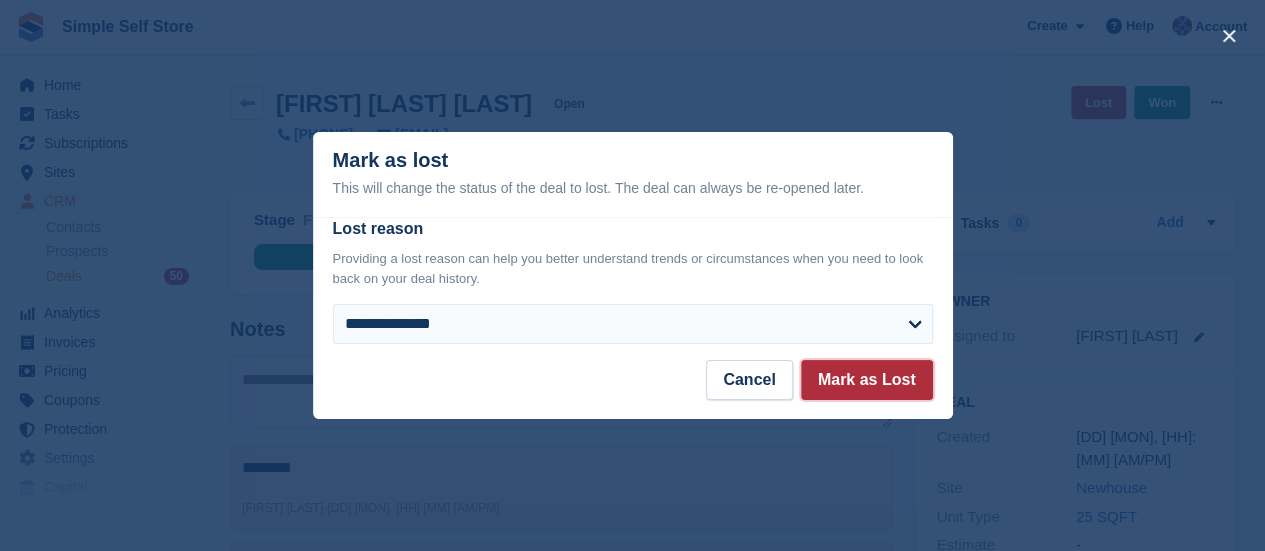 click on "Mark as Lost" at bounding box center [867, 380] 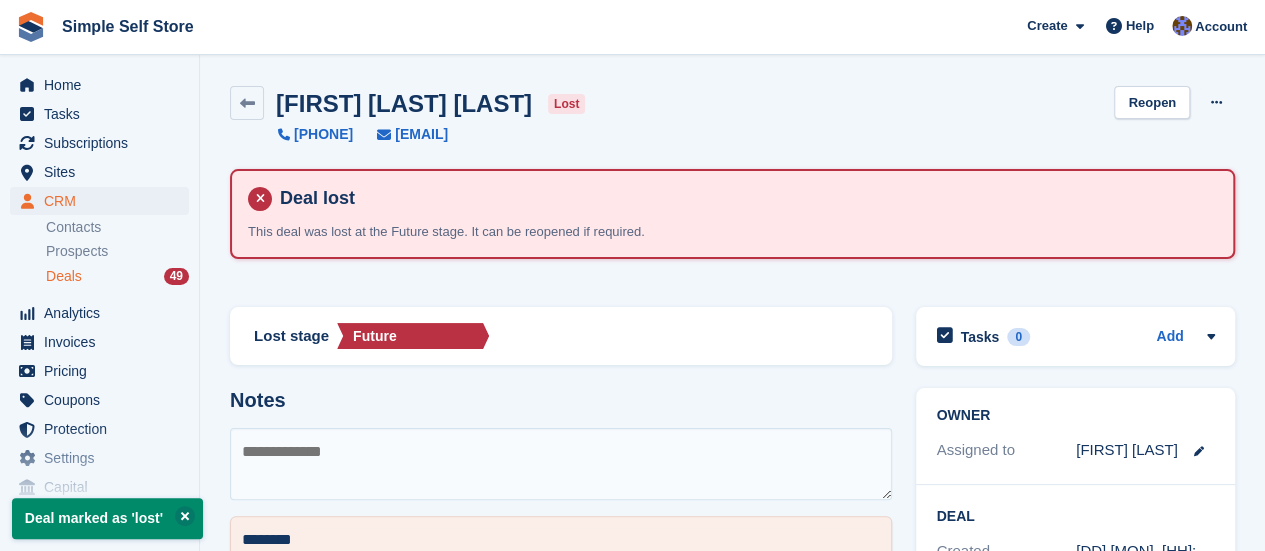 click on "Deals" at bounding box center (64, 276) 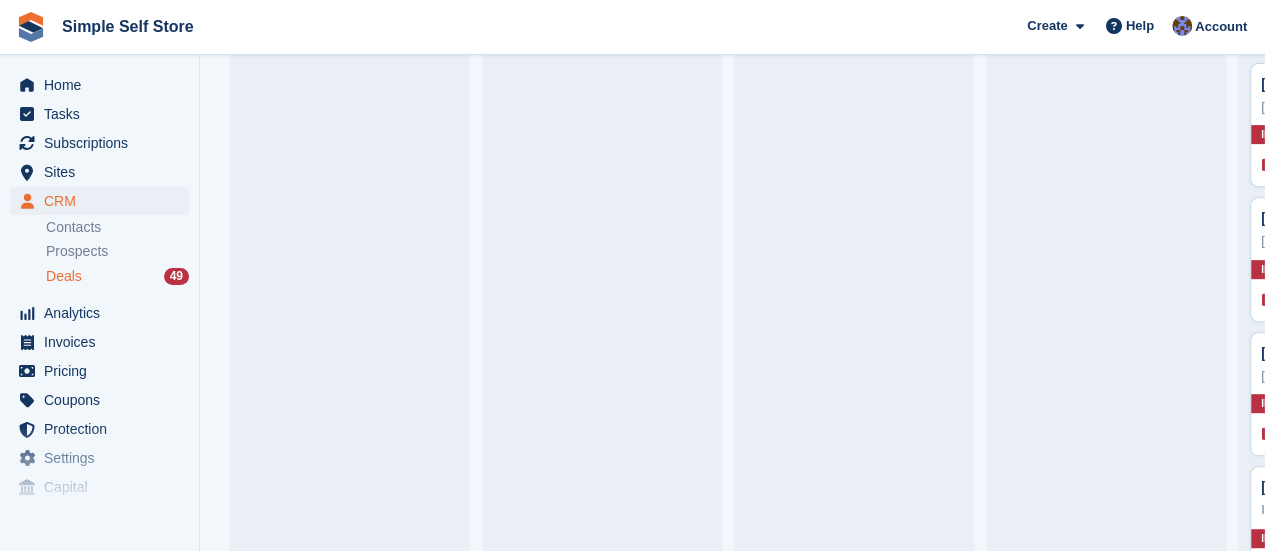 scroll, scrollTop: 4151, scrollLeft: 0, axis: vertical 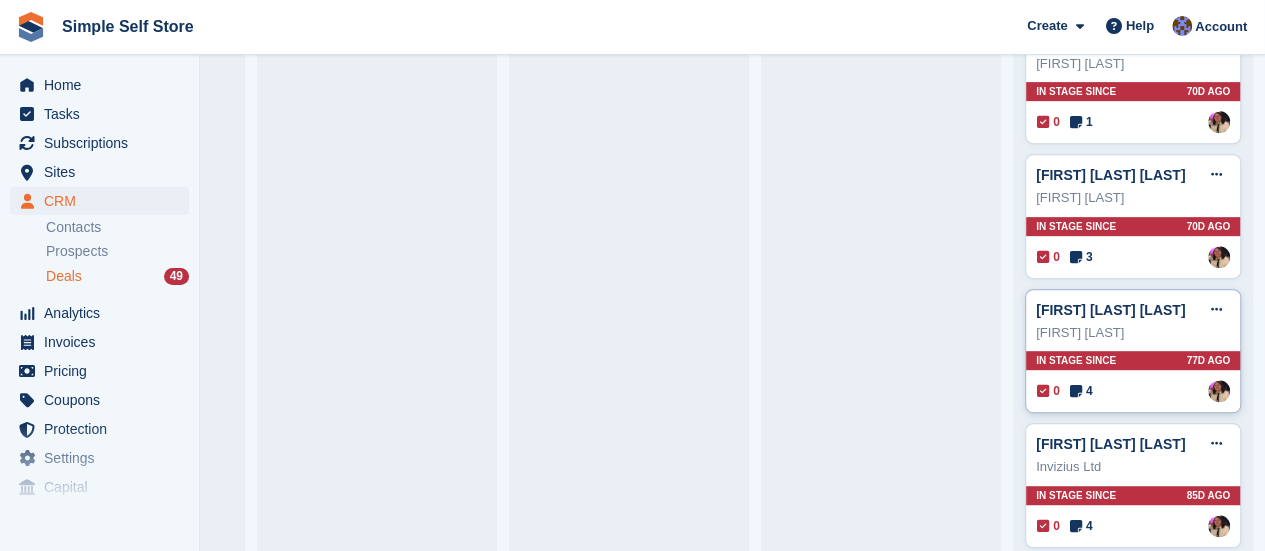 click on "Hamera Ibrahim" at bounding box center (1133, 333) 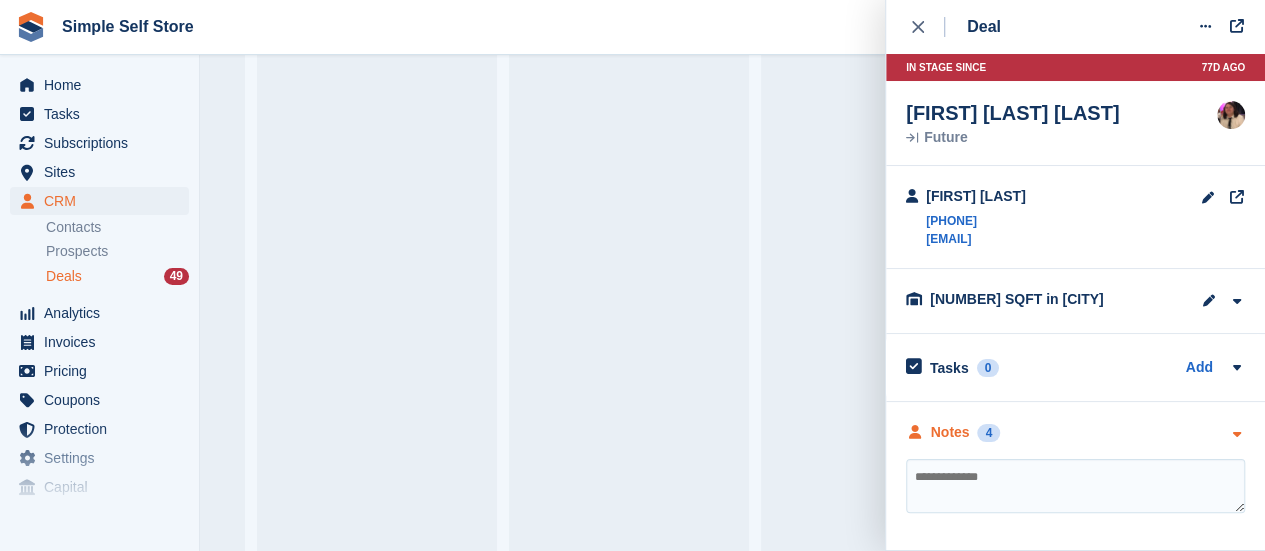 click at bounding box center (1236, 434) 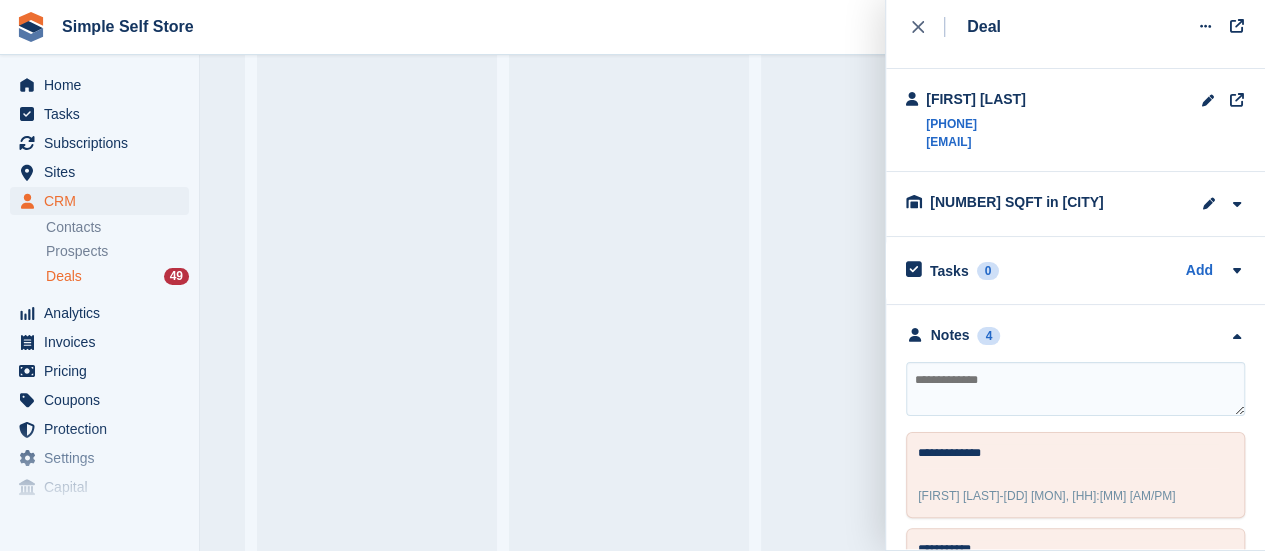 scroll, scrollTop: 0, scrollLeft: 0, axis: both 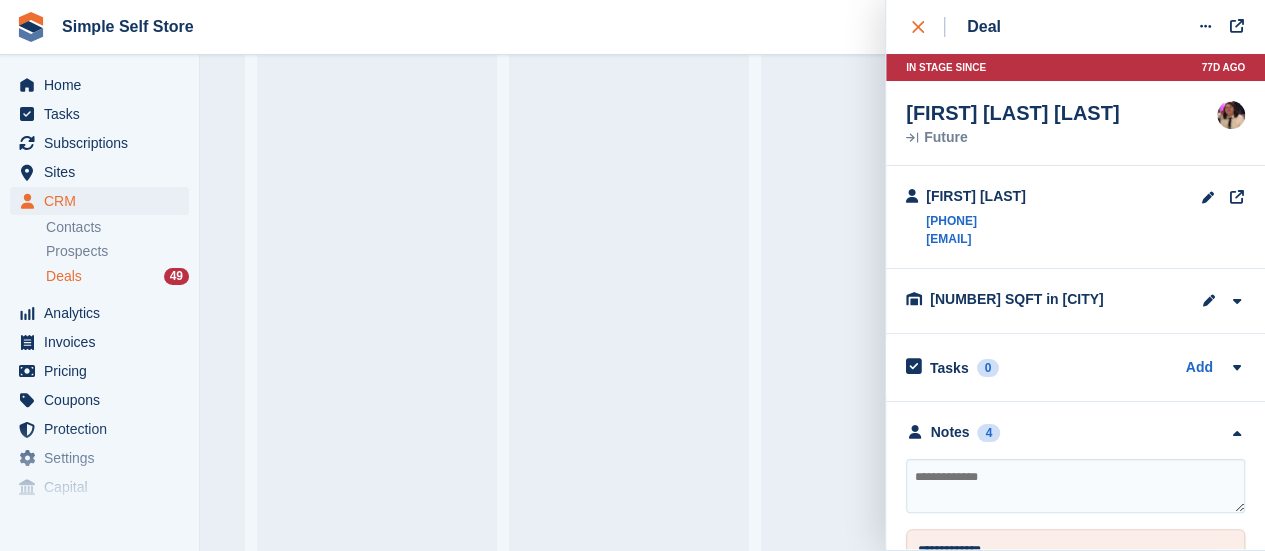 click at bounding box center [928, 27] 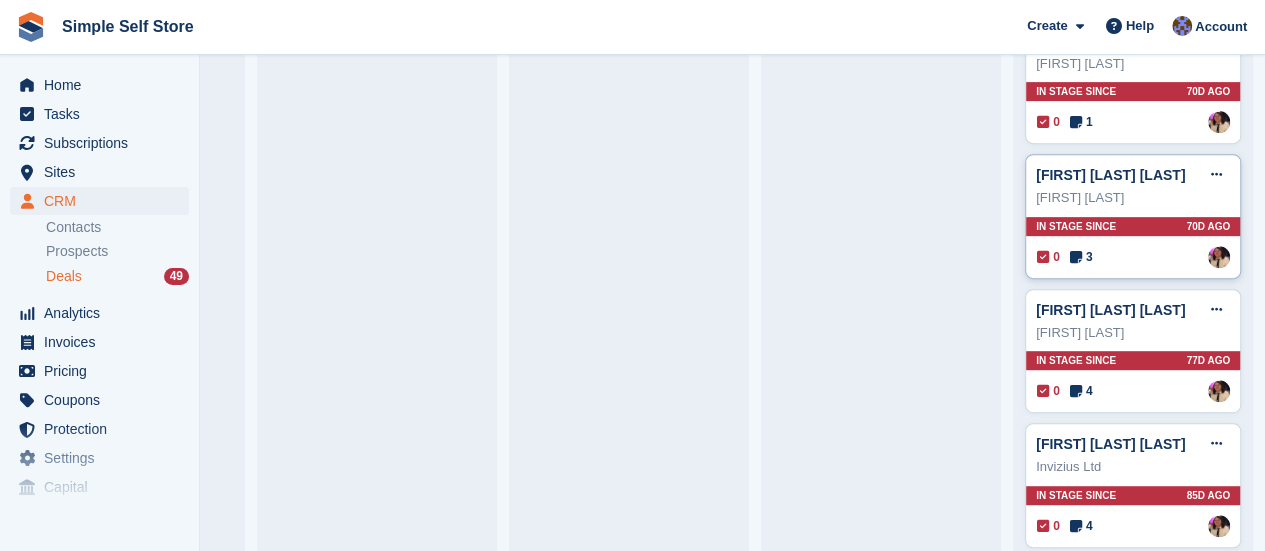 click on "John Wenden" at bounding box center [1133, 198] 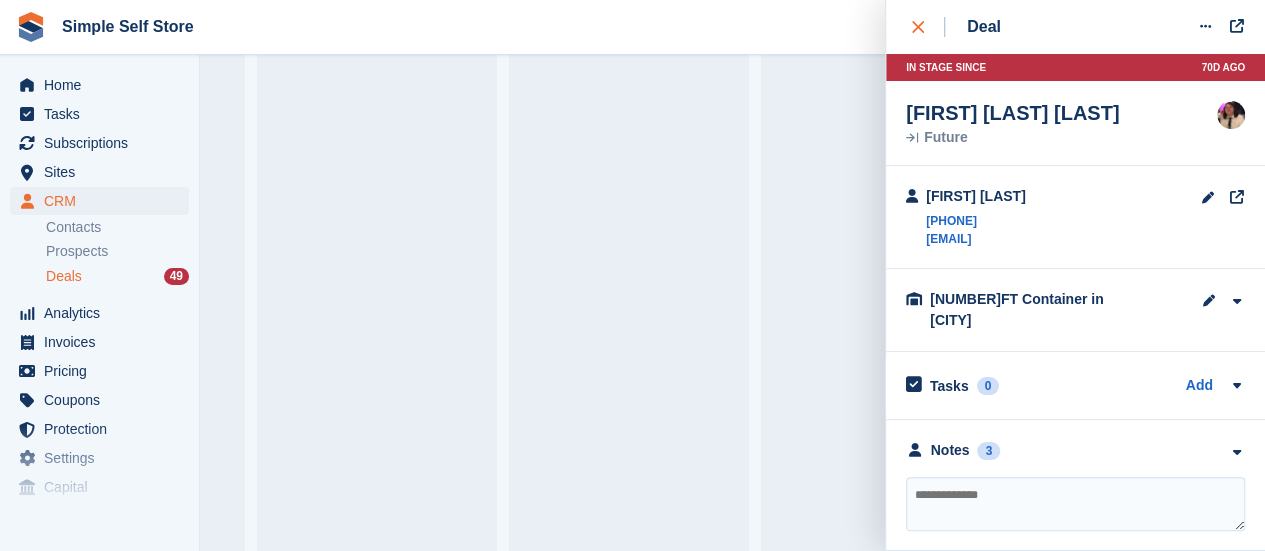 click 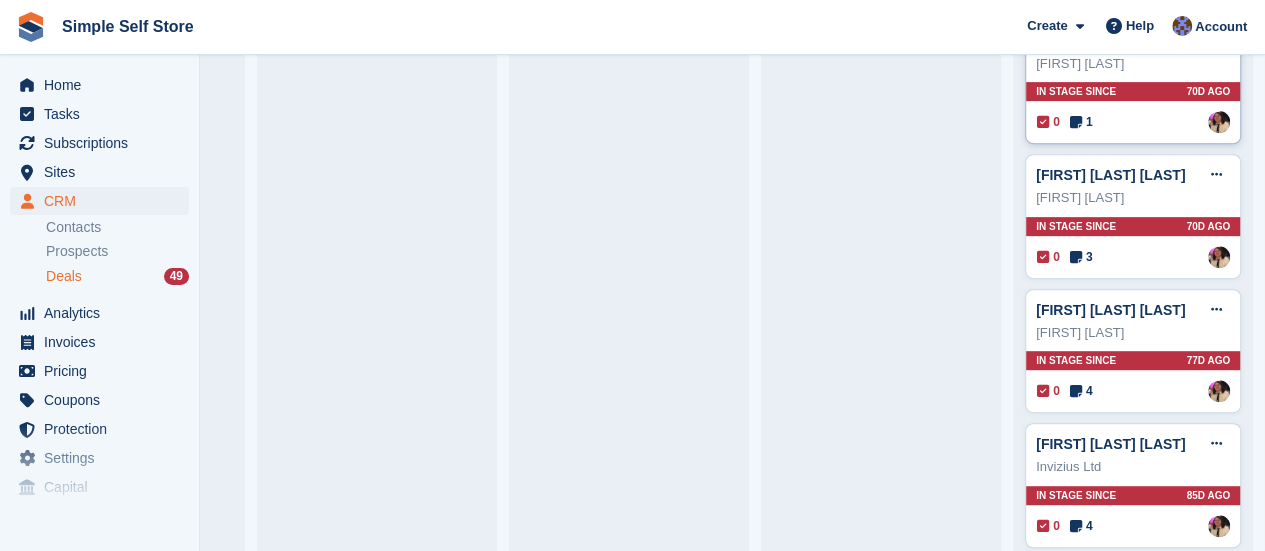 click on "John Sutherland Deal
Edit deal
Mark as won
Mark as lost
Delete deal
John Sutherland
In stage since 70D AGO
0
1
Assigned to Scott McCutcheon" at bounding box center [1133, 82] 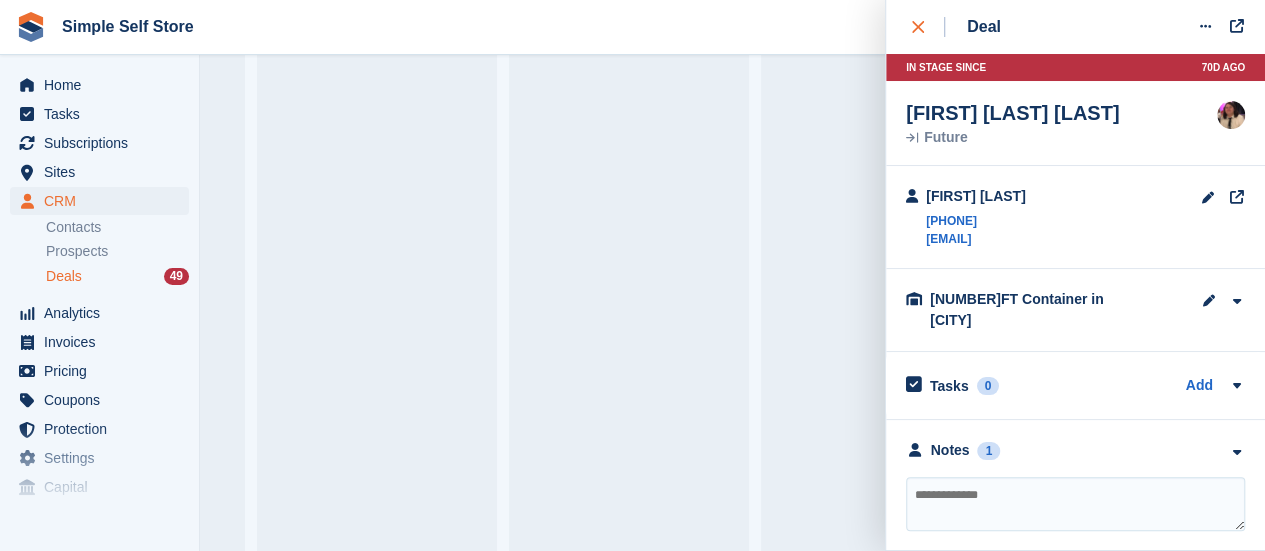 click 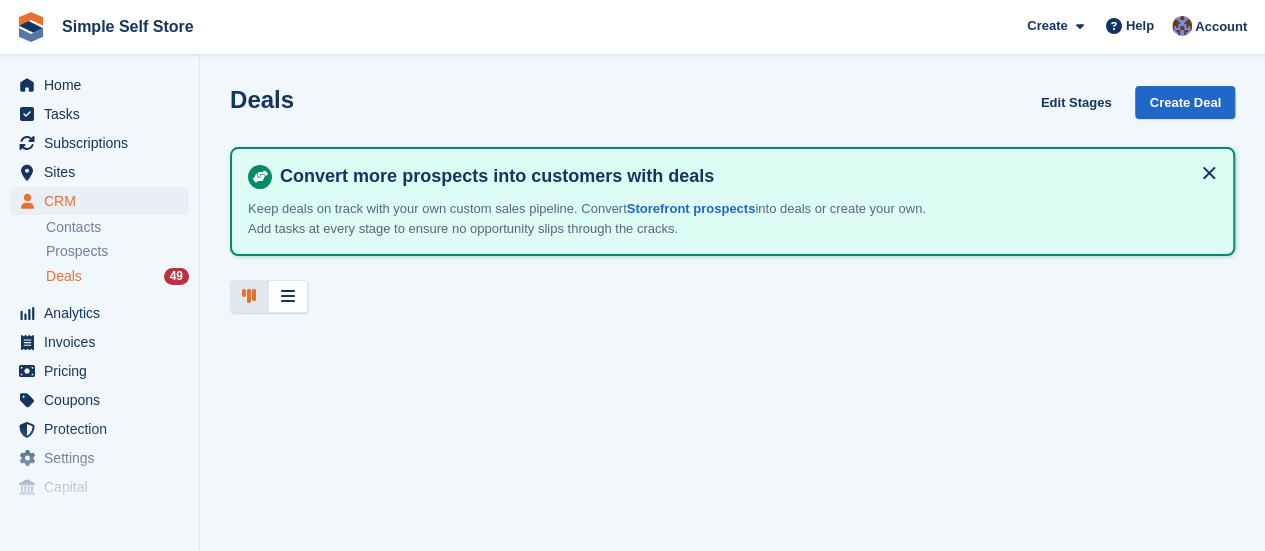 scroll, scrollTop: 0, scrollLeft: 0, axis: both 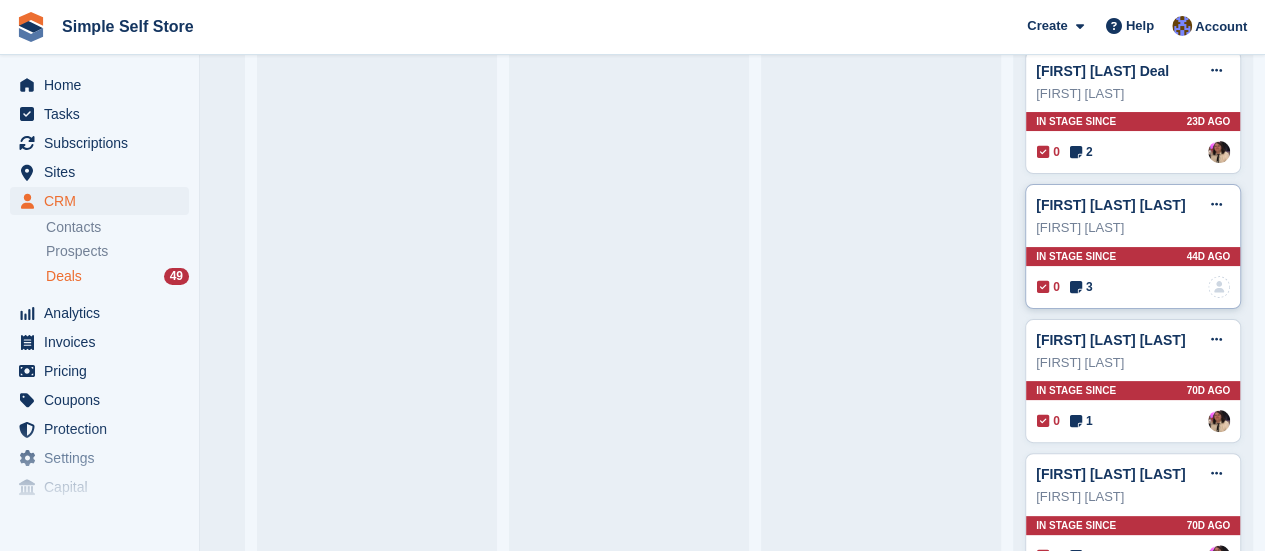 click on "Alfreda Brown Deal
Edit deal
Mark as won
Mark as lost
Delete deal
Alfreda Brown
In stage since 44D AGO
0
3
No one is assigned to this deal" at bounding box center (1133, 246) 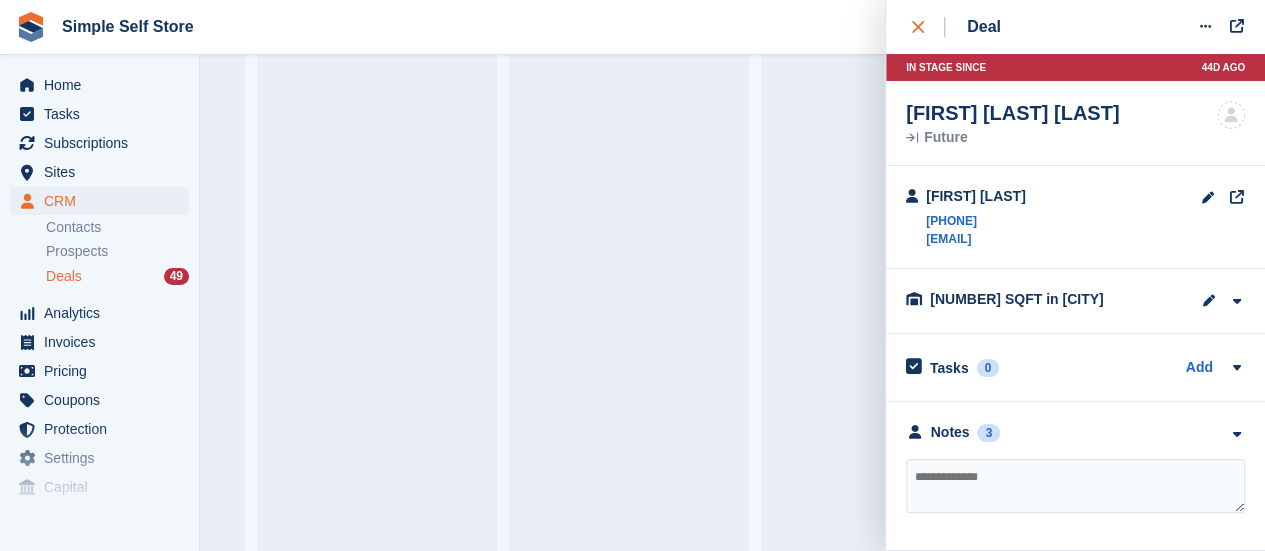 click 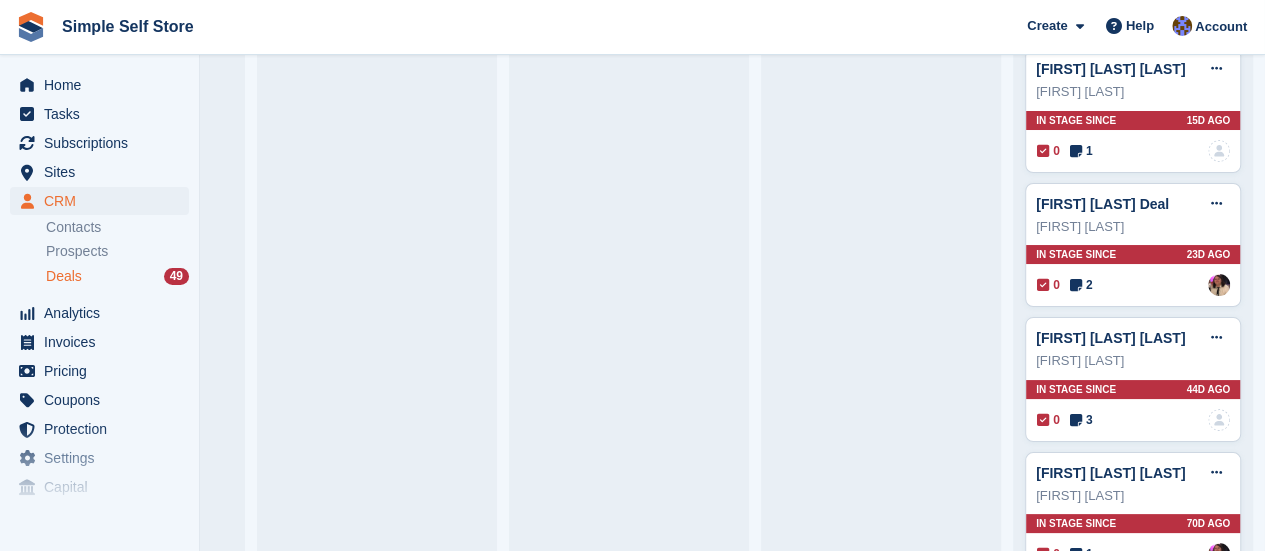 scroll, scrollTop: 3725, scrollLeft: 0, axis: vertical 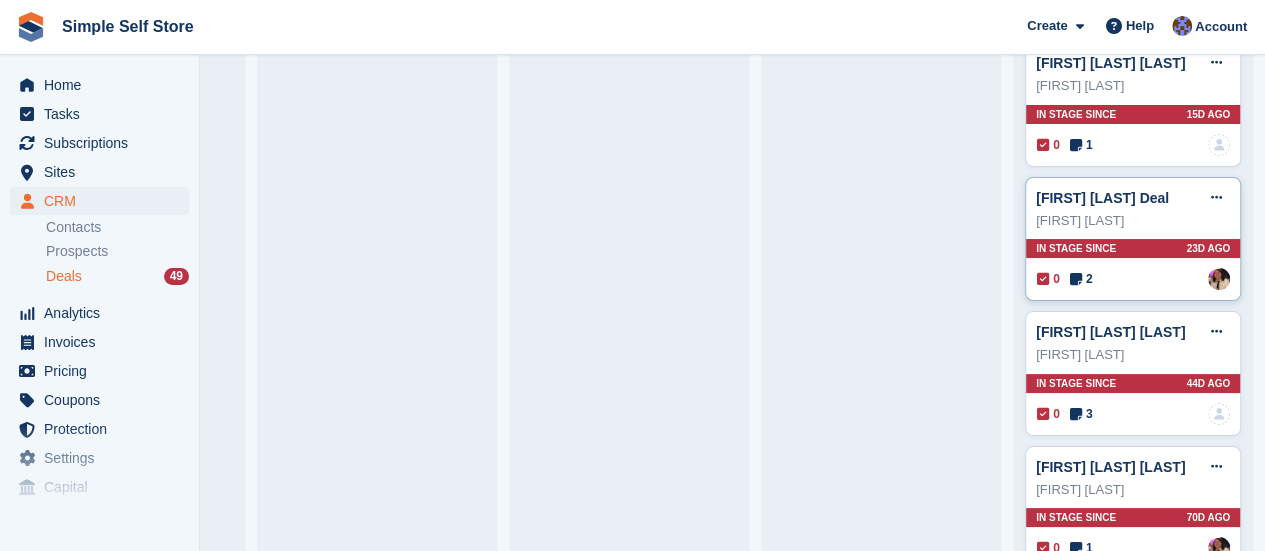 click on "Shauna McKay Deal
Edit deal
Mark as won
Mark as lost
Delete deal" at bounding box center [1133, 198] 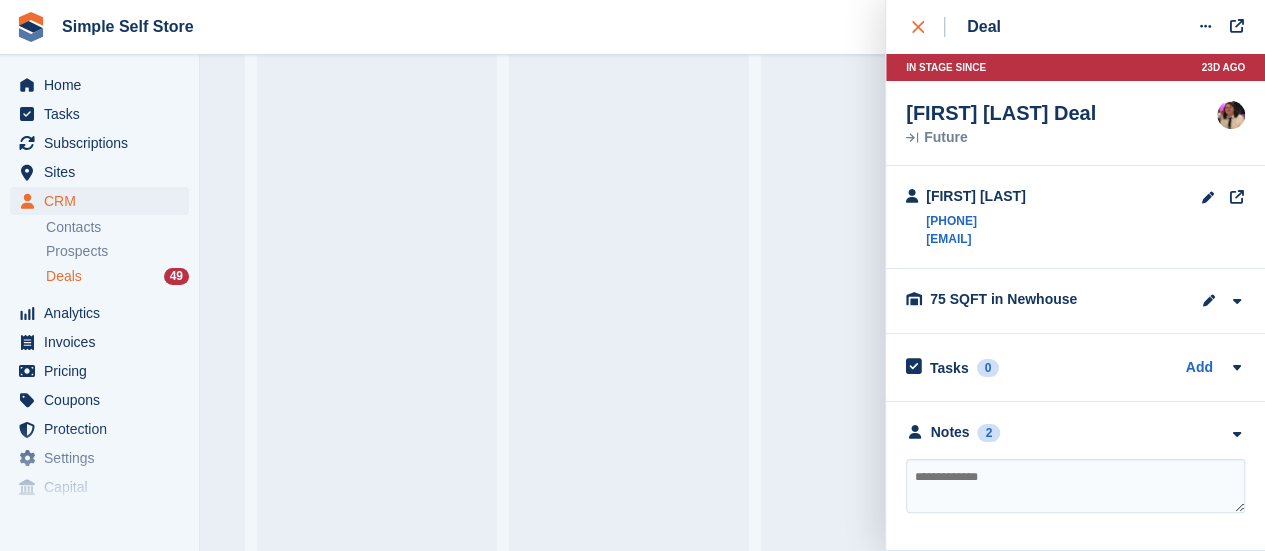 click at bounding box center (928, 27) 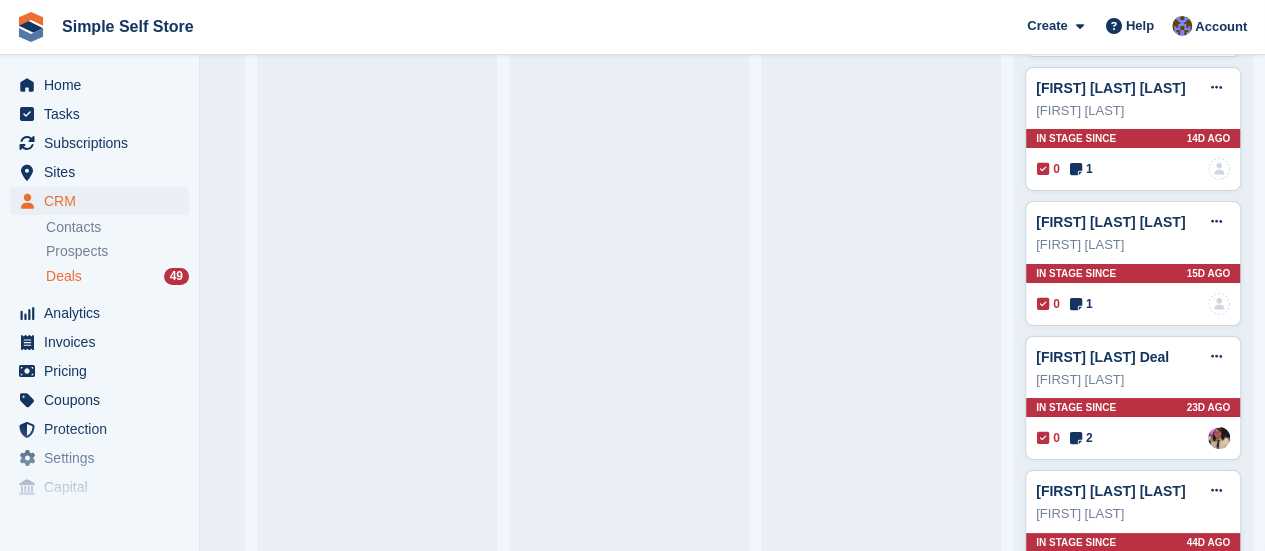 scroll, scrollTop: 3542, scrollLeft: 0, axis: vertical 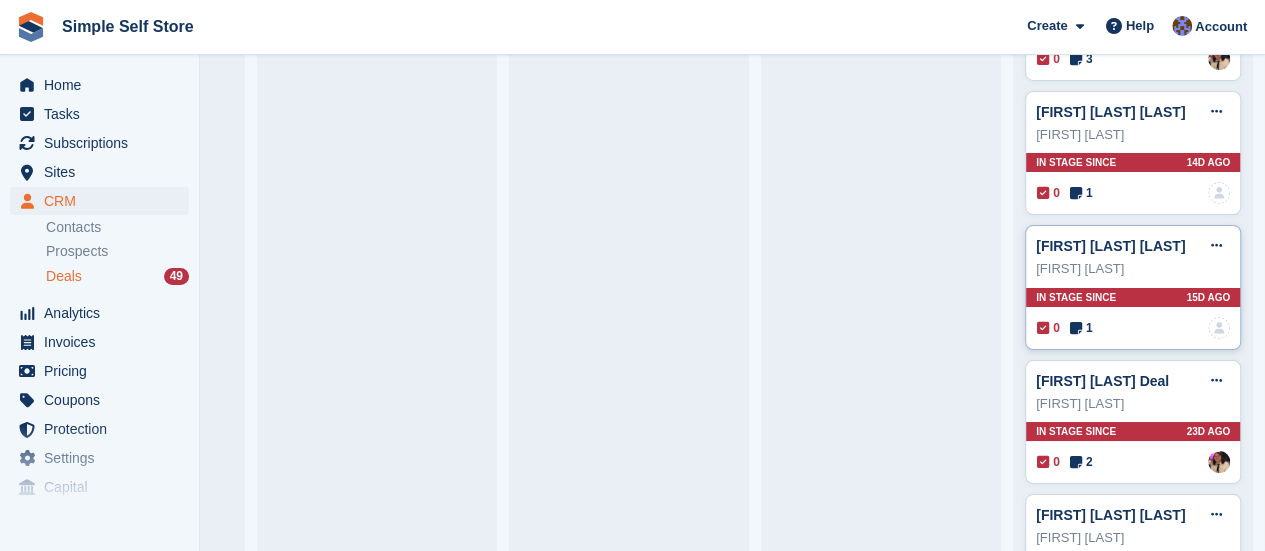 click on "Kyle Rutherford" at bounding box center (1133, 269) 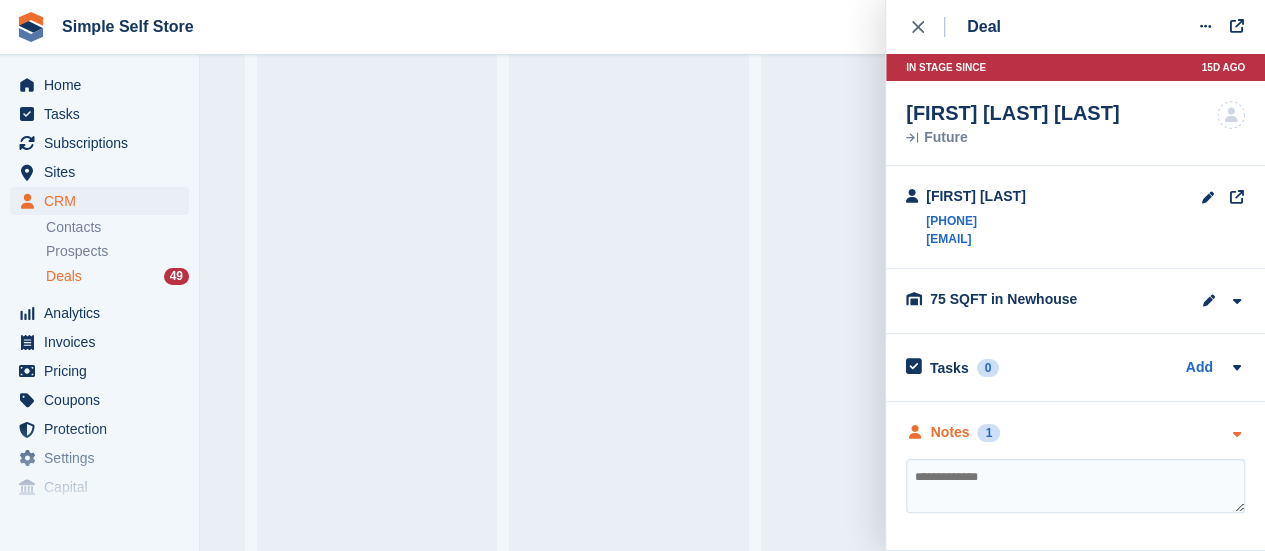 click at bounding box center [1236, 434] 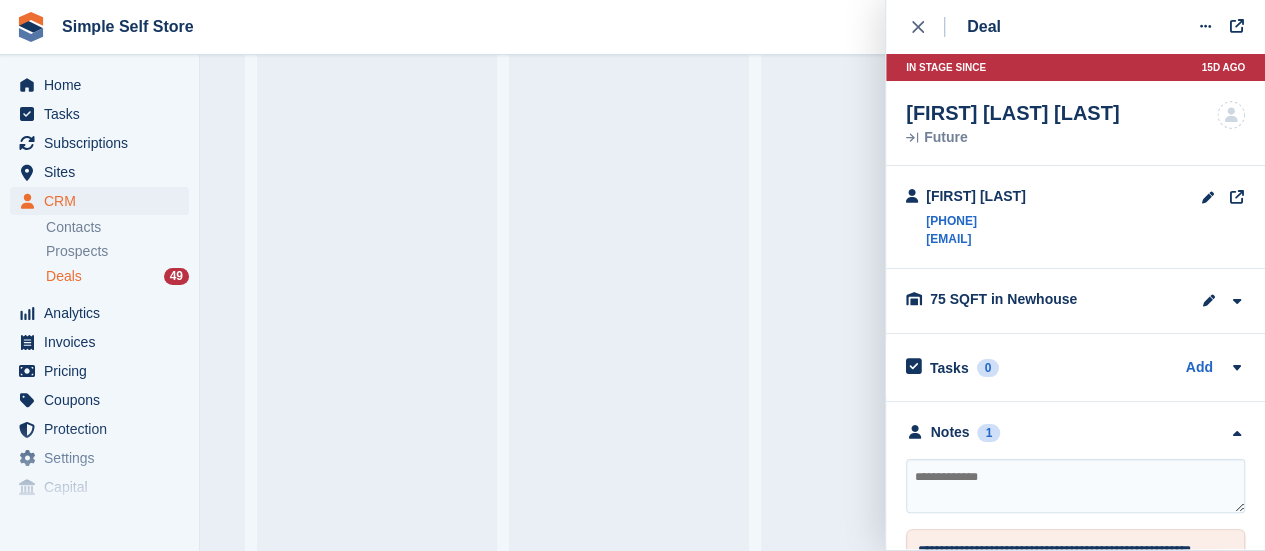 click on "**********" at bounding box center [1075, 531] 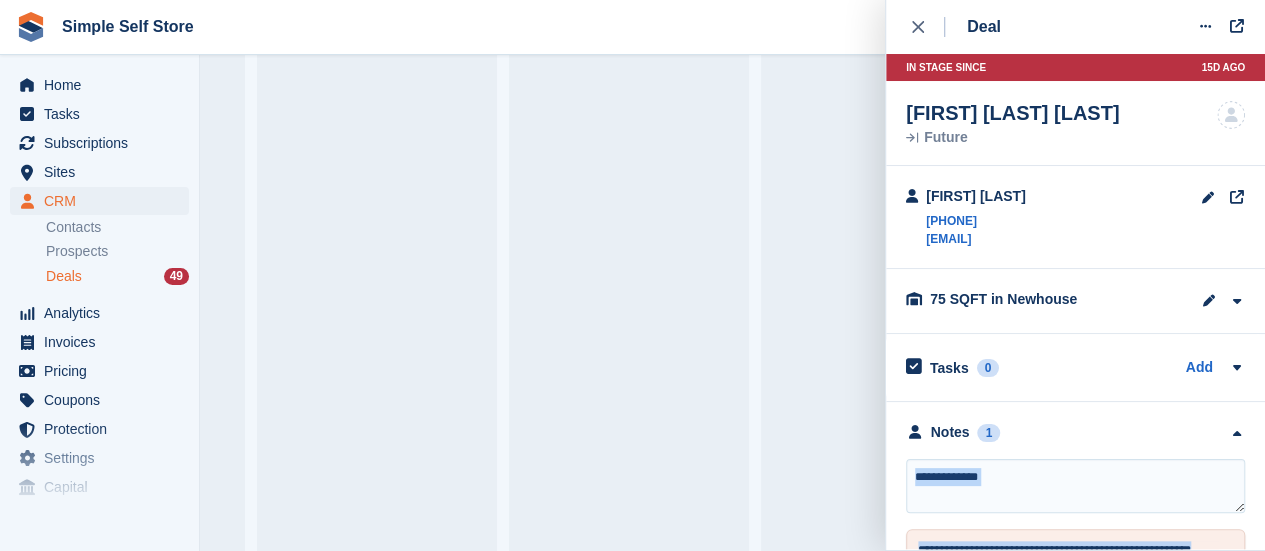 click on "**********" at bounding box center (1075, 531) 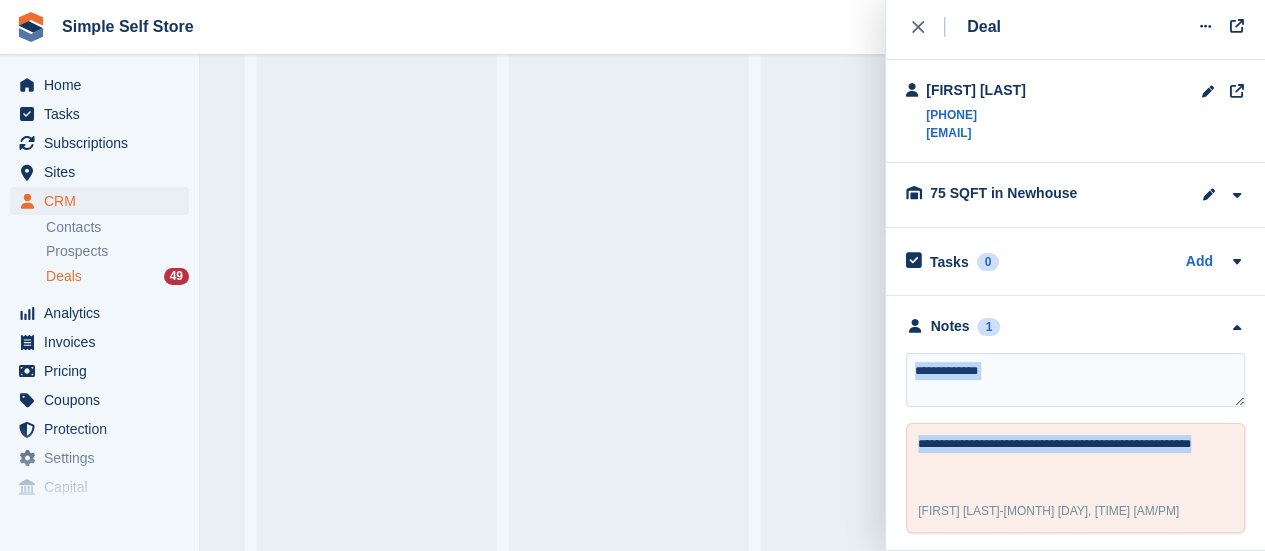 scroll, scrollTop: 108, scrollLeft: 0, axis: vertical 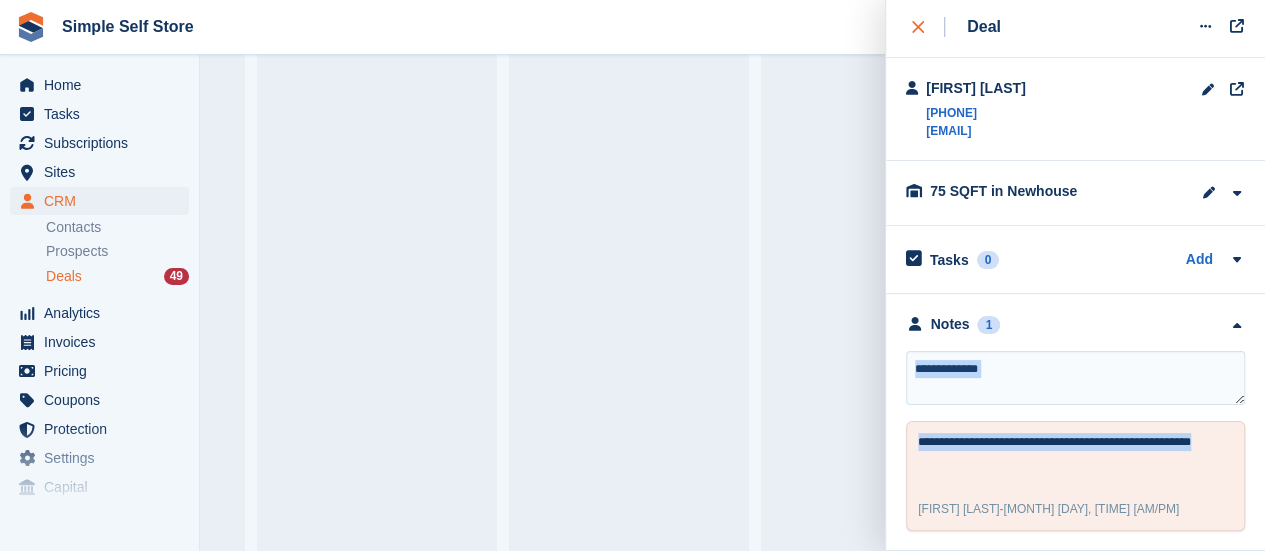click at bounding box center (928, 27) 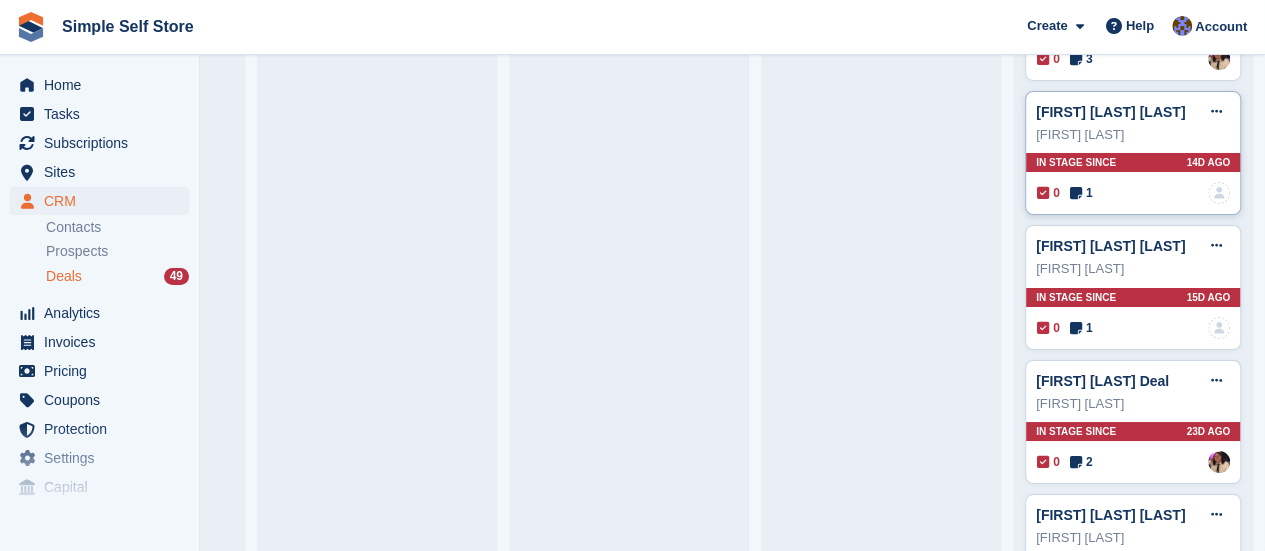 click on "Robert Paterson" at bounding box center [1133, 135] 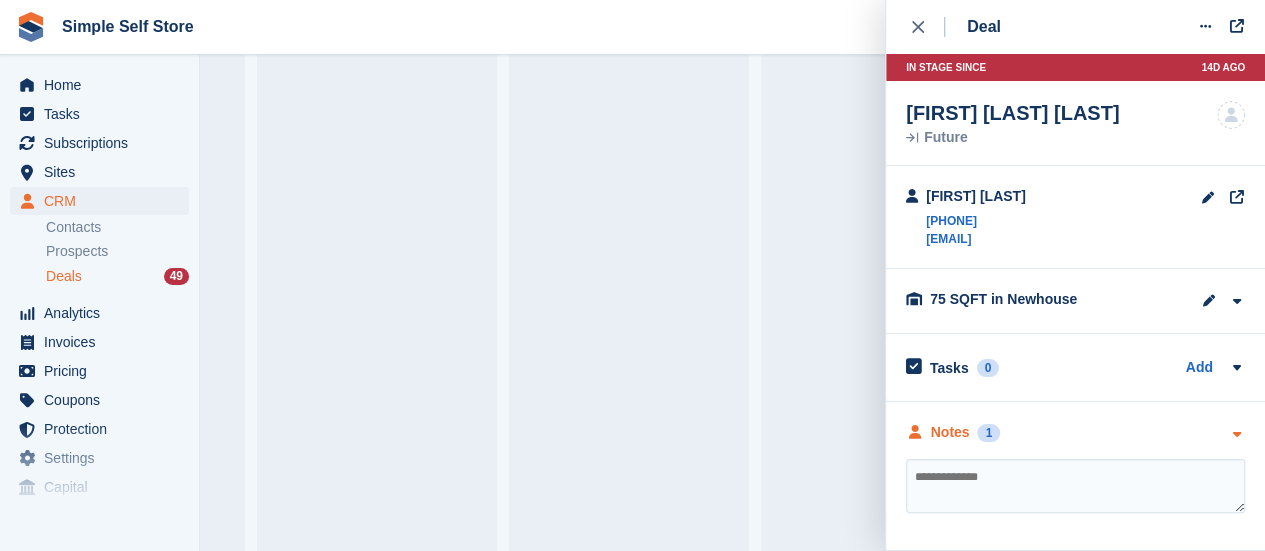 click at bounding box center (1236, 434) 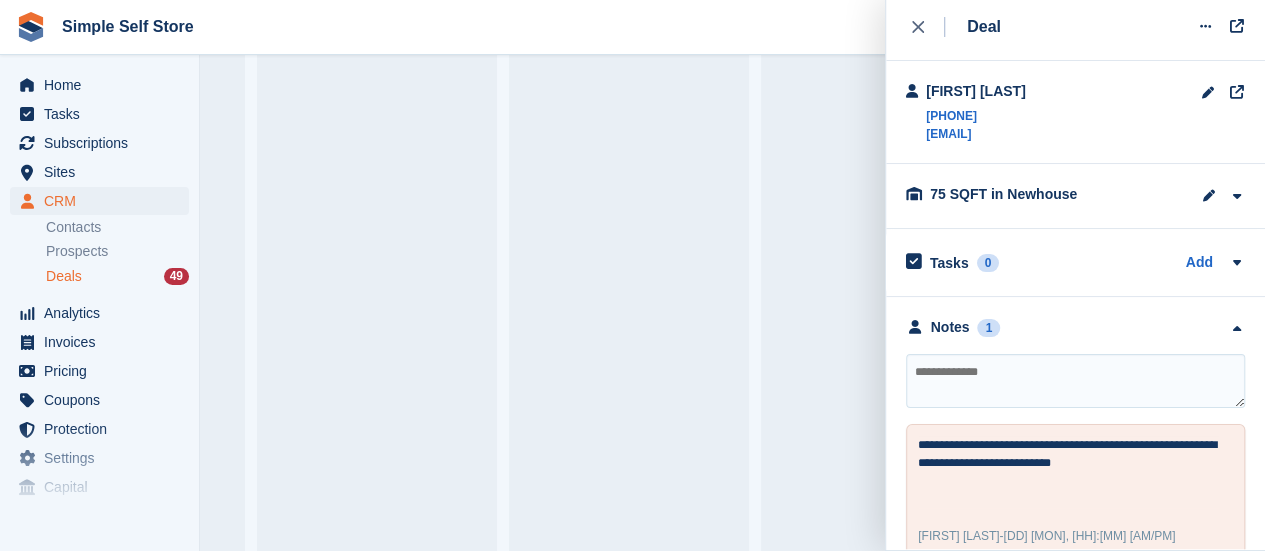scroll, scrollTop: 120, scrollLeft: 0, axis: vertical 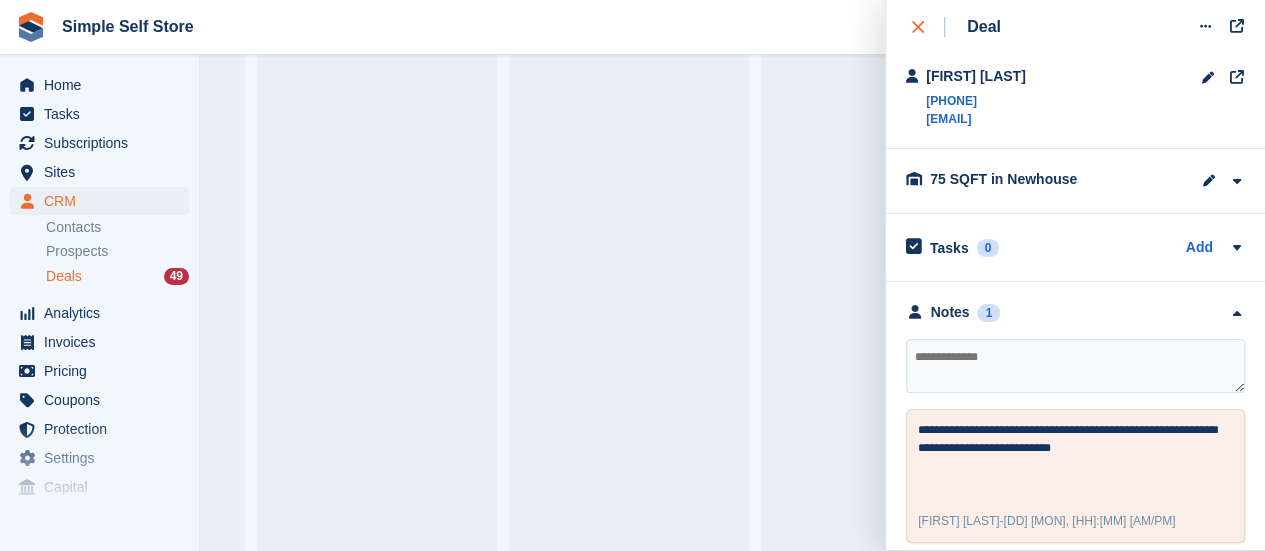 click 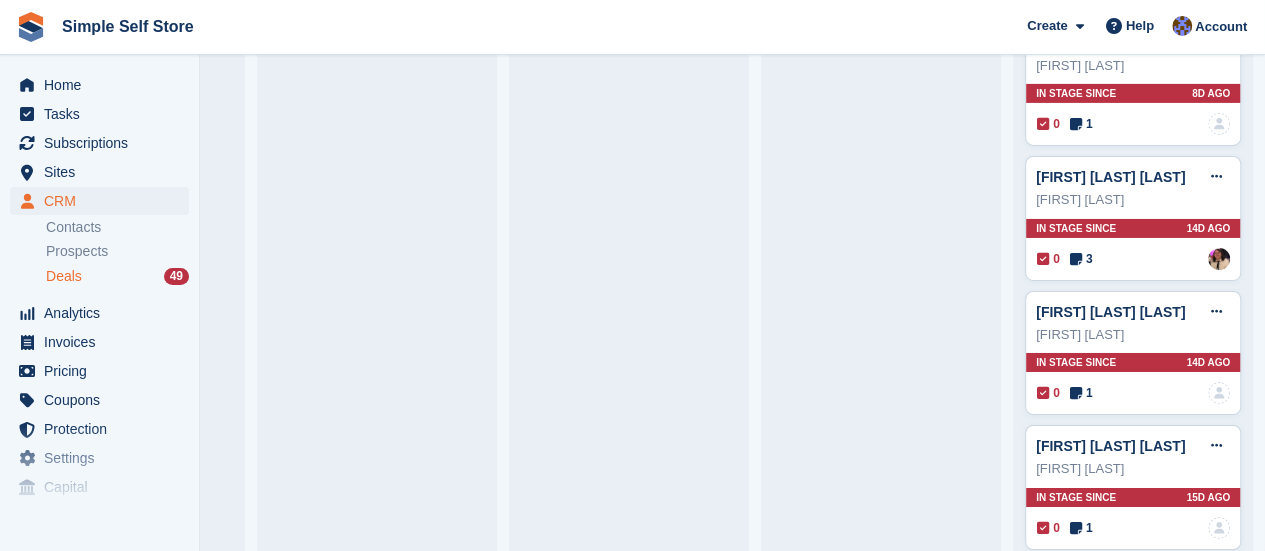scroll, scrollTop: 3335, scrollLeft: 0, axis: vertical 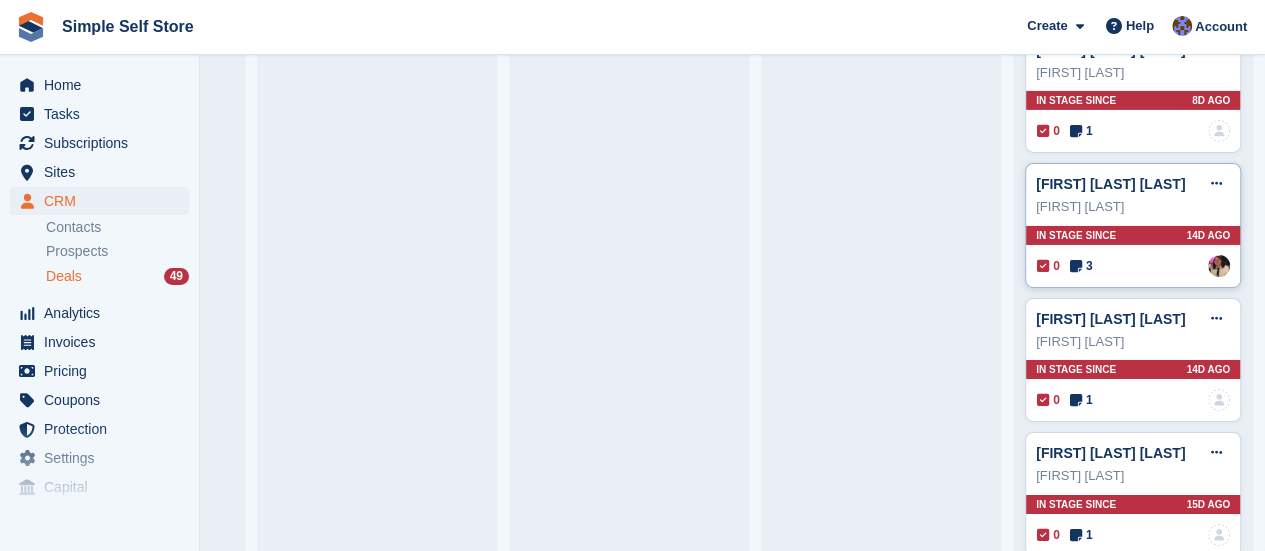 click on "Greg Jackson Deal
Edit deal
Mark as won
Mark as lost
Delete deal
Greg Jackson
In stage since 14D AGO
0
3
Assigned to Scott McCutcheon" at bounding box center [1133, 225] 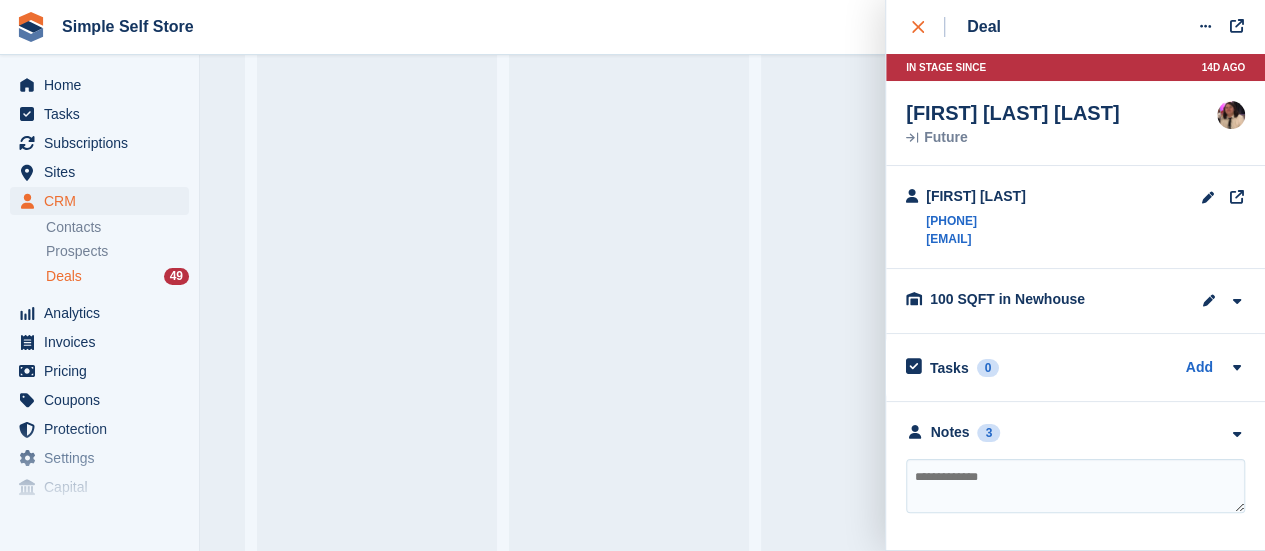 click 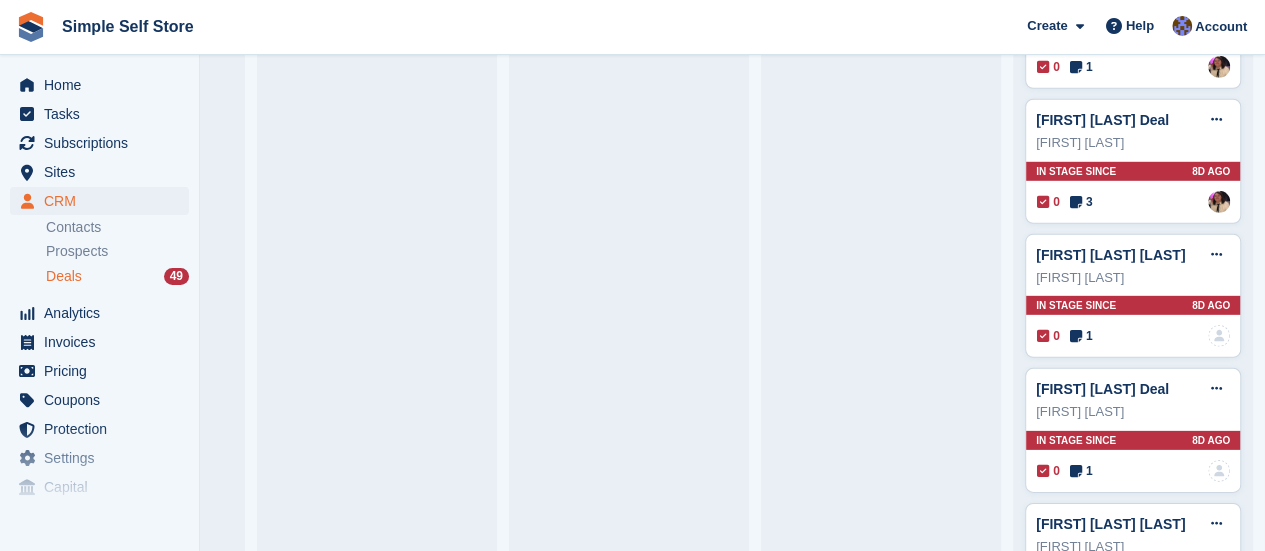 scroll, scrollTop: 2901, scrollLeft: 0, axis: vertical 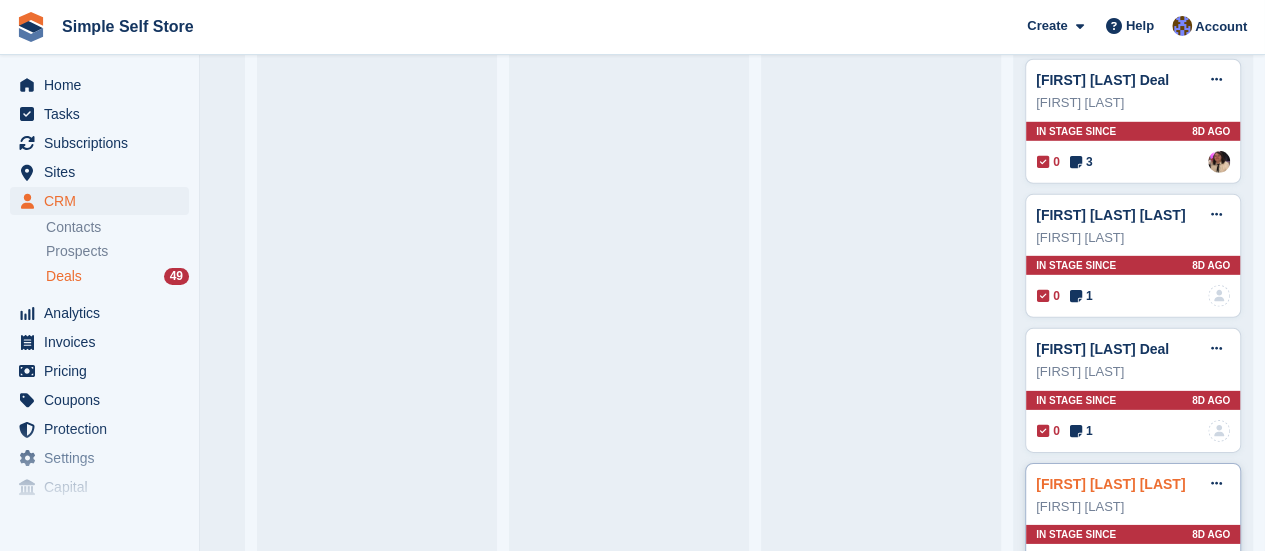 click on "Kris Mccall Deal" at bounding box center [1110, 484] 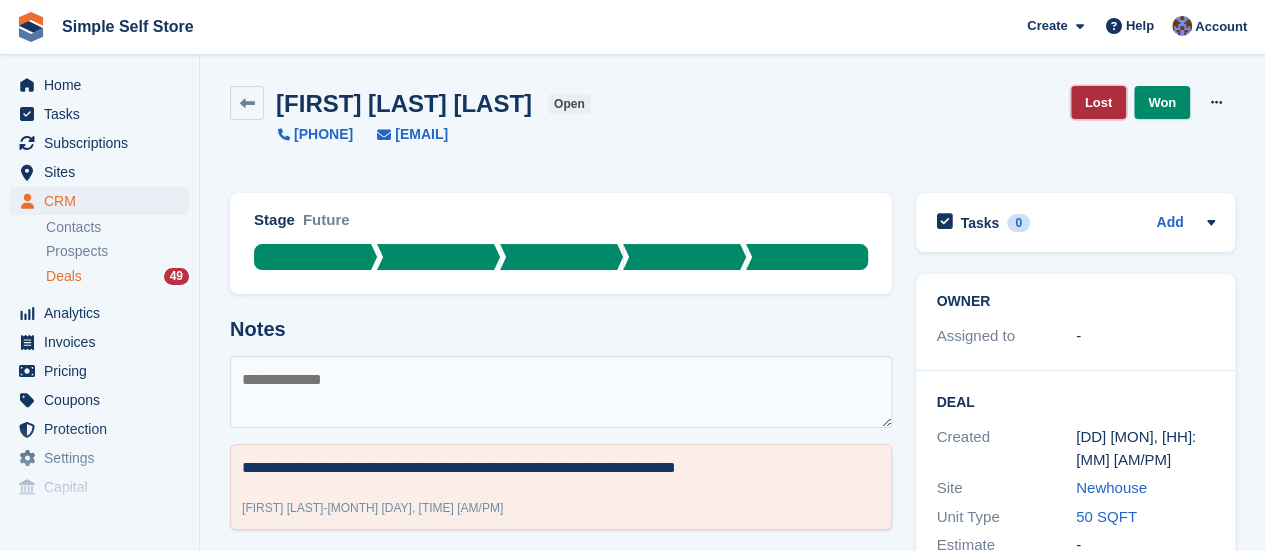 click on "Lost" at bounding box center (1098, 102) 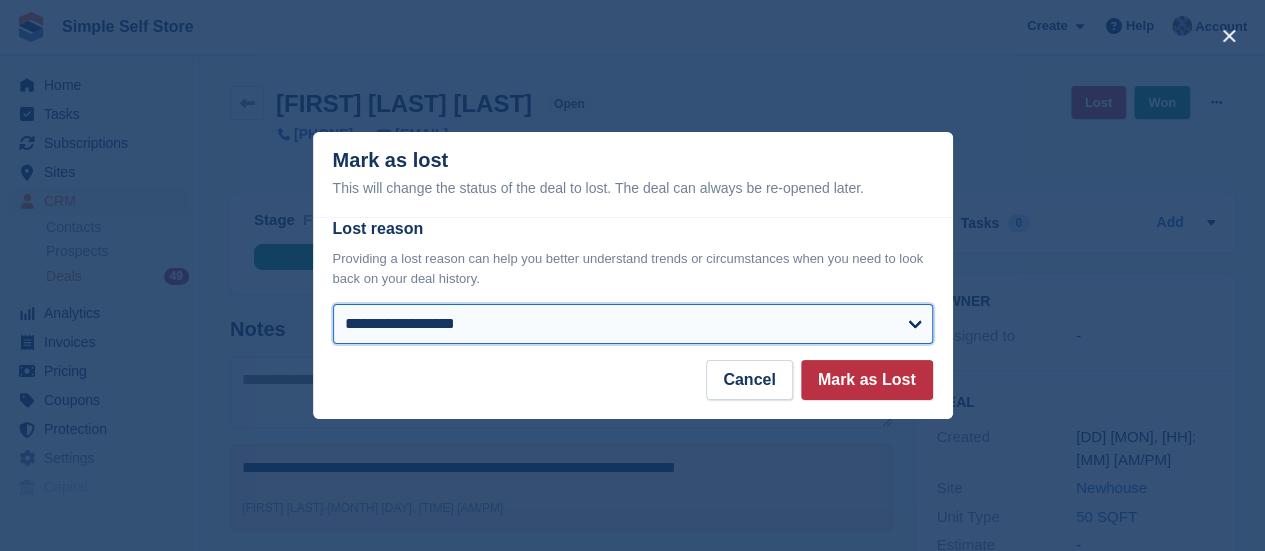 click on "**********" at bounding box center [633, 324] 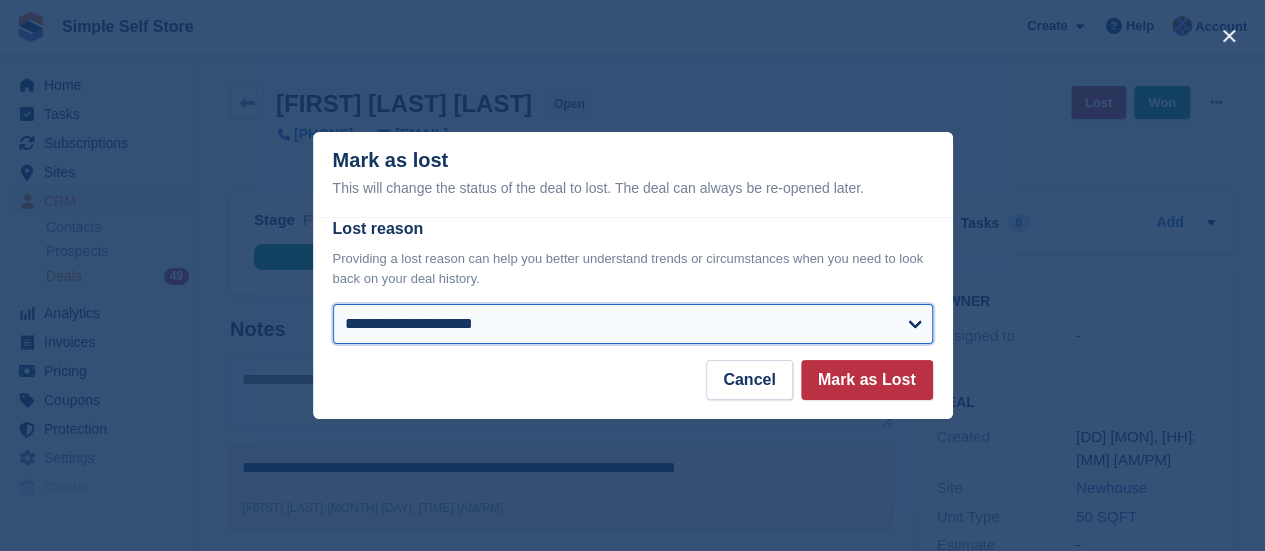 click on "**********" at bounding box center [633, 324] 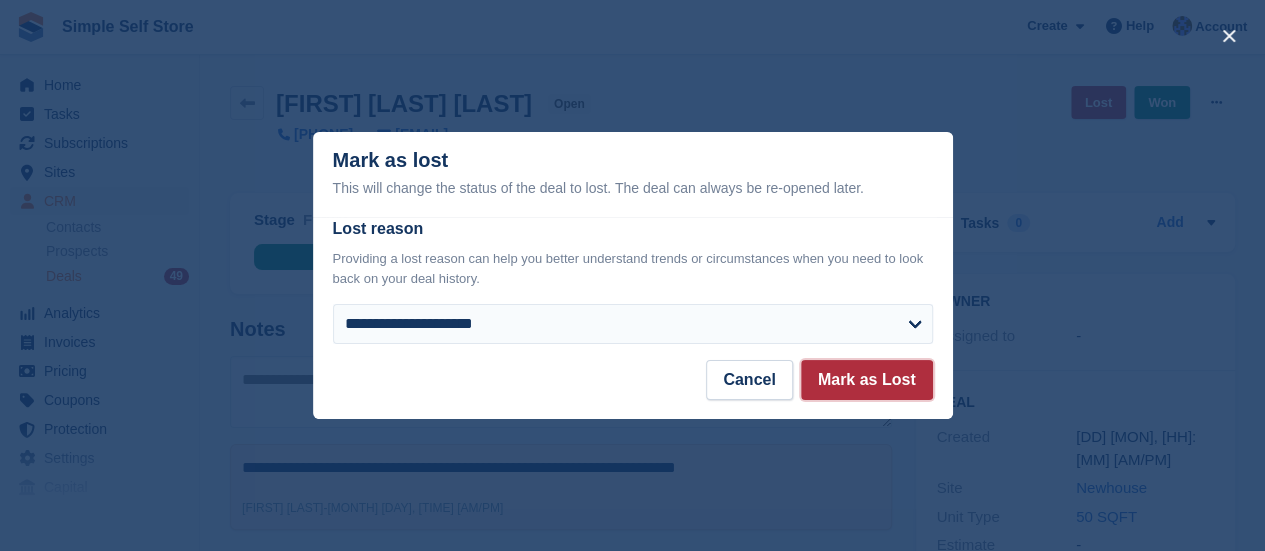 click on "Mark as Lost" at bounding box center [867, 380] 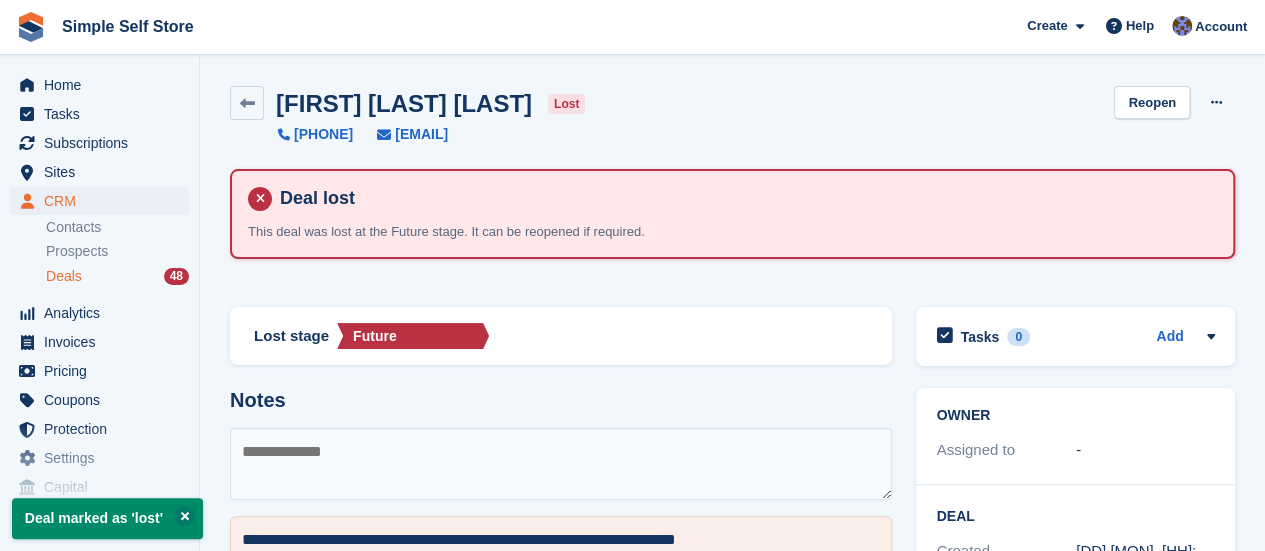 click on "Deals" at bounding box center [64, 276] 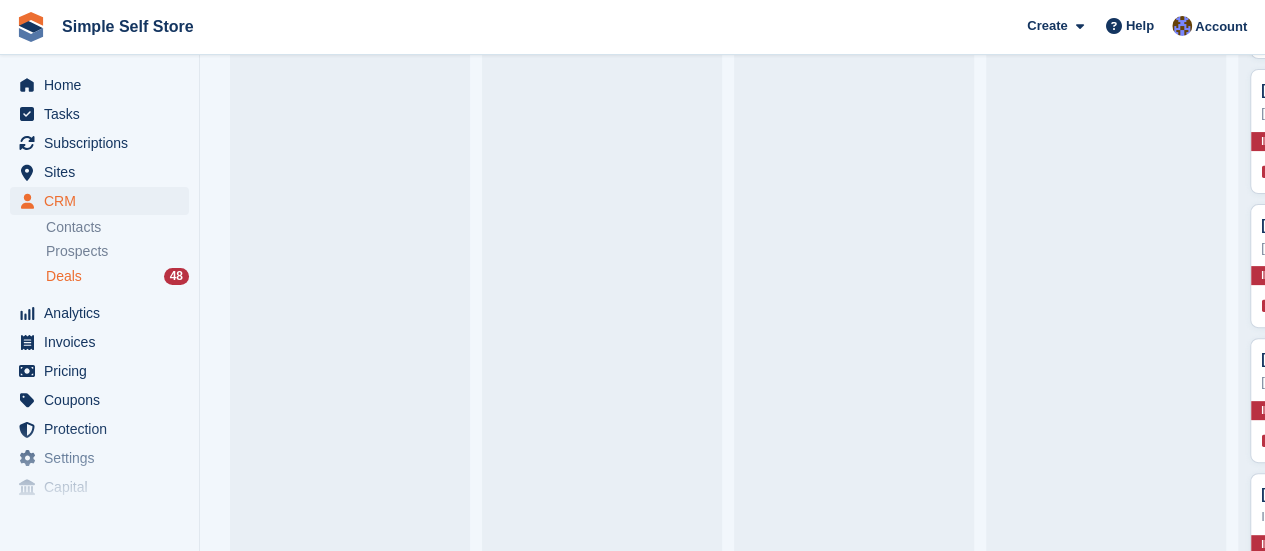 scroll, scrollTop: 4018, scrollLeft: 0, axis: vertical 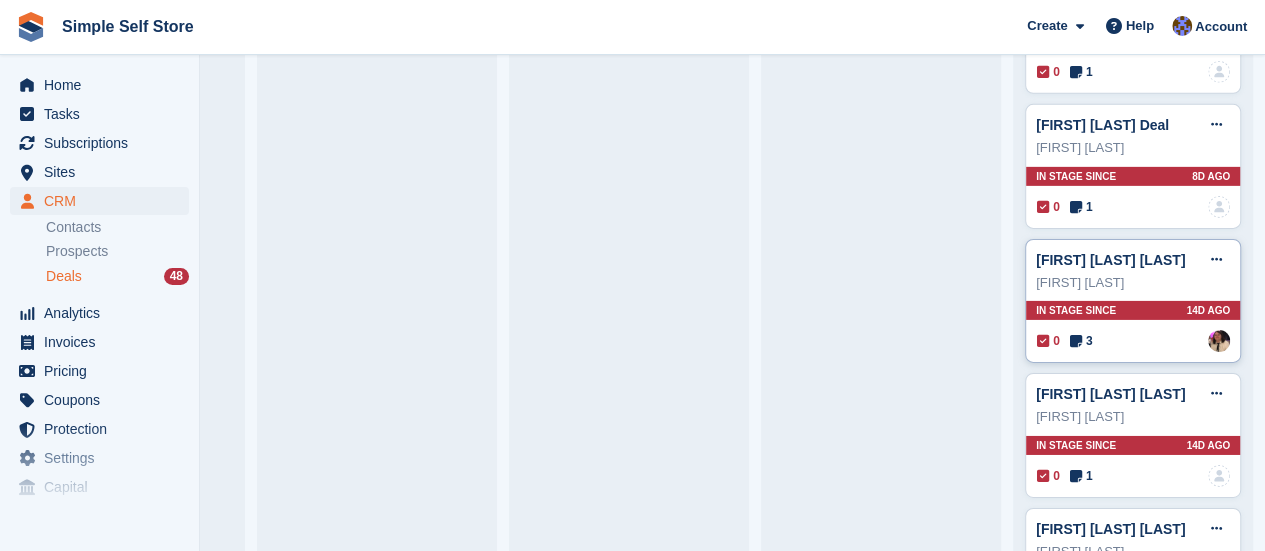 click on "Greg Jackson" at bounding box center [1133, 283] 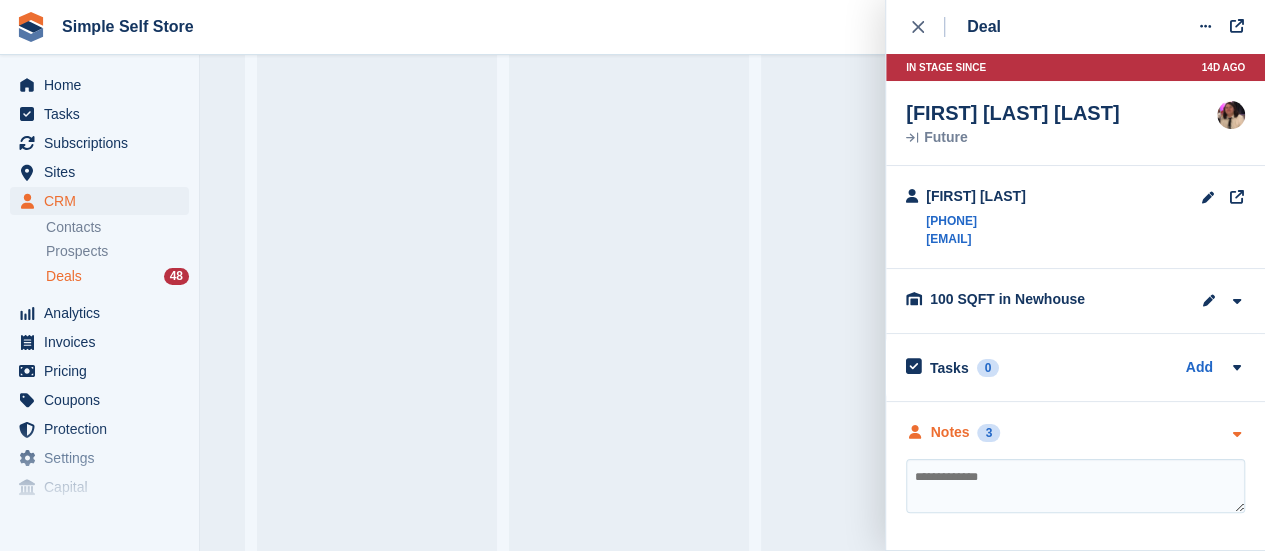 click at bounding box center (1236, 434) 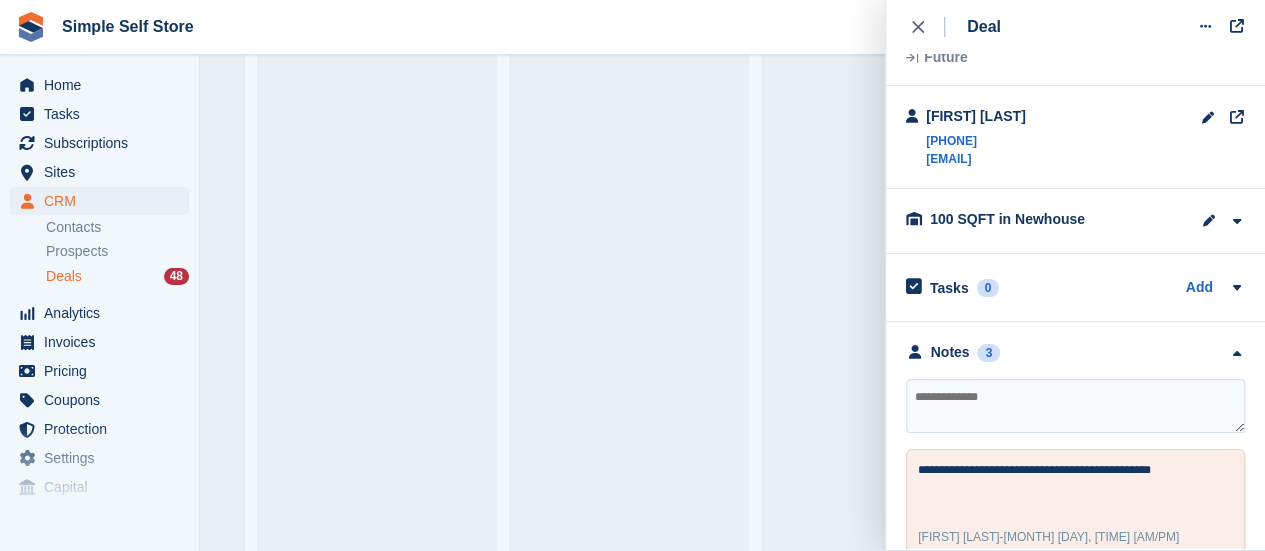 scroll, scrollTop: 120, scrollLeft: 0, axis: vertical 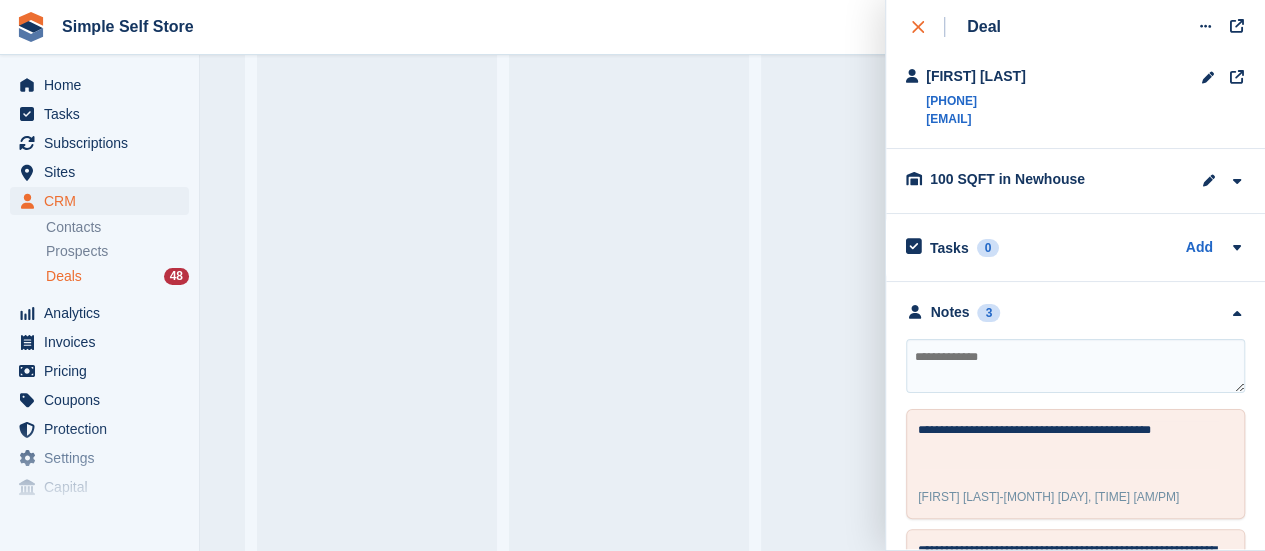 click 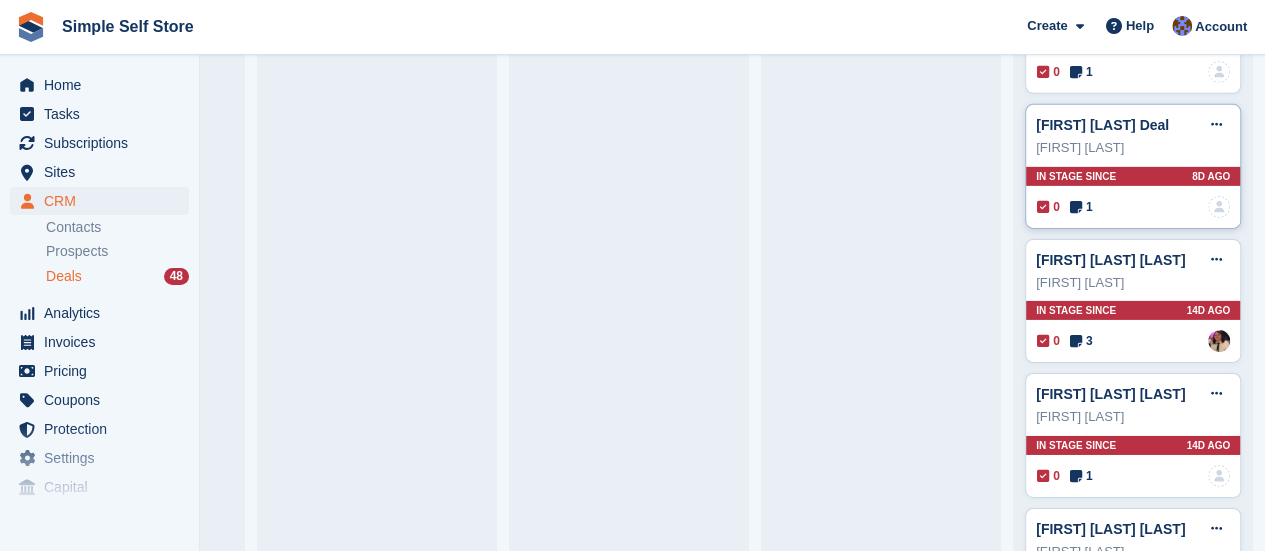 click on "Steven Duffy" at bounding box center (1133, 148) 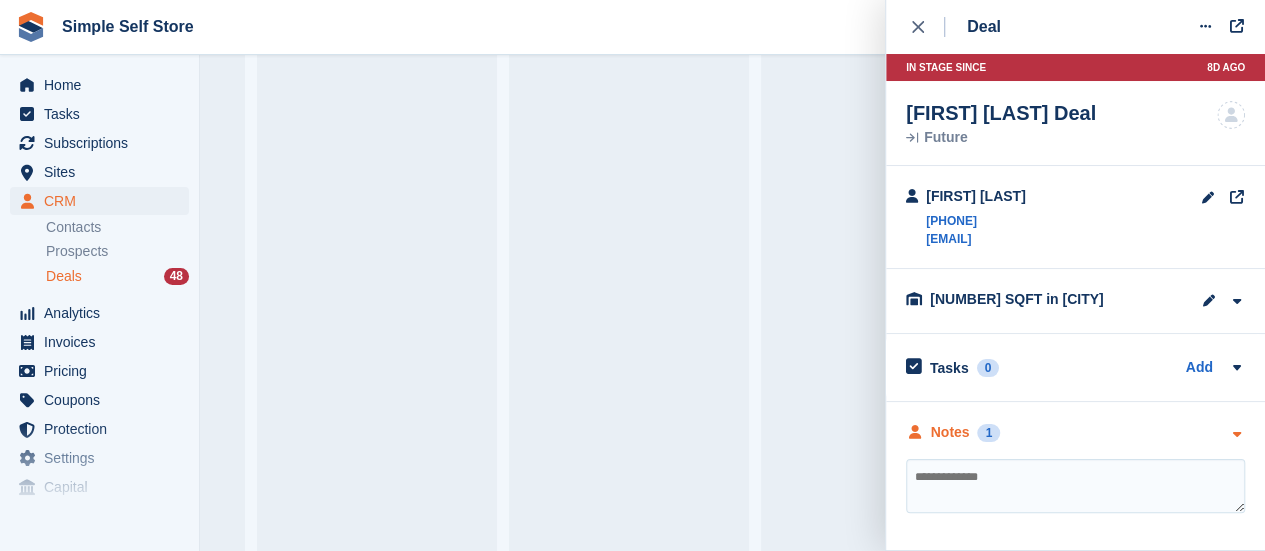 click at bounding box center [1236, 434] 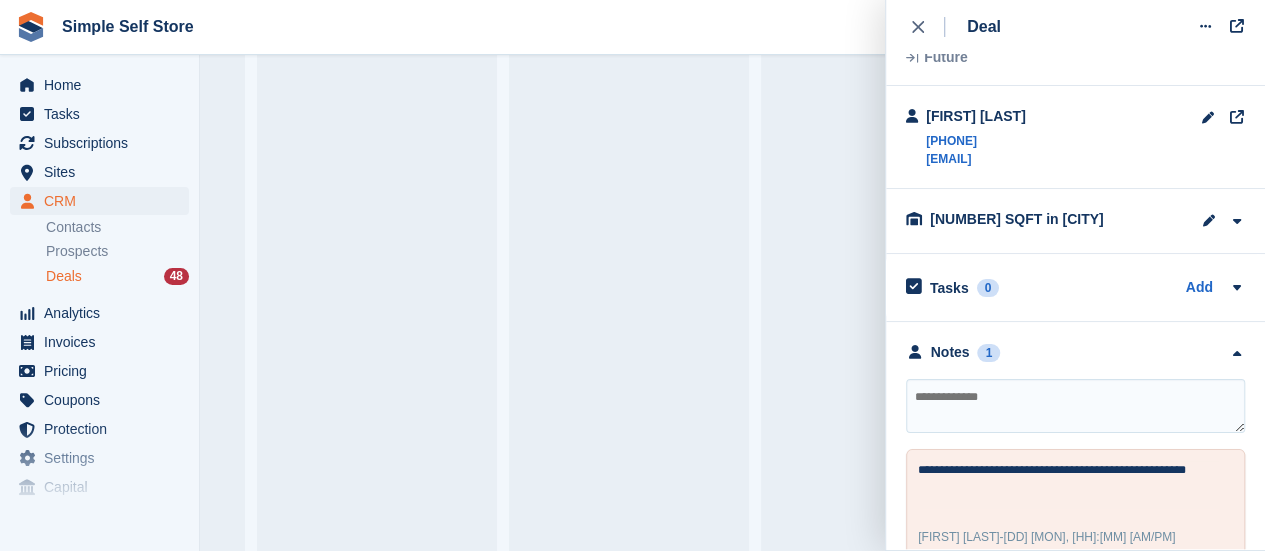 scroll, scrollTop: 108, scrollLeft: 0, axis: vertical 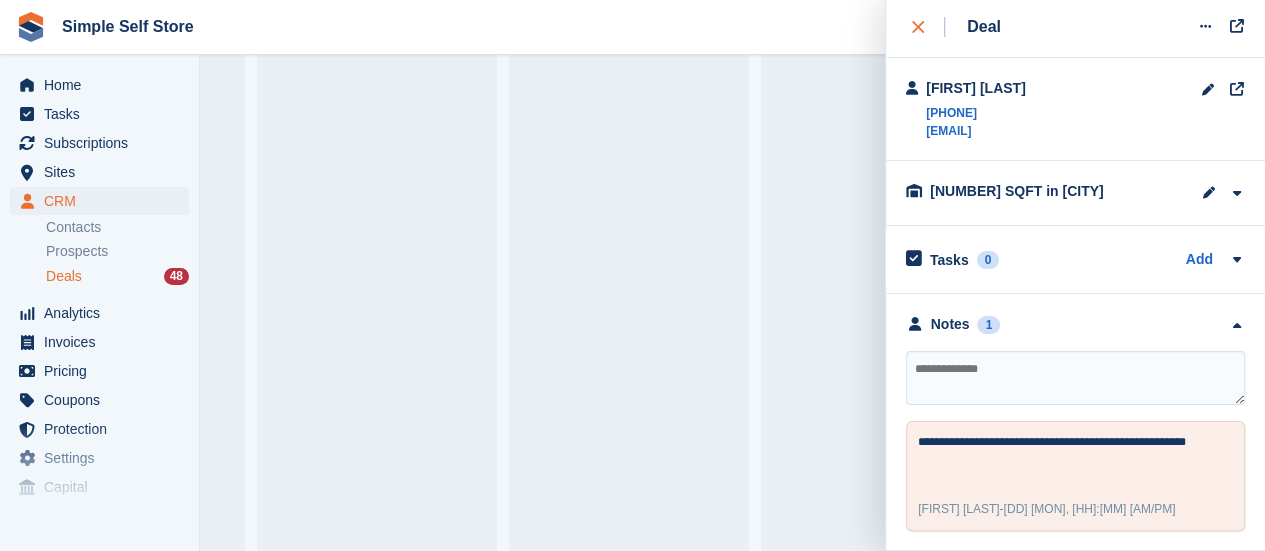 click 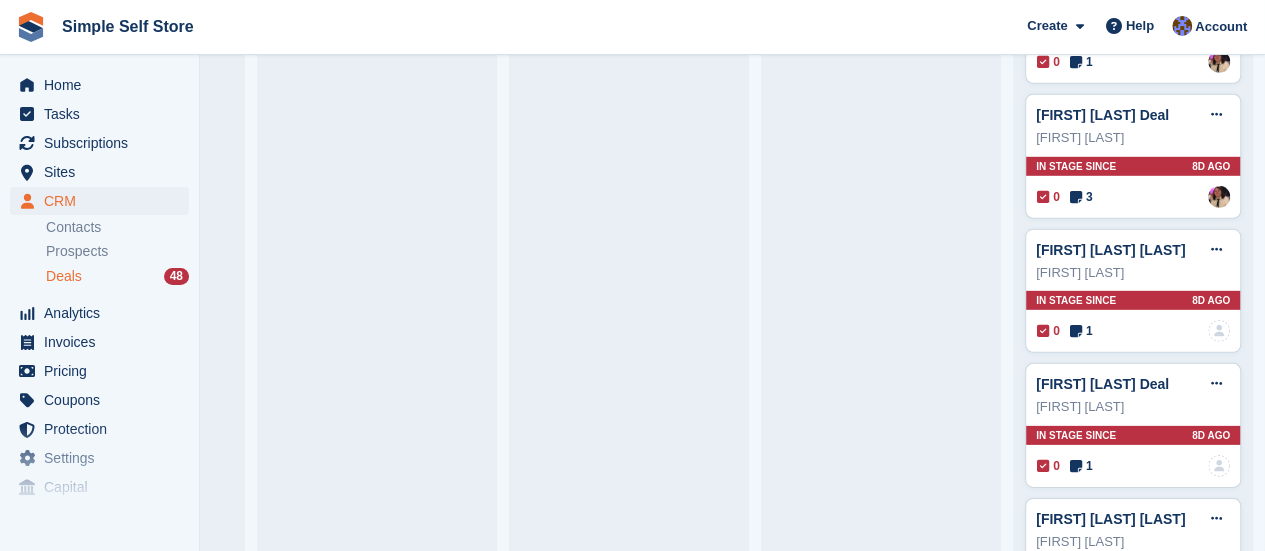 scroll, scrollTop: 2871, scrollLeft: 0, axis: vertical 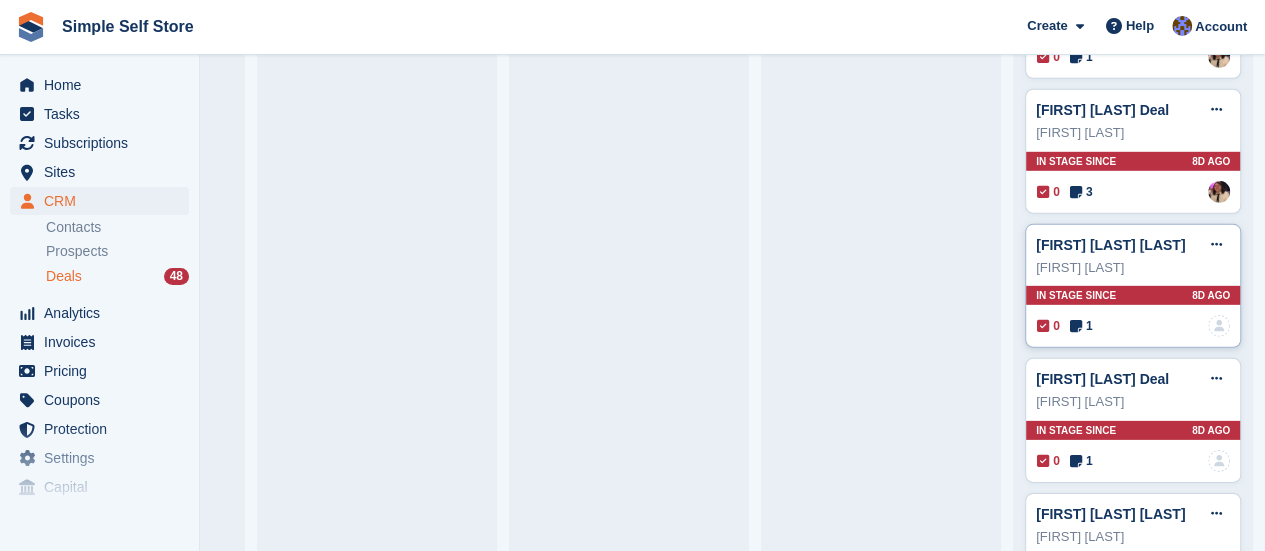 click on "JOANNE GALLAGHER" at bounding box center [1133, 268] 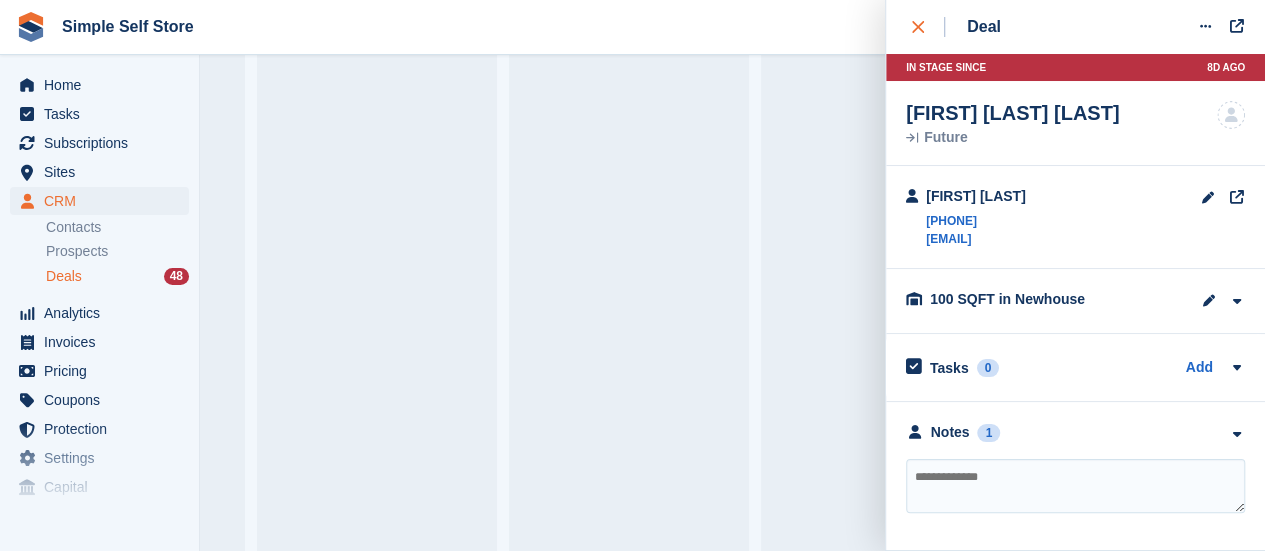 click 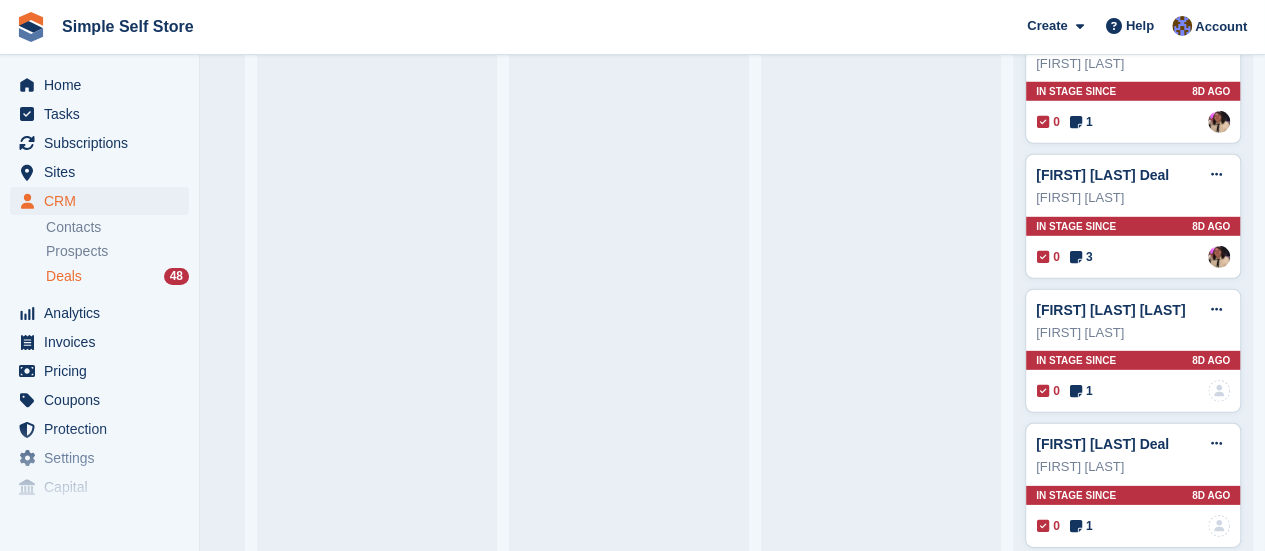 scroll, scrollTop: 2718, scrollLeft: 0, axis: vertical 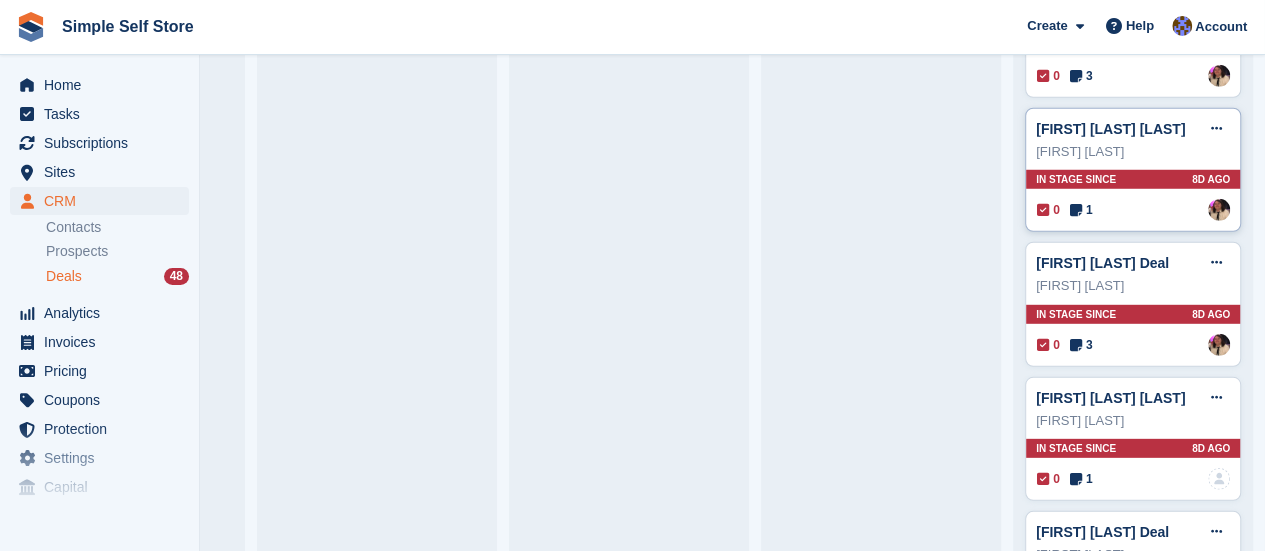 click on "Joe Williams" at bounding box center [1133, 152] 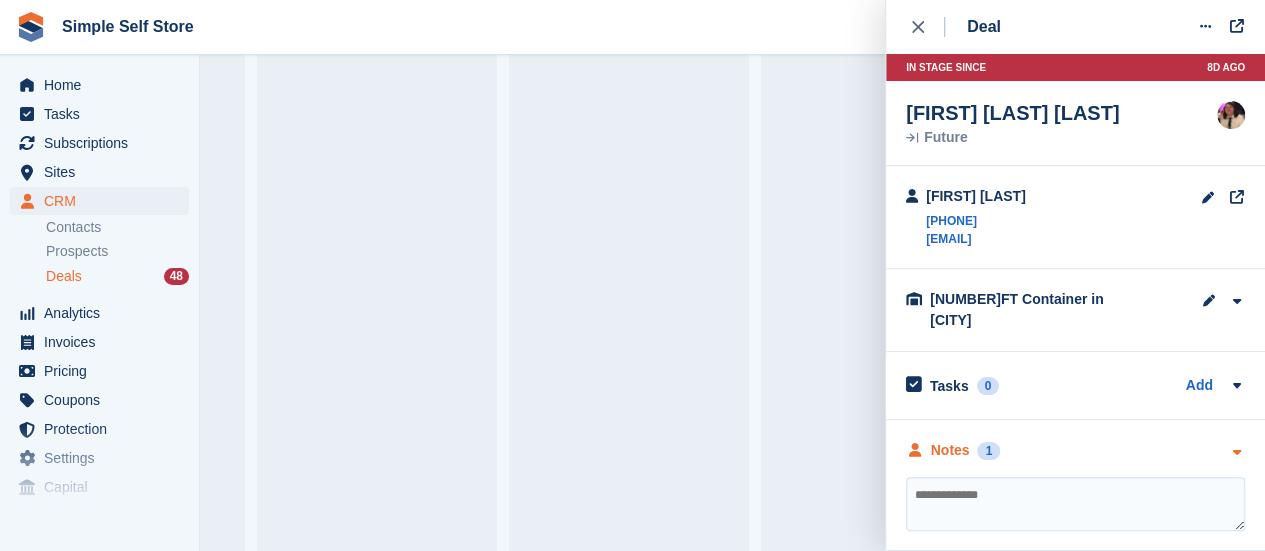 click at bounding box center (1236, 452) 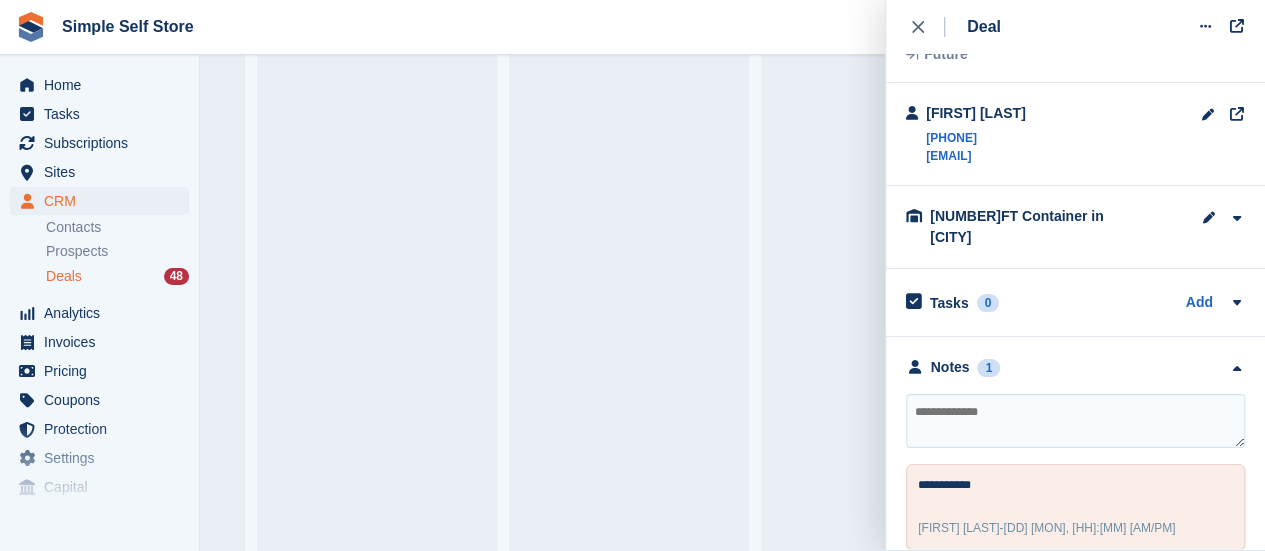 scroll, scrollTop: 84, scrollLeft: 0, axis: vertical 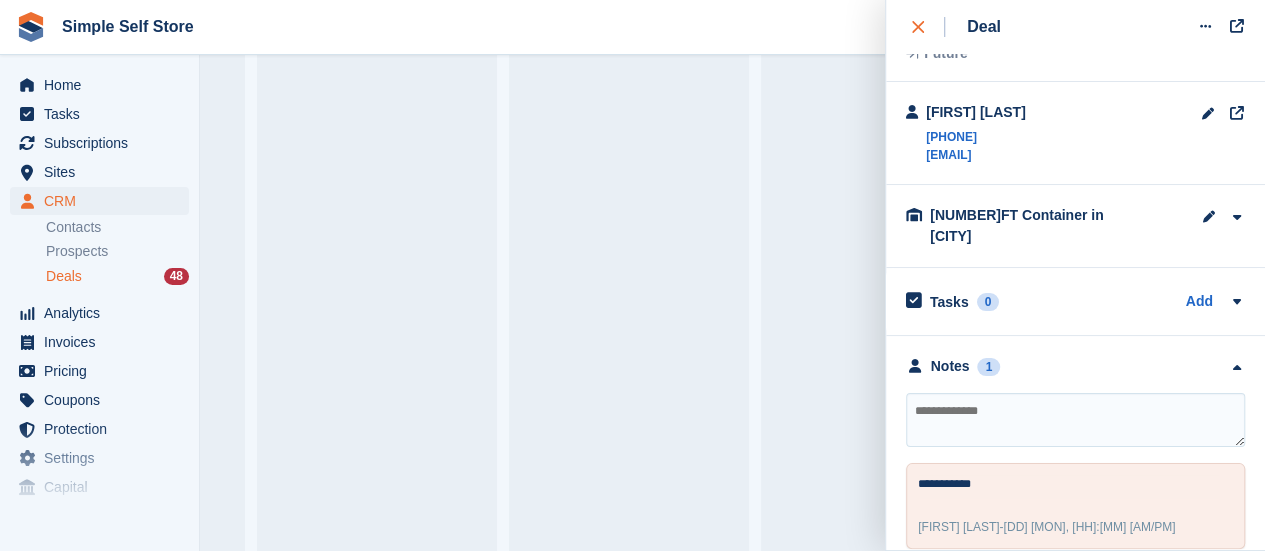 click 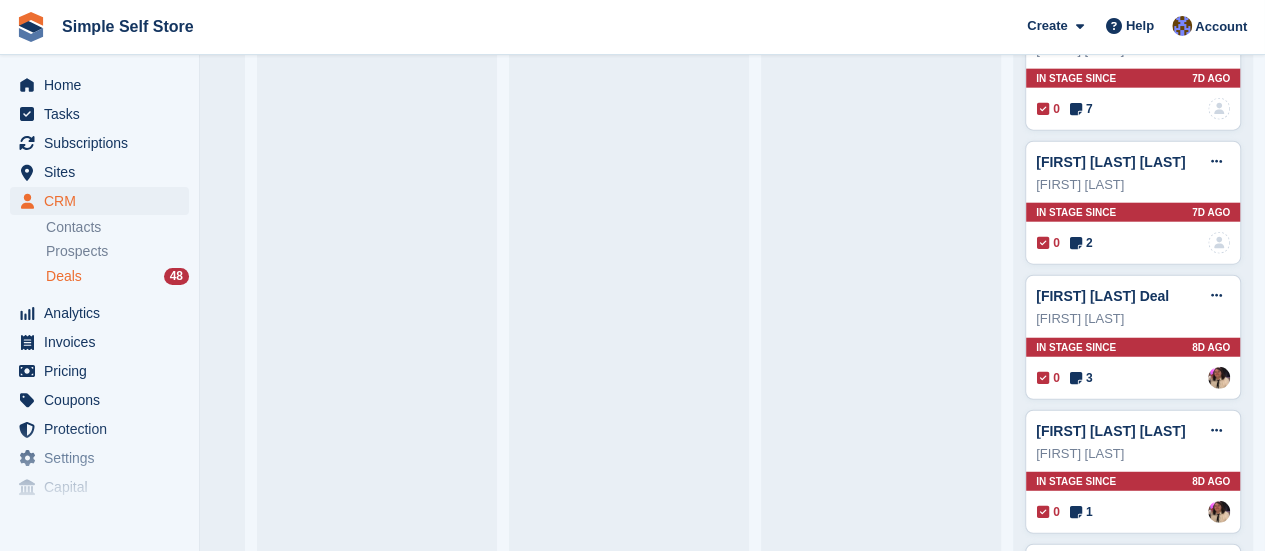 scroll, scrollTop: 2422, scrollLeft: 0, axis: vertical 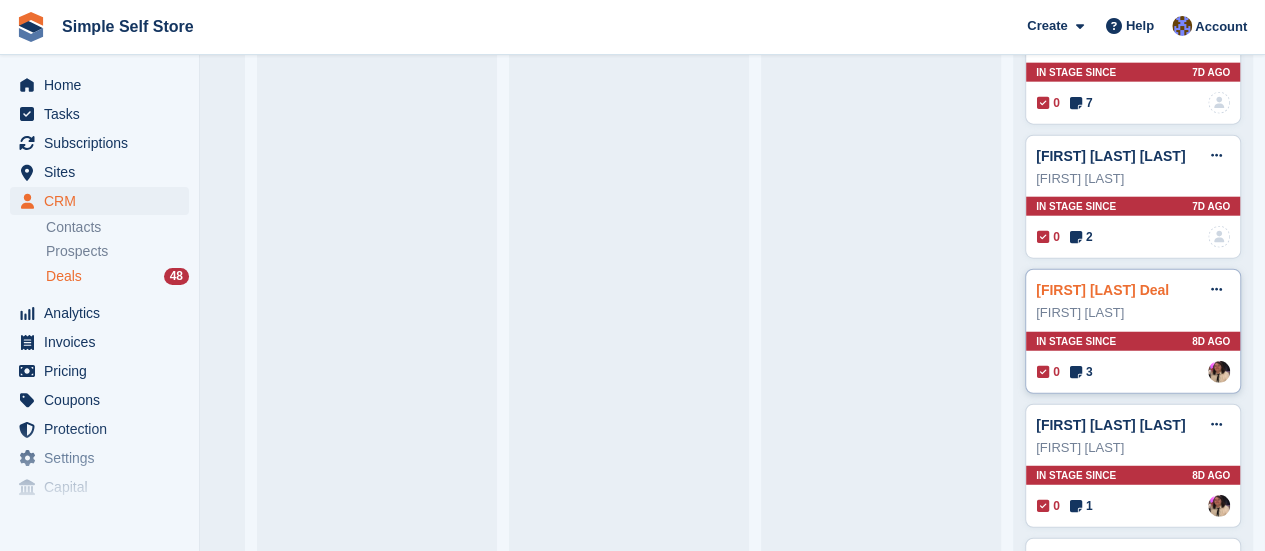 click on "Allan gibson Deal" at bounding box center [1102, 290] 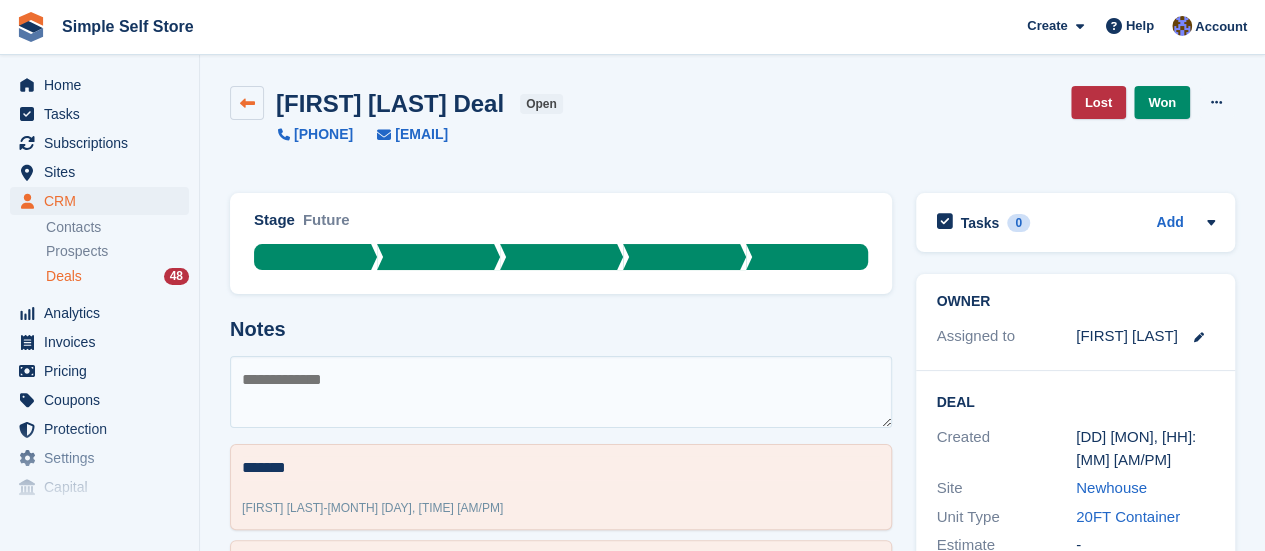 click at bounding box center (247, 103) 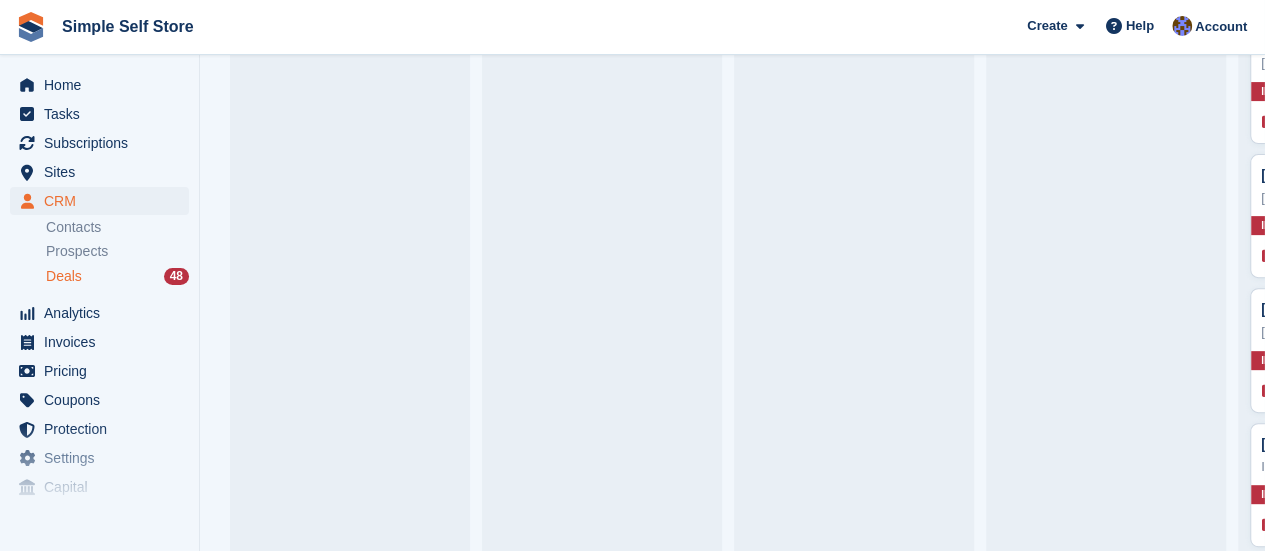 scroll, scrollTop: 4018, scrollLeft: 0, axis: vertical 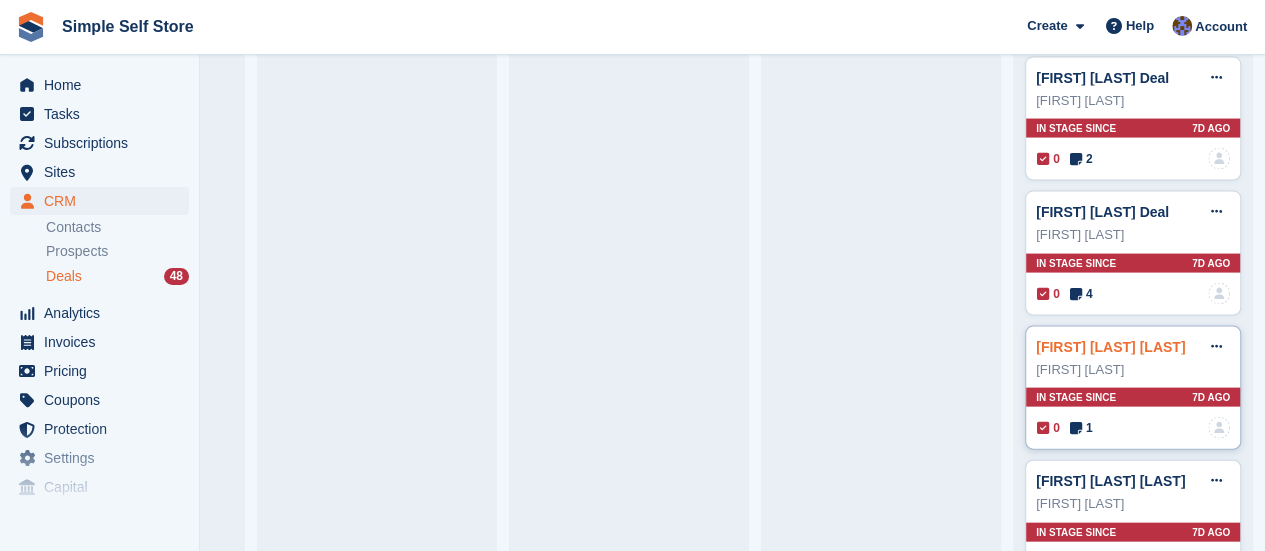click on "Kirsty Buchan Deal" at bounding box center [1110, 347] 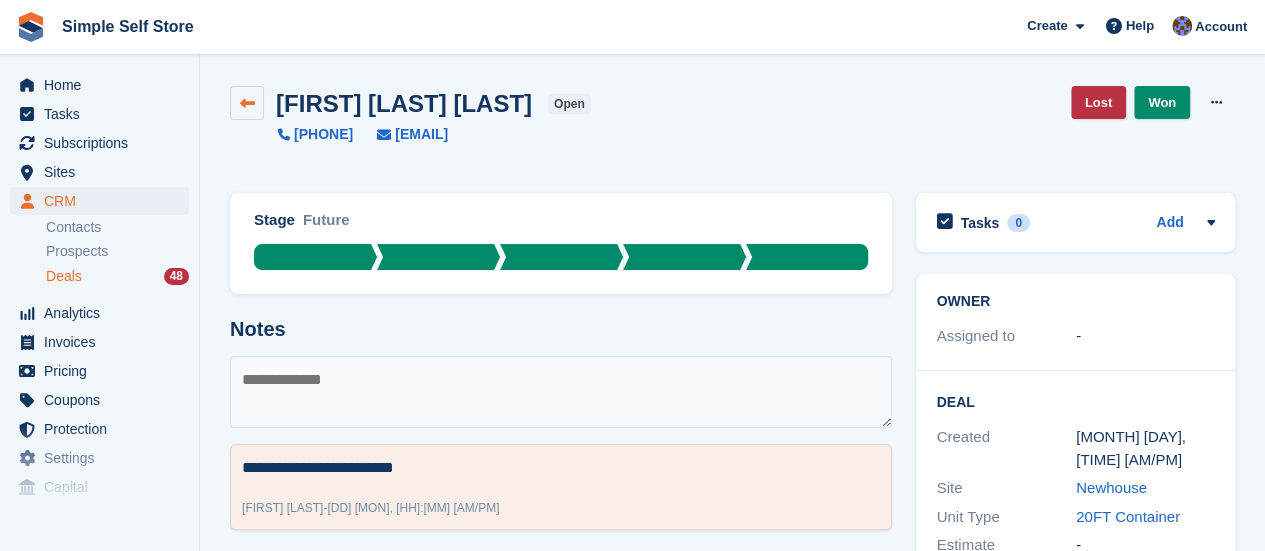 click at bounding box center [247, 103] 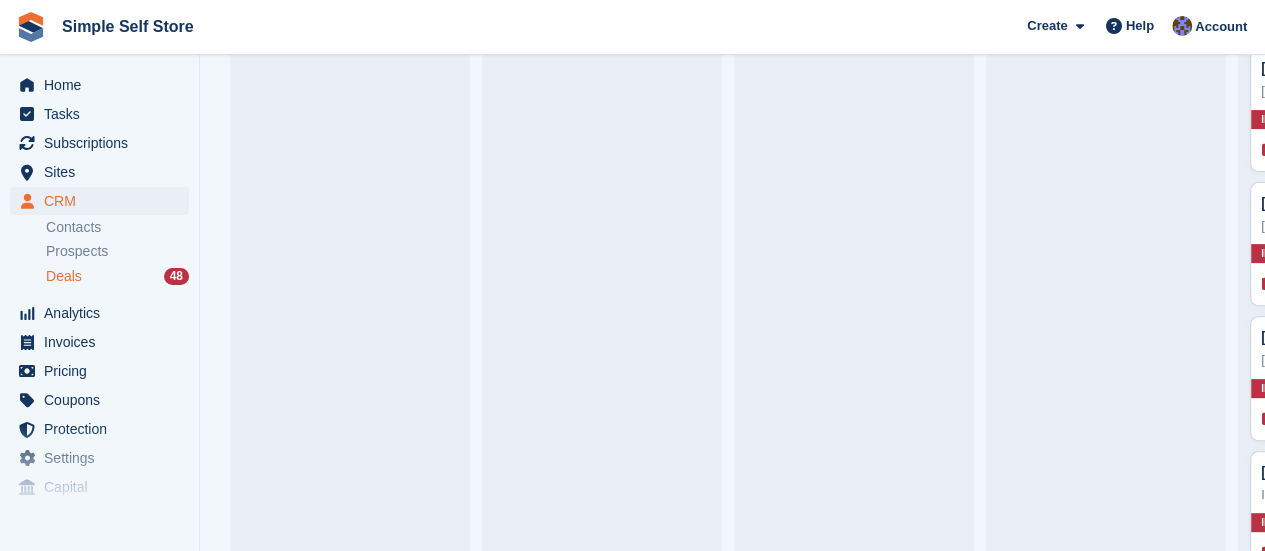 scroll, scrollTop: 4018, scrollLeft: 0, axis: vertical 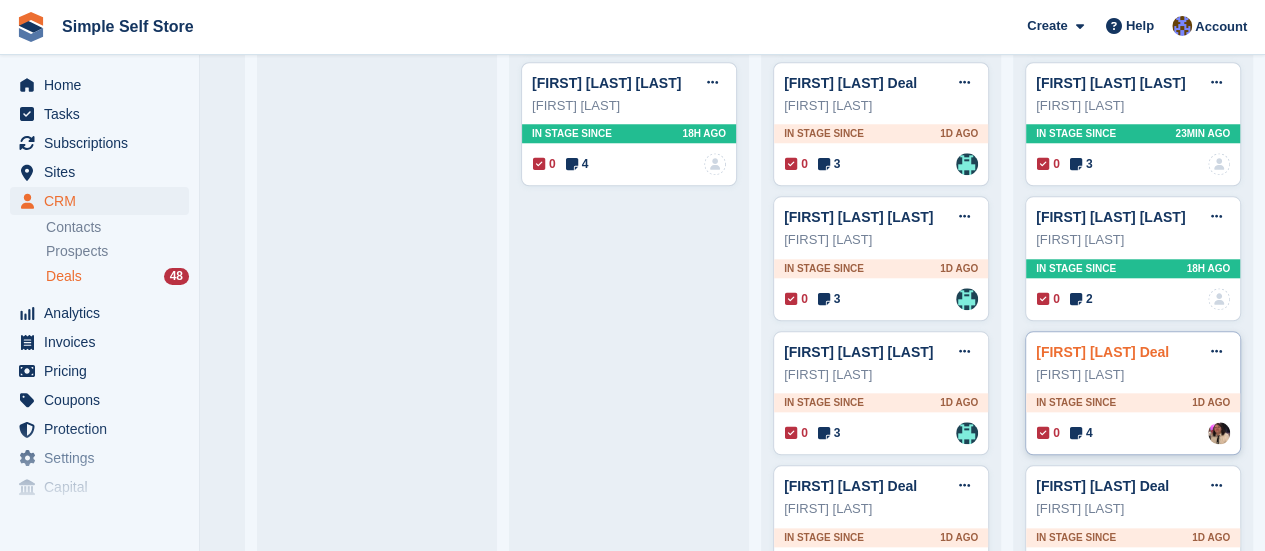 click on "Craig Hughes Deal" at bounding box center (1102, 352) 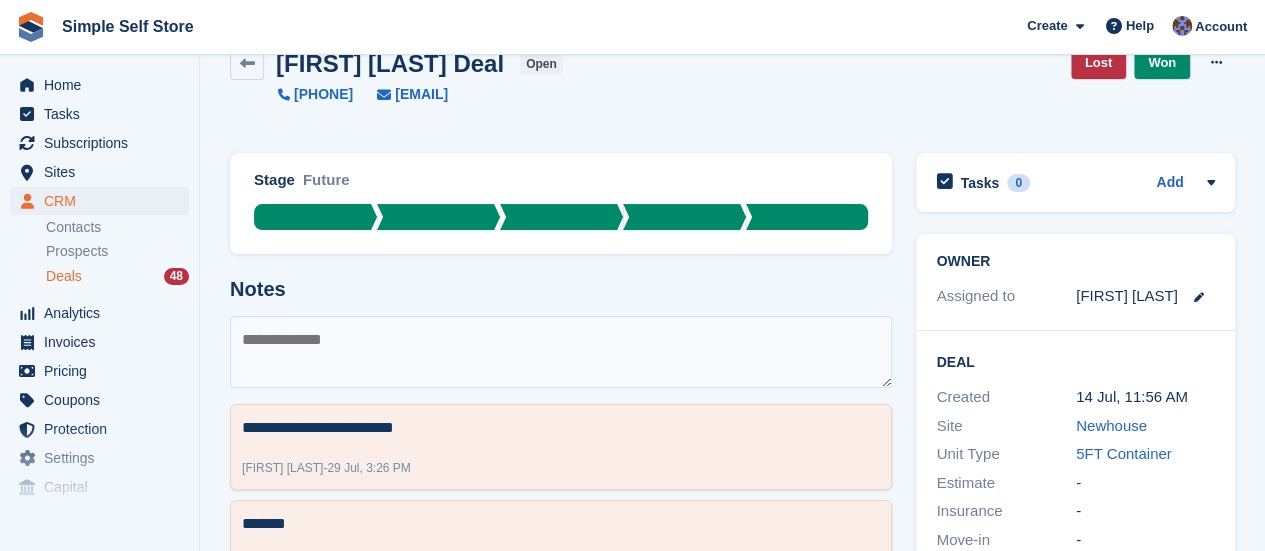 scroll, scrollTop: 120, scrollLeft: 0, axis: vertical 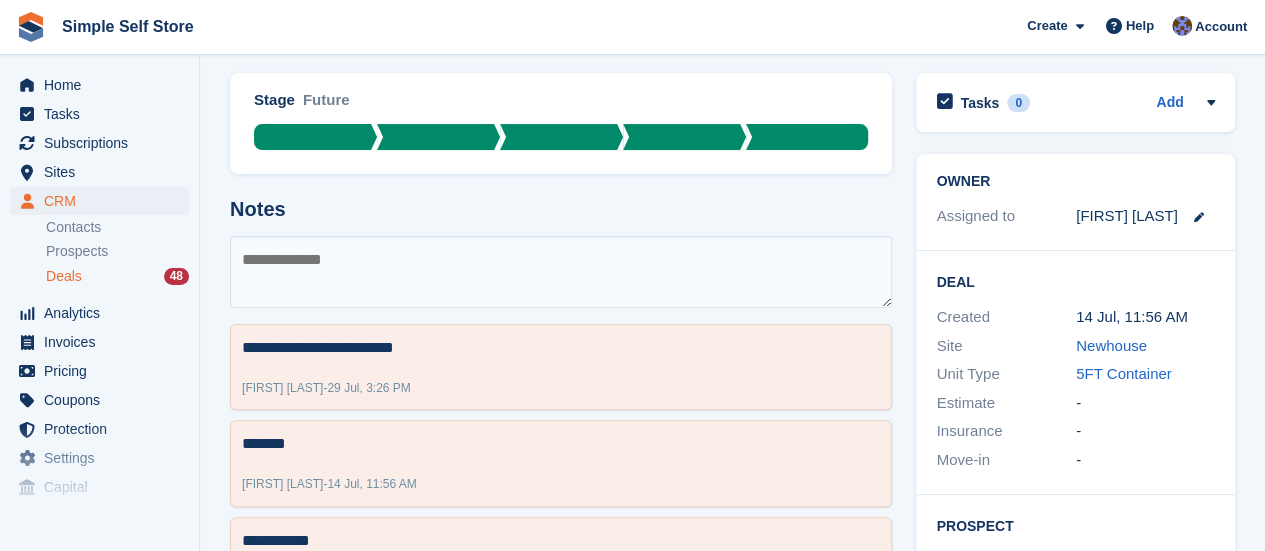 click on "Deals" at bounding box center (64, 276) 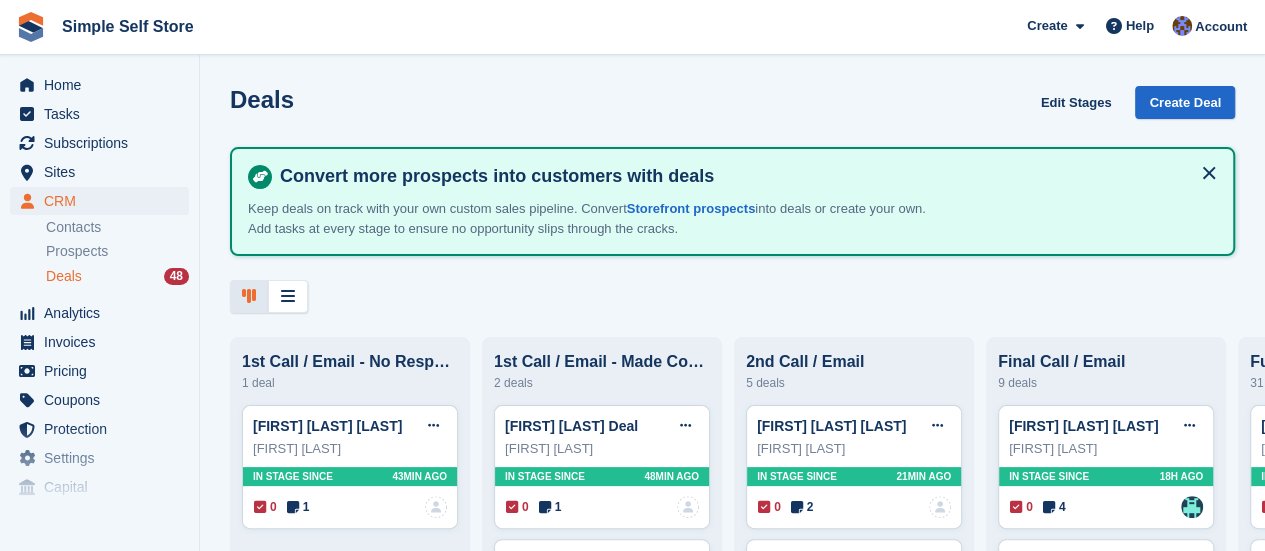 scroll, scrollTop: 0, scrollLeft: 0, axis: both 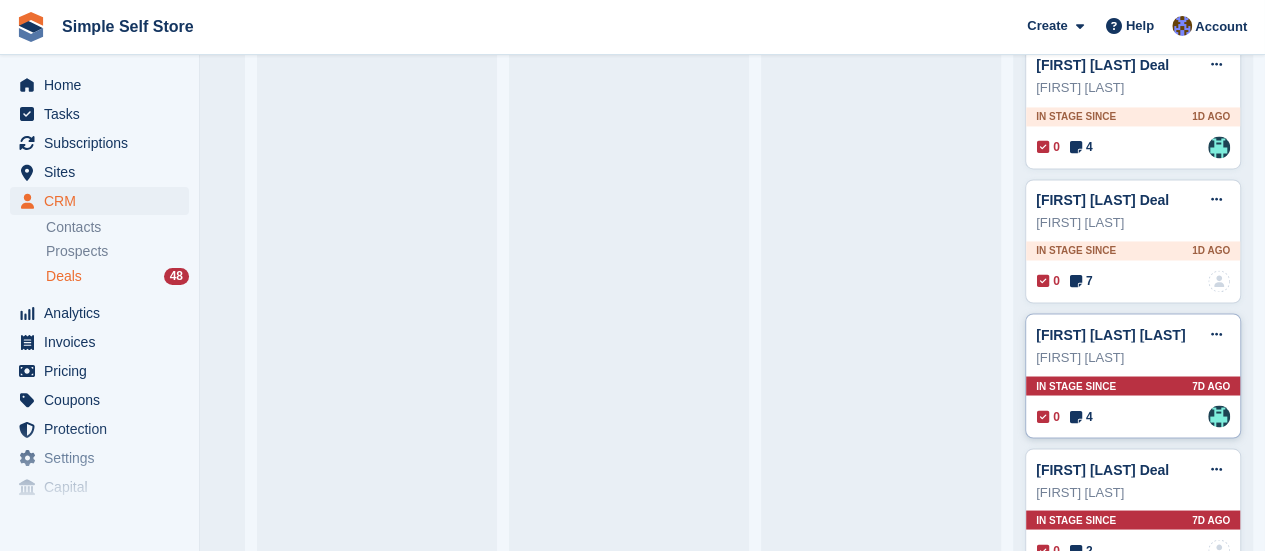 click on "Mark Farrow" at bounding box center (1133, 357) 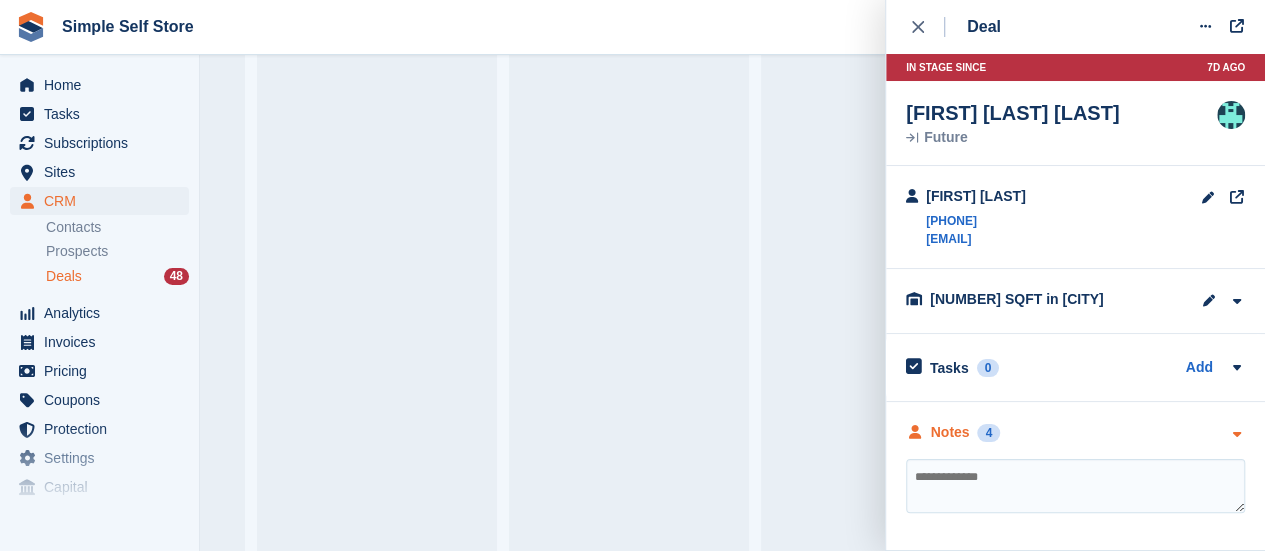click at bounding box center (1236, 434) 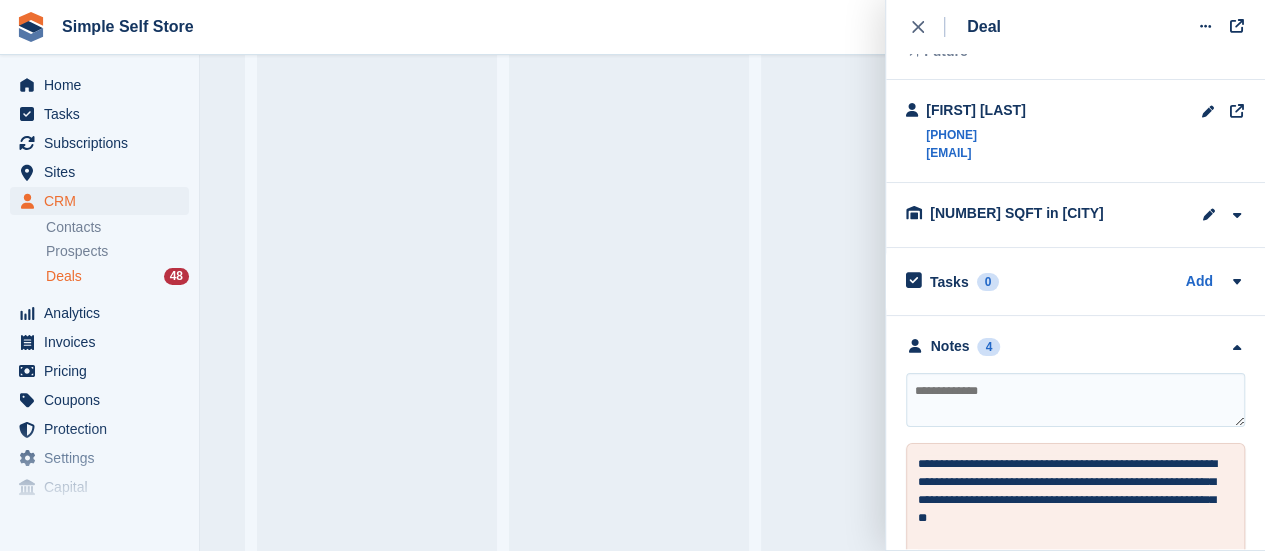 scroll, scrollTop: 120, scrollLeft: 0, axis: vertical 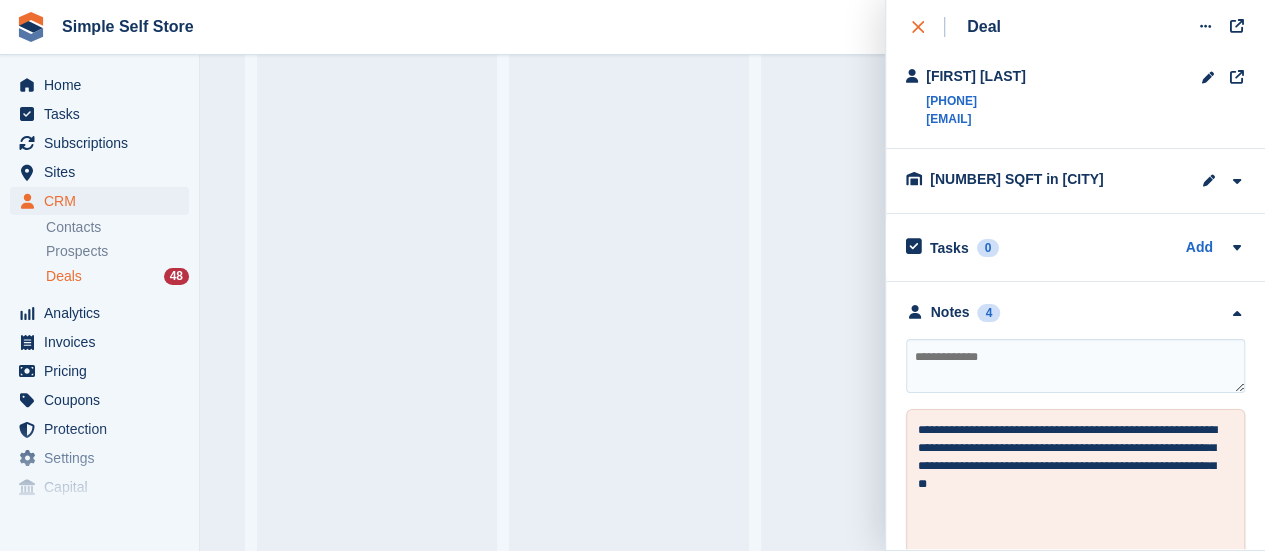 click 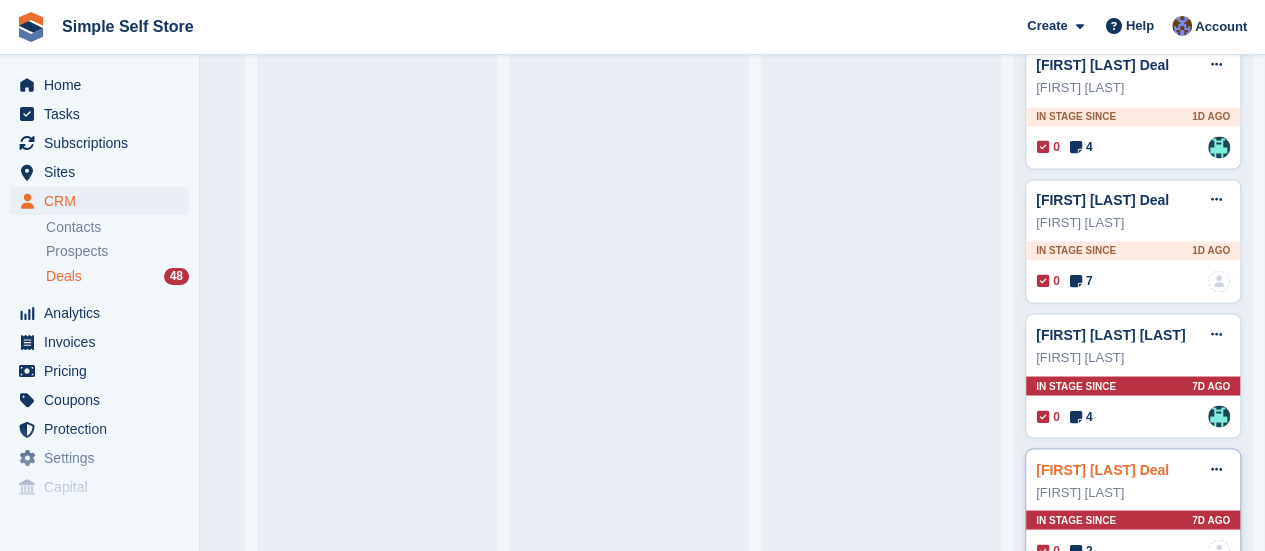 click on "abdul majeeth Deal" at bounding box center (1102, 469) 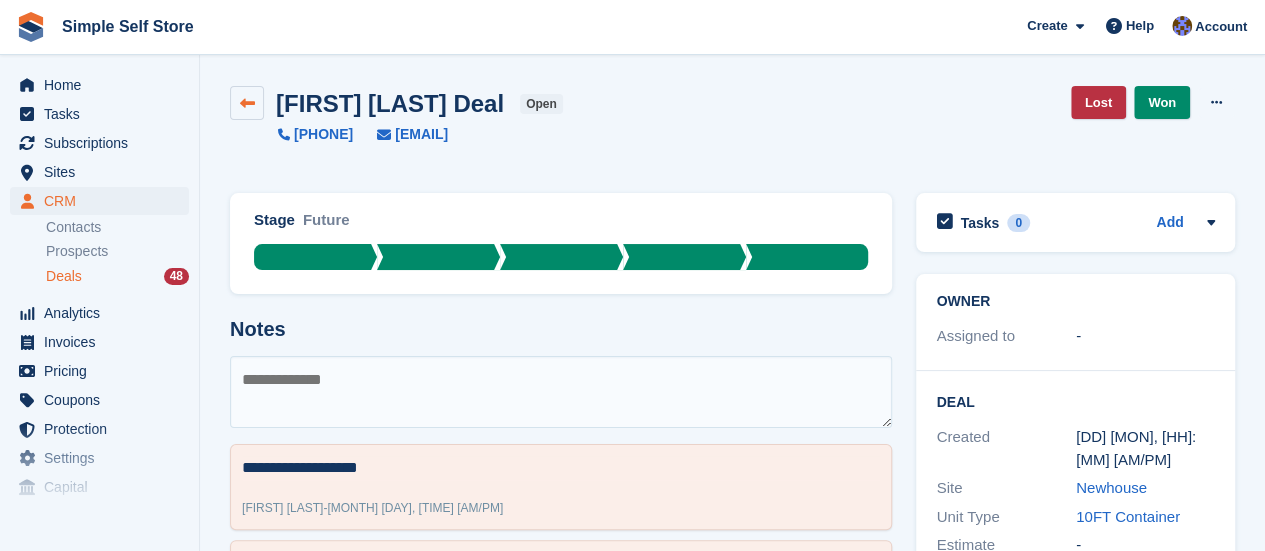 click at bounding box center (247, 103) 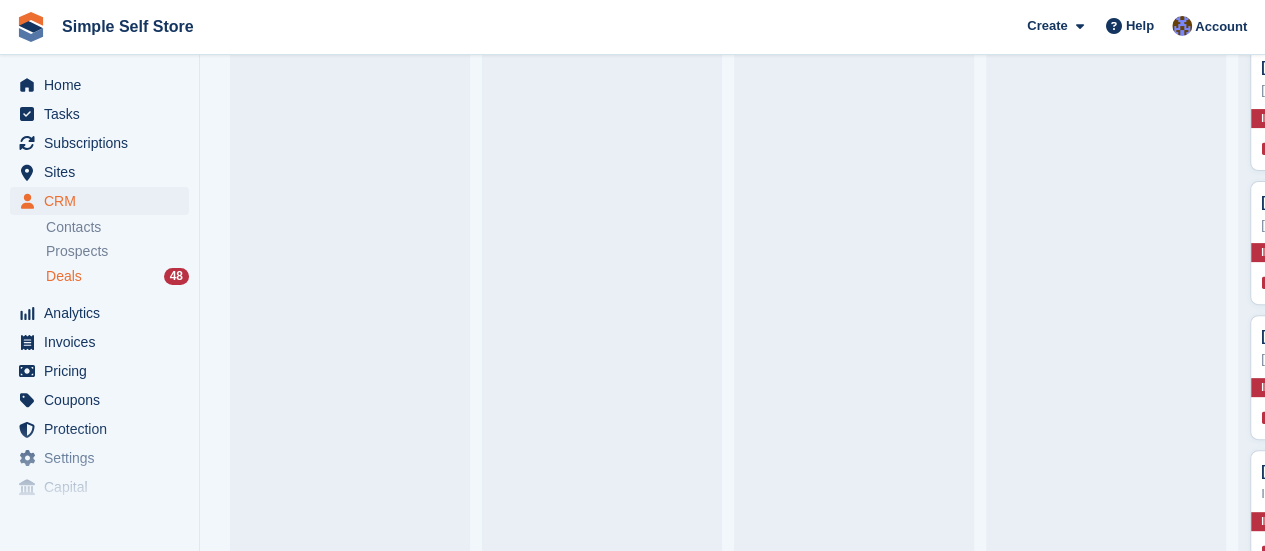 scroll, scrollTop: 4018, scrollLeft: 0, axis: vertical 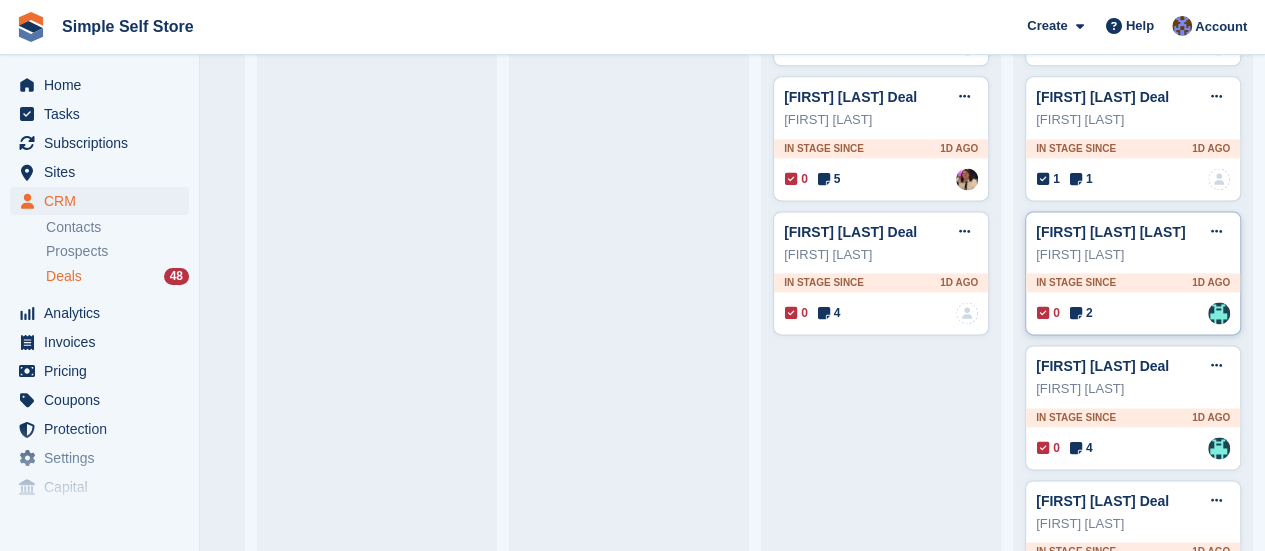 click on "Stewart Black" at bounding box center [1133, 255] 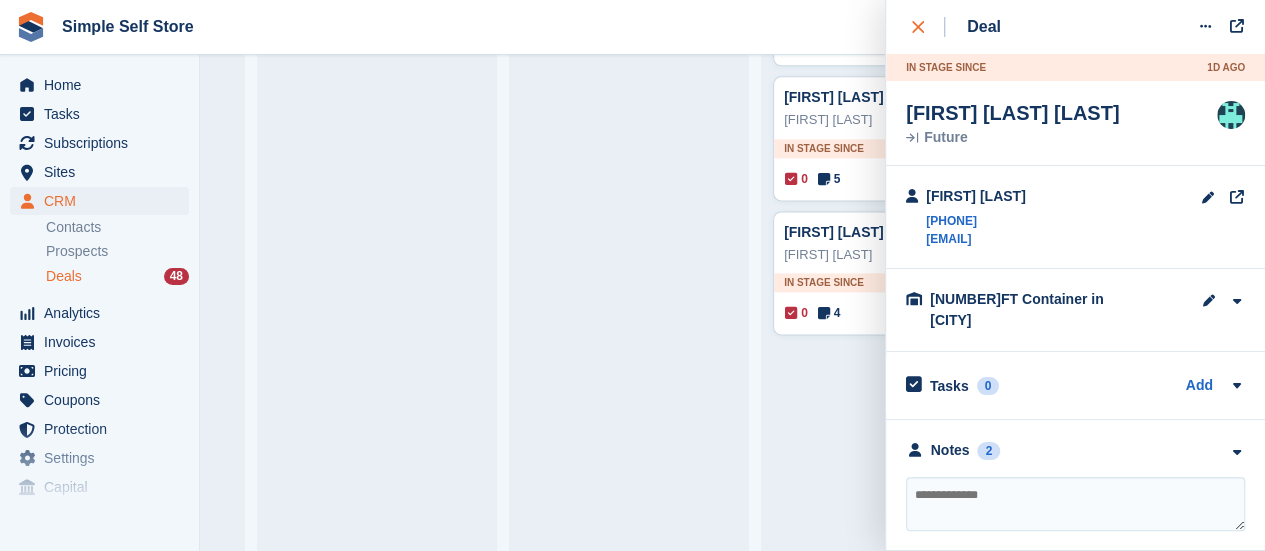 click 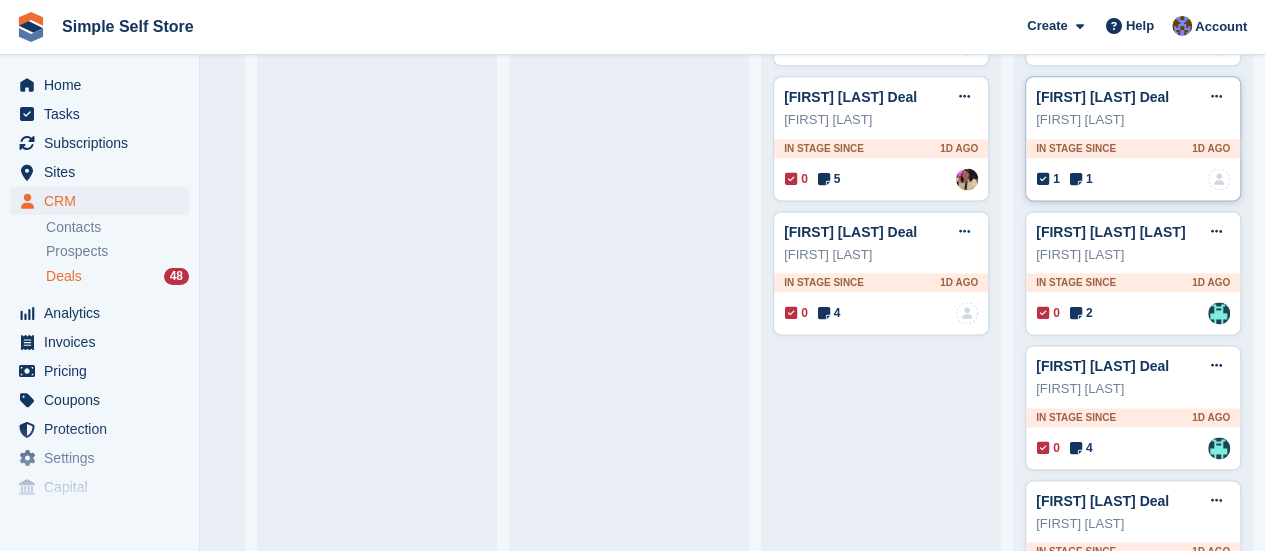 click on "Gerry McMonagle" at bounding box center (1133, 120) 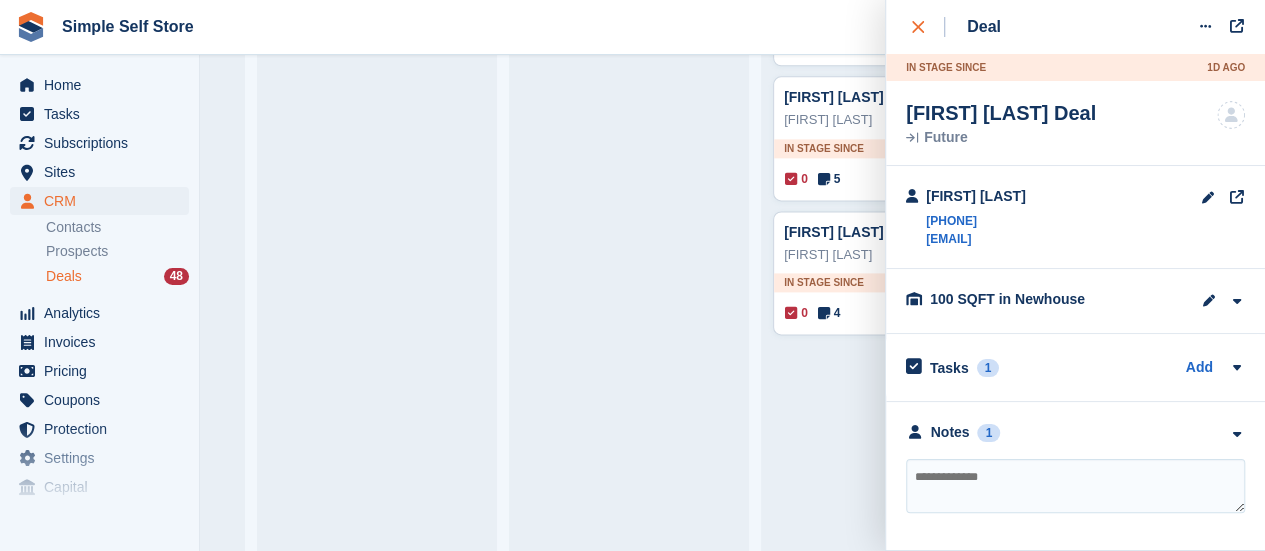 click at bounding box center (928, 27) 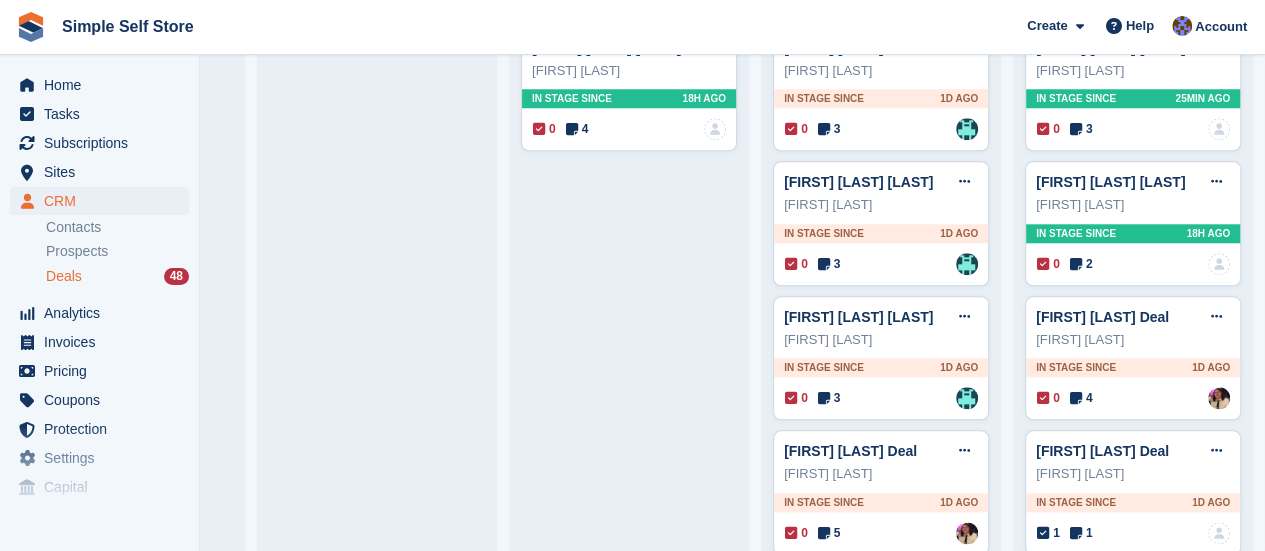 scroll, scrollTop: 910, scrollLeft: 0, axis: vertical 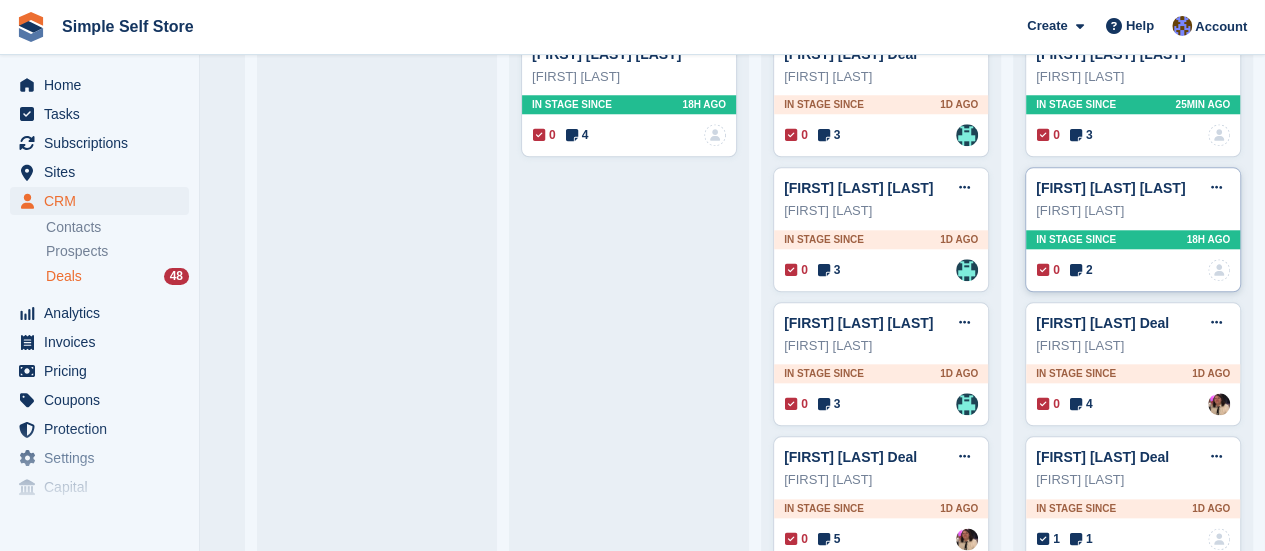 click on "Karen Graham-Skinner Deal
Edit deal
Mark as won
Mark as lost
Delete deal
Karen Graham-Skinner
In stage since 18H AGO
0
2
No one is assigned to this deal" at bounding box center (1133, 229) 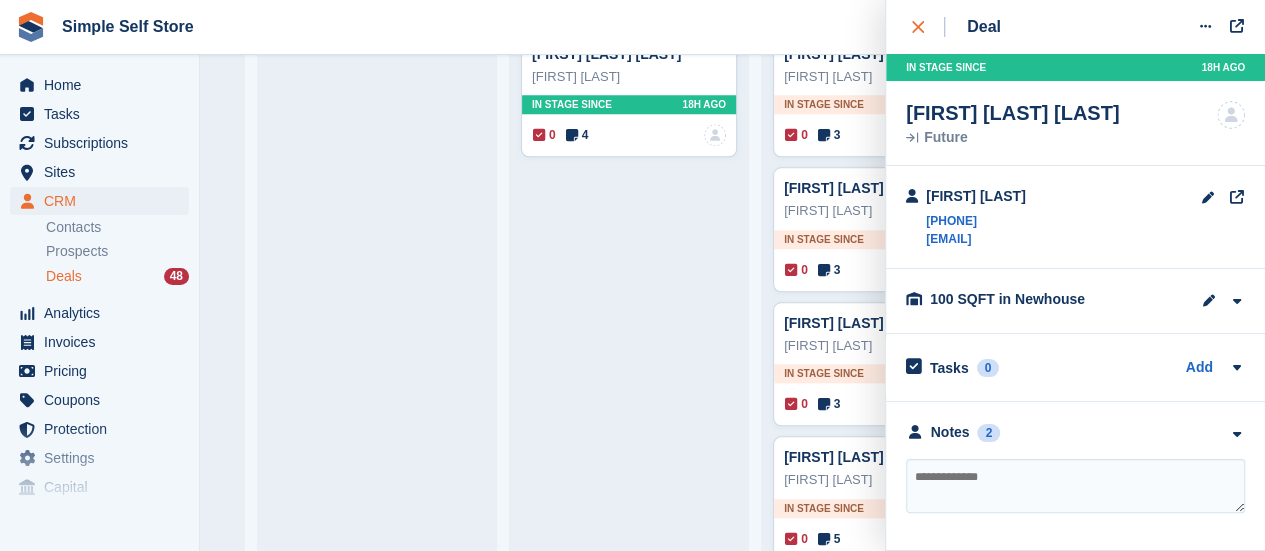 click 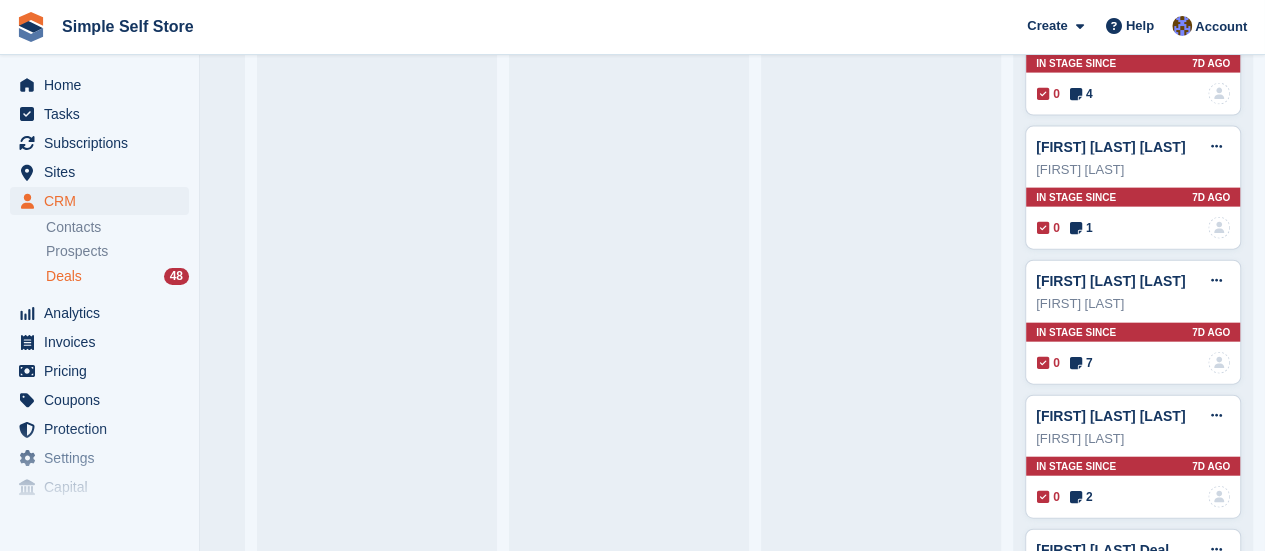 scroll, scrollTop: 2156, scrollLeft: 0, axis: vertical 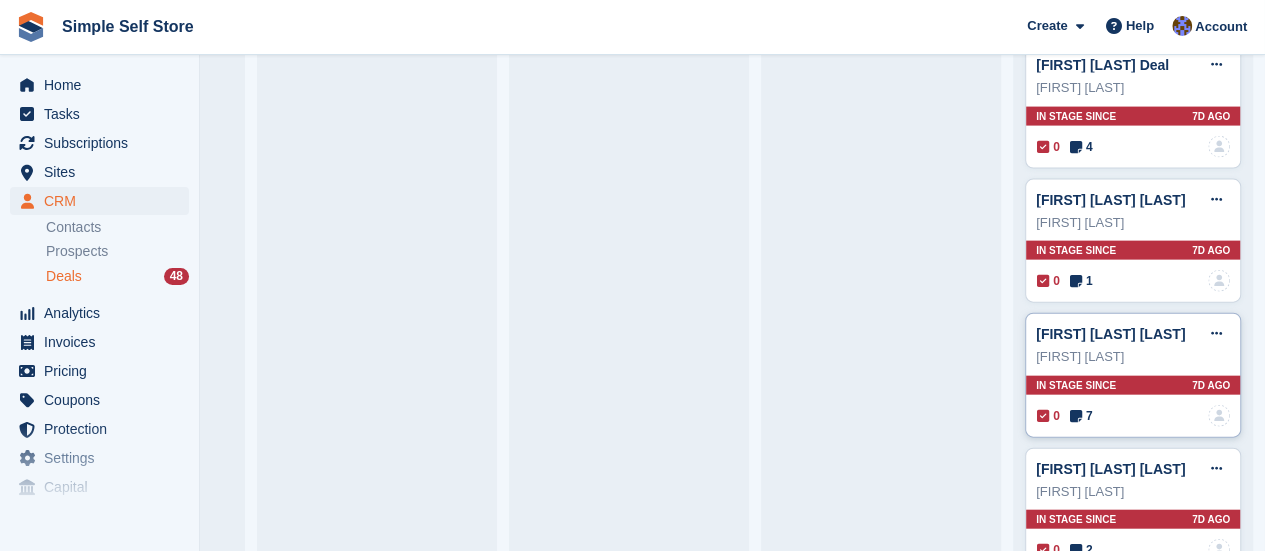 click on "Audrey Paterson Deal
Edit deal
Mark as won
Mark as lost
Delete deal" at bounding box center (1133, 334) 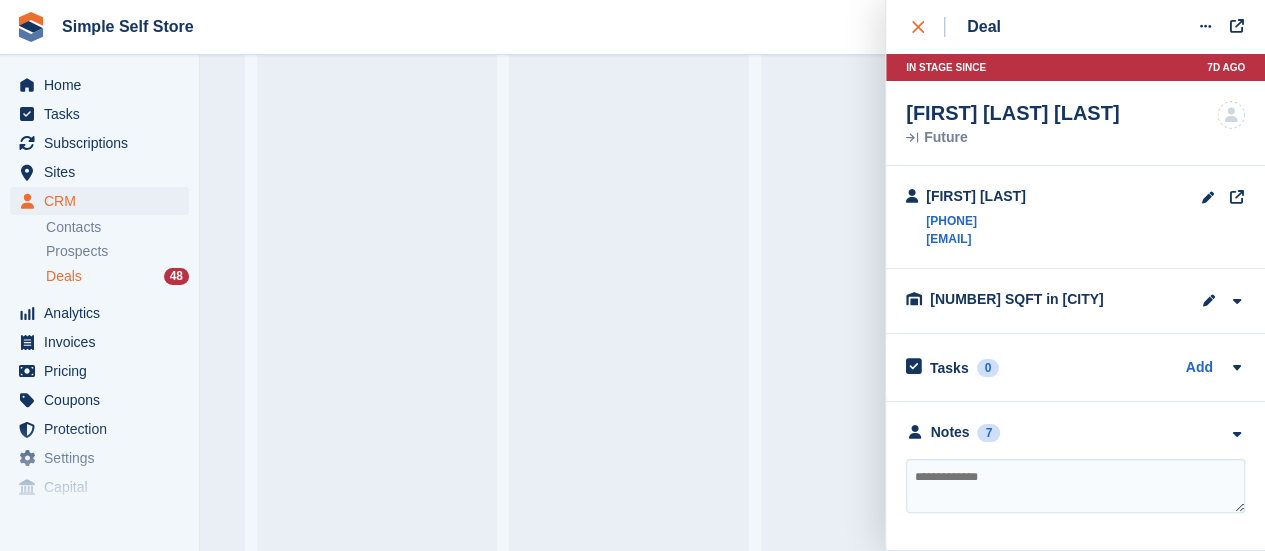 click 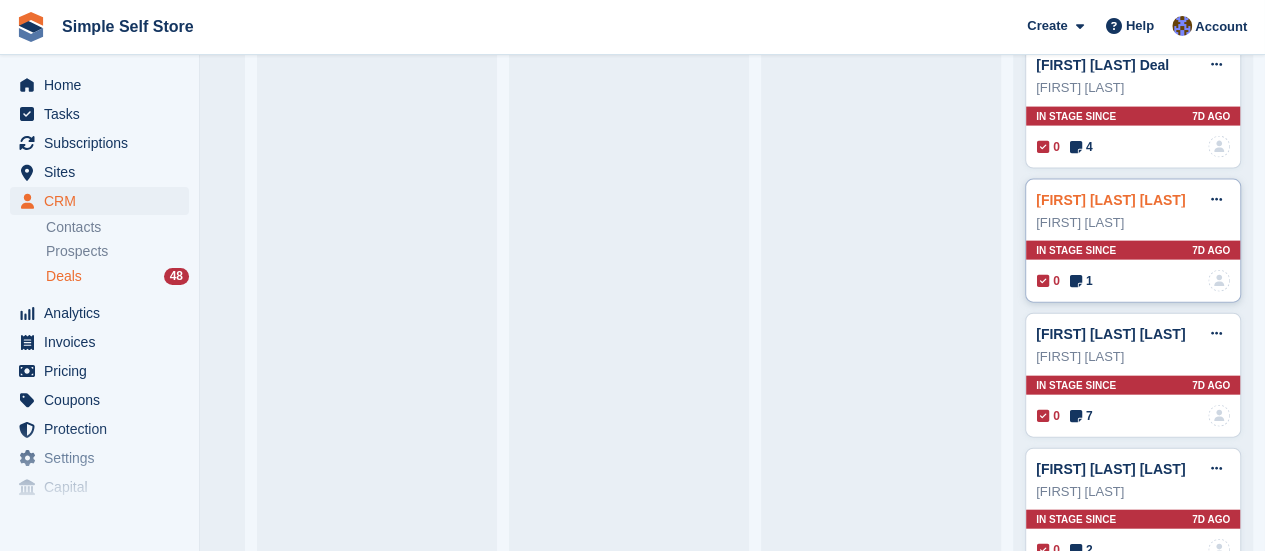 click on "Kirsty Buchan Deal" at bounding box center (1110, 200) 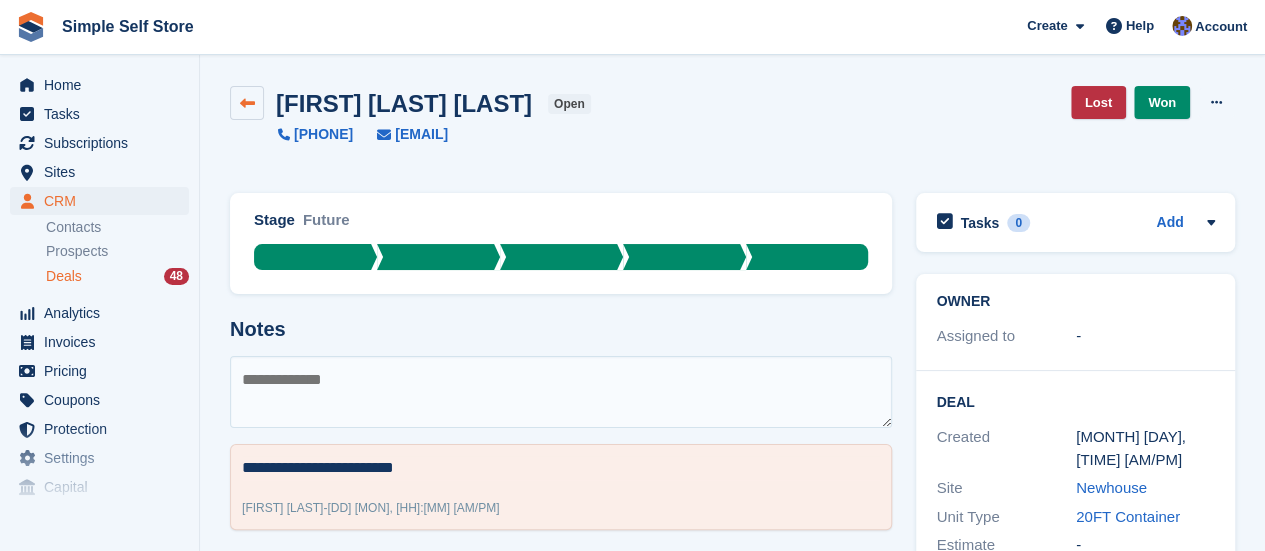 click at bounding box center (247, 103) 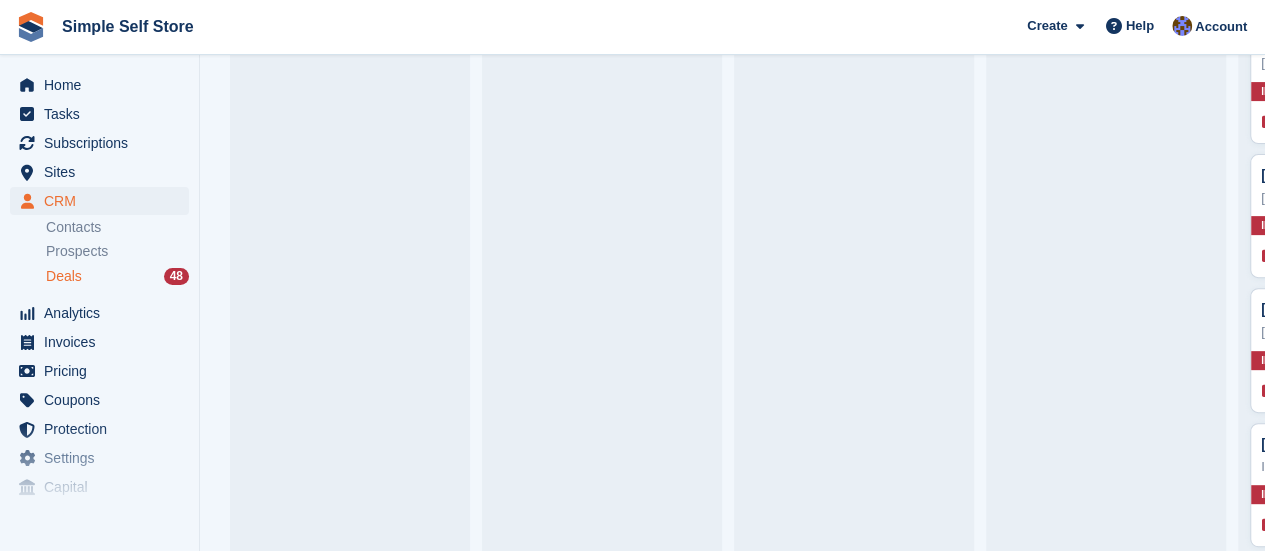 scroll, scrollTop: 4018, scrollLeft: 0, axis: vertical 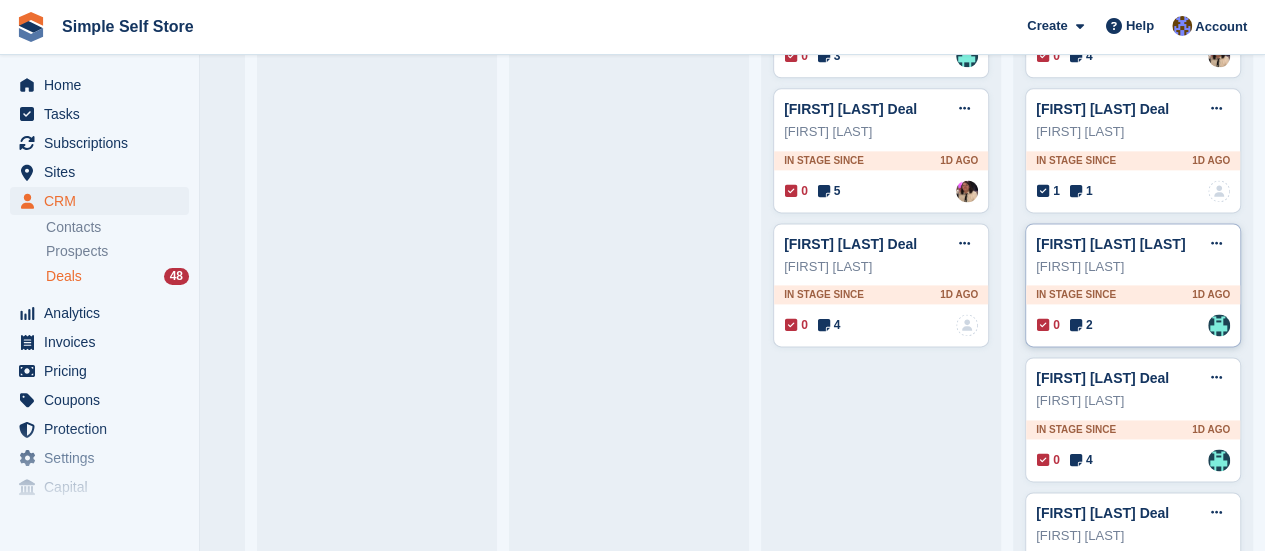 click on "Stewart Black" at bounding box center (1133, 267) 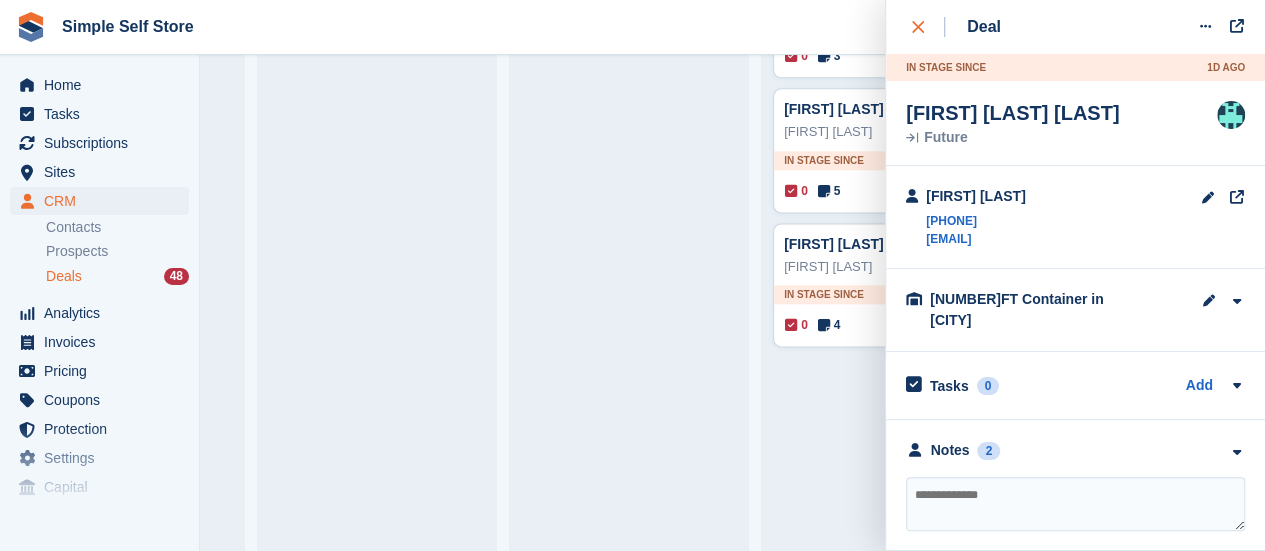 click 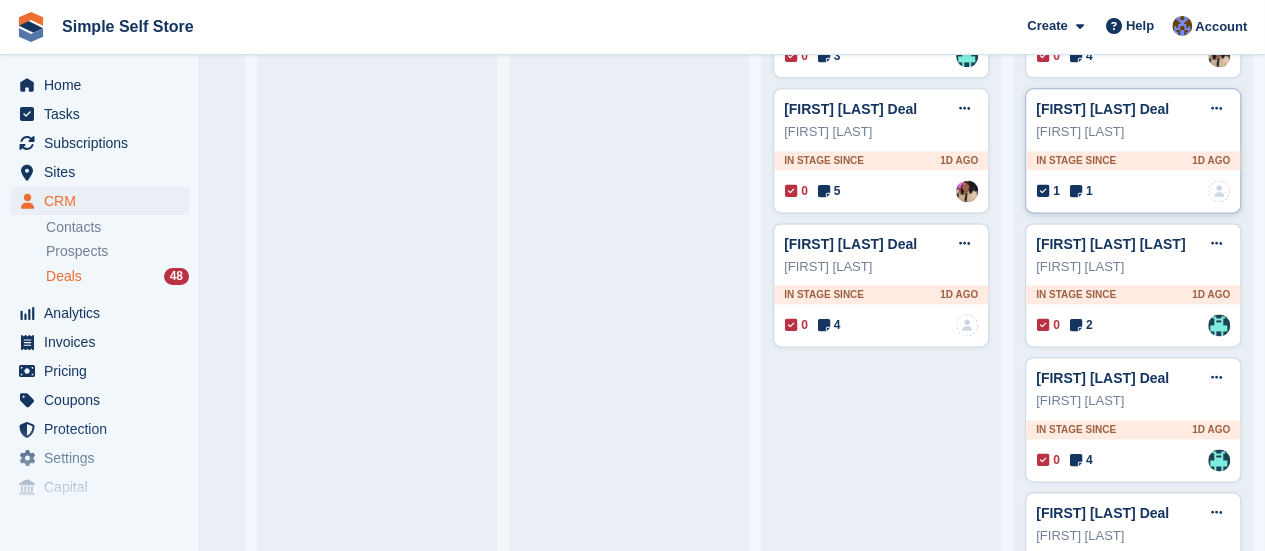 click on "Gerry McMonagle" at bounding box center (1133, 132) 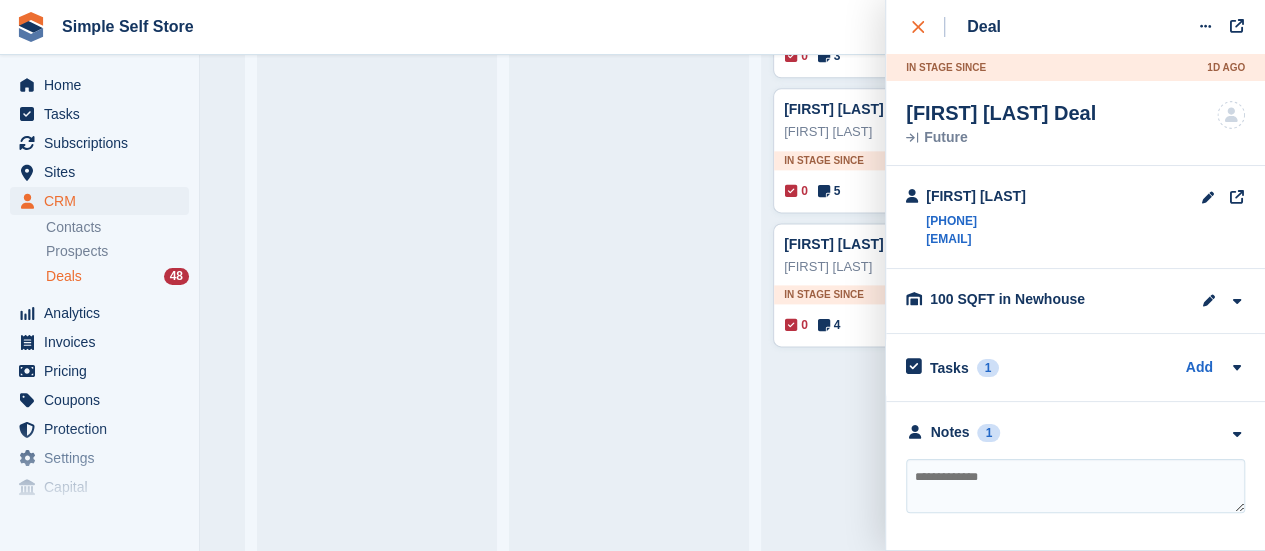 click 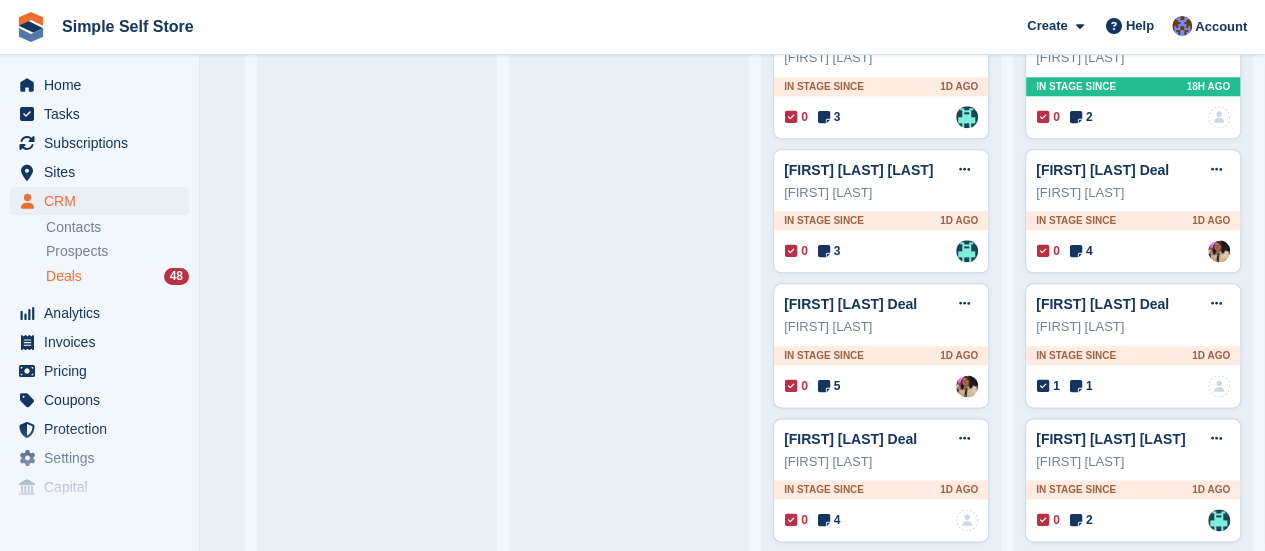 scroll, scrollTop: 998, scrollLeft: 0, axis: vertical 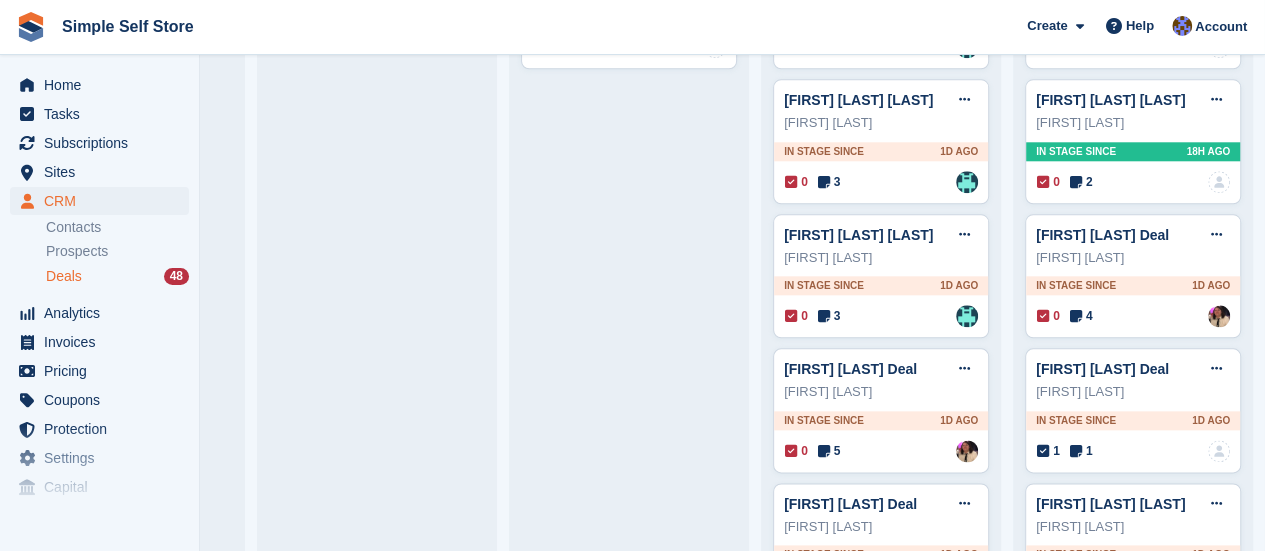 click on "Yvonne Hurry Deal
Edit deal
Mark as won
Mark as lost
Delete deal
Yvonne Hurry
In stage since 52MIN AGO
0
1
No one is assigned to this deal
Richard Leece Deal
Edit deal
Mark as won
Mark as lost
Delete deal
Richard Leece
In stage since 0" at bounding box center [377, 1492] 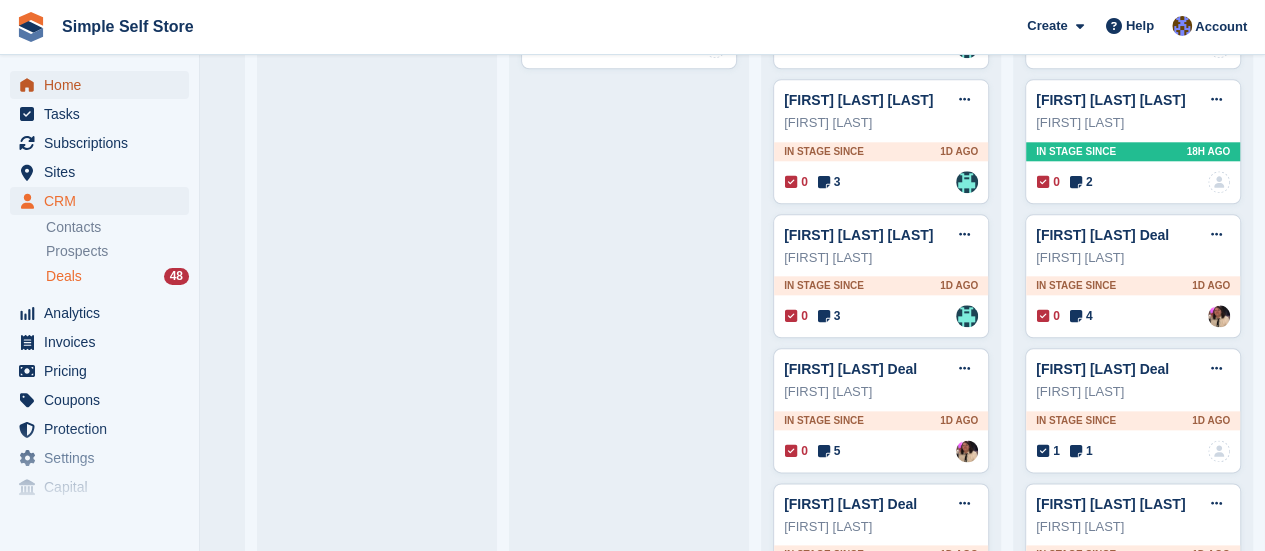 click on "Home" at bounding box center [104, 85] 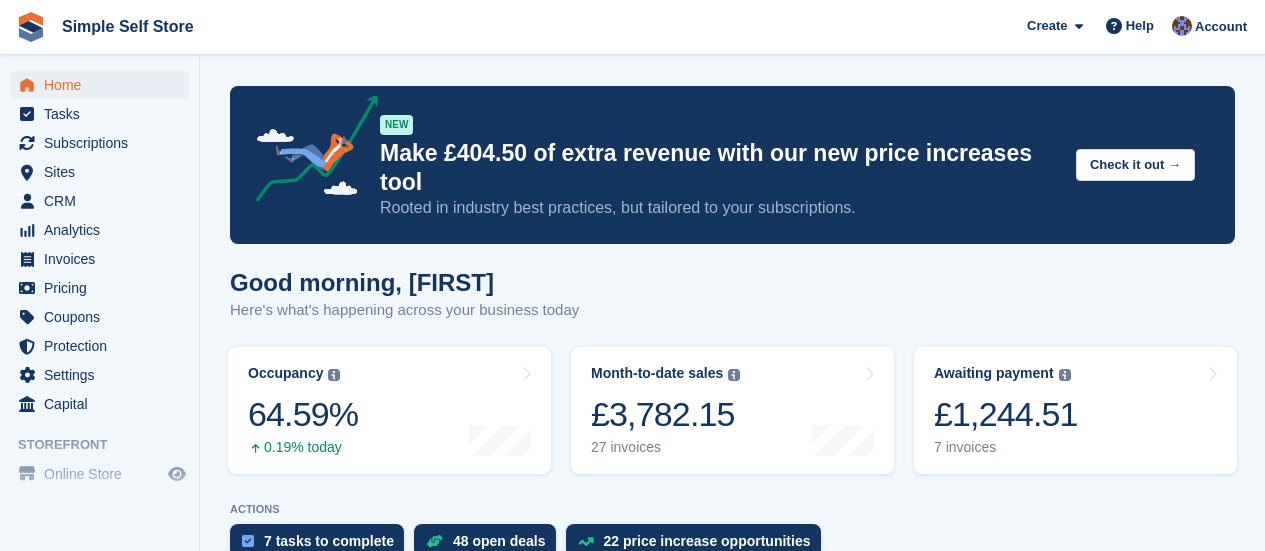 scroll, scrollTop: 0, scrollLeft: 0, axis: both 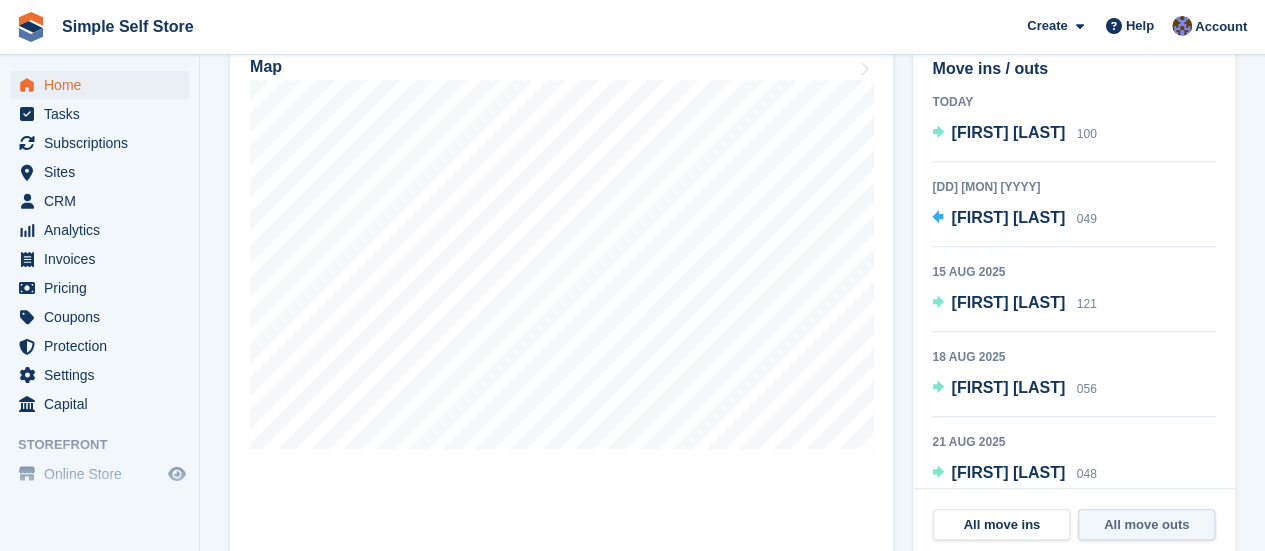click on "All move outs" at bounding box center (1146, 525) 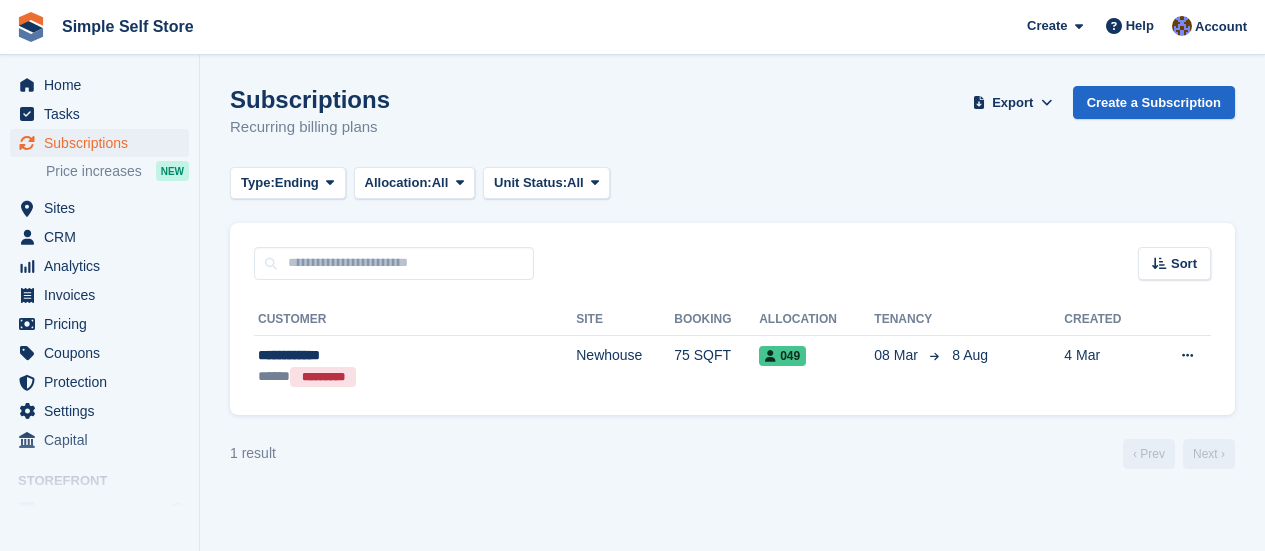 scroll, scrollTop: 0, scrollLeft: 0, axis: both 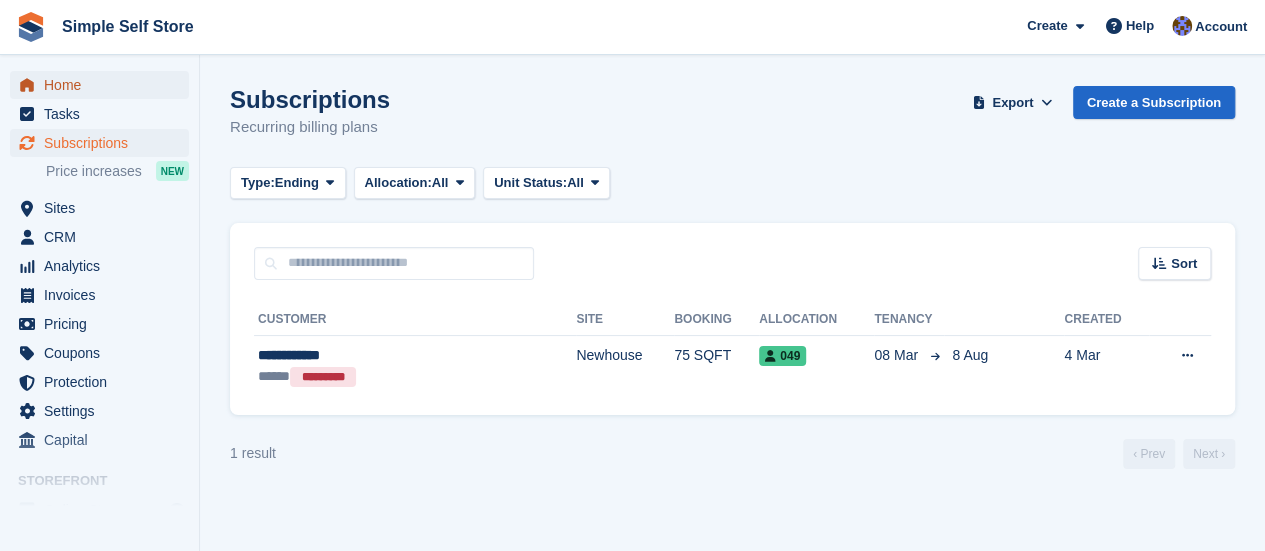 click on "Home" at bounding box center [104, 85] 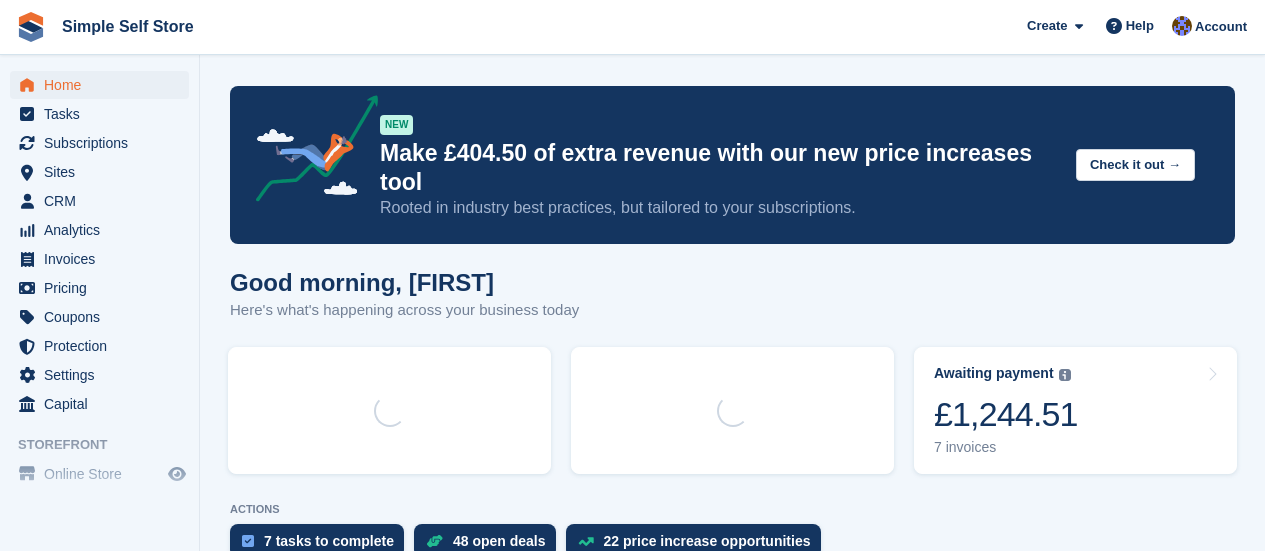 scroll, scrollTop: 0, scrollLeft: 0, axis: both 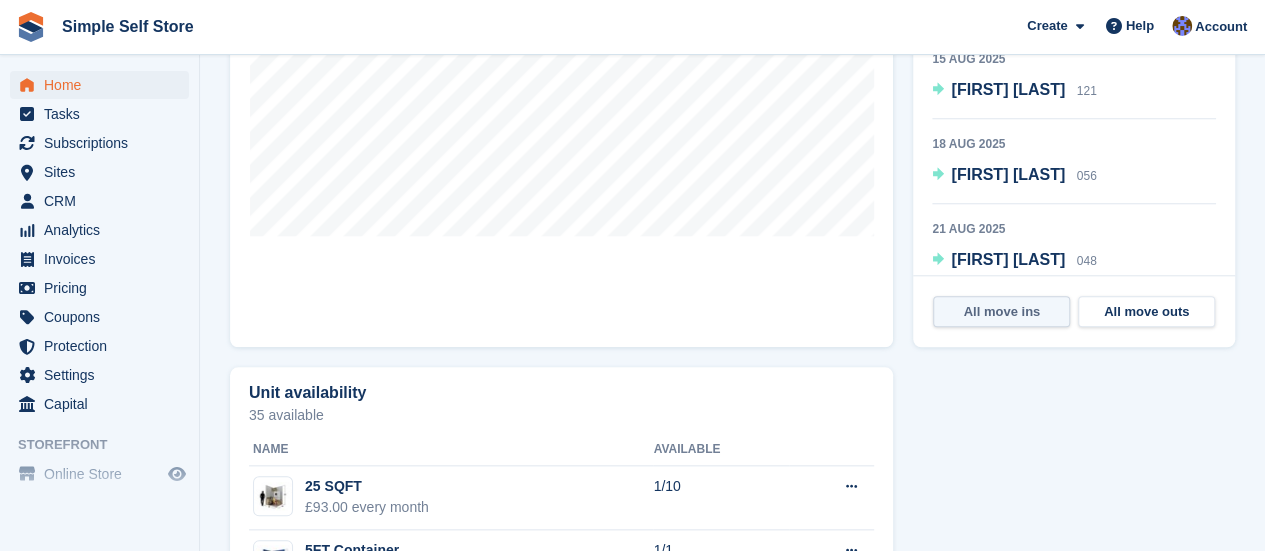 click on "All move ins" at bounding box center [1001, 312] 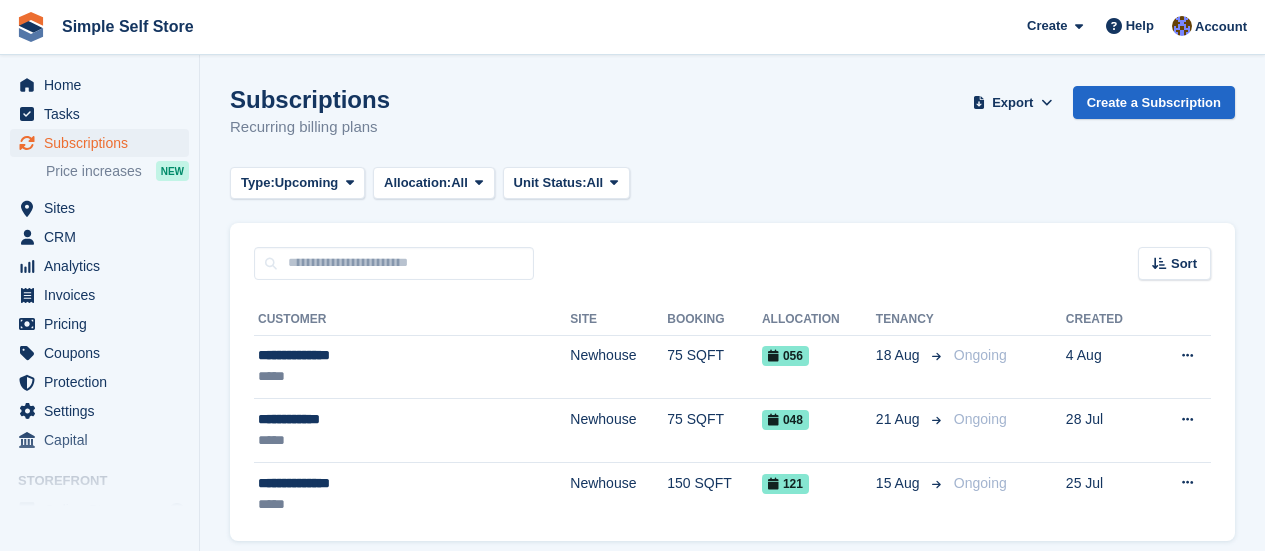 scroll, scrollTop: 0, scrollLeft: 0, axis: both 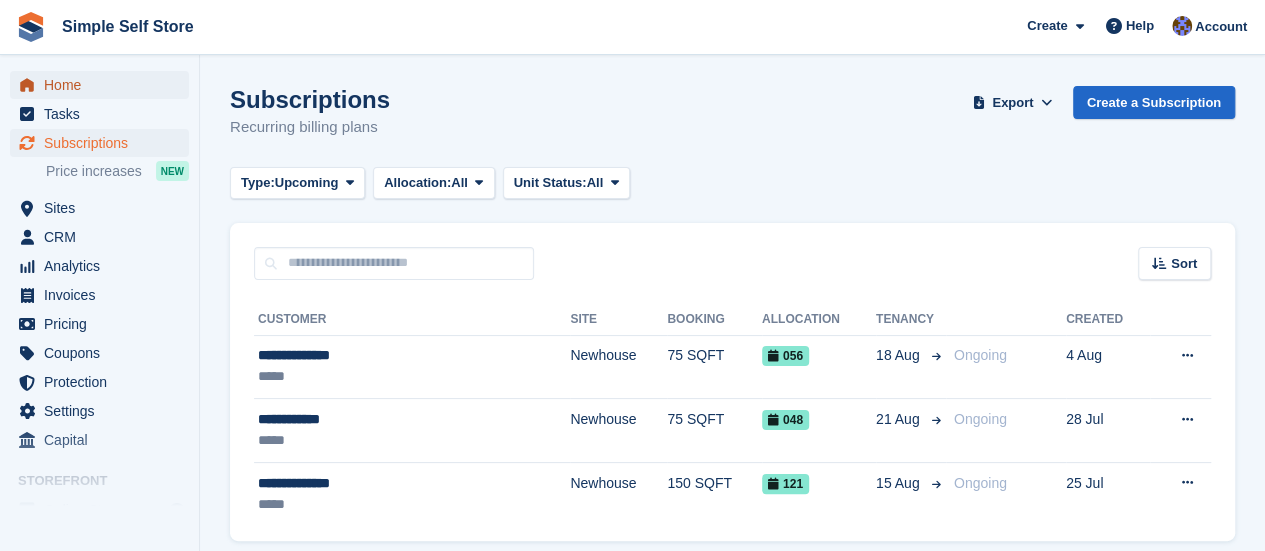 click on "Home" at bounding box center [104, 85] 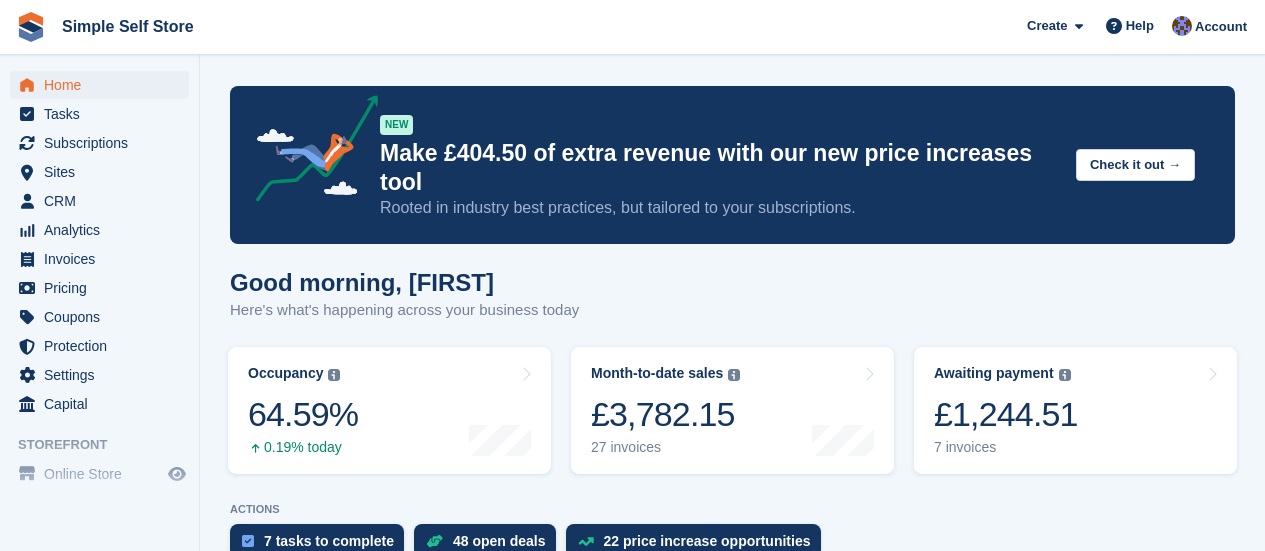 scroll, scrollTop: 0, scrollLeft: 0, axis: both 